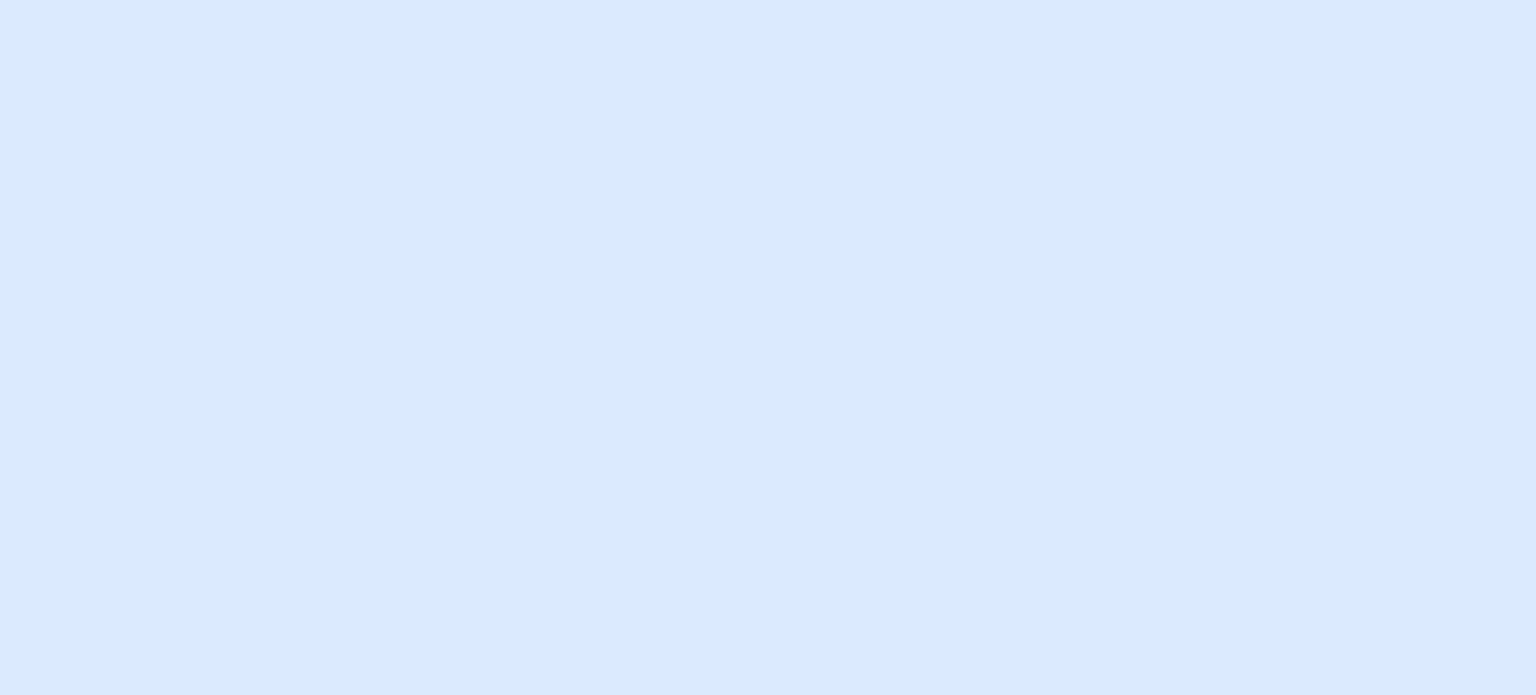 scroll, scrollTop: 0, scrollLeft: 0, axis: both 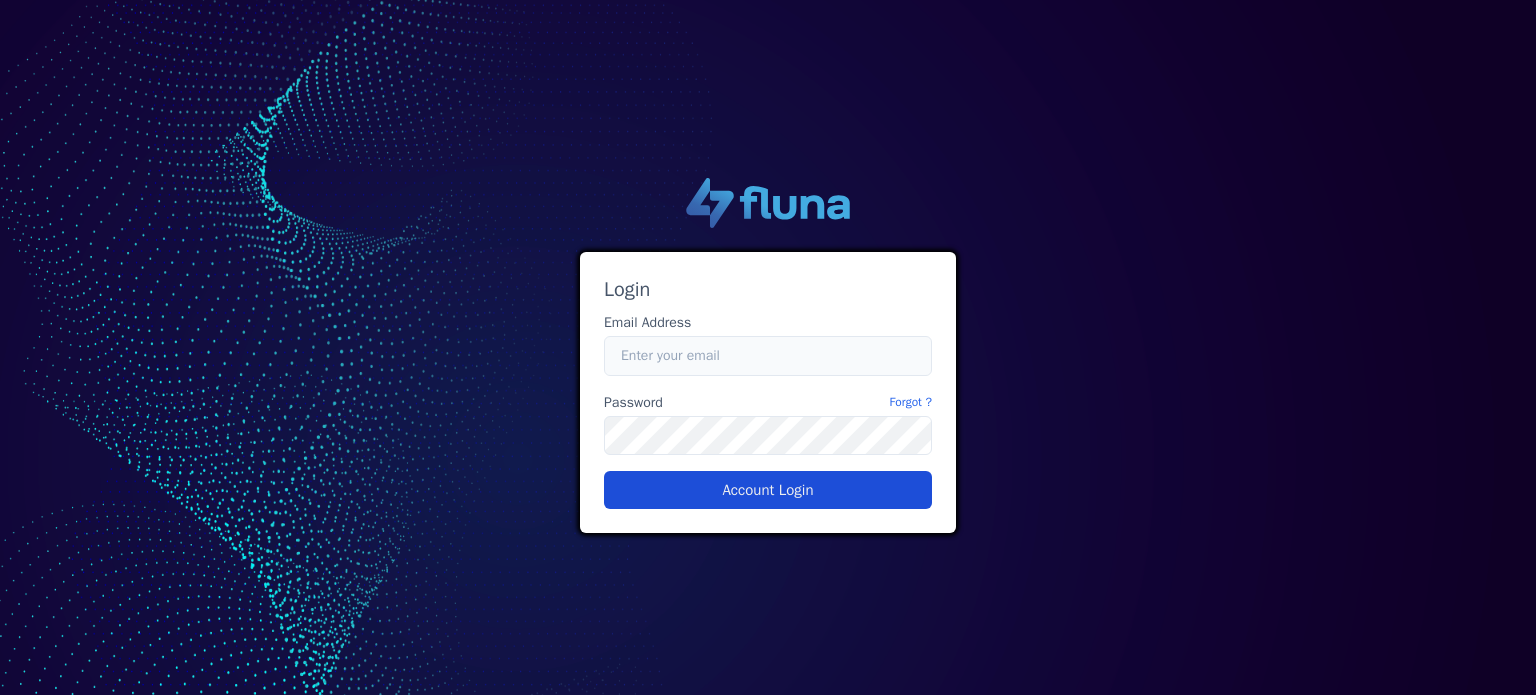 type on "[PERSON_NAME][EMAIL_ADDRESS][PERSON_NAME][DOMAIN_NAME]" 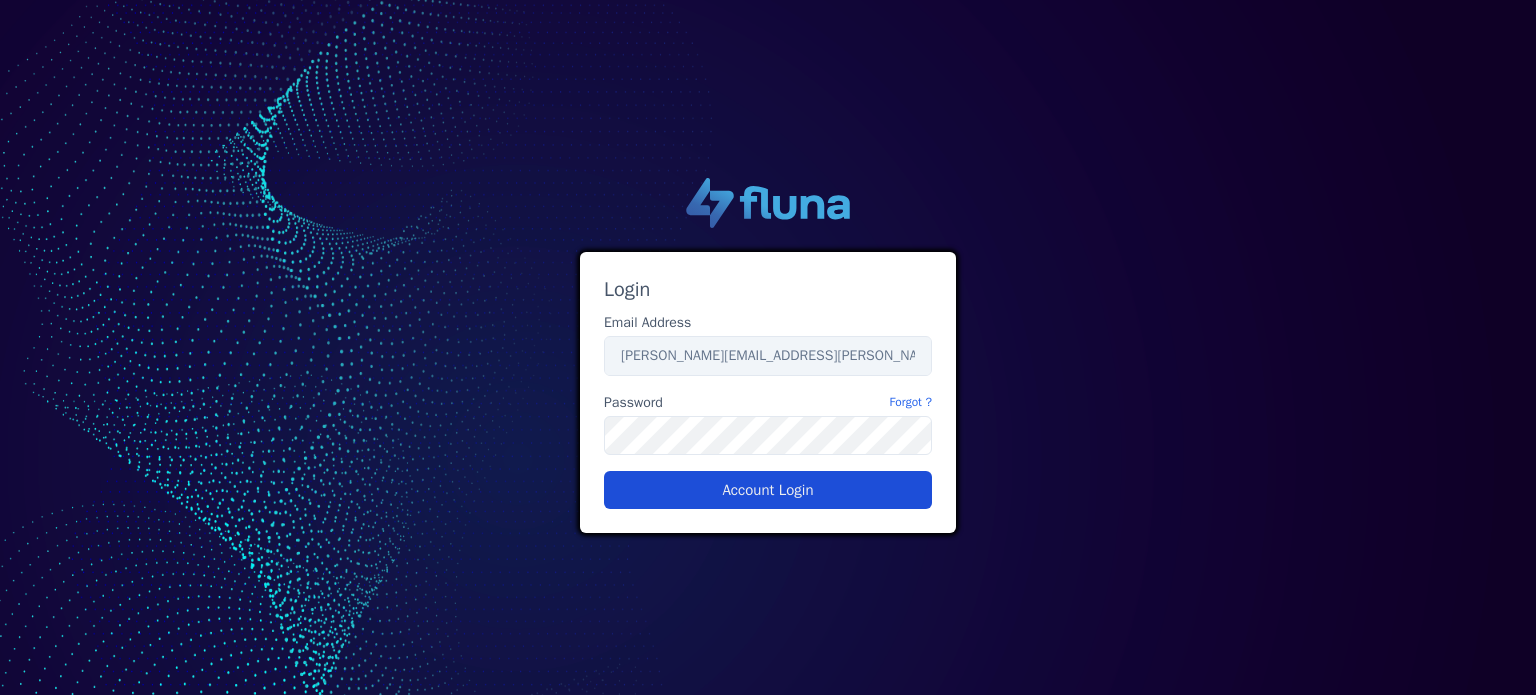 click on "Account Login" at bounding box center [768, 490] 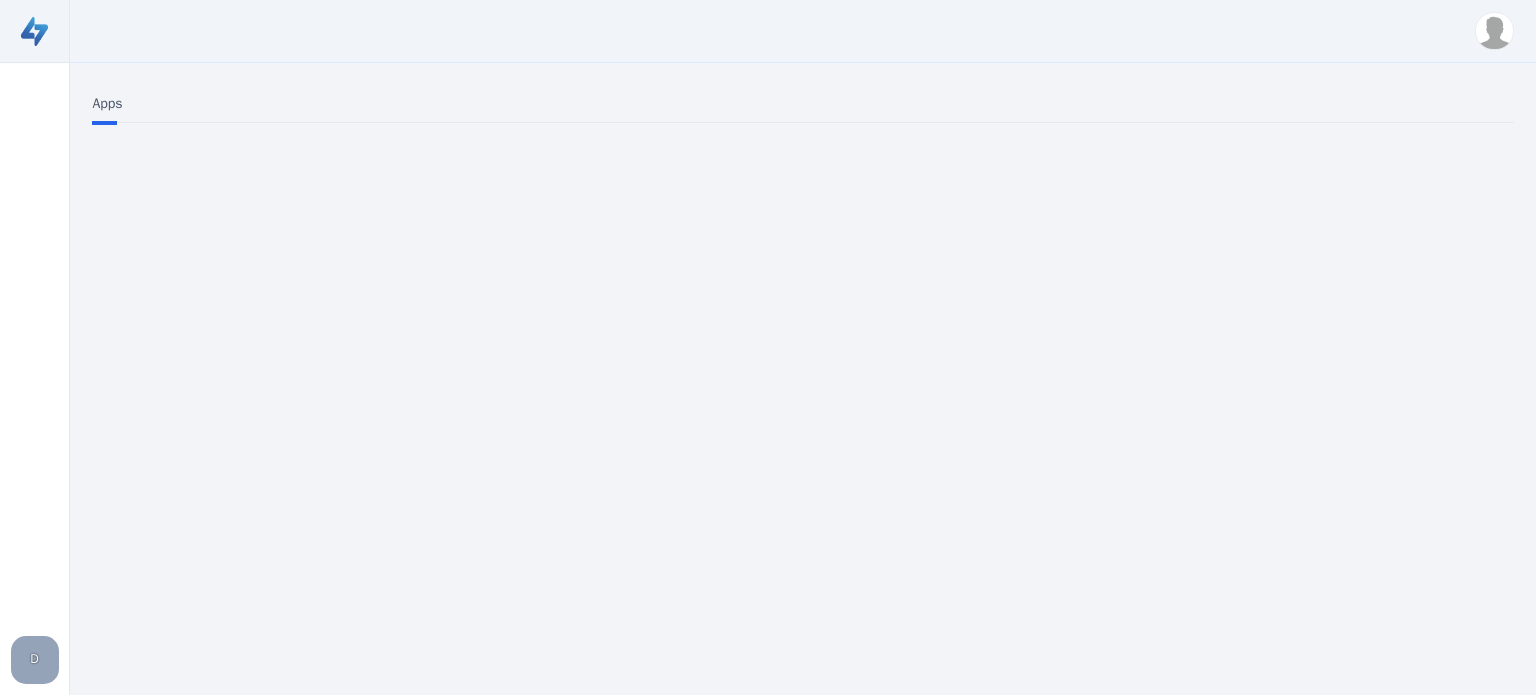 click at bounding box center (1494, 31) 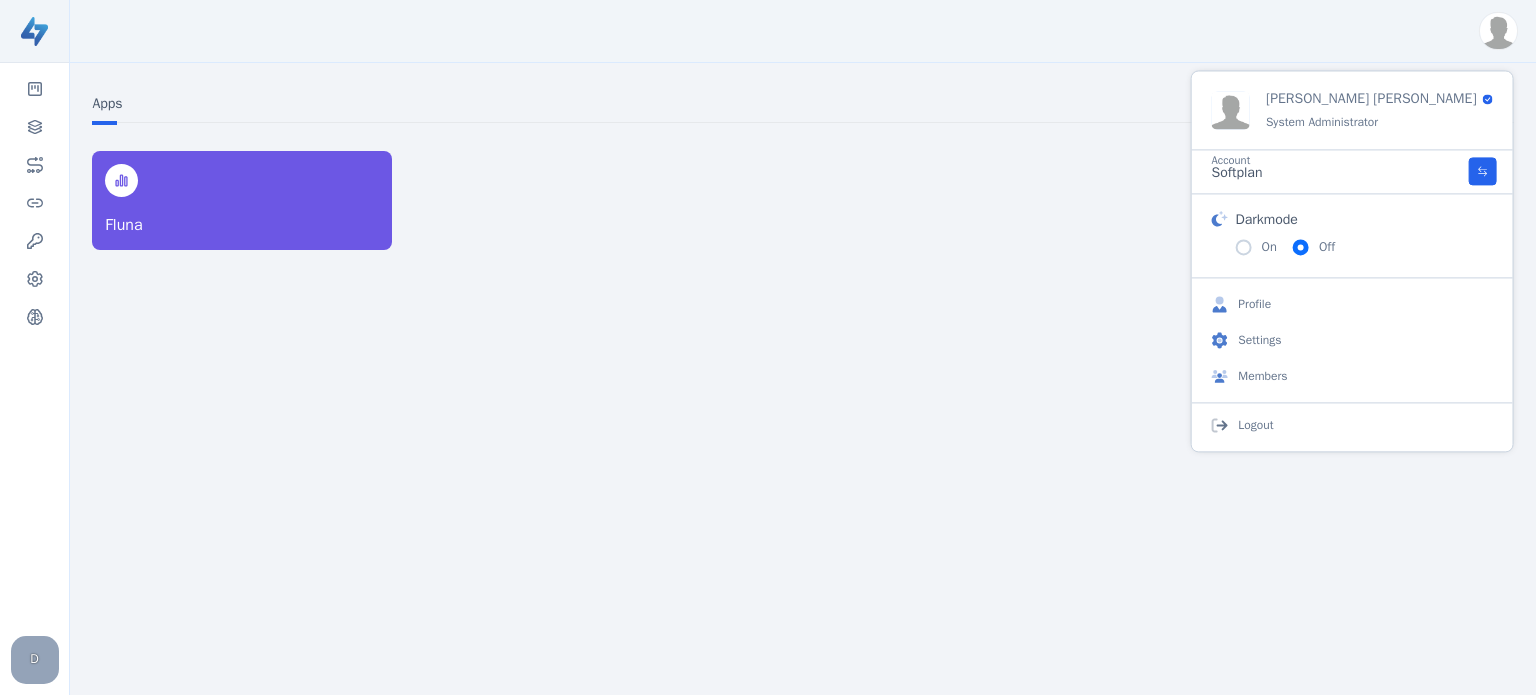 click on "Account Softplan Account Softplan Account Patrus Account Hiker Account Clearly Aligned Account Fluna Apps Account Workshop Account Nick" at bounding box center (1352, 172) 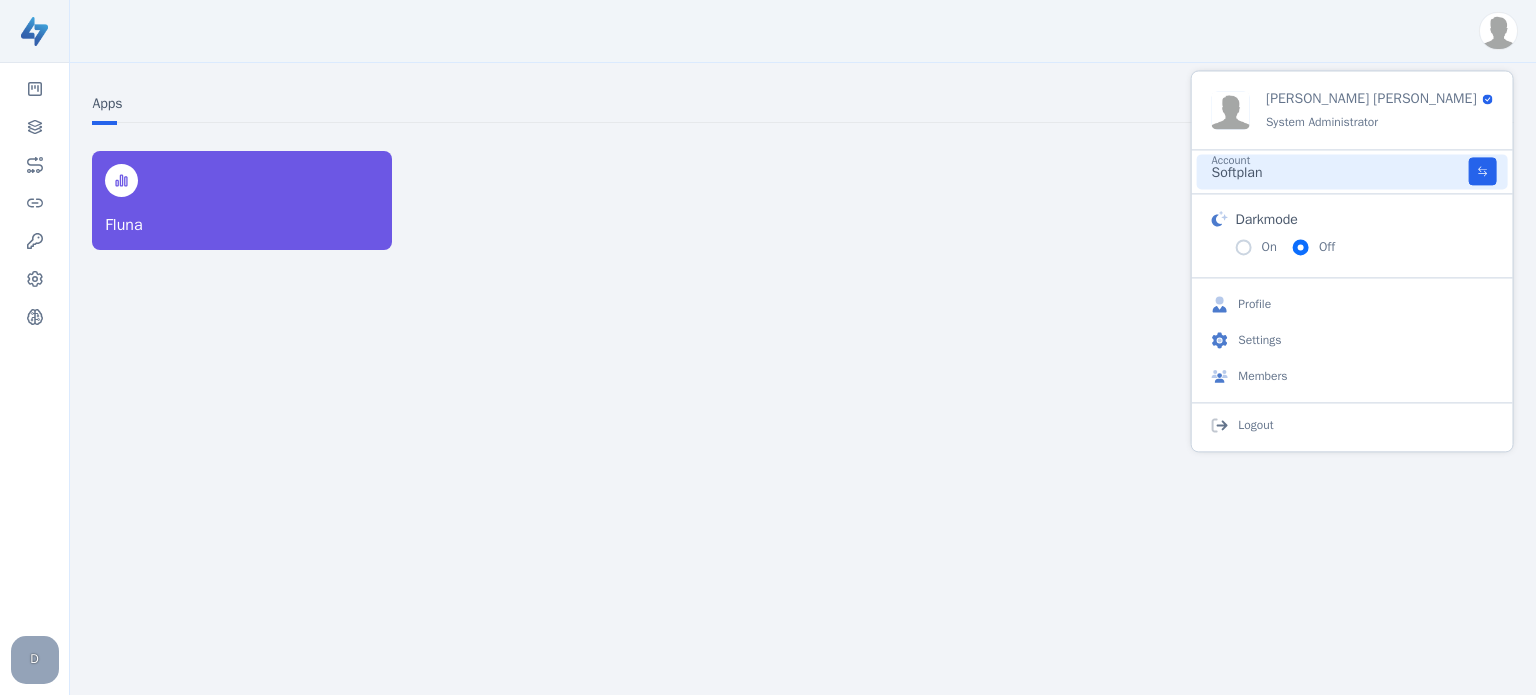 click on "Softplan" at bounding box center (1340, 174) 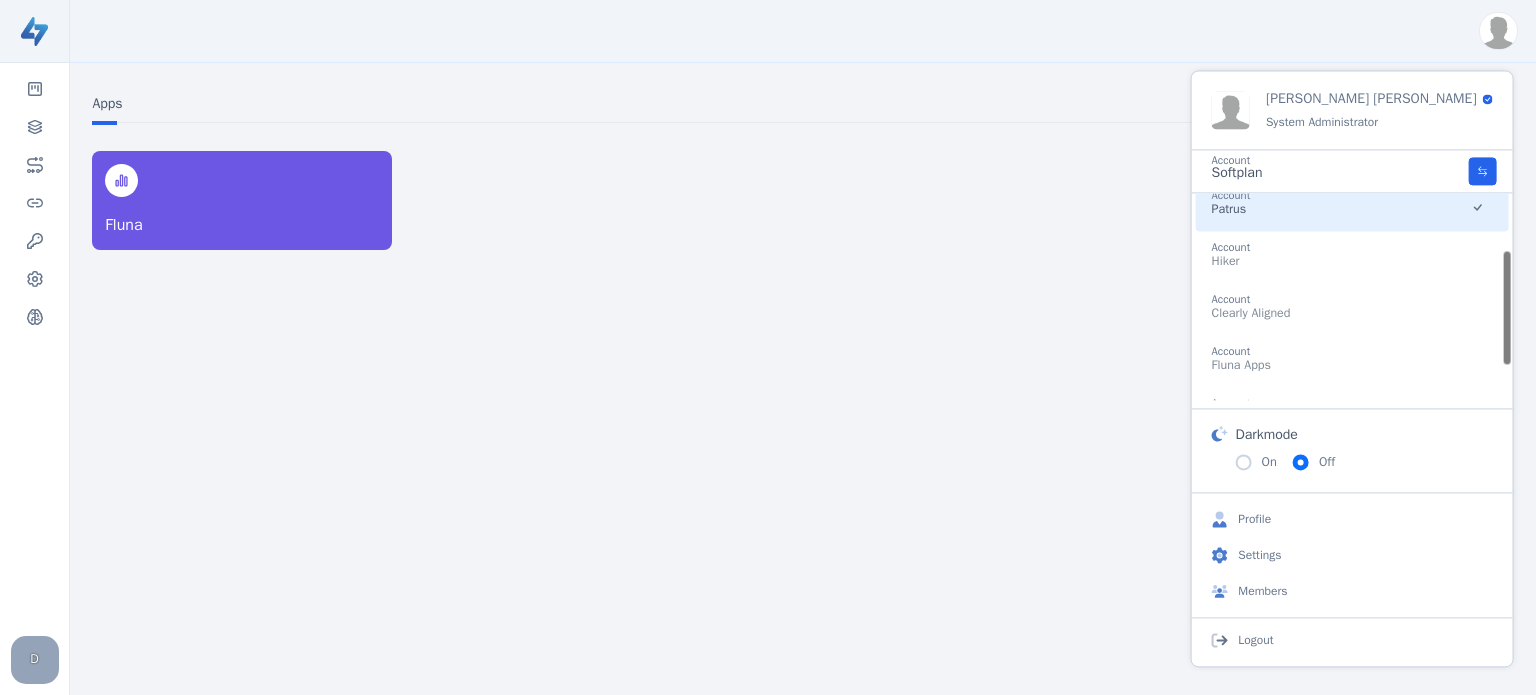 scroll, scrollTop: 100, scrollLeft: 0, axis: vertical 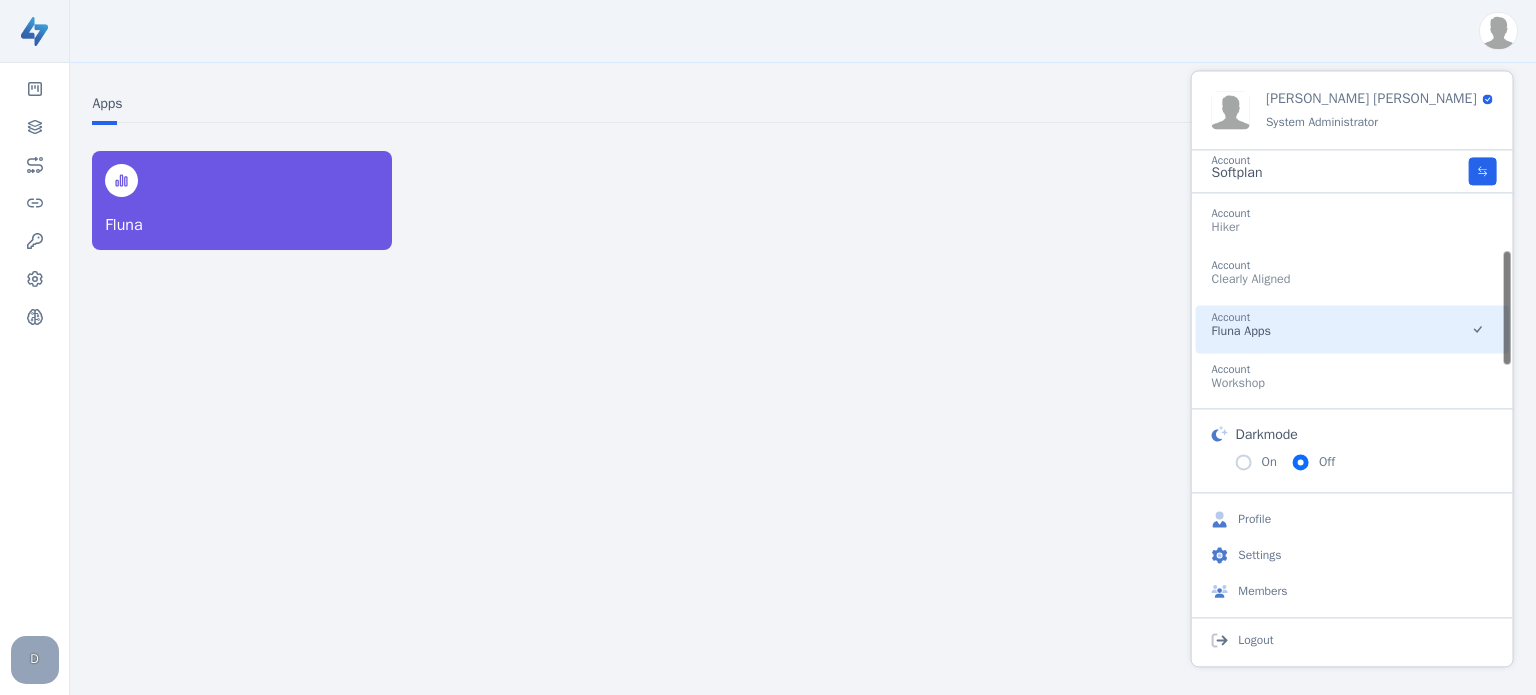 click on "Account Fluna Apps" at bounding box center [1352, 329] 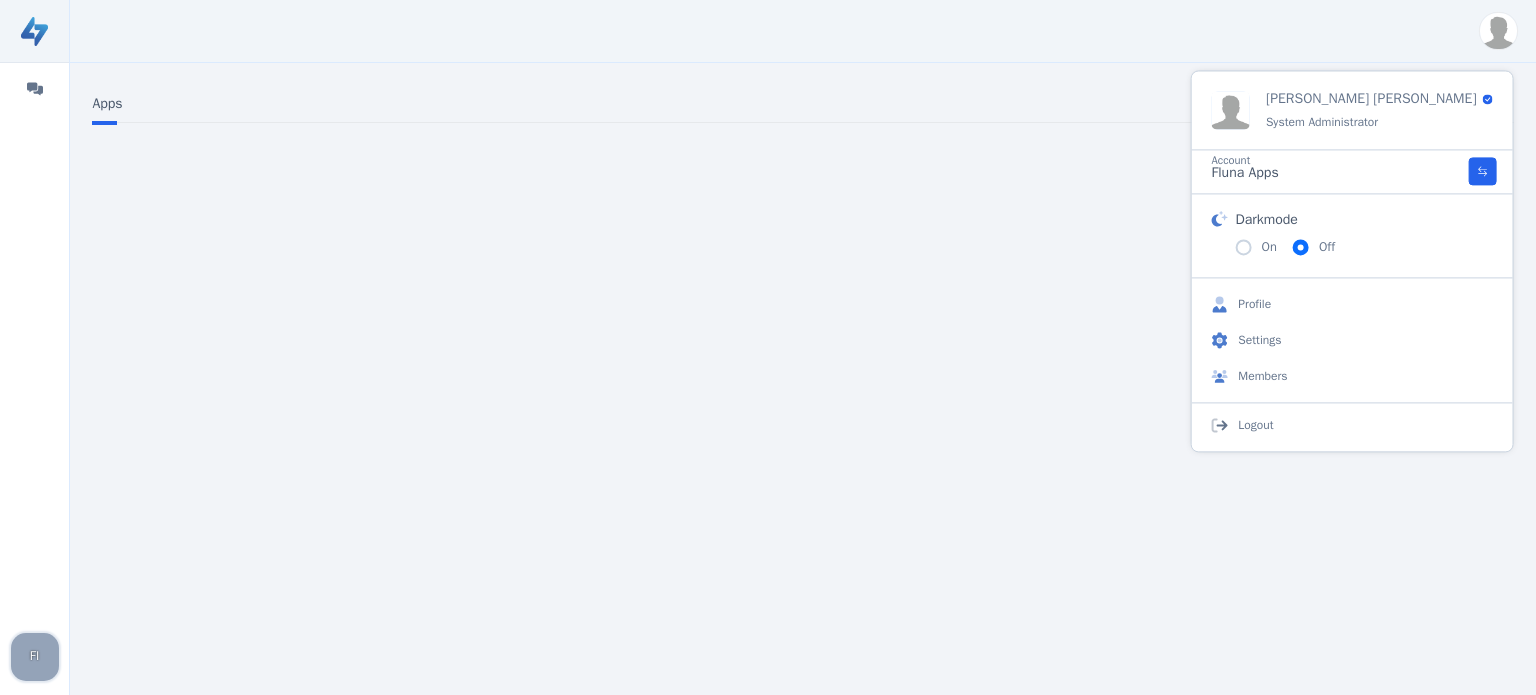 click on "FI" at bounding box center (35, 657) 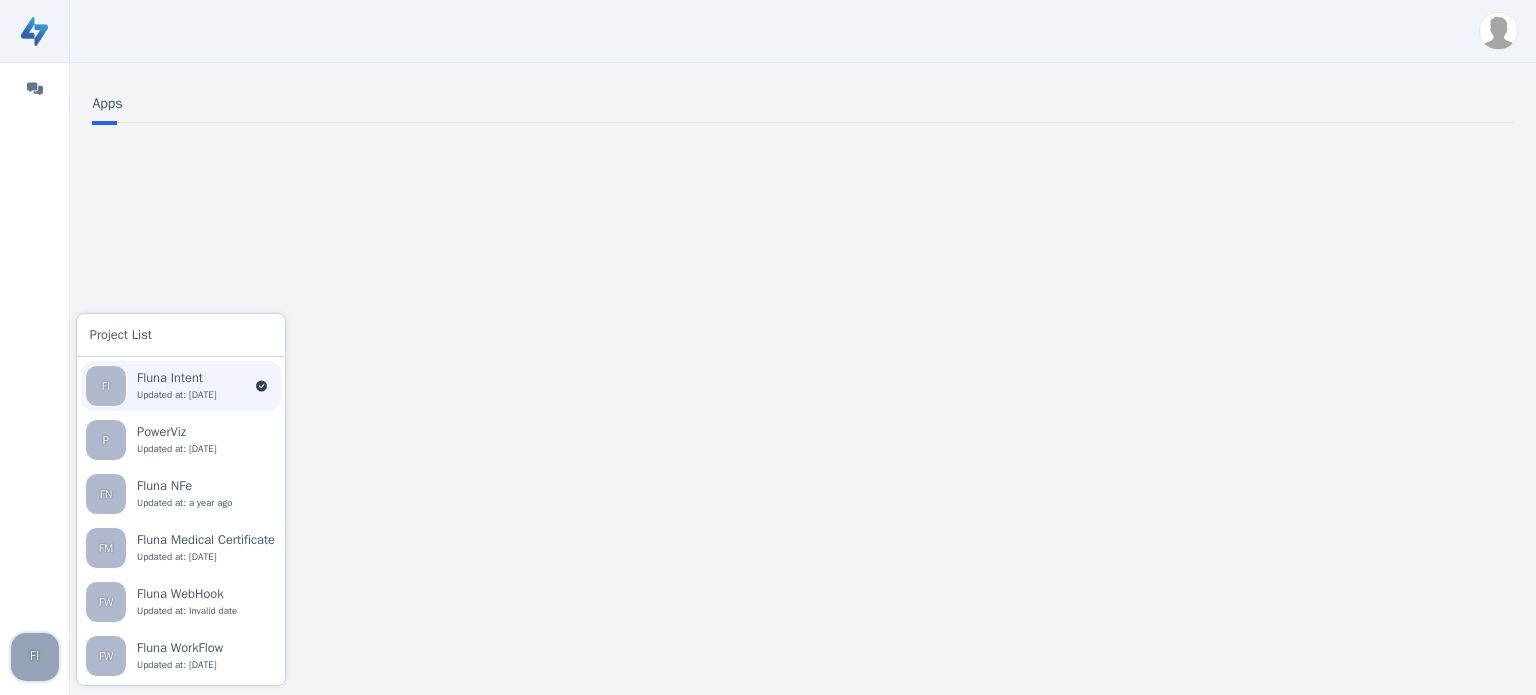 click on "Fluna Intent" at bounding box center (183, 379) 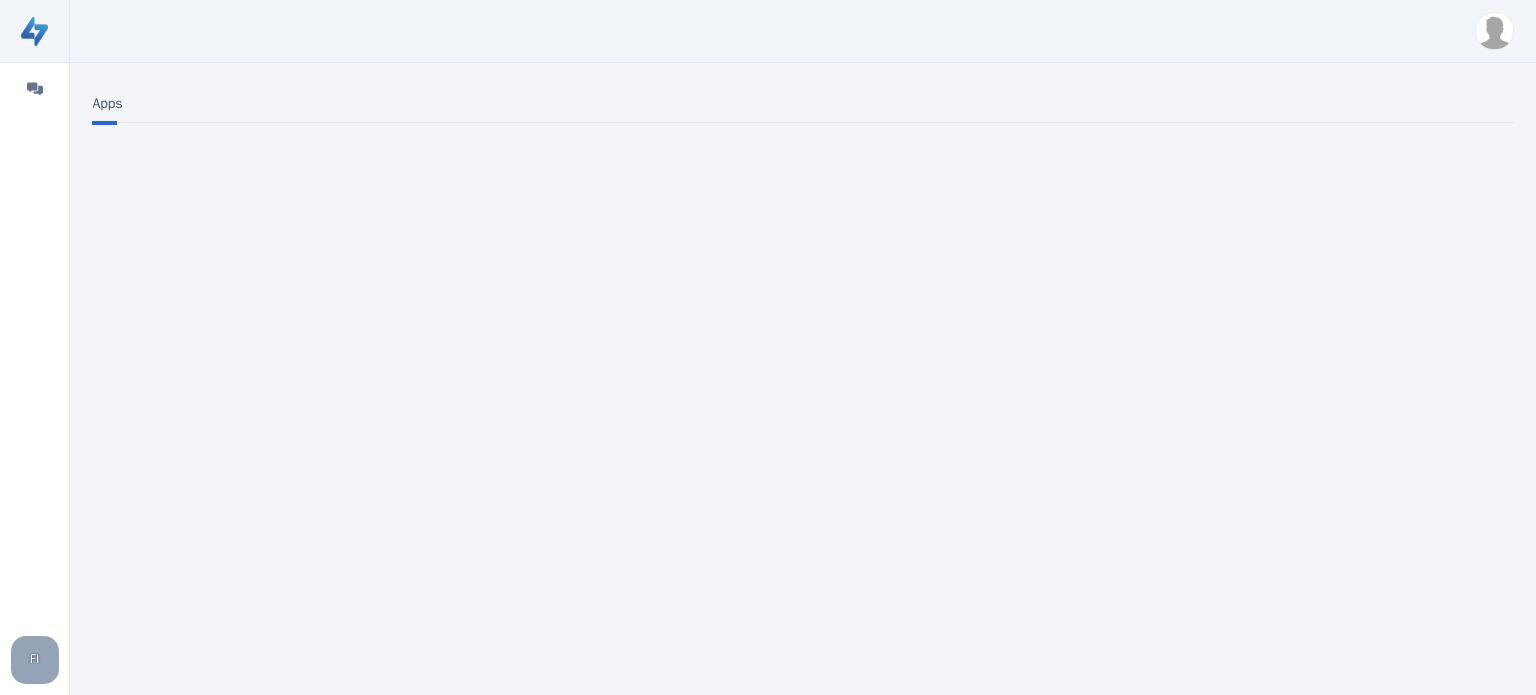 click at bounding box center [1494, 31] 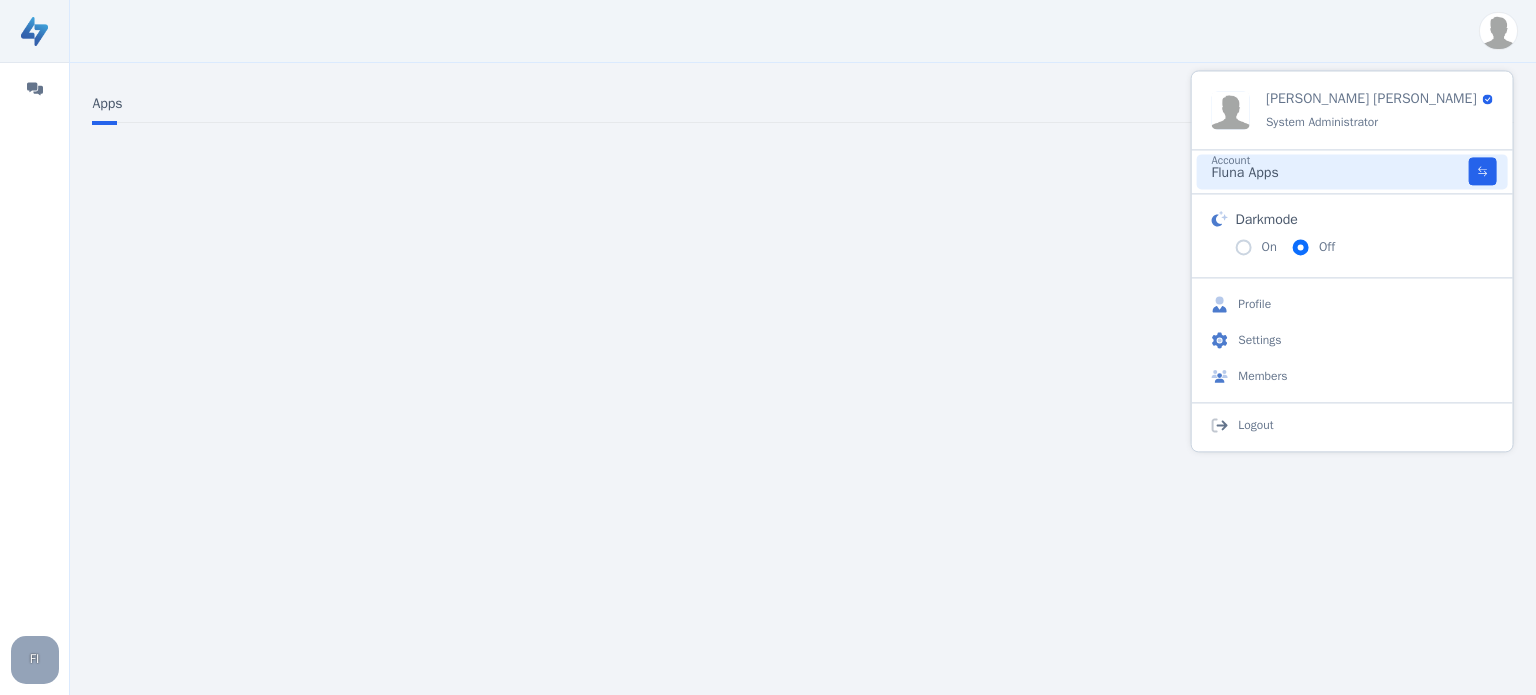 click on "Fluna Apps" at bounding box center (1340, 174) 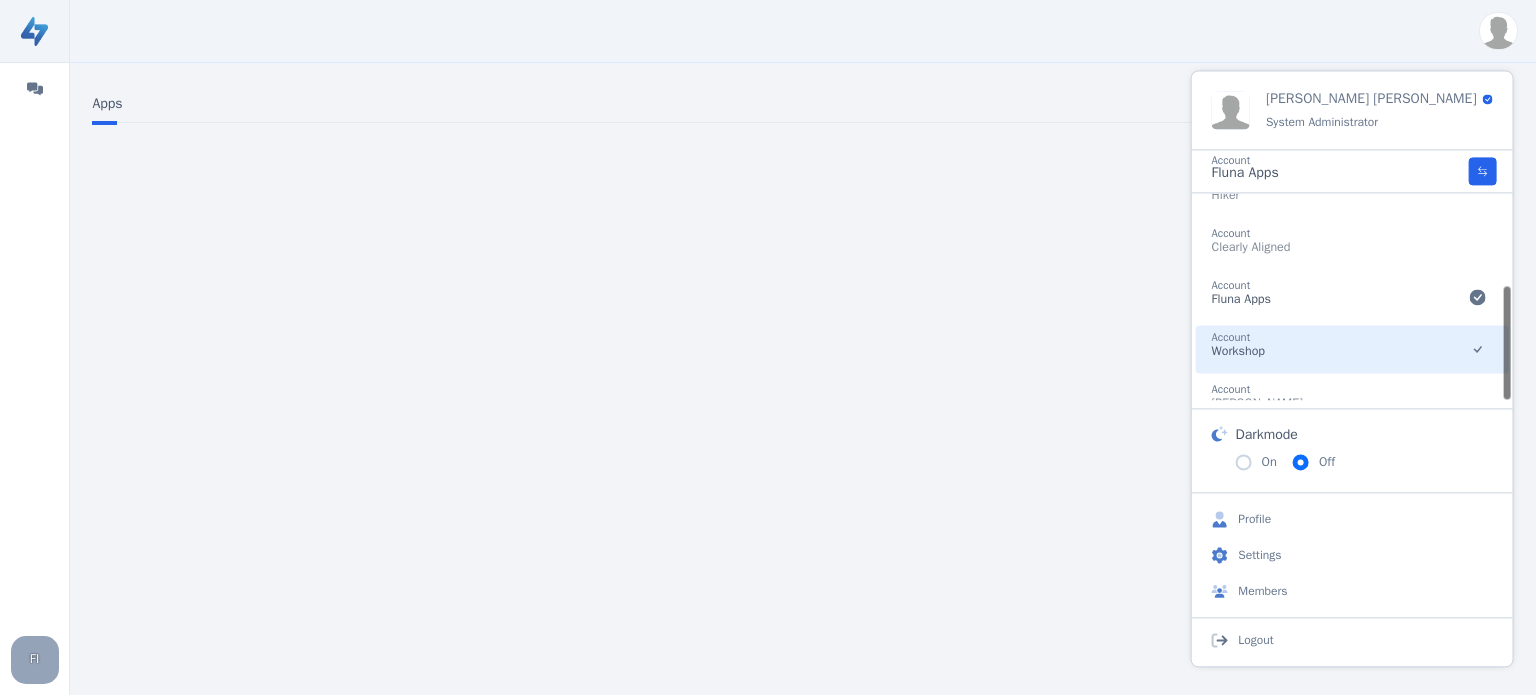 scroll, scrollTop: 160, scrollLeft: 0, axis: vertical 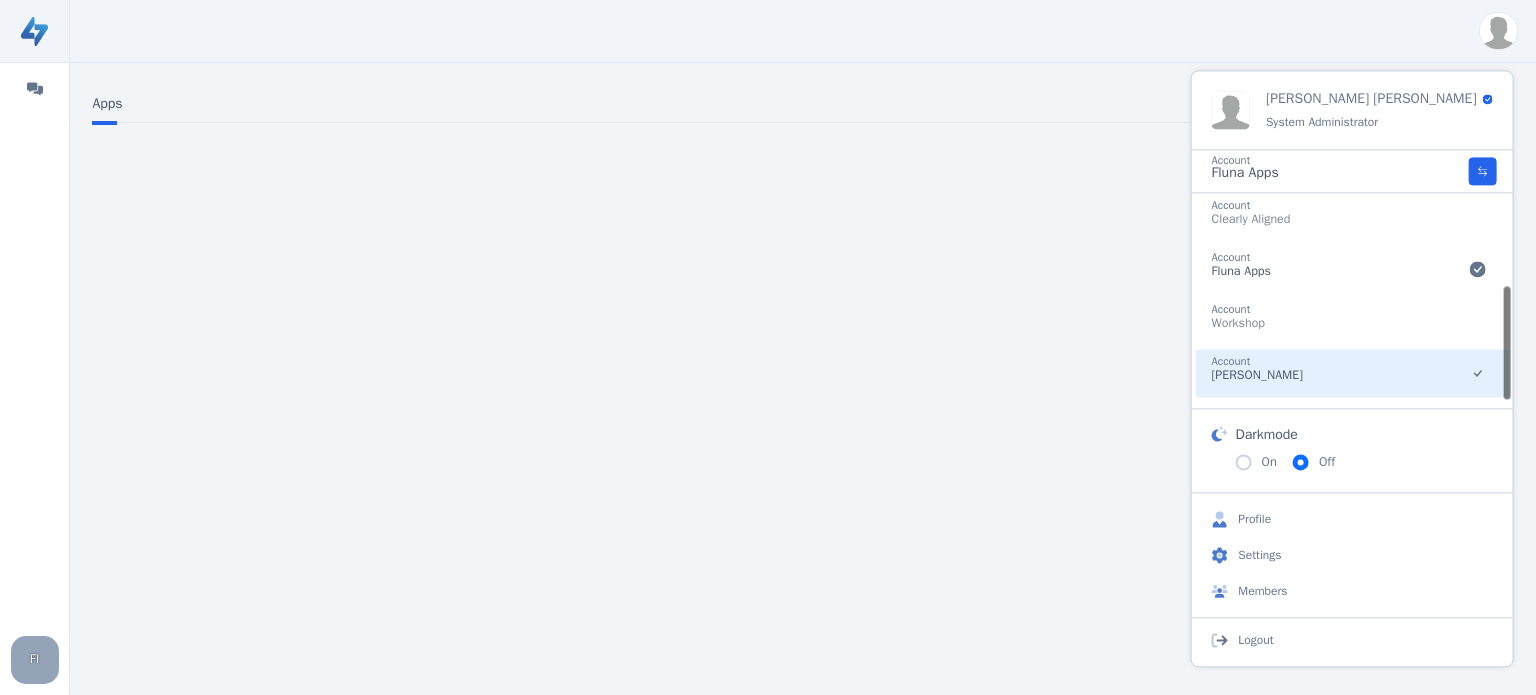 click on "Account Nick" at bounding box center [1352, 373] 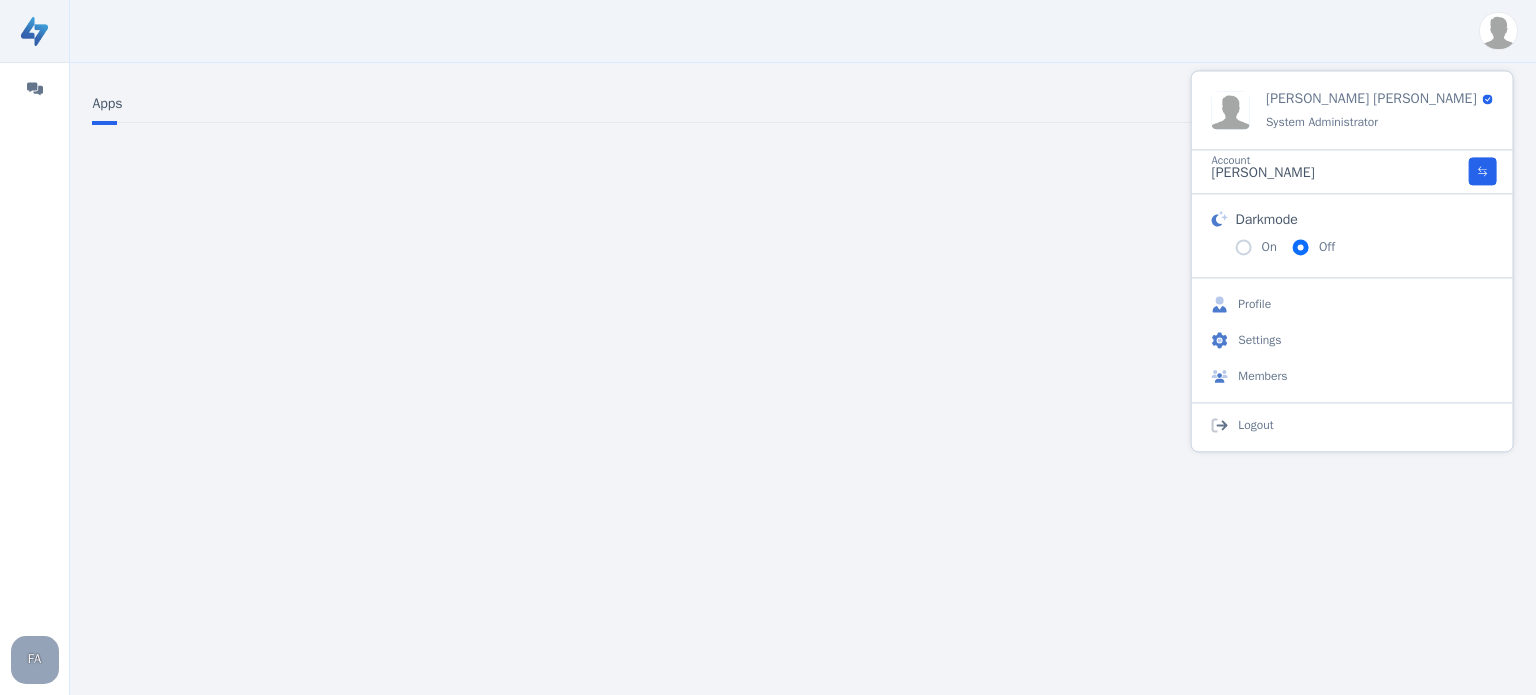 click on "FA" at bounding box center [35, 660] 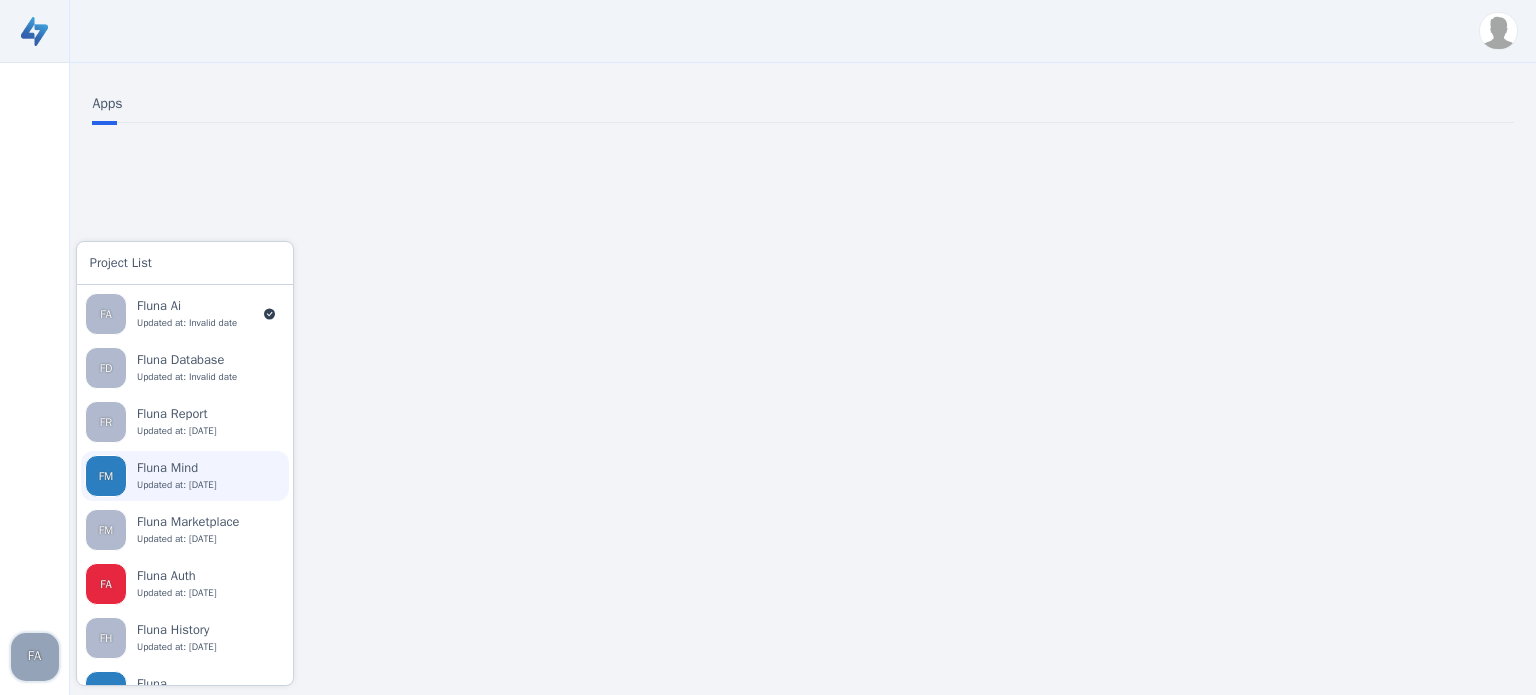 click on "Updated at: 4 months ago" at bounding box center (211, 485) 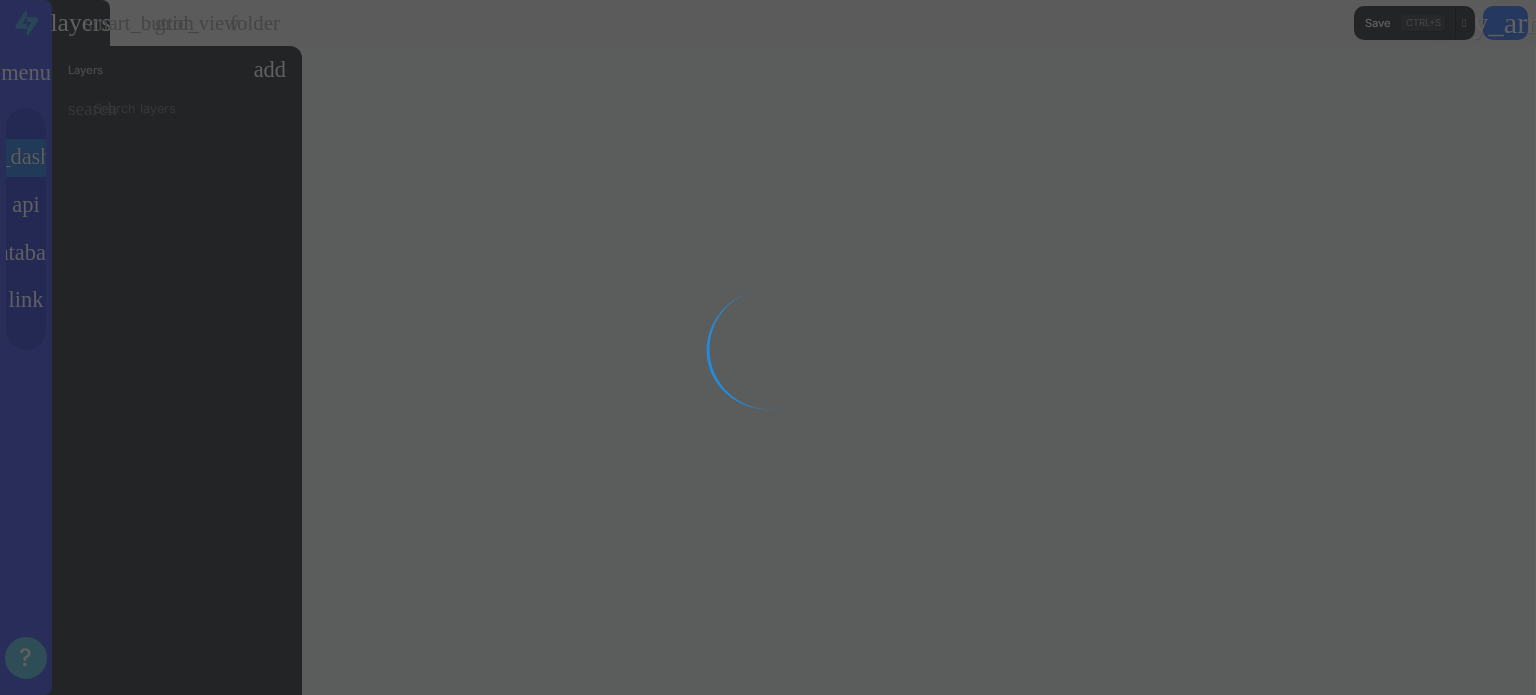 scroll, scrollTop: 0, scrollLeft: 0, axis: both 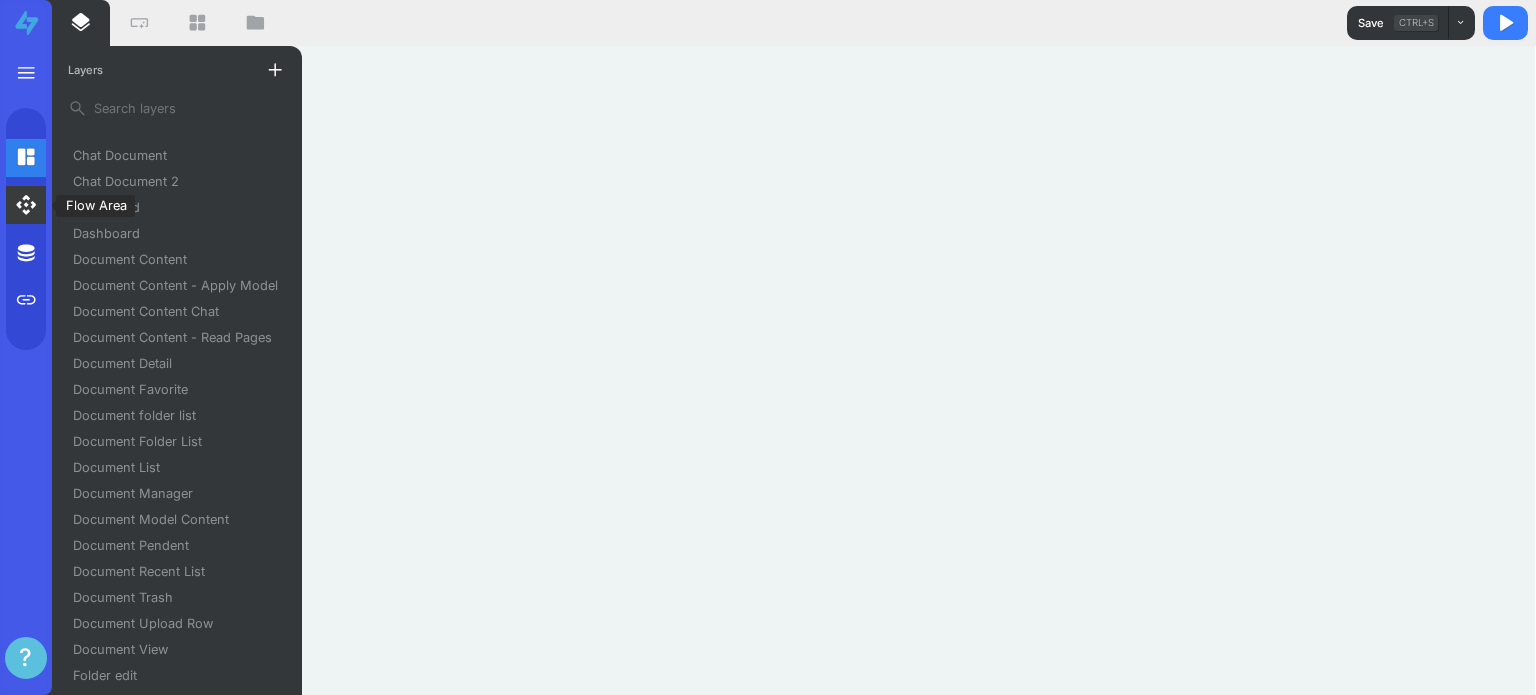 click on "api" at bounding box center [26, 205] 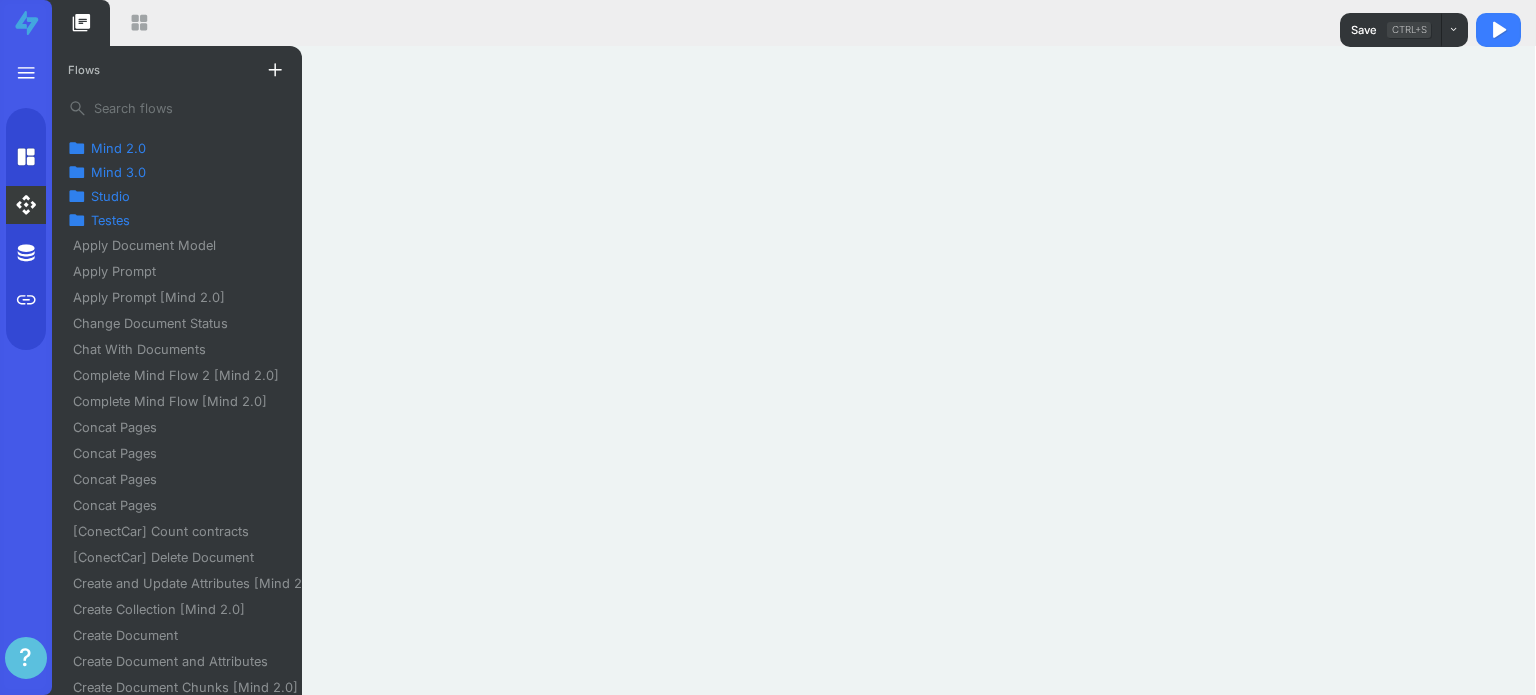 click on "Mind 3.0" at bounding box center [118, 172] 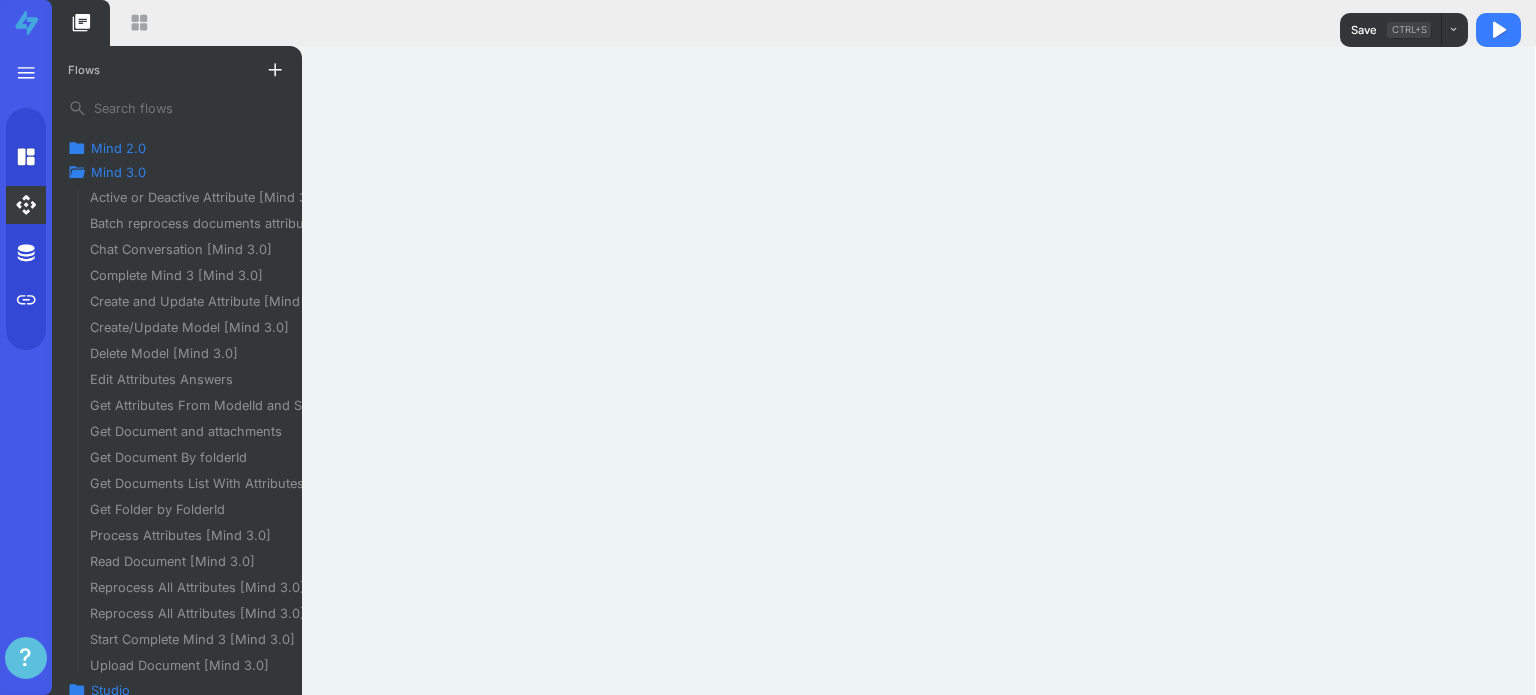 click on "Mind 3.0" at bounding box center (118, 172) 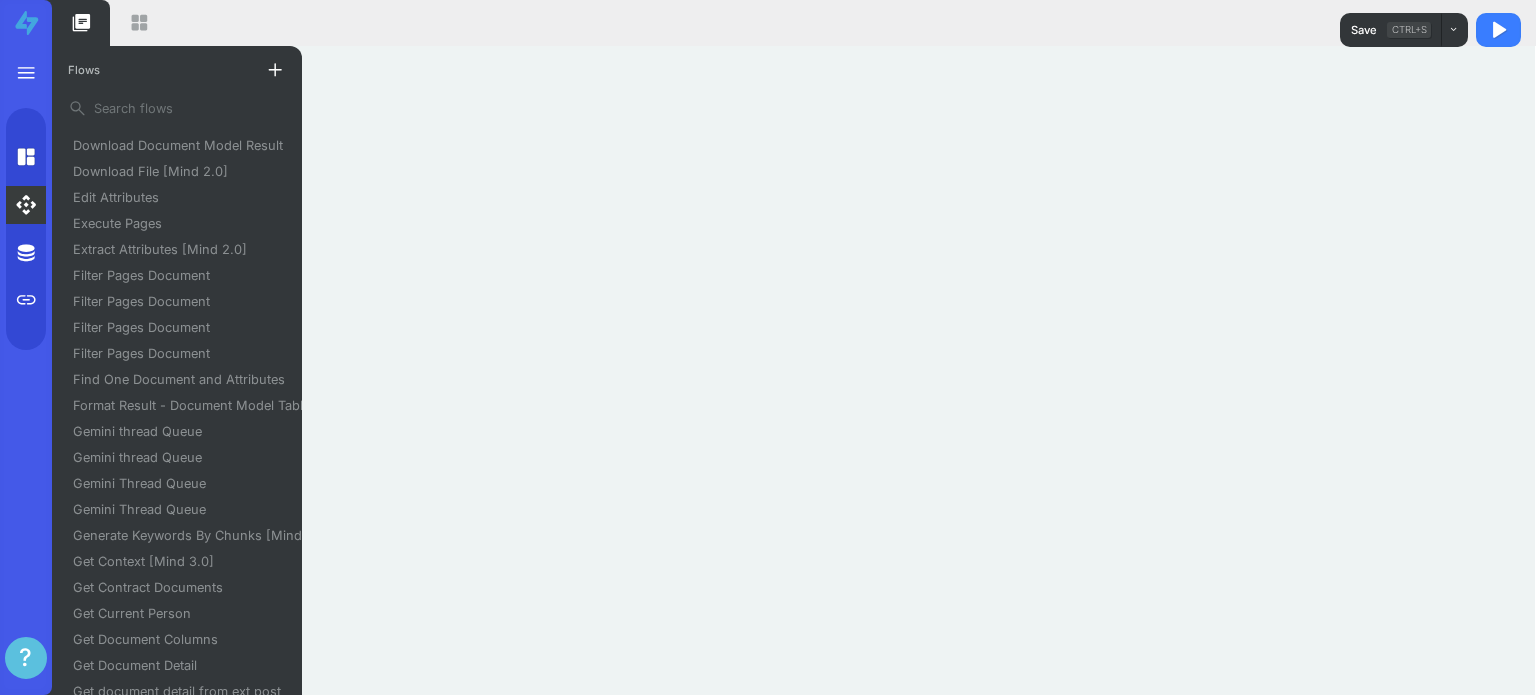 scroll, scrollTop: 1025, scrollLeft: 0, axis: vertical 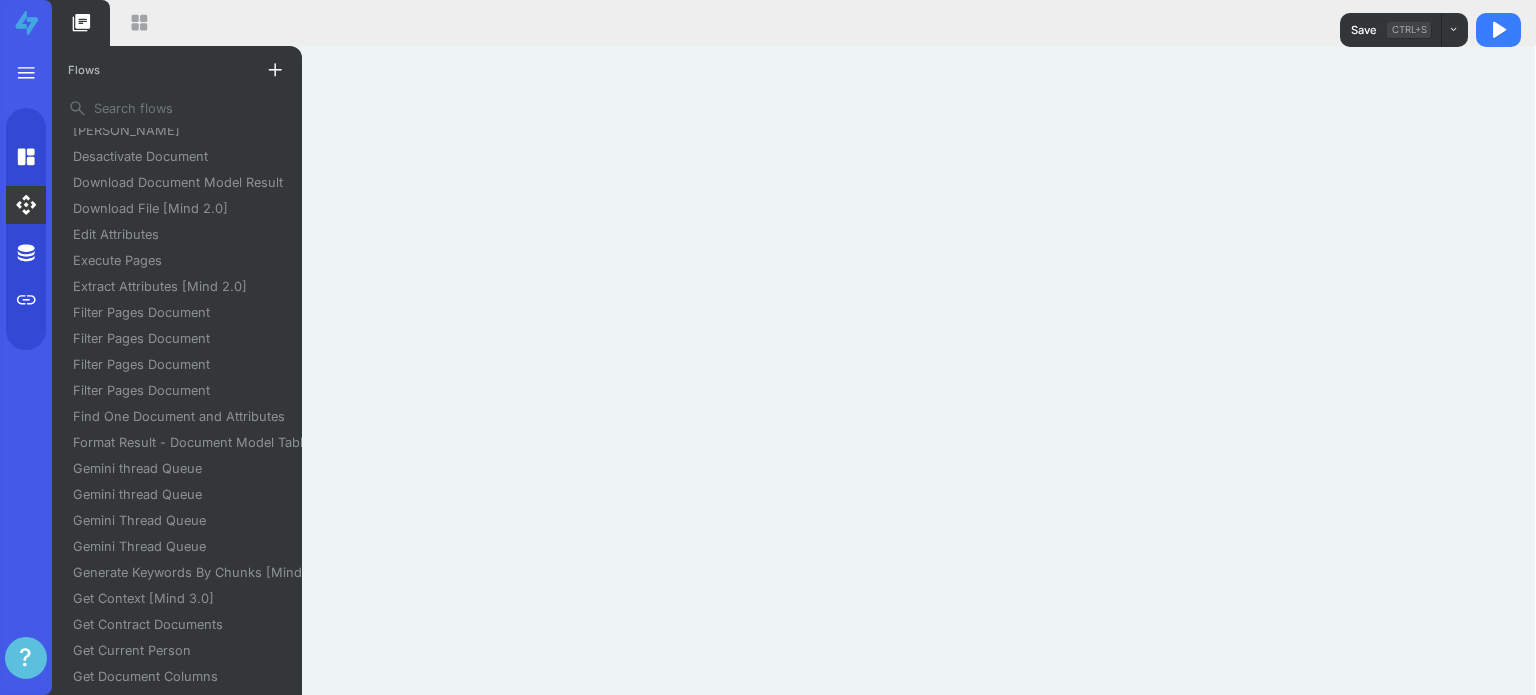 click at bounding box center (918, 346) 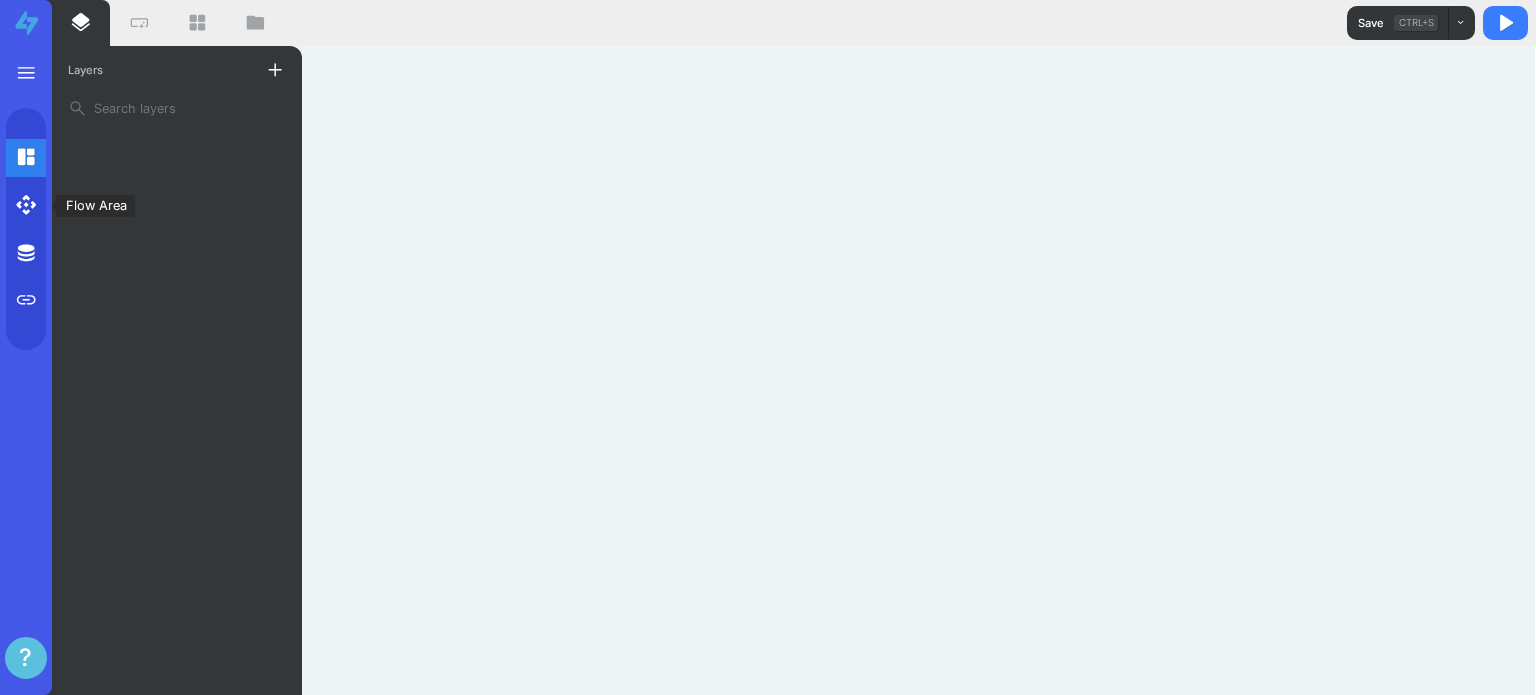 scroll, scrollTop: 0, scrollLeft: 0, axis: both 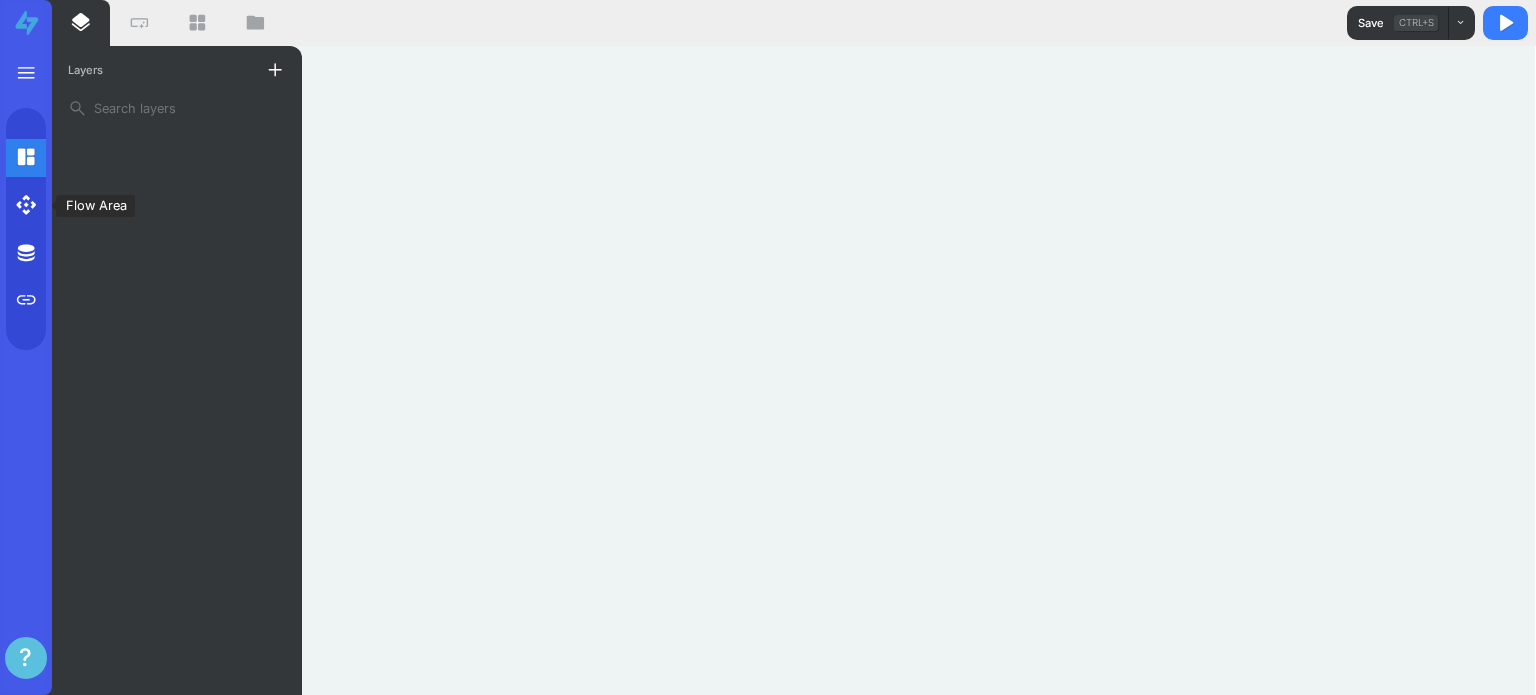 click on "api" at bounding box center (26, 205) 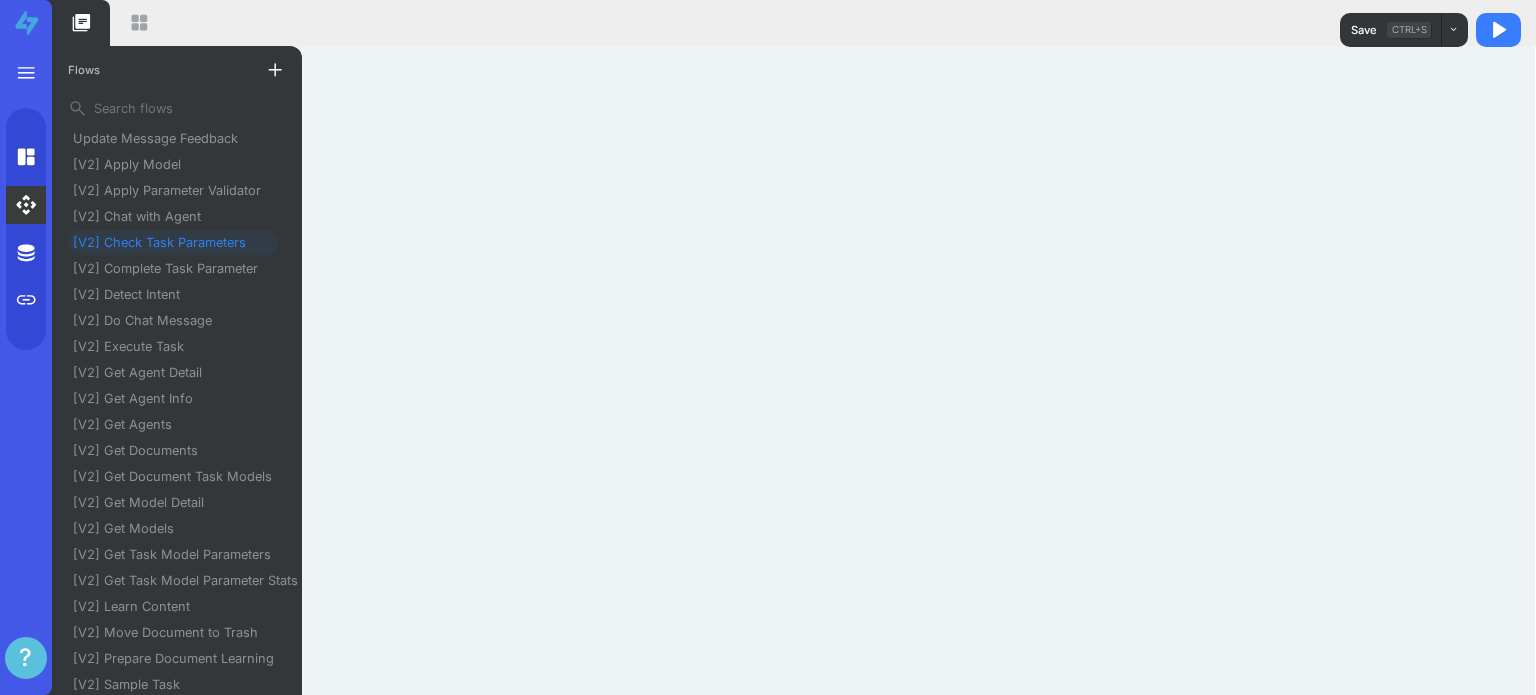 scroll, scrollTop: 327, scrollLeft: 0, axis: vertical 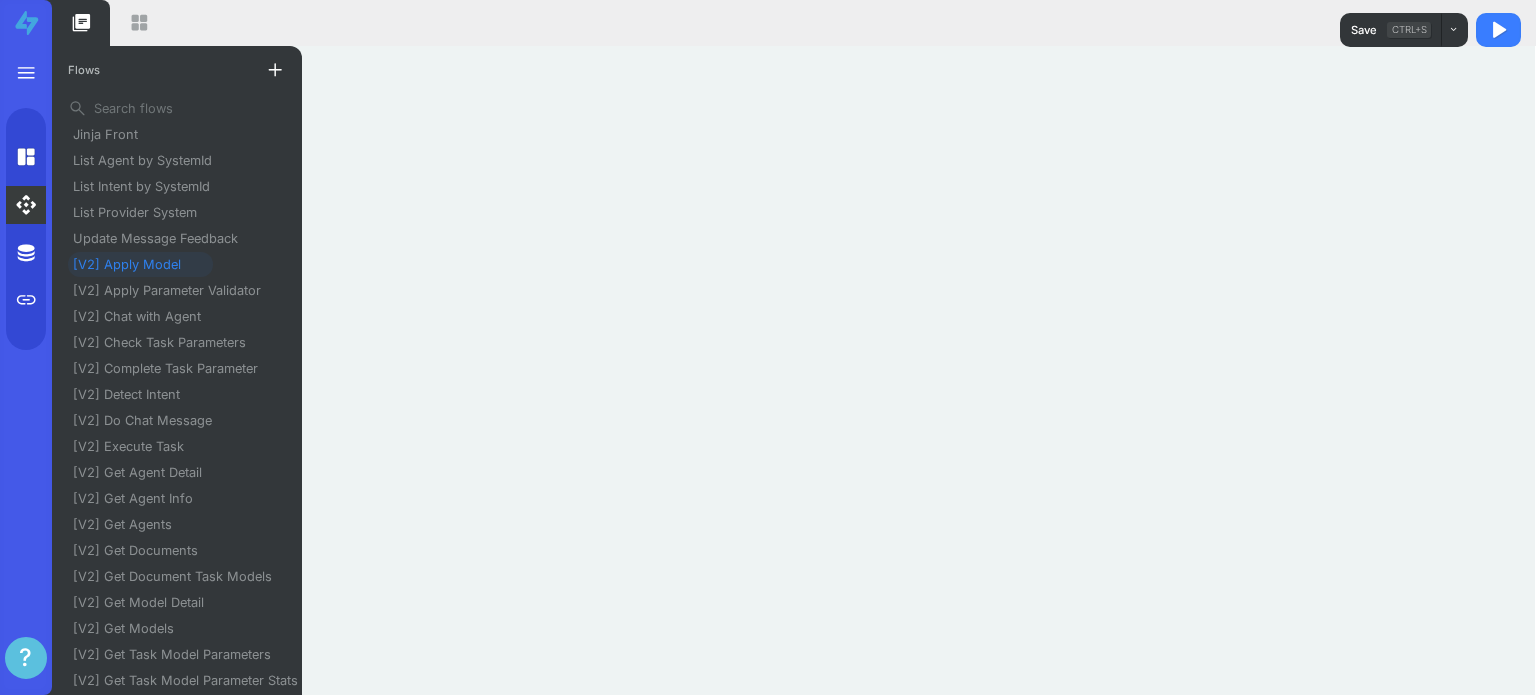 click on "[V2] Apply Model" at bounding box center [135, 264] 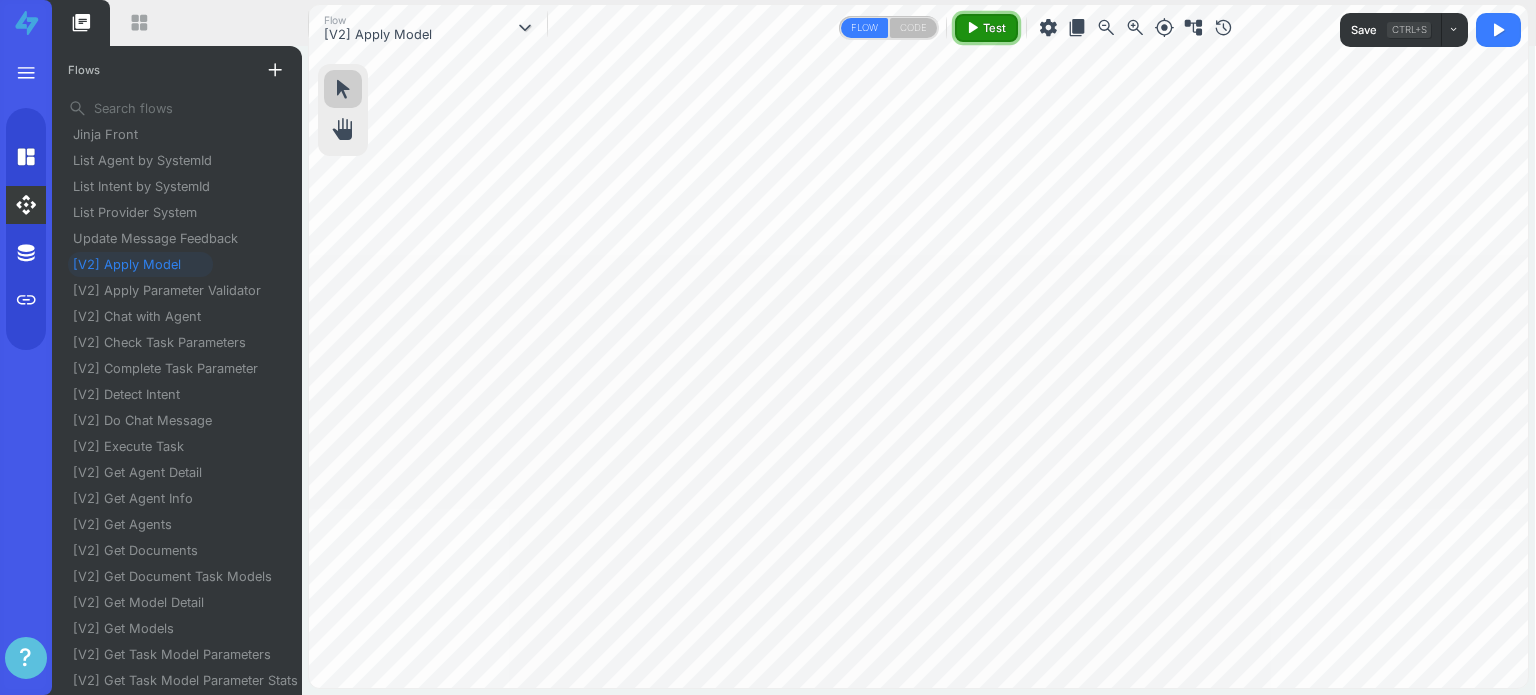 click on "play_arrow" at bounding box center [972, 28] 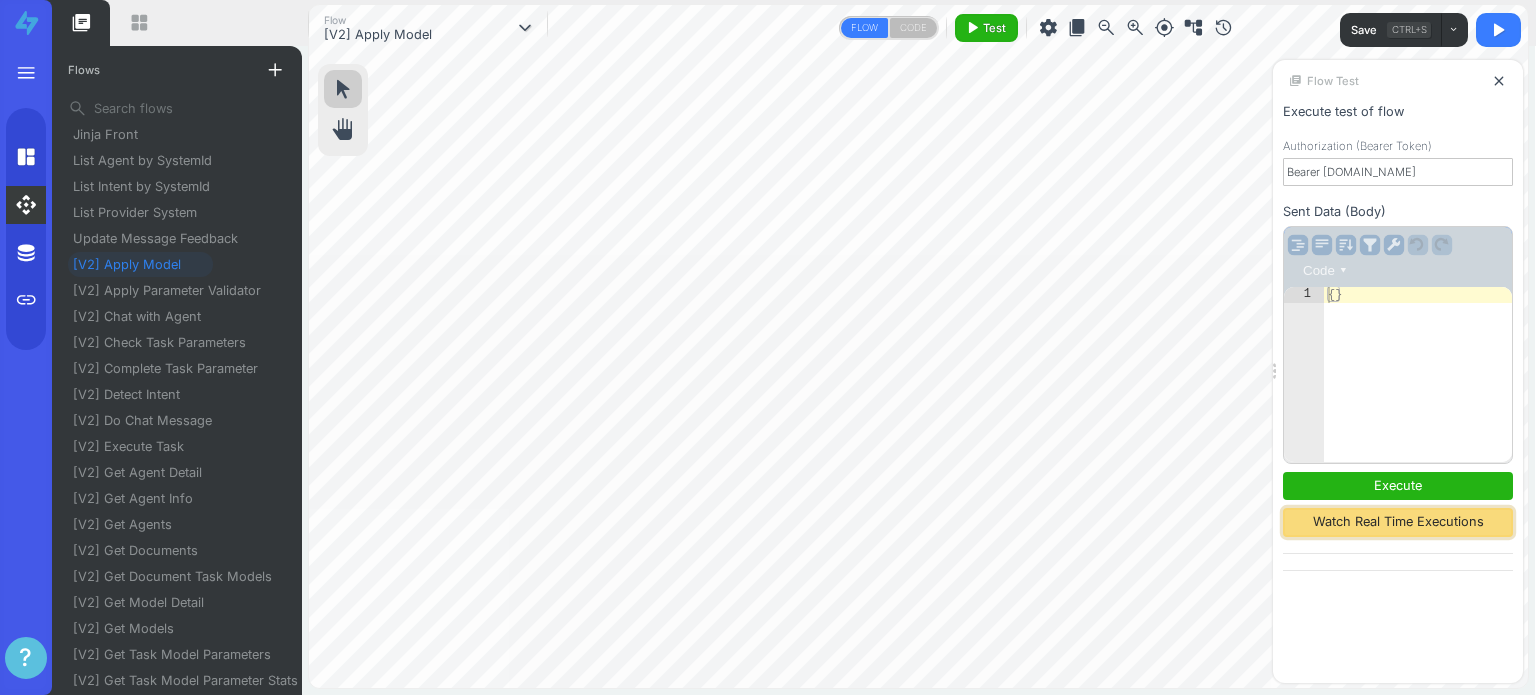 click on "Watch Real Time Executions" at bounding box center [1398, 522] 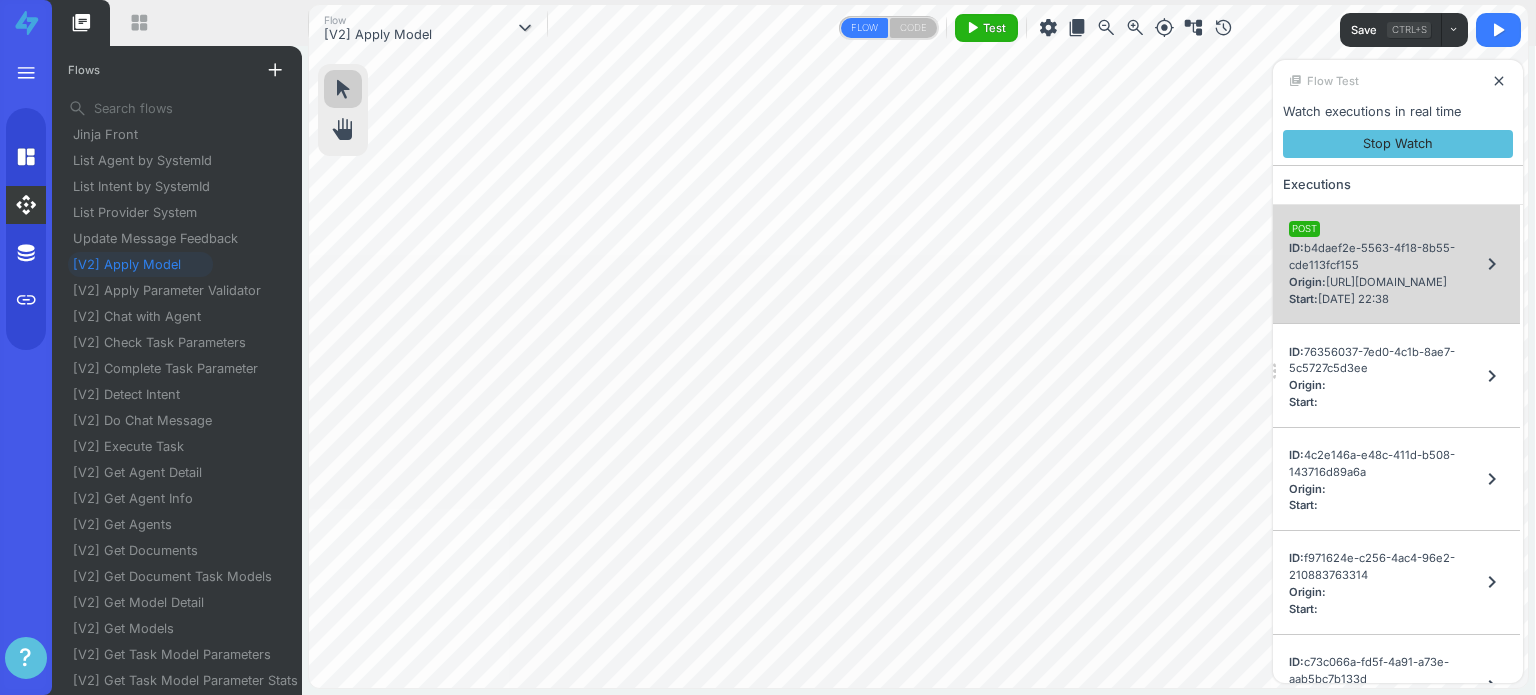 click on "Origin:   https://go.fluna.io/" at bounding box center (1384, 282) 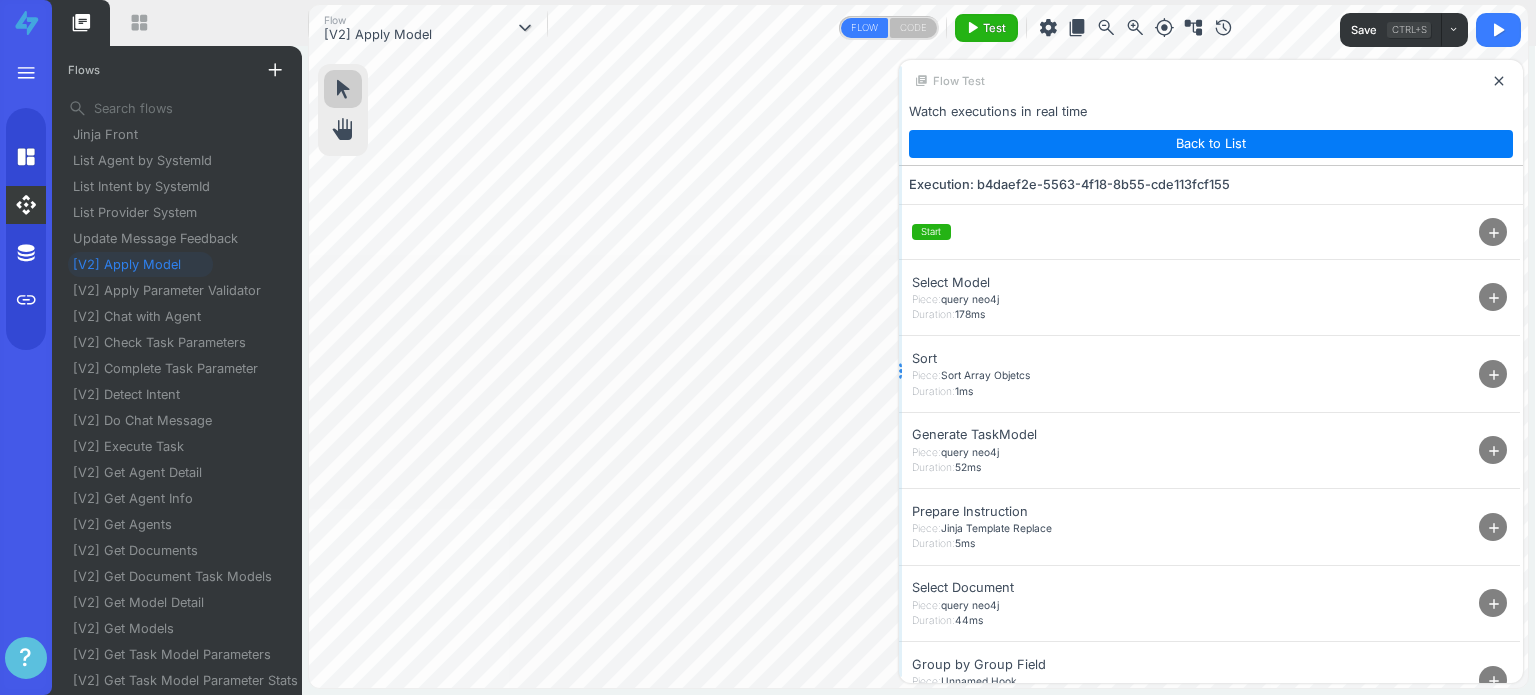 drag, startPoint x: 1274, startPoint y: 372, endPoint x: 904, endPoint y: 403, distance: 371.2964 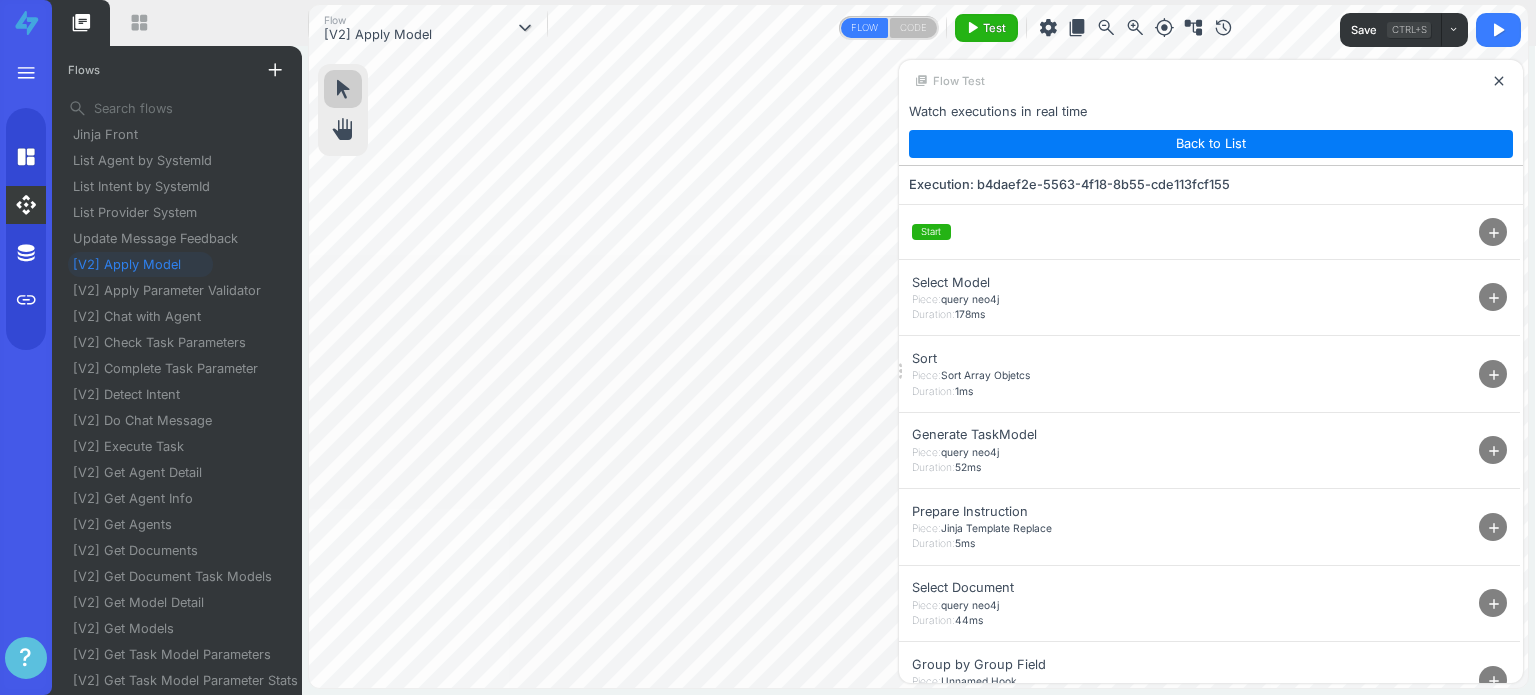 scroll, scrollTop: 0, scrollLeft: 0, axis: both 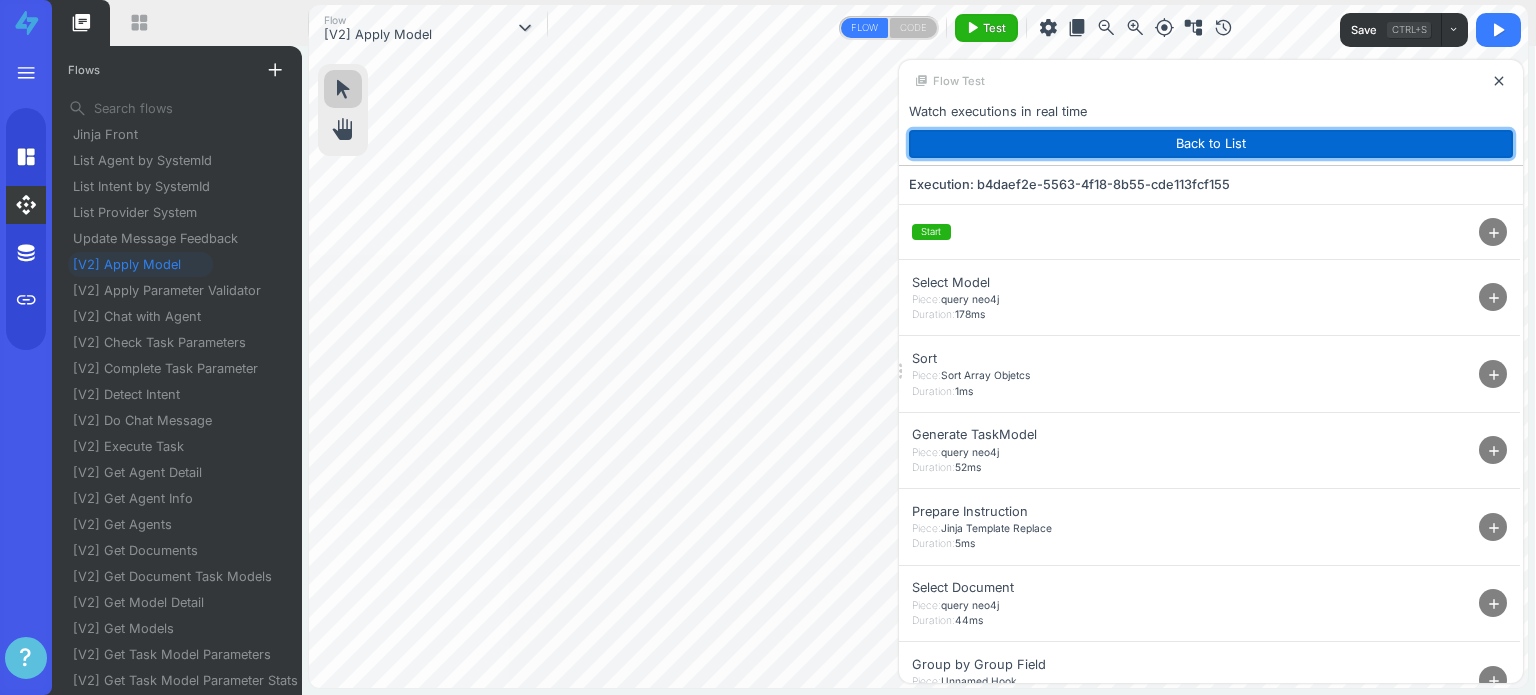 click on "Back to List" at bounding box center (1211, 144) 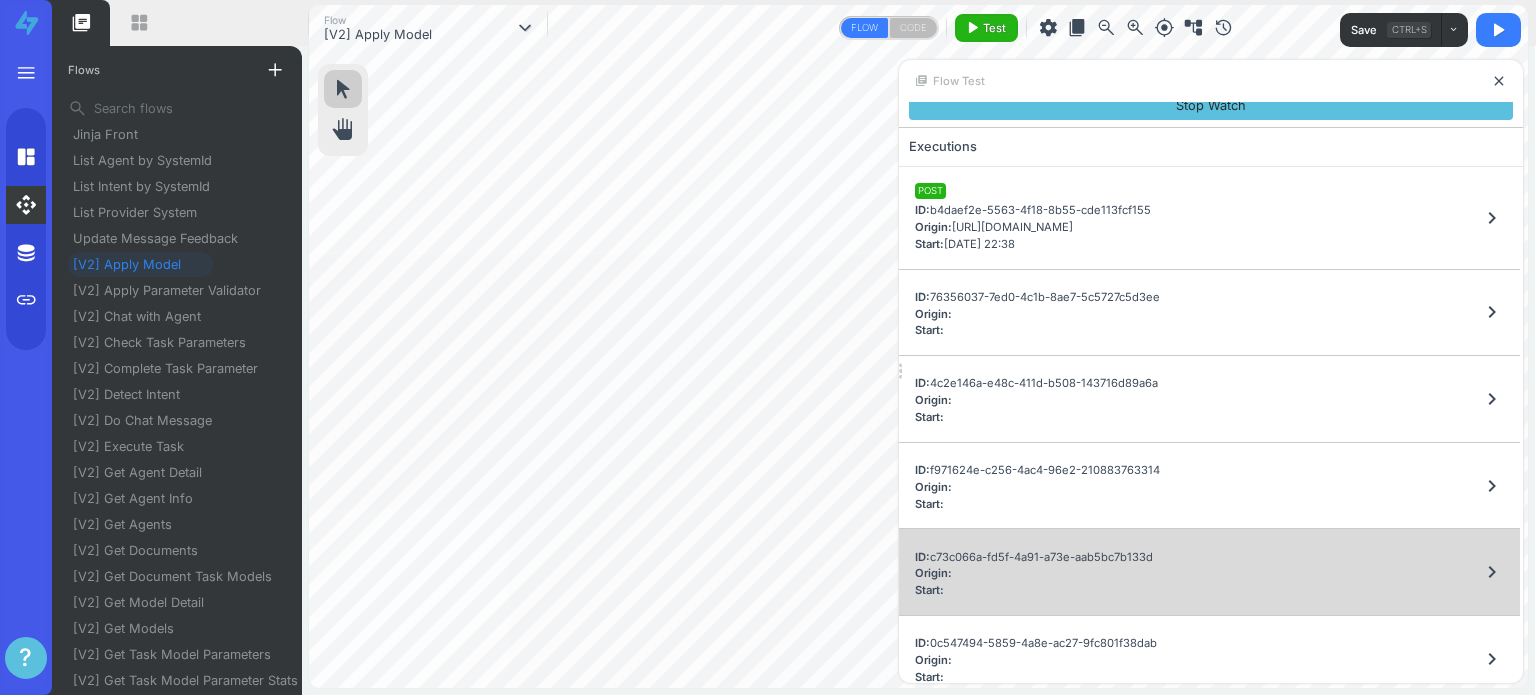 scroll, scrollTop: 55, scrollLeft: 0, axis: vertical 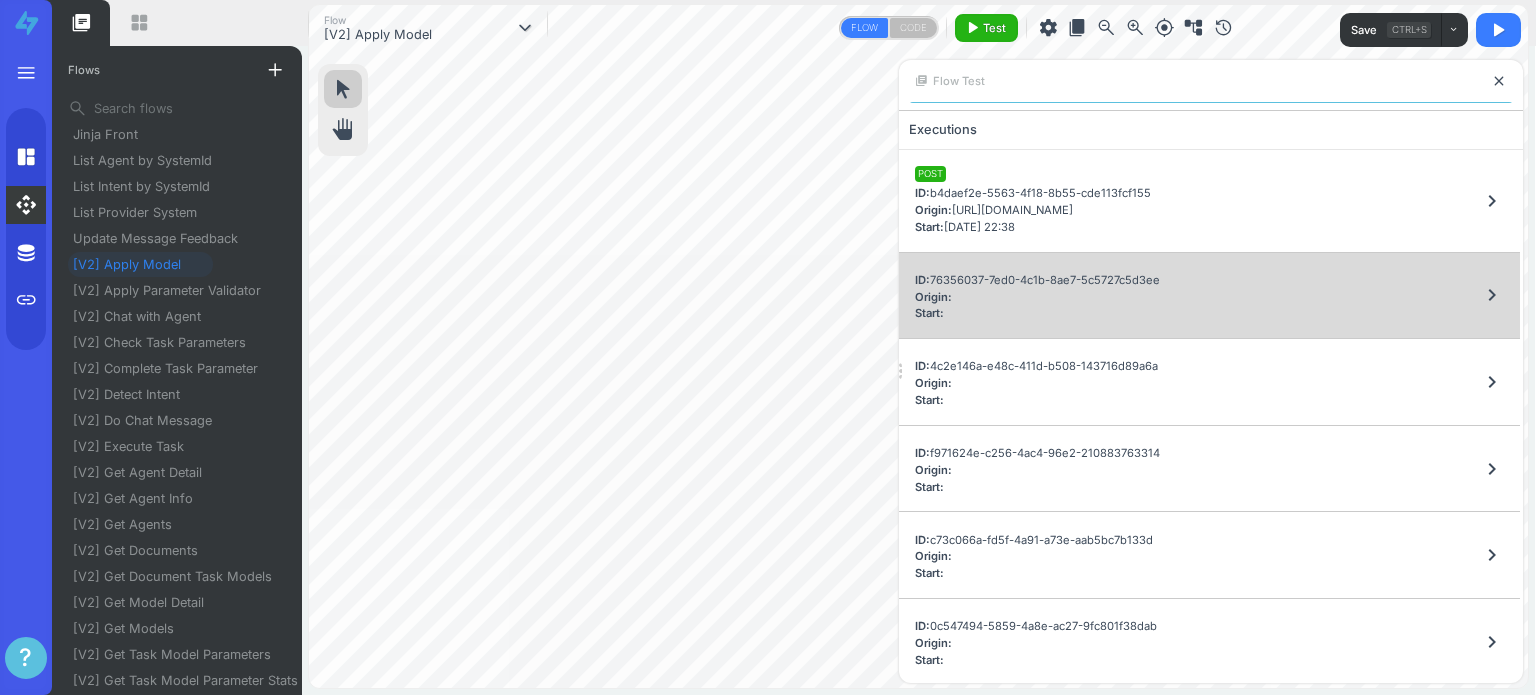 click on "ID:  76356037-7ed0-4c1b-8ae7-5c5727c5d3ee Origin:    Start:    chevron_right" at bounding box center [1209, 296] 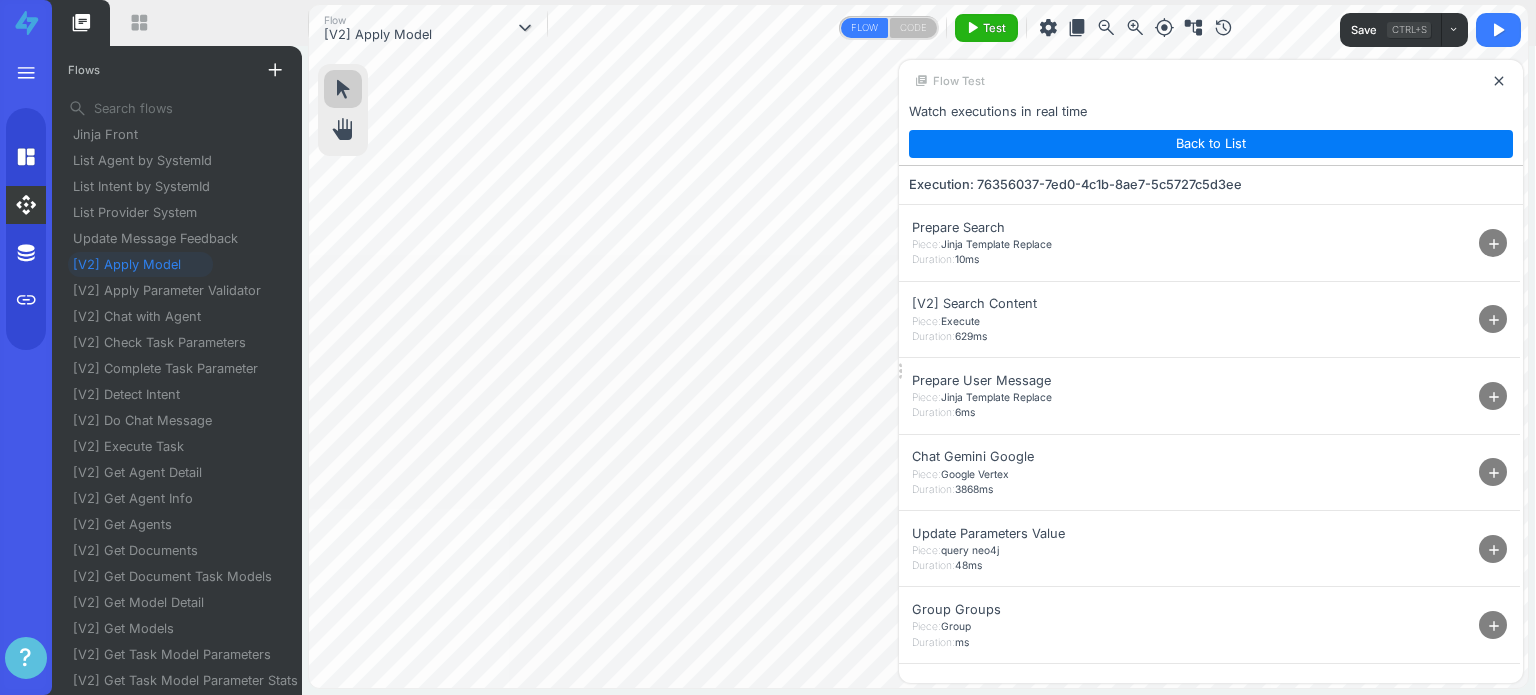 scroll, scrollTop: 0, scrollLeft: 0, axis: both 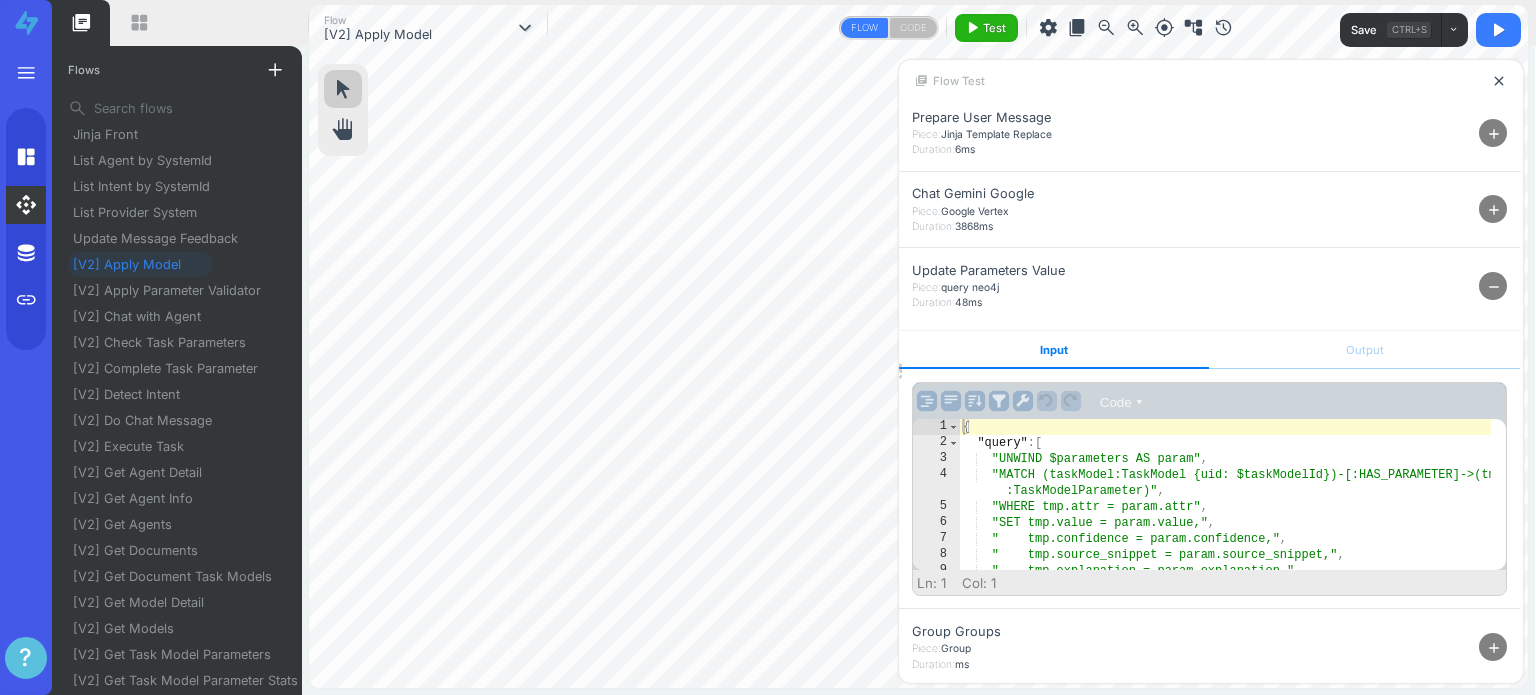 type on ""SET tmp.value = param.value,"," 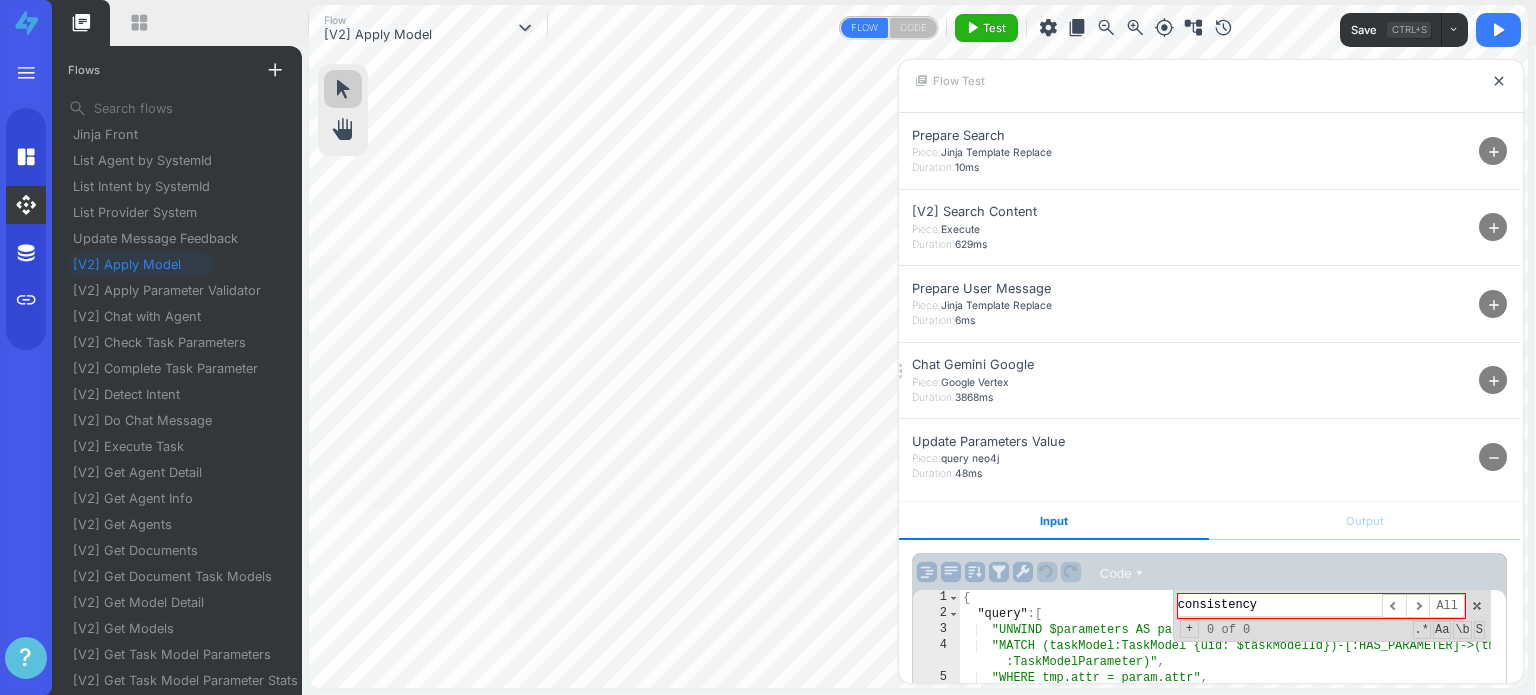 scroll, scrollTop: 0, scrollLeft: 0, axis: both 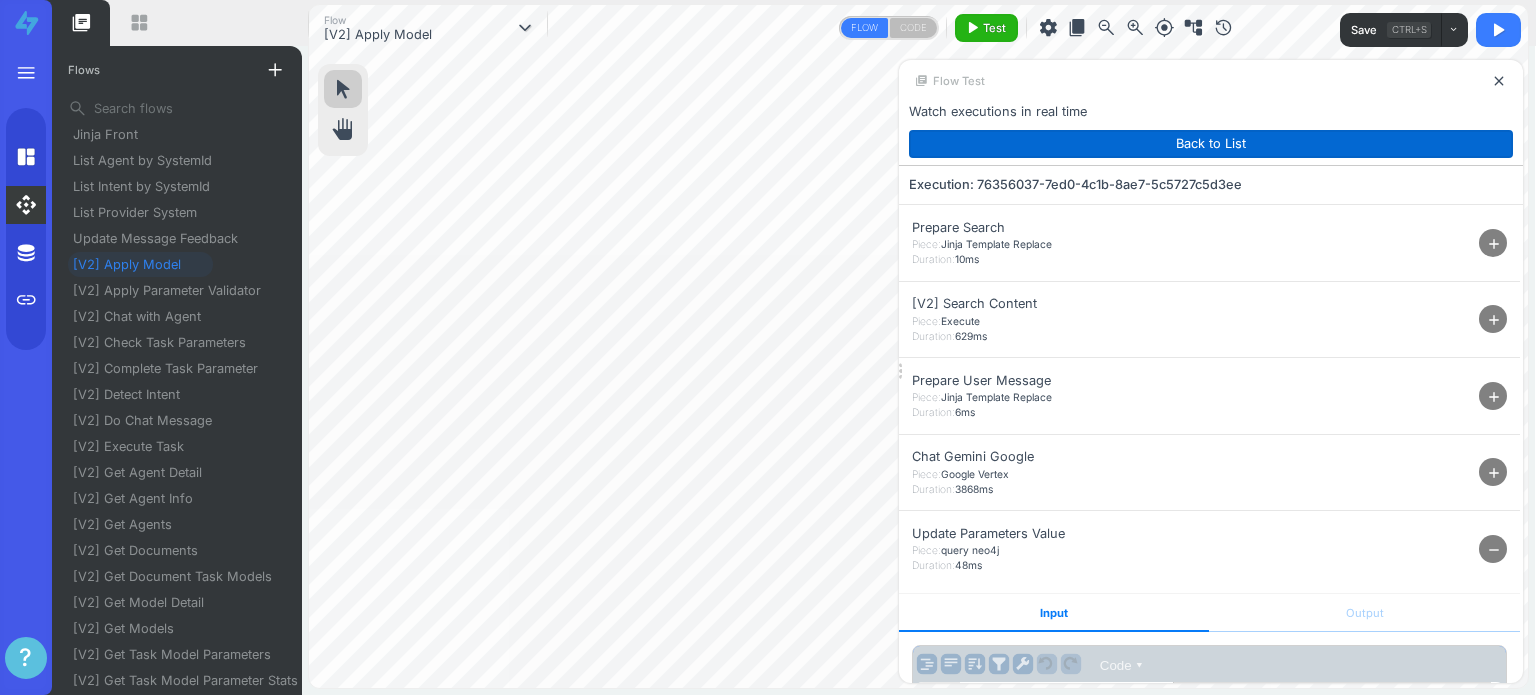 type on "consistency" 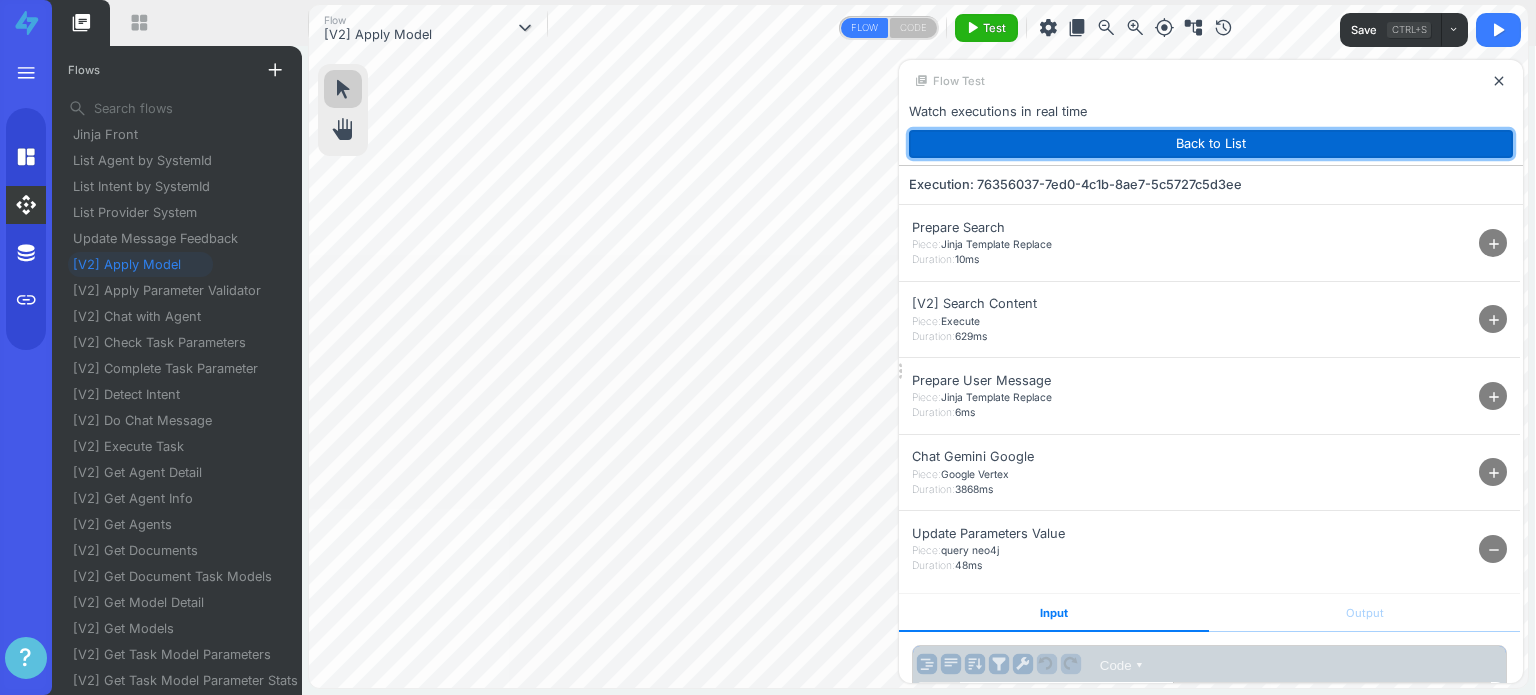 click on "Back to List" at bounding box center [1211, 144] 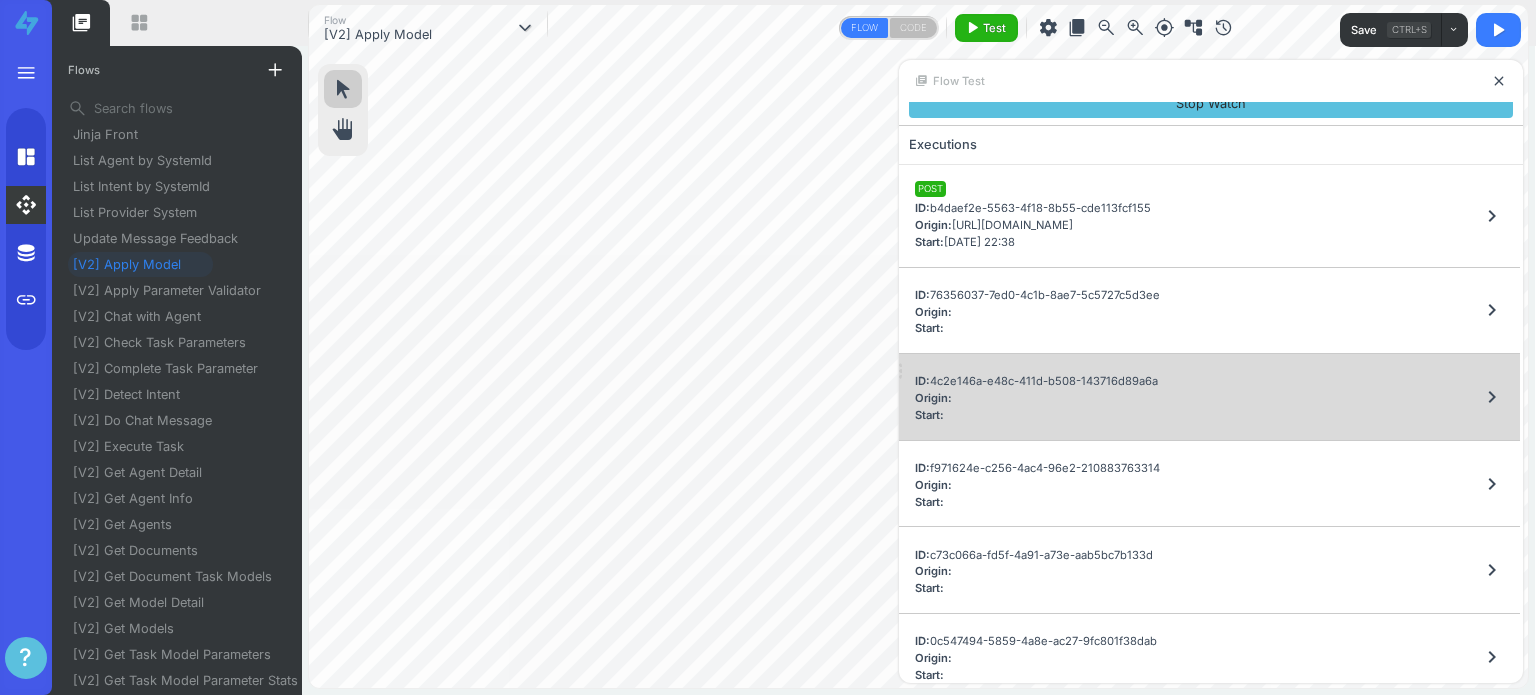 scroll, scrollTop: 55, scrollLeft: 0, axis: vertical 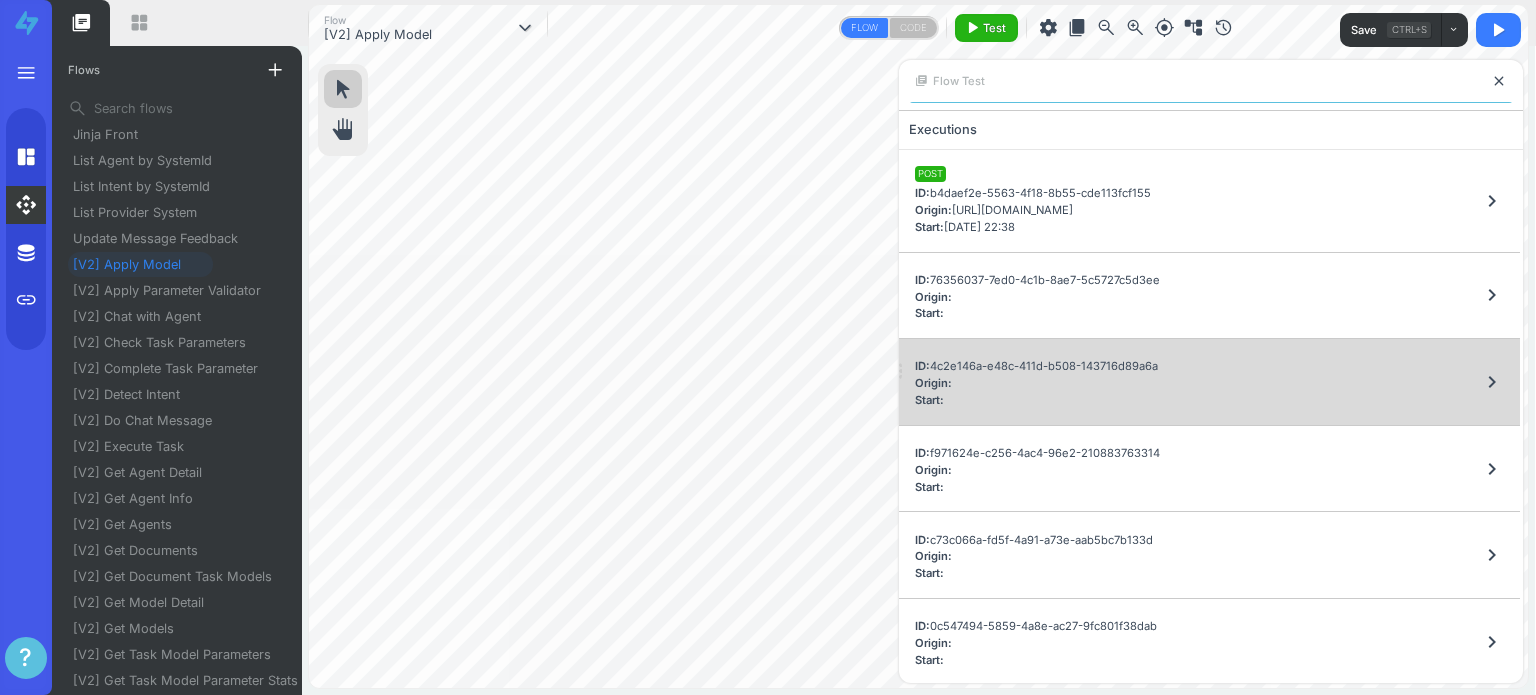 click on "ID:  4c2e146a-e48c-411d-b508-143716d89a6a Origin:    Start:    chevron_right" at bounding box center [1209, 382] 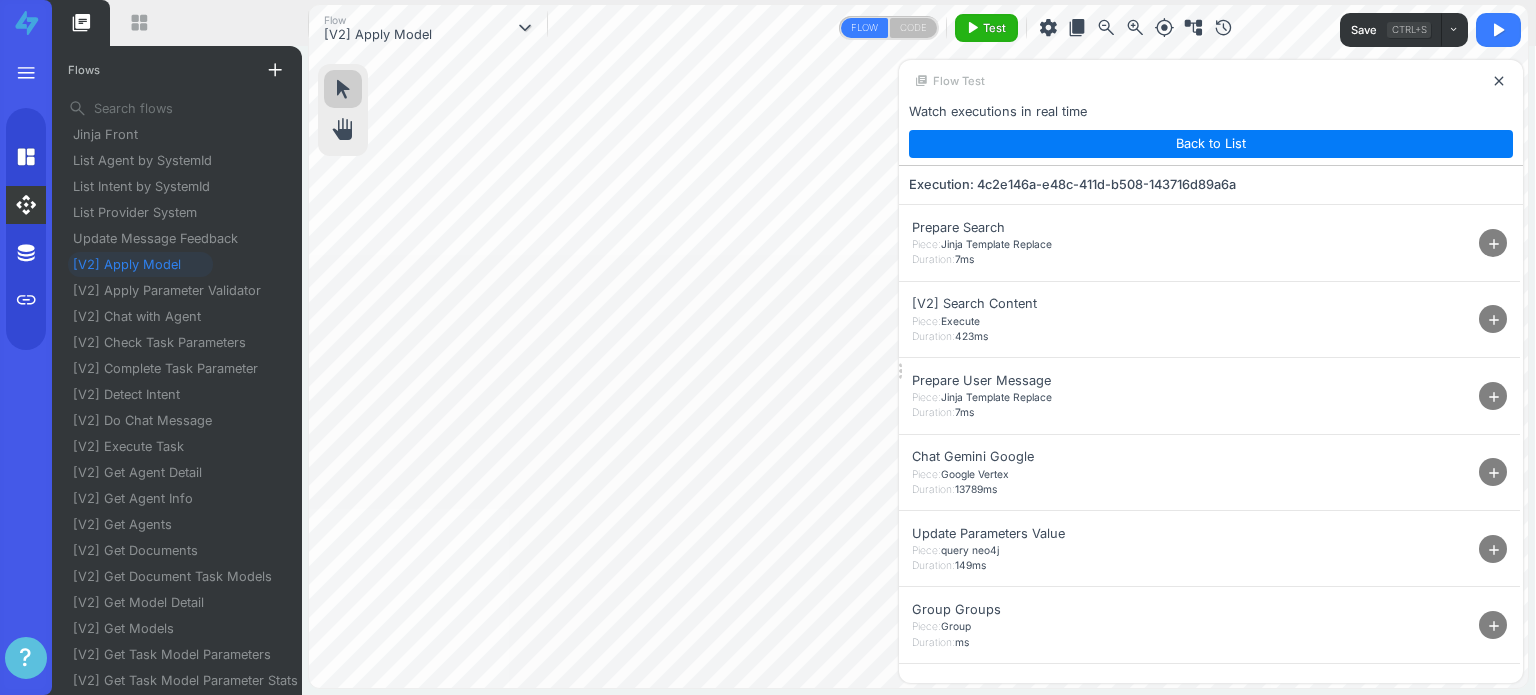 scroll, scrollTop: 0, scrollLeft: 0, axis: both 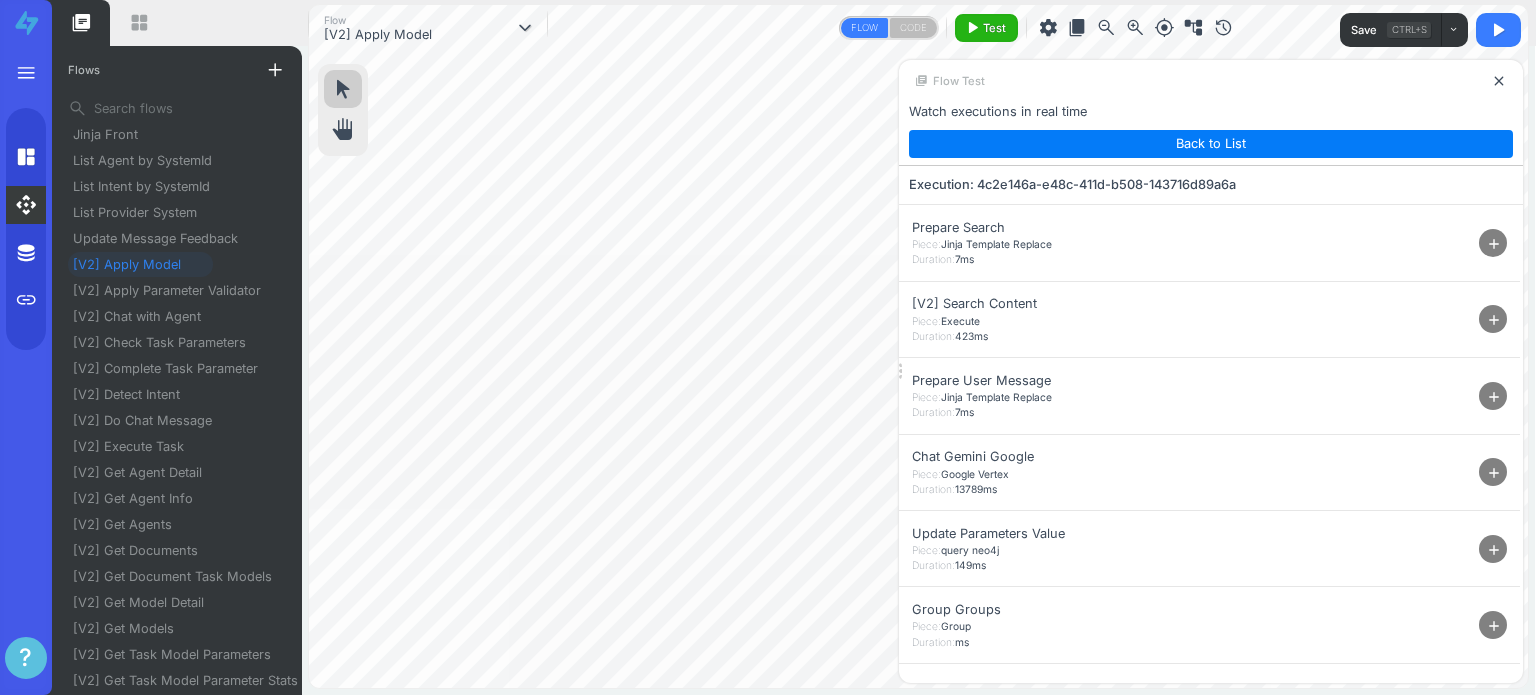 drag, startPoint x: 1492, startPoint y: 543, endPoint x: 1471, endPoint y: 554, distance: 23.70654 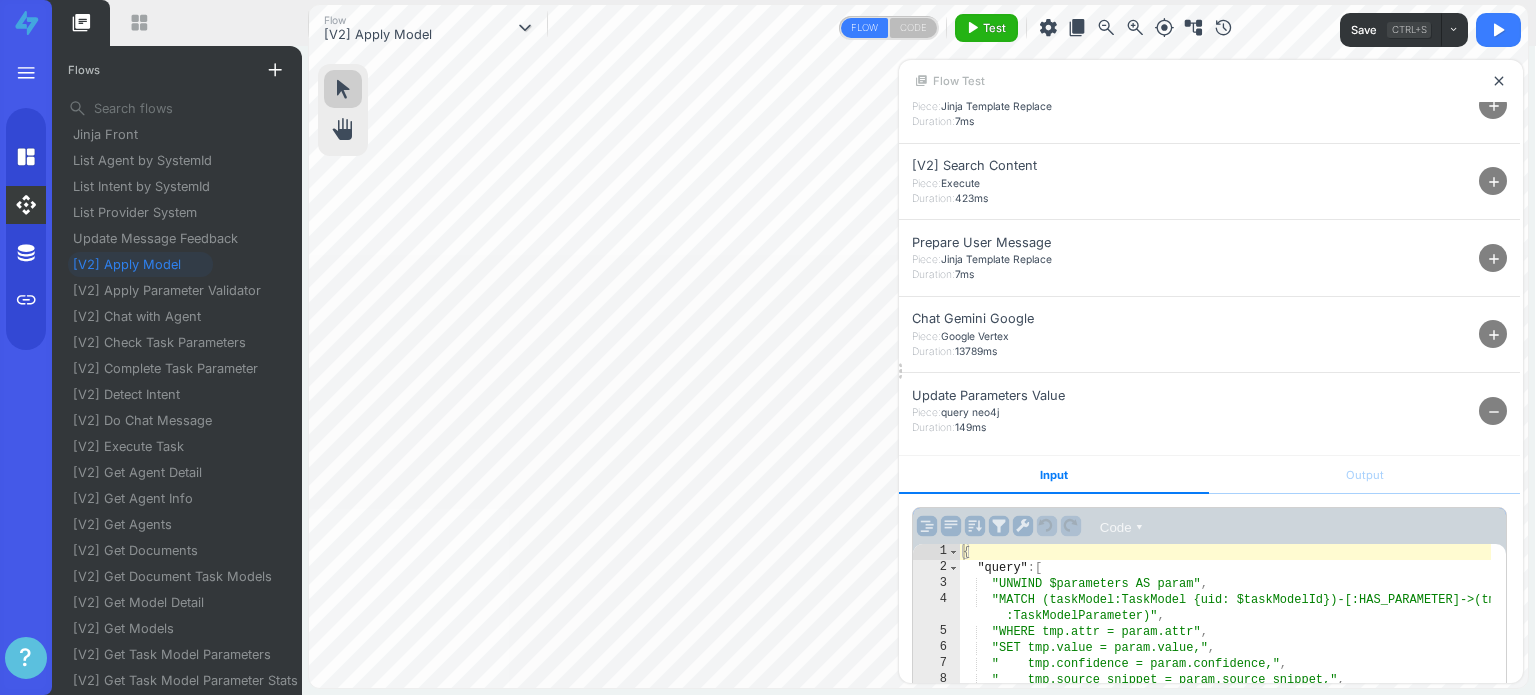 scroll, scrollTop: 263, scrollLeft: 0, axis: vertical 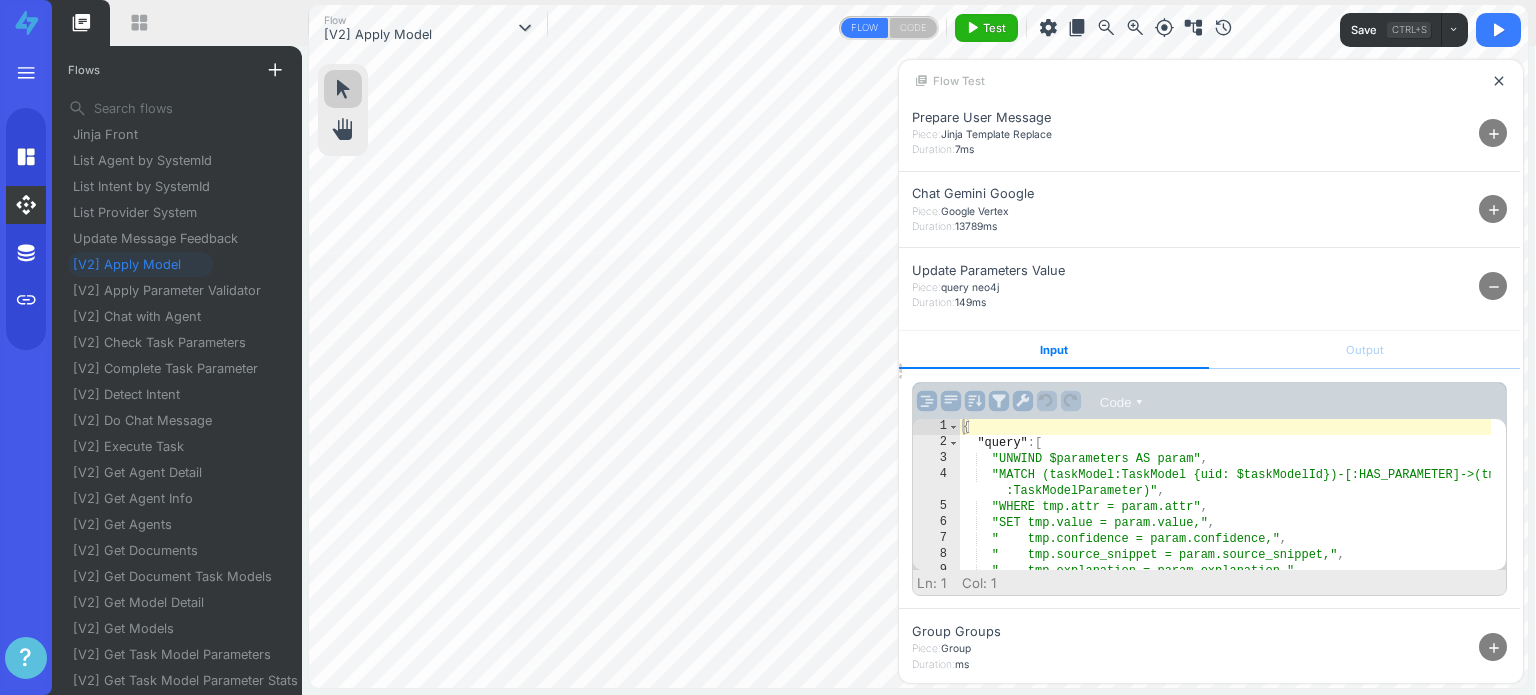 type on ""SET tmp.value = param.value,"," 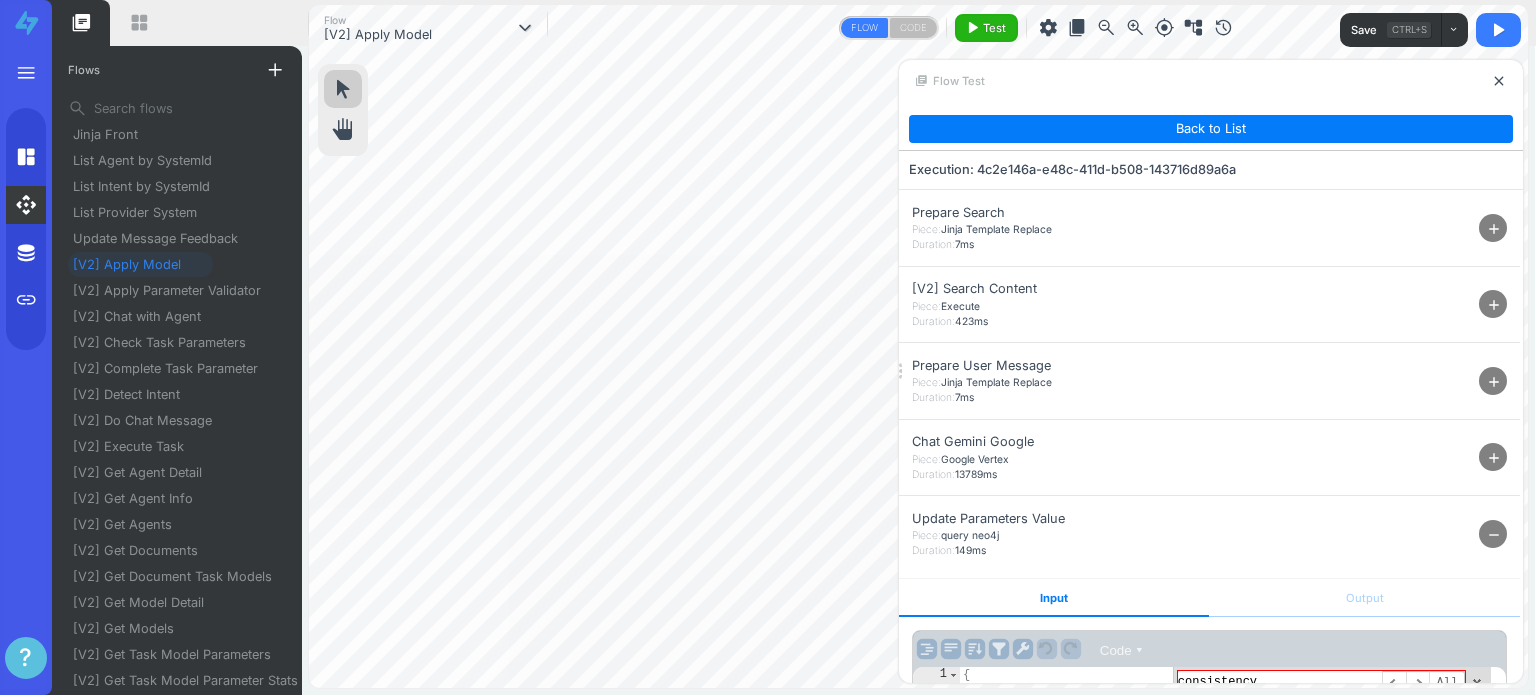 scroll, scrollTop: 0, scrollLeft: 0, axis: both 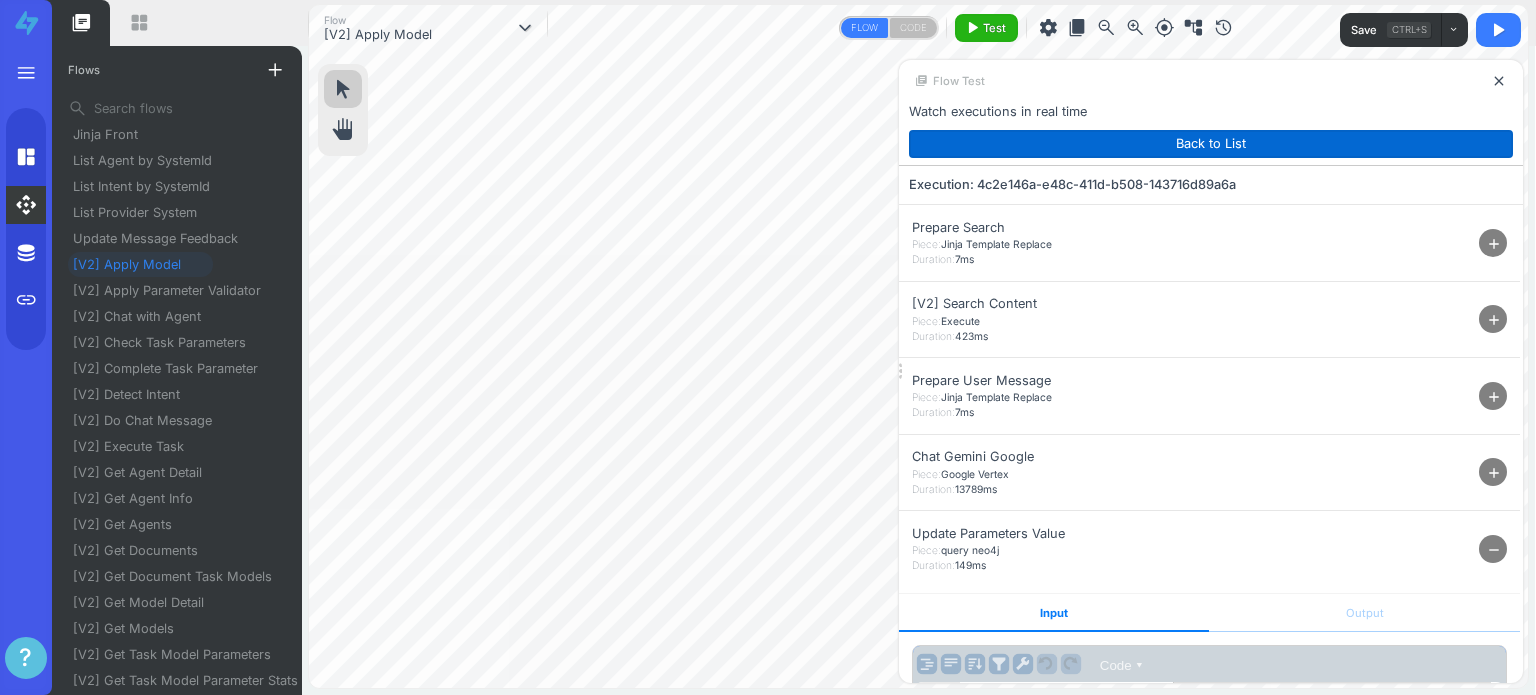 type on "consistency" 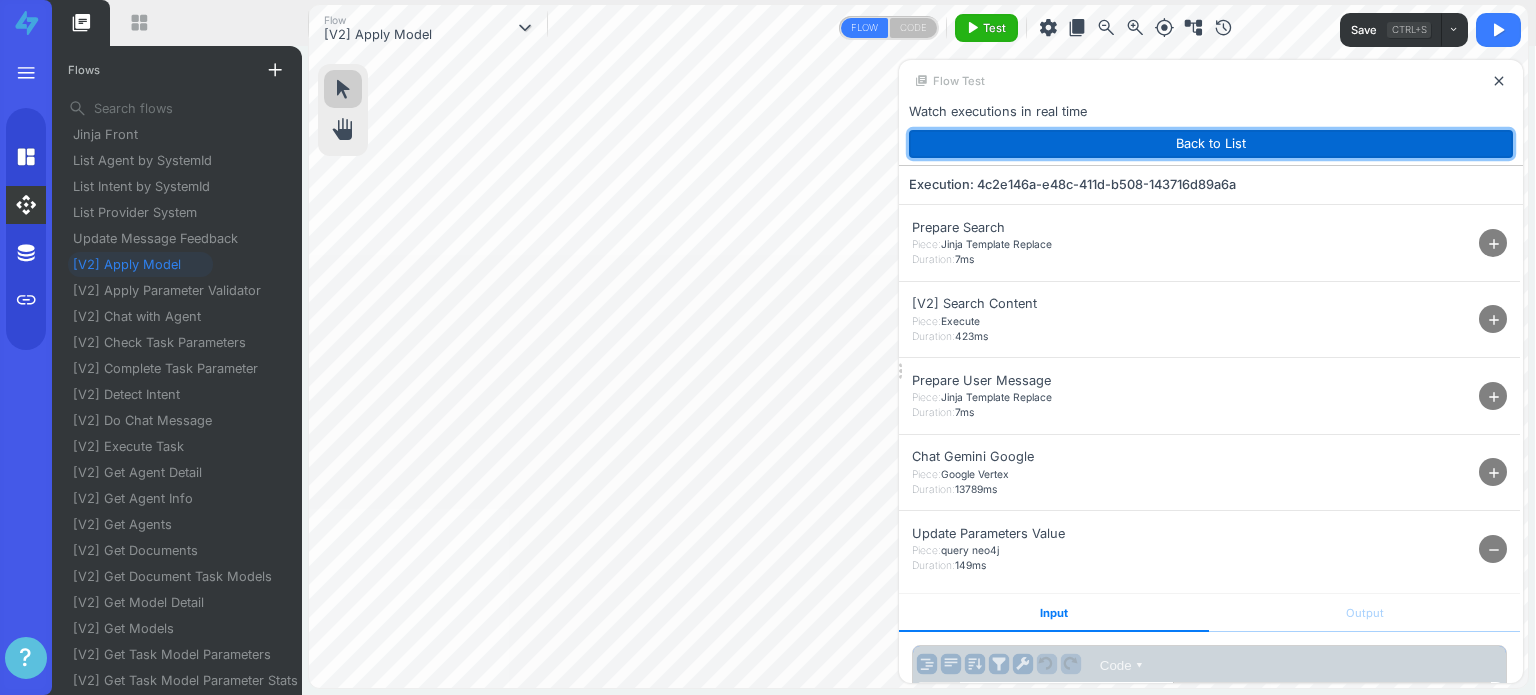 click on "Back to List" at bounding box center [1211, 144] 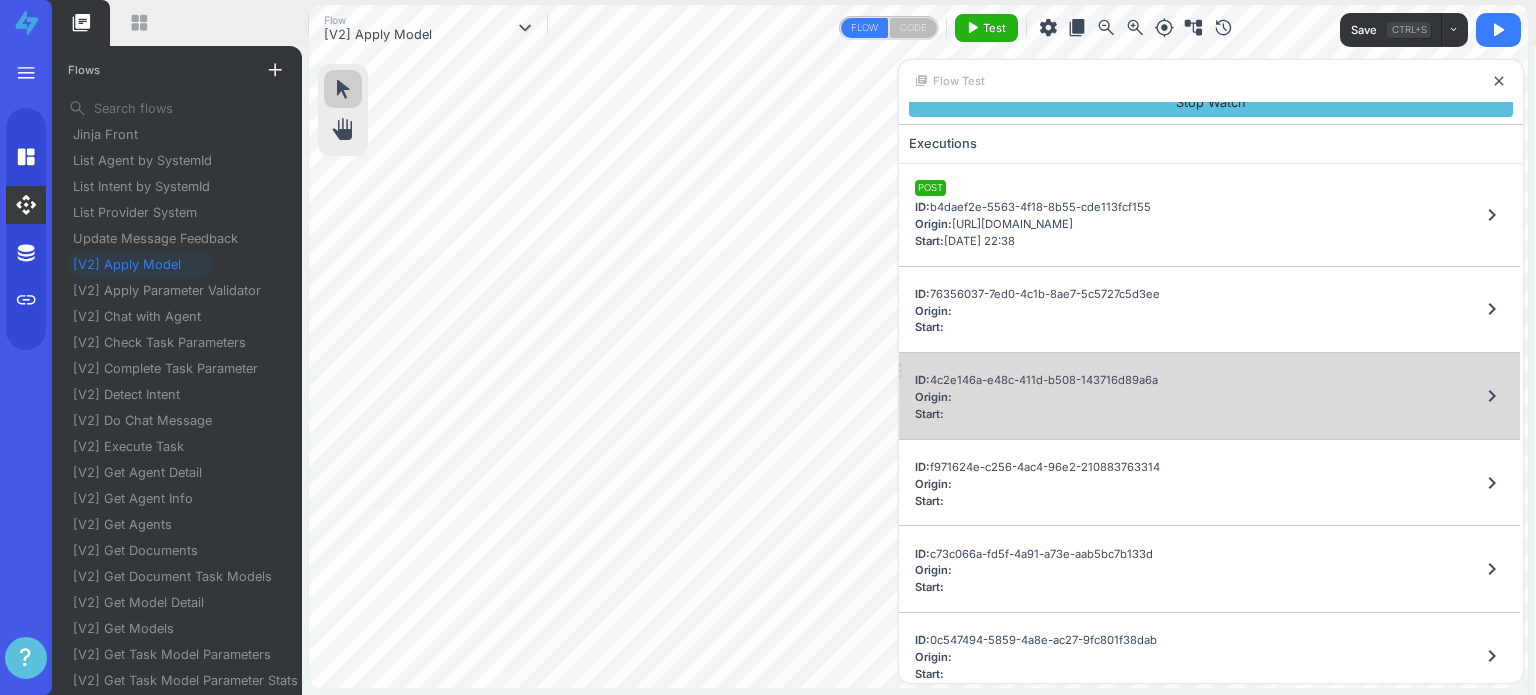 scroll, scrollTop: 55, scrollLeft: 0, axis: vertical 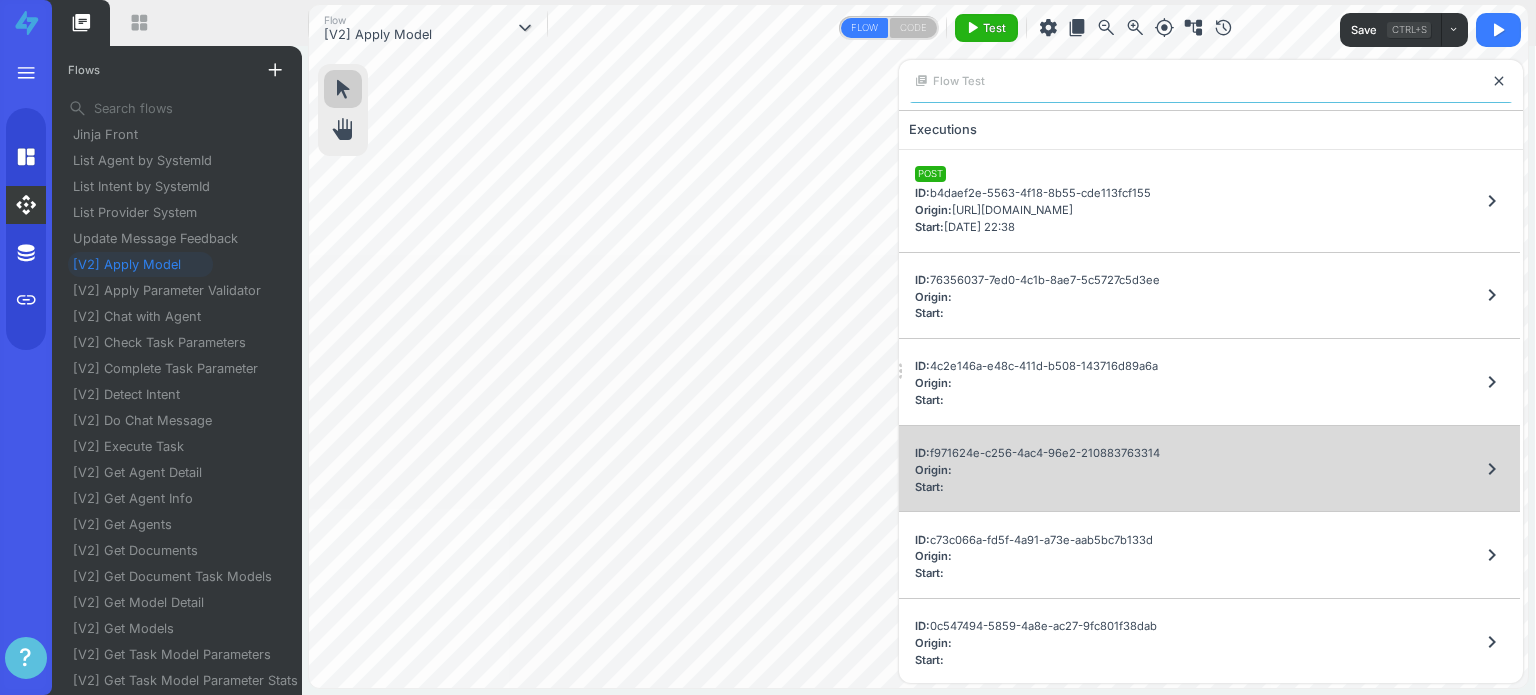 click on "ID:  f971624e-c256-4ac4-96e2-210883763314 Origin:    Start:    chevron_right" at bounding box center (1209, 469) 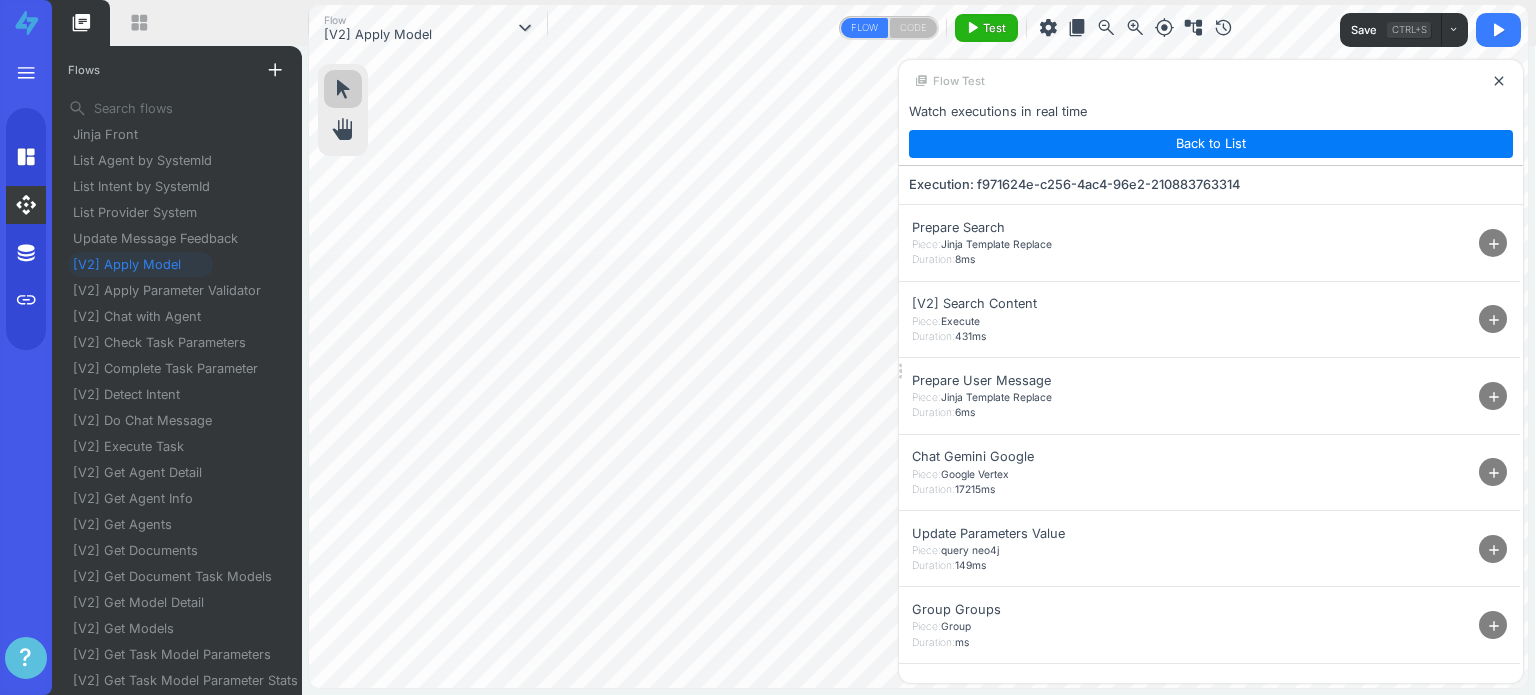scroll, scrollTop: 0, scrollLeft: 0, axis: both 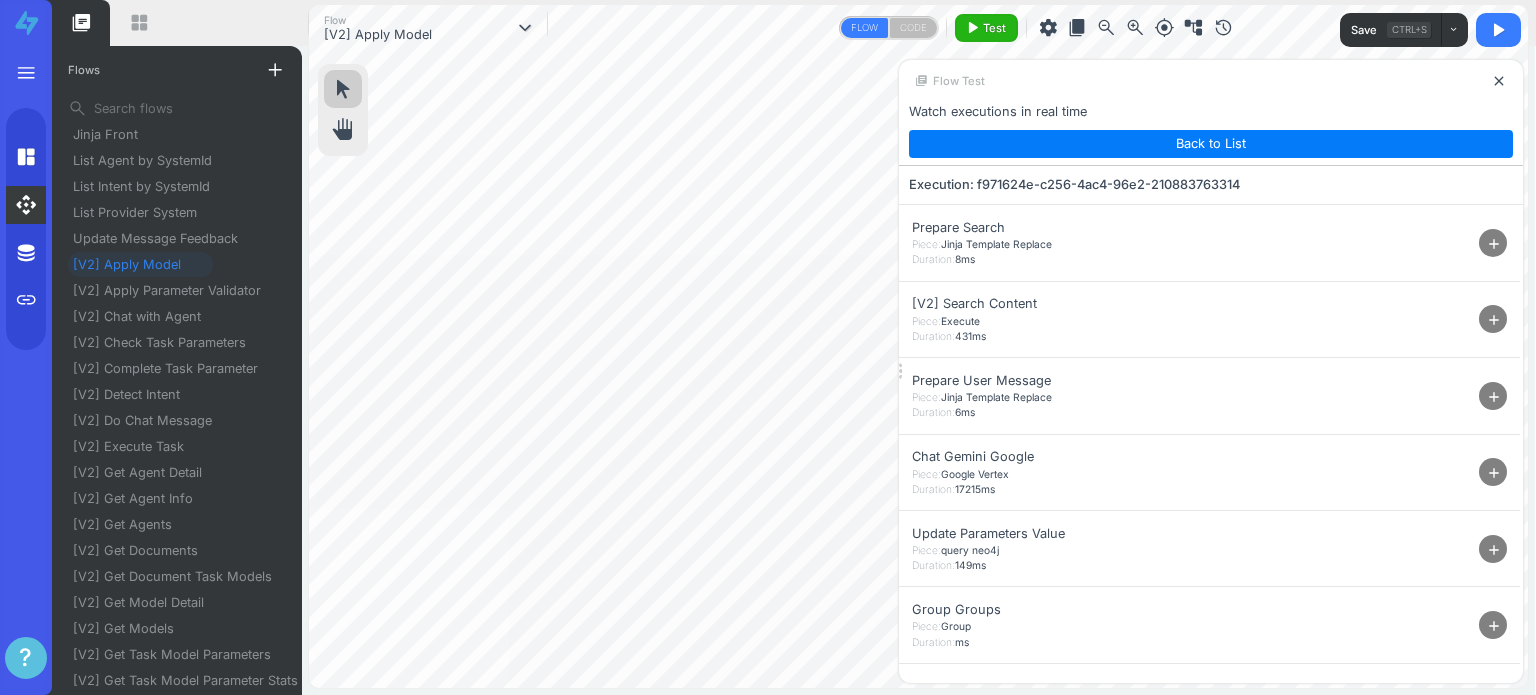 click on "add" at bounding box center [1494, 550] 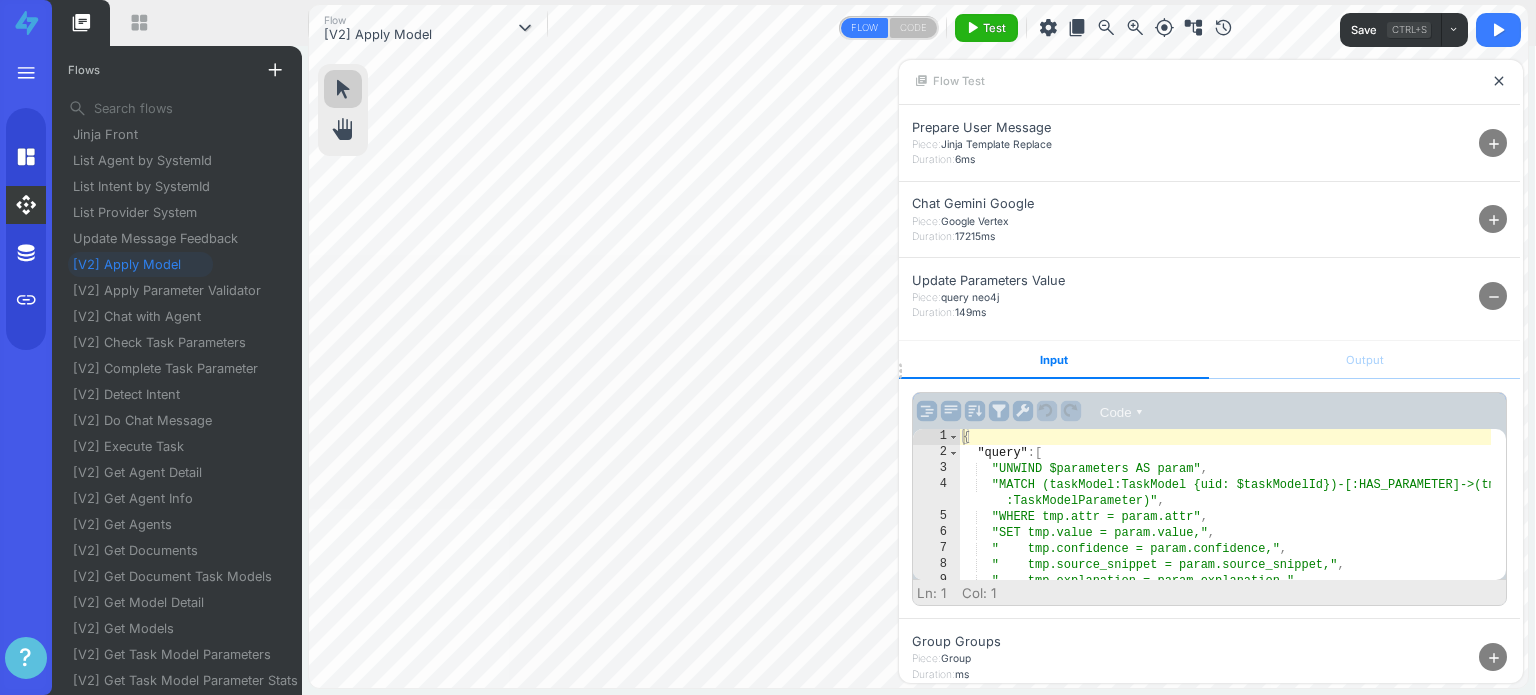 scroll, scrollTop: 263, scrollLeft: 0, axis: vertical 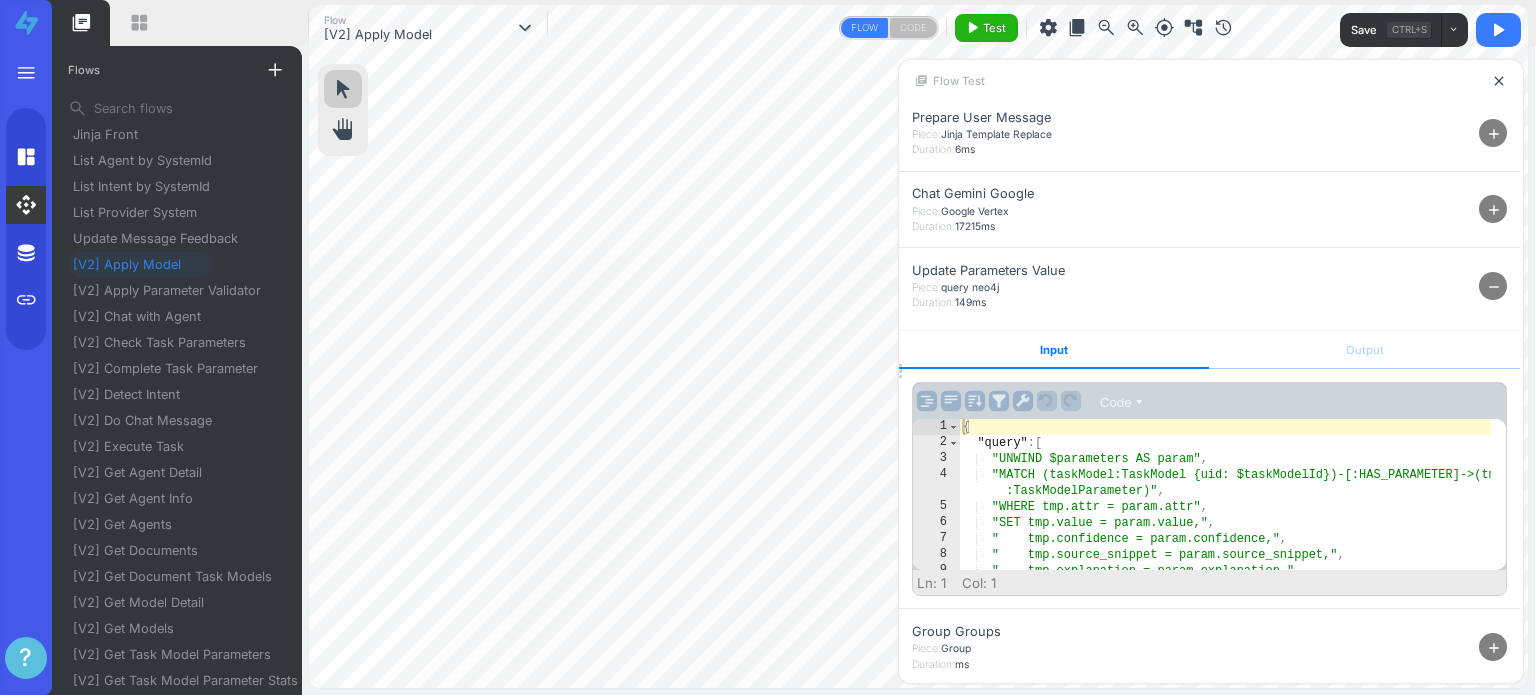 type on ""    tmp.confidence = param.confidence,"," 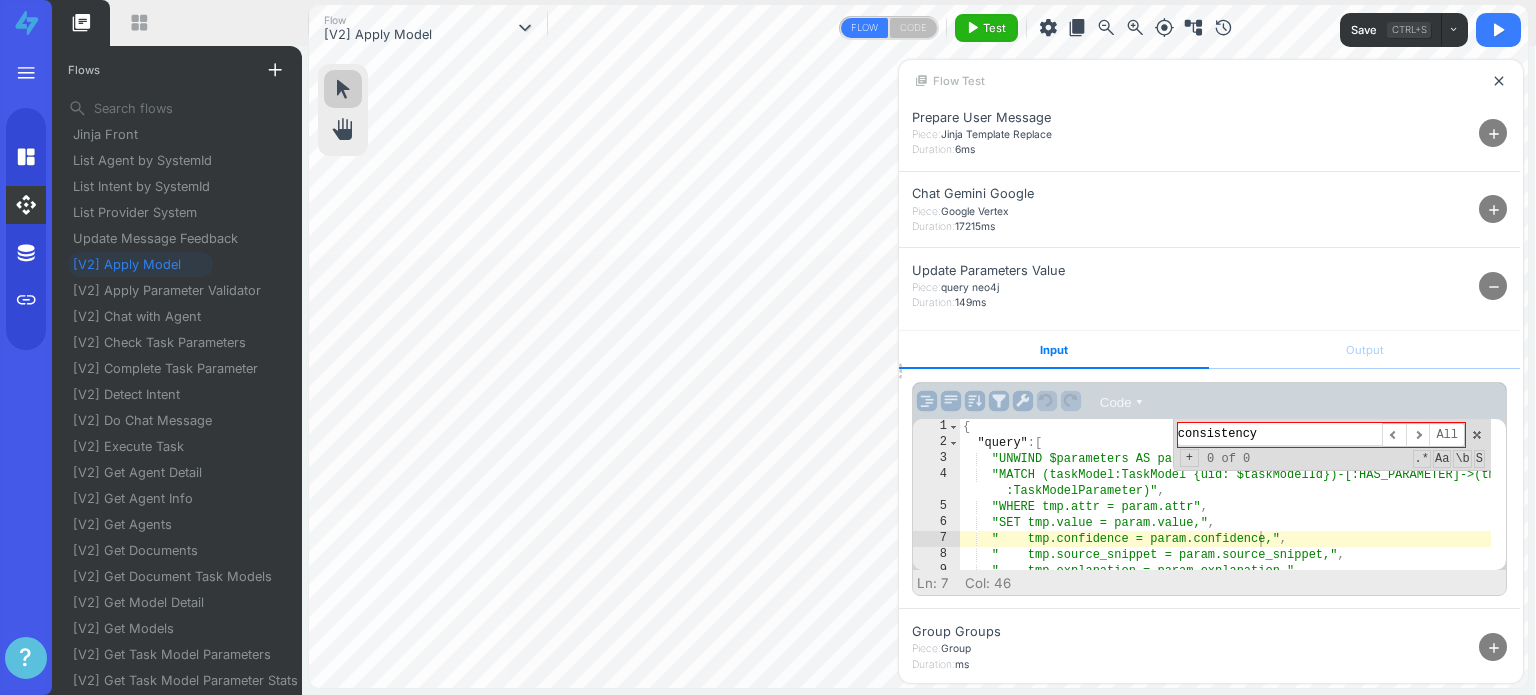 scroll, scrollTop: 0, scrollLeft: 0, axis: both 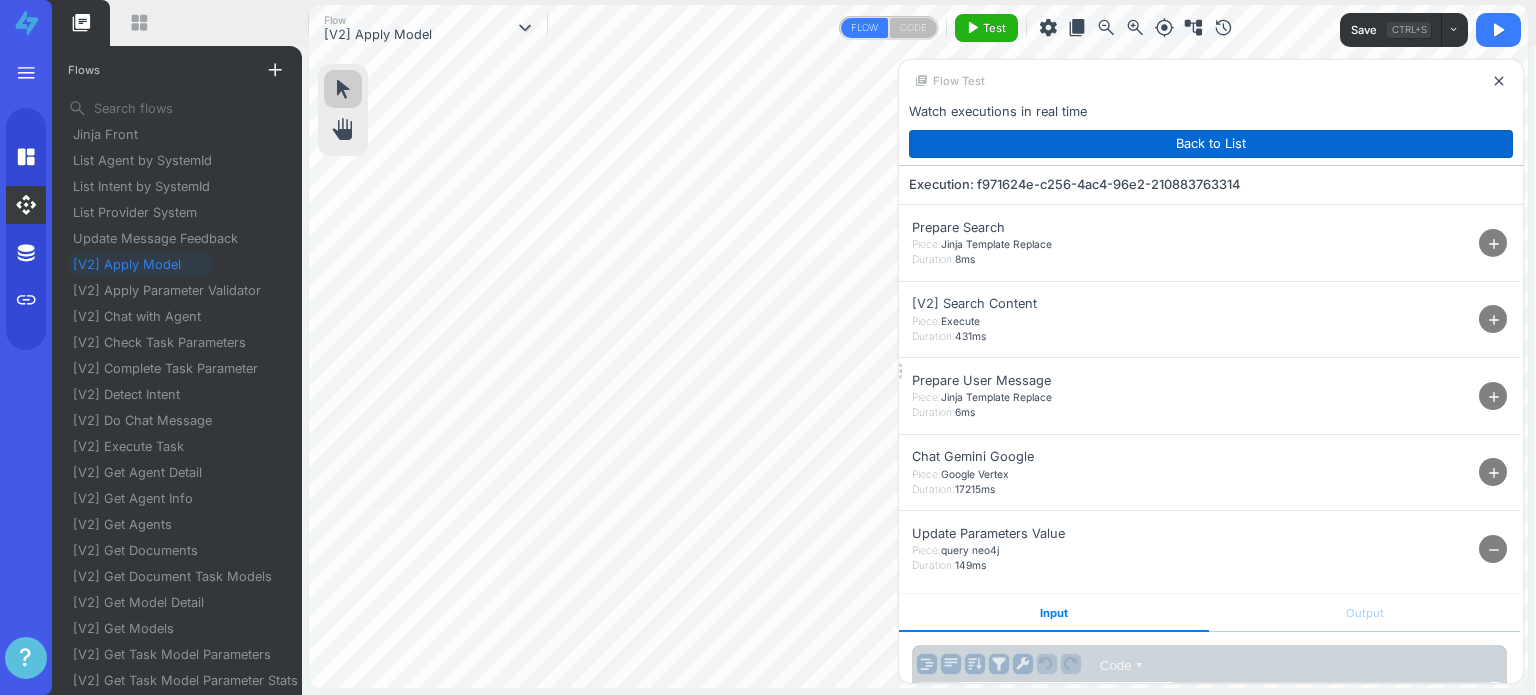 type on "consistency" 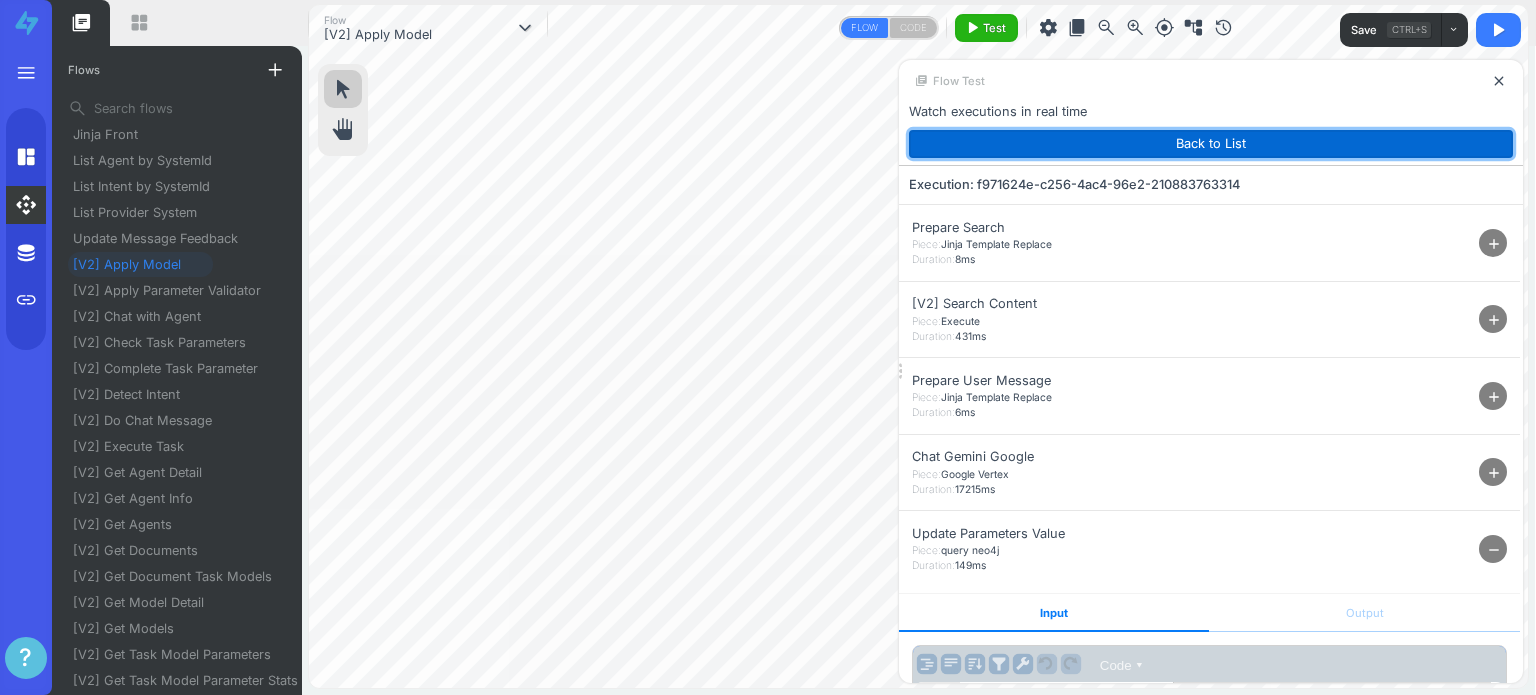 click on "Back to List" at bounding box center [1211, 144] 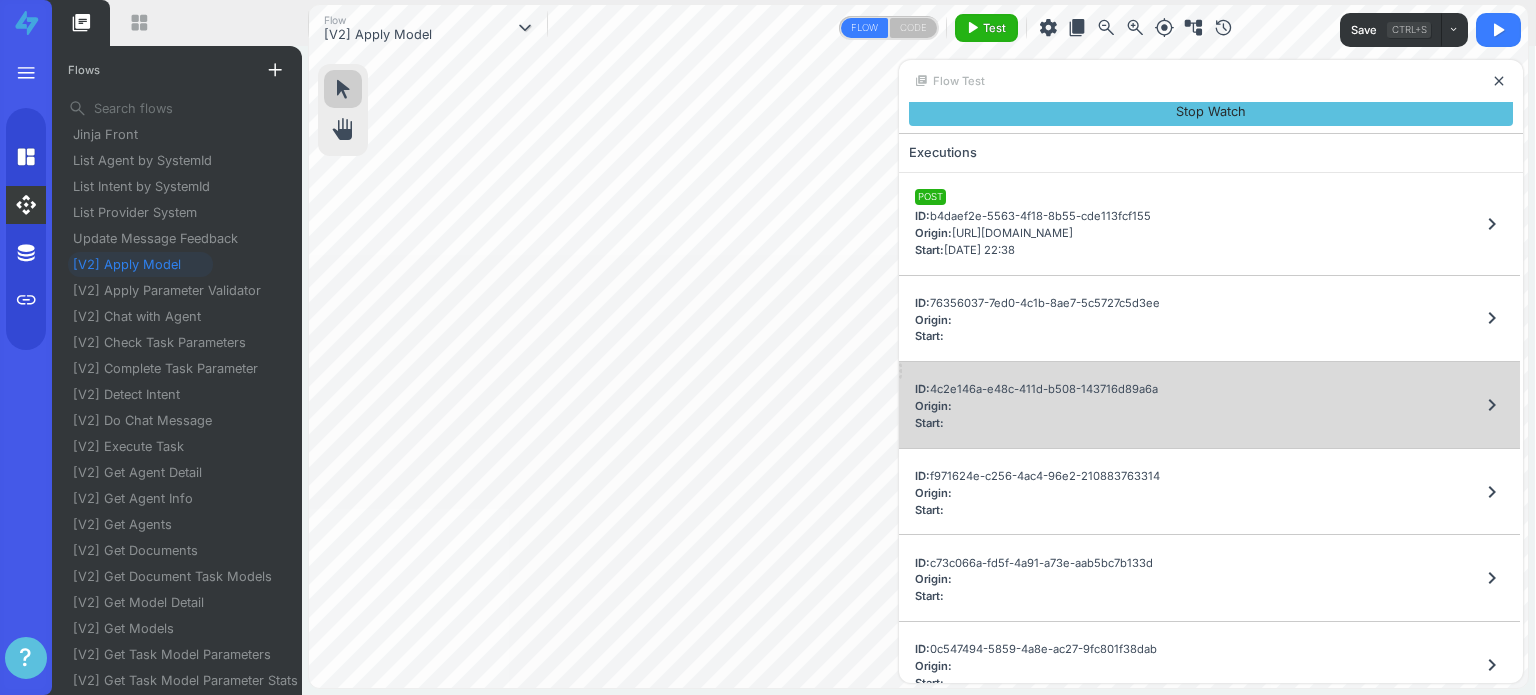 scroll, scrollTop: 55, scrollLeft: 0, axis: vertical 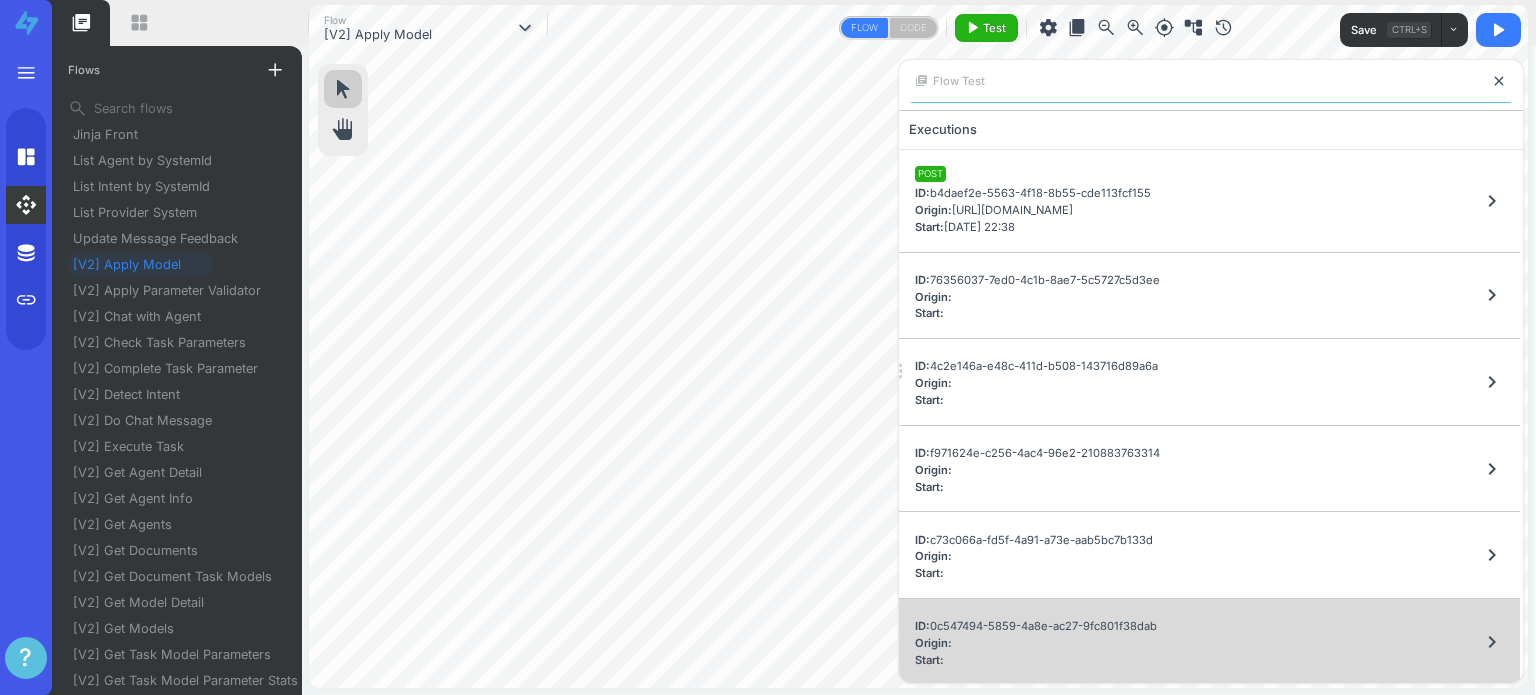 click on "ID:  0c547494-5859-4a8e-ac27-9fc801f38dab Origin:    Start:" at bounding box center [1036, 642] 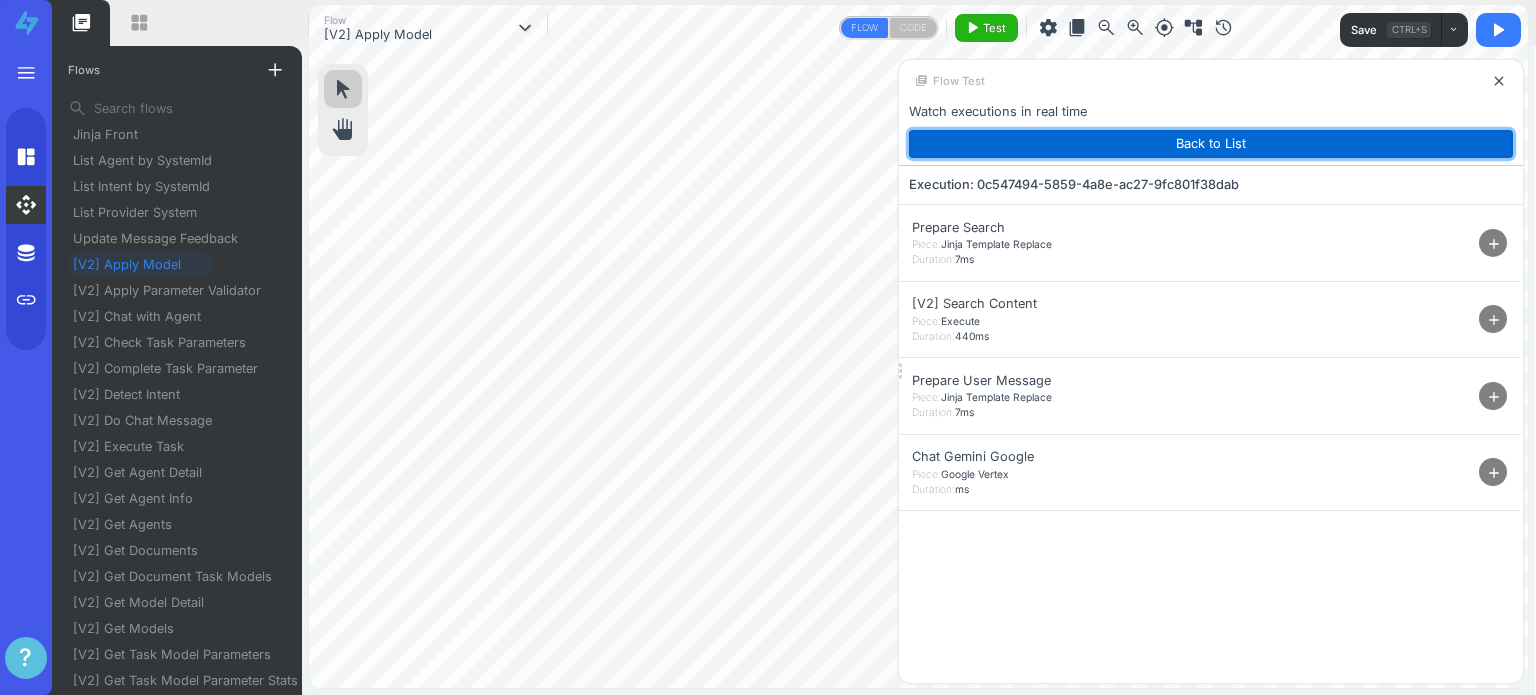 click on "Back to List" at bounding box center (1211, 144) 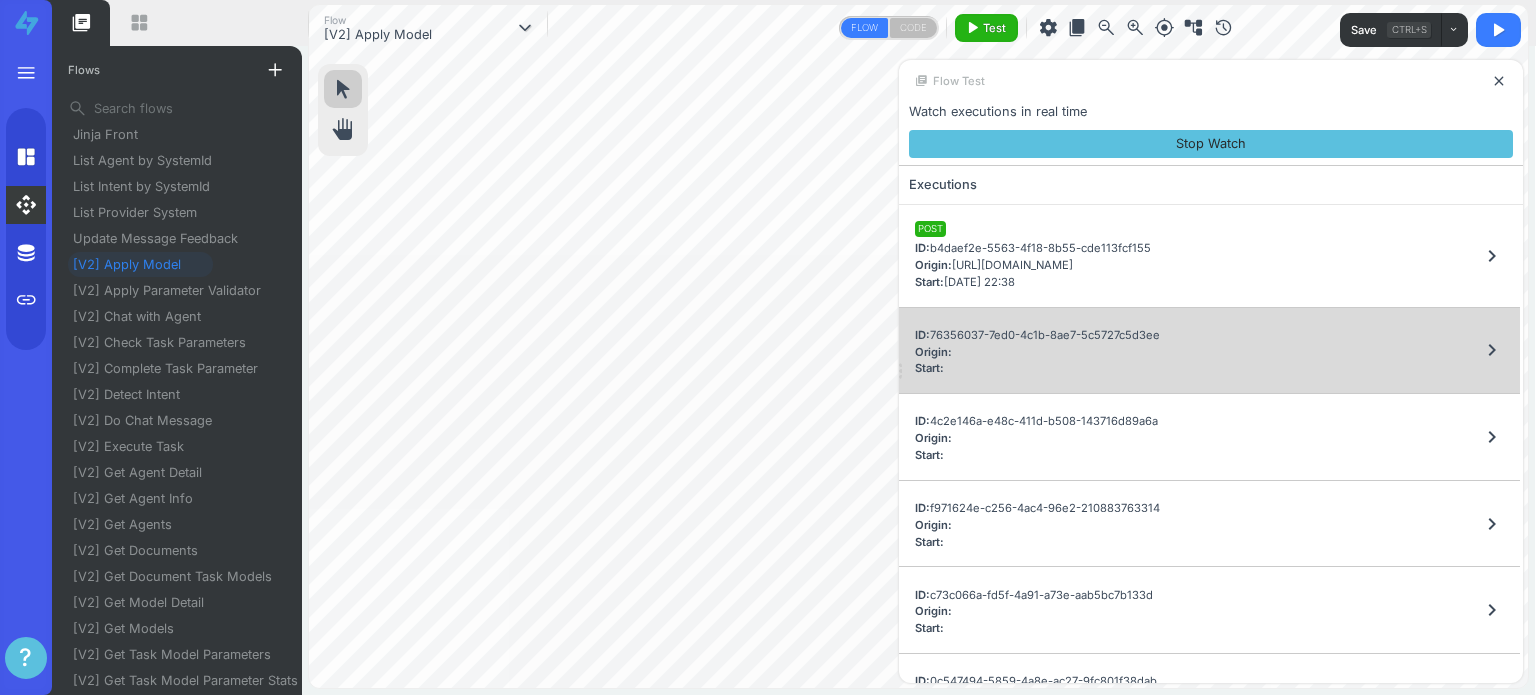 scroll, scrollTop: 55, scrollLeft: 0, axis: vertical 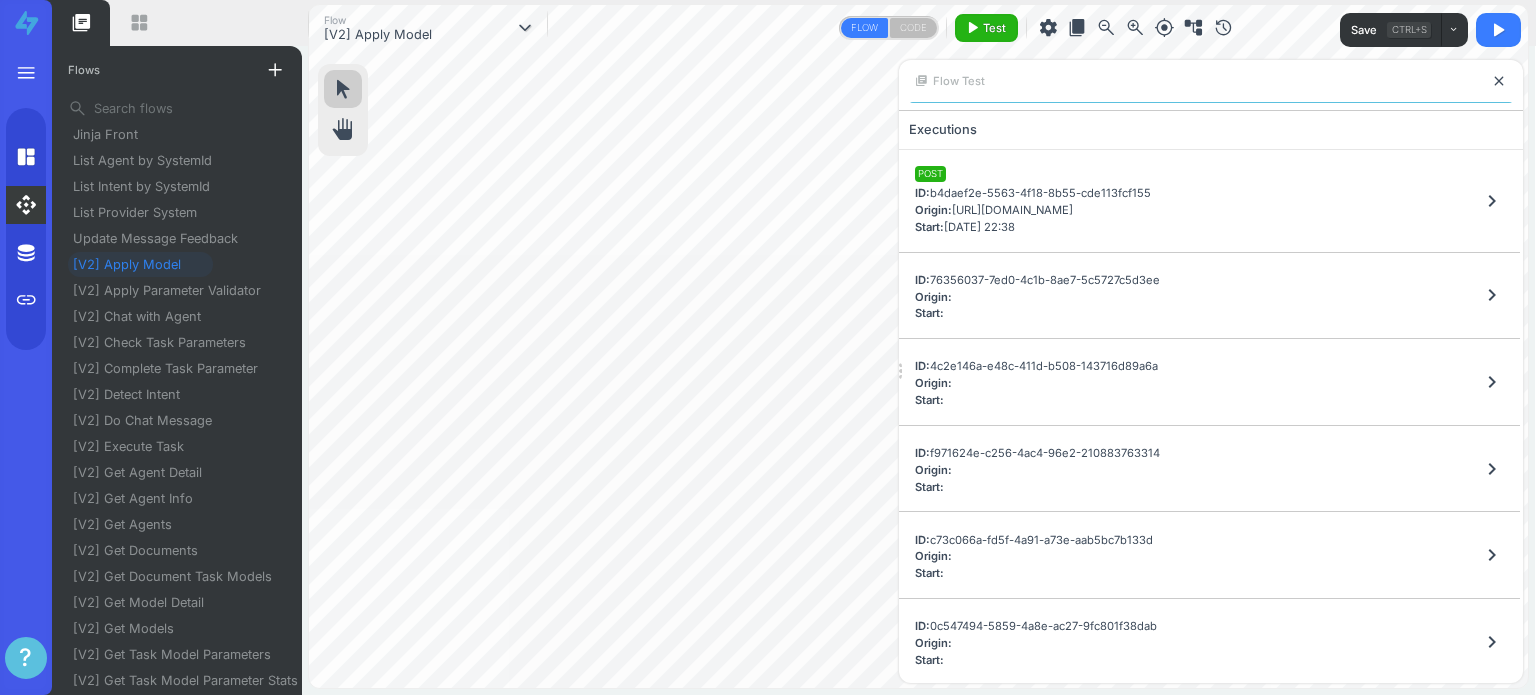 click on "ID:  0c547494-5859-4a8e-ac27-9fc801f38dab Origin:    Start:    chevron_right" at bounding box center [1209, 642] 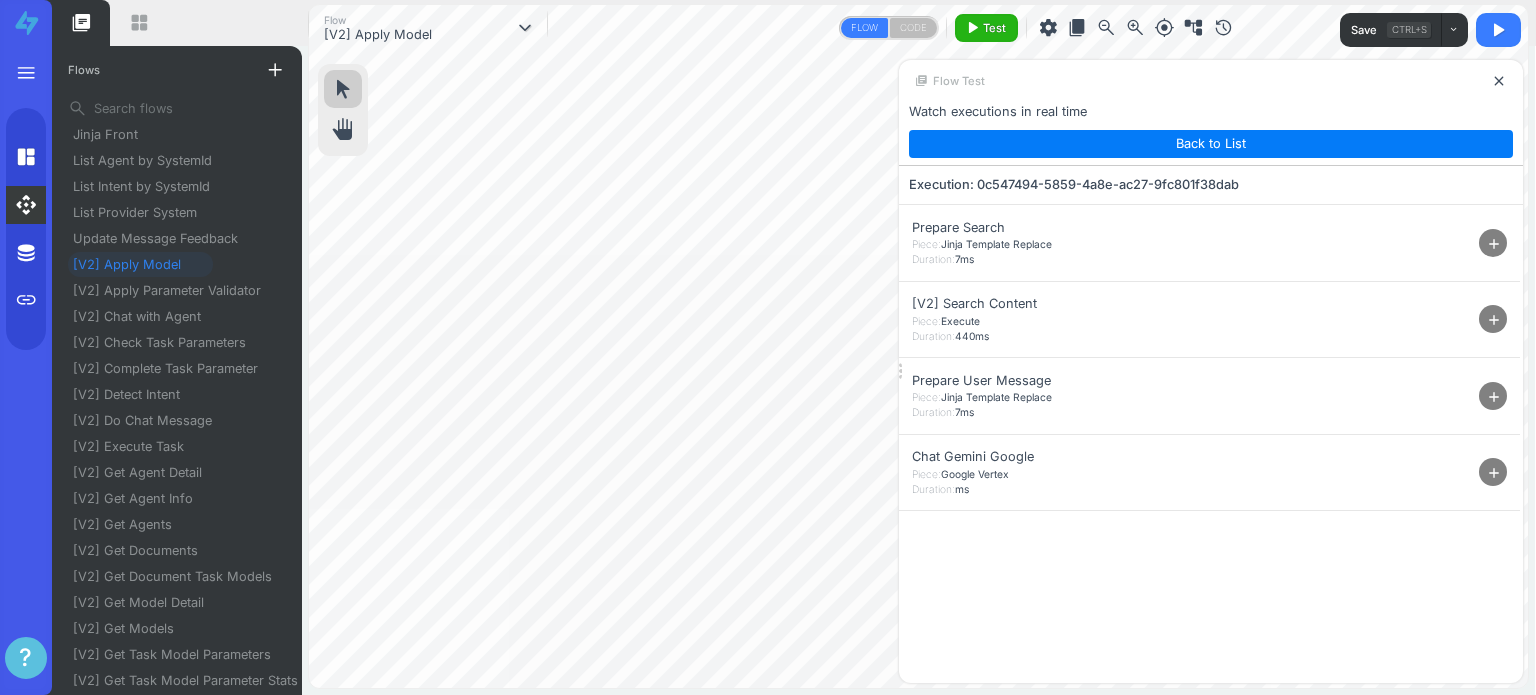 scroll, scrollTop: 0, scrollLeft: 0, axis: both 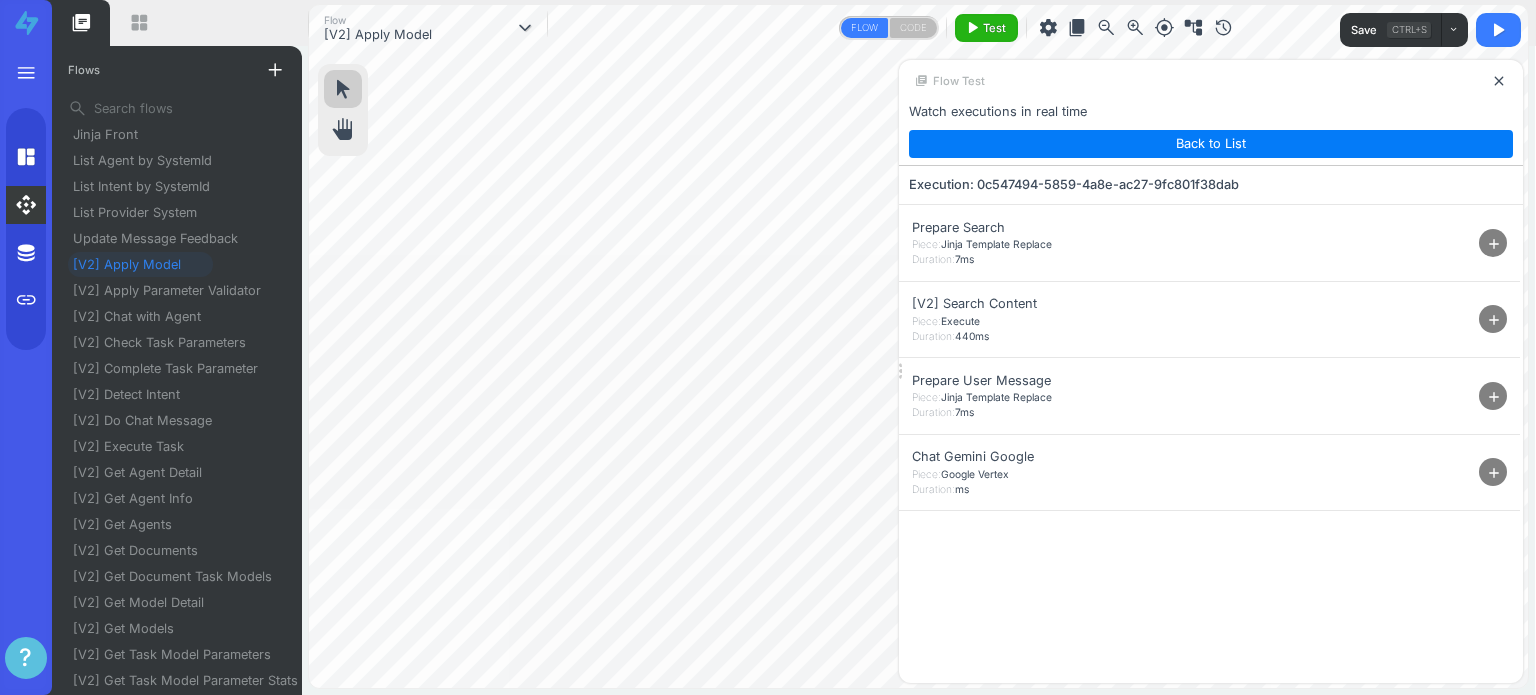 click on "add" at bounding box center [1494, 473] 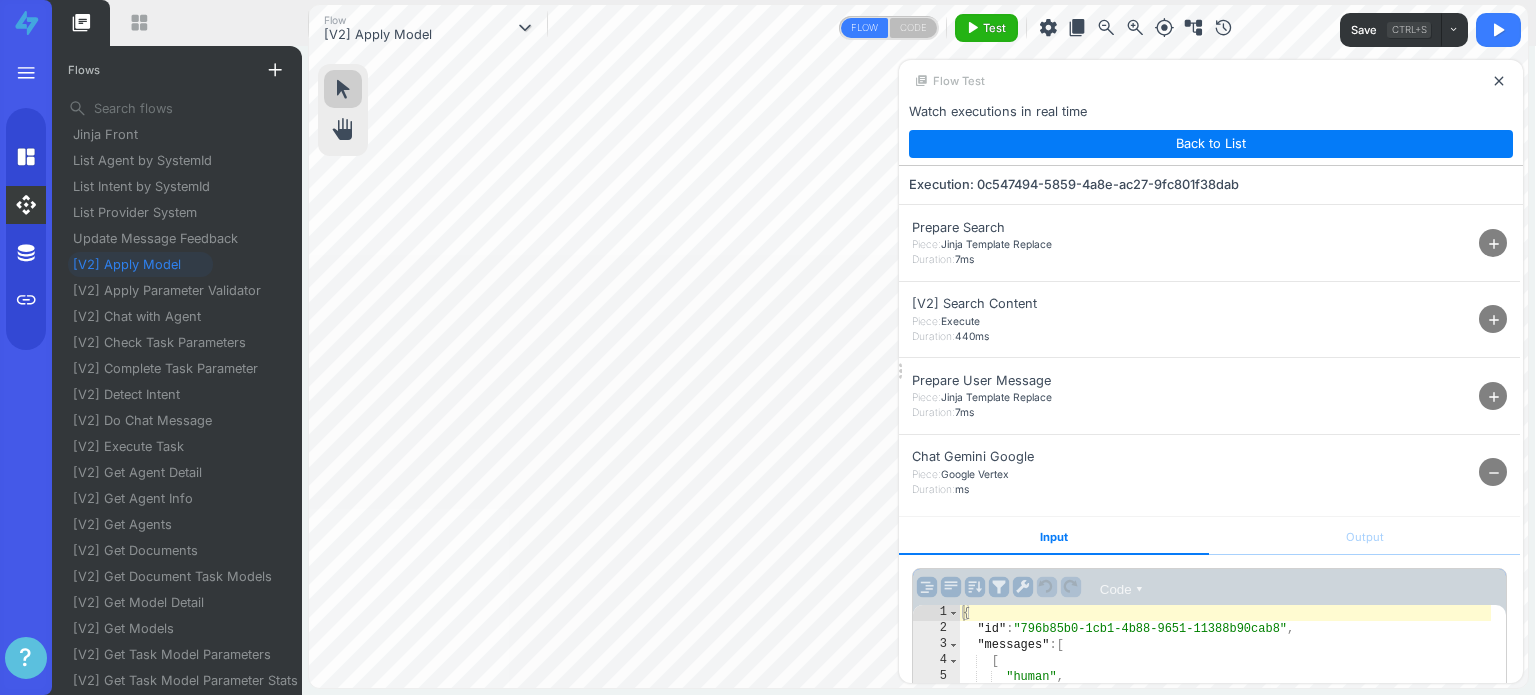 type on ""messages": [" 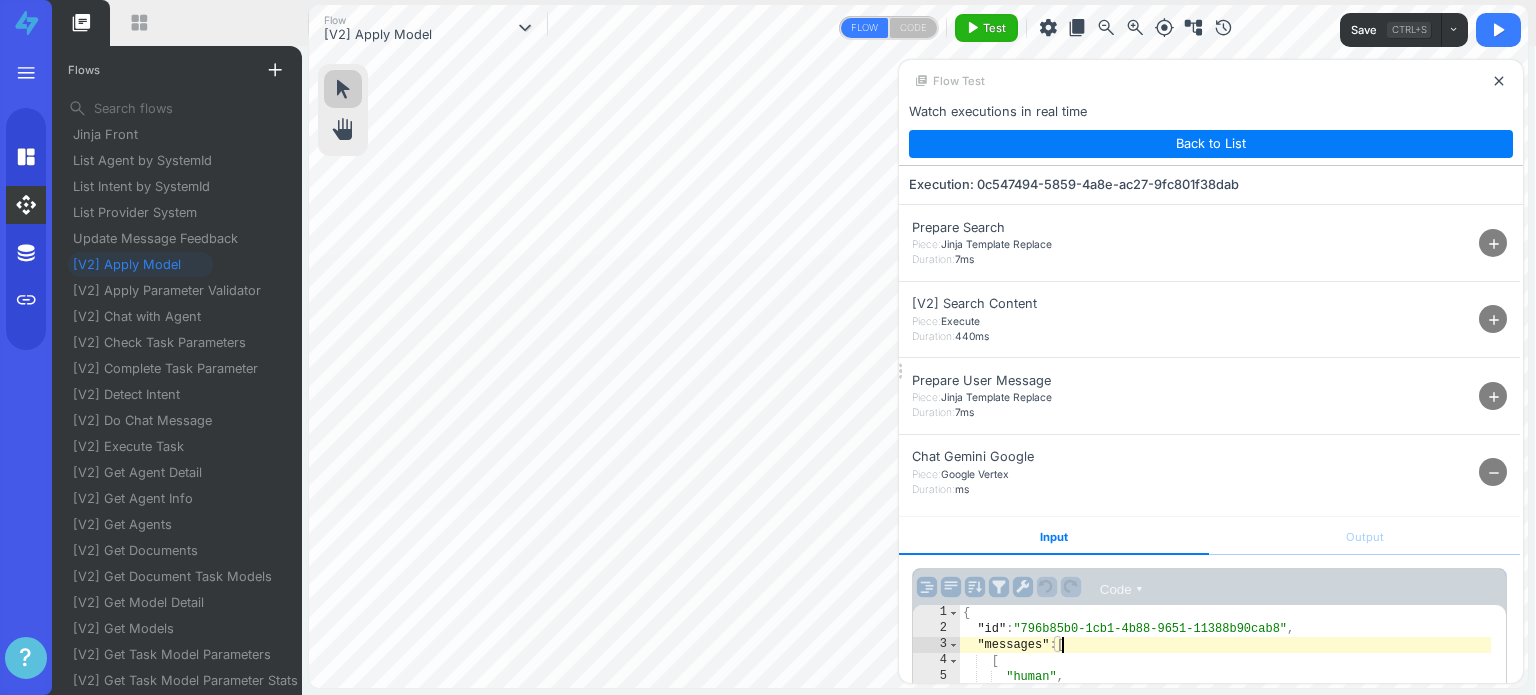 click on "{    "id" :  "796b85b0-1cb1-4b88-9651-11388b90cab8" ,    "messages" :  [       [          "human" ,          "## PARAMETERS_TO_EXTRACT \n   \n    - **Name**: Consistência \n    -           **Parameter attr**:  \" consistency \"  (Never change this property value          ) \n    - **Parameter Value**: (to be extracted) \n    - **Parameter           Instruction**: (use instruction to extract value): Você é um           assistente de IA com a tarefa específica de validar a correspondência           entre documentos. \n\n Você receberá dois textos: o primeiro,  \" MULTA \" ,           contém os detalhes de um auto de infração de trânsito. O segundo,           \" RECURSO \" , contém a argumentação de defesa do notificado. Sua única           função é determinar se o recurso se refere à mesma infração contida na           multa. \n\n Instruções: \n\n Analise a  \" MULTA \" : Identifique o número do           \"" at bounding box center [1225, 1672] 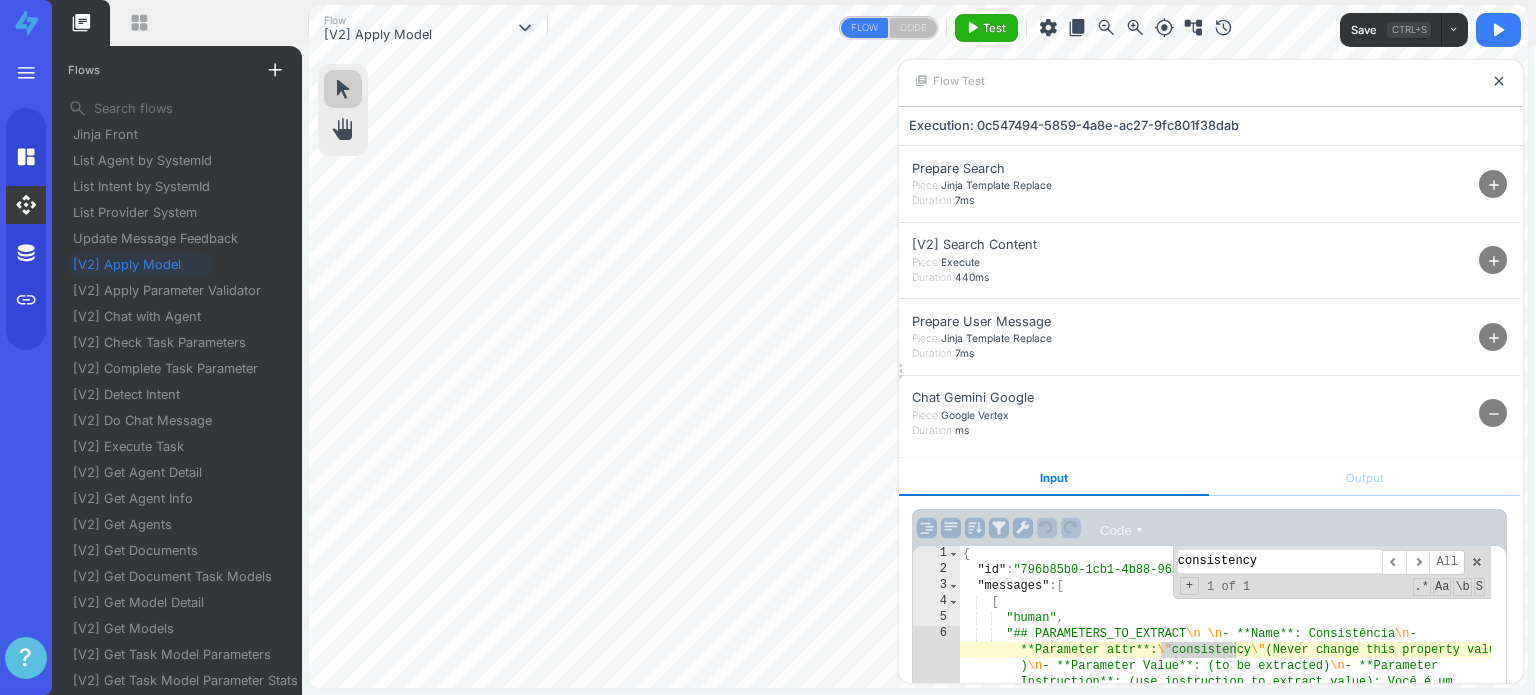 scroll, scrollTop: 110, scrollLeft: 0, axis: vertical 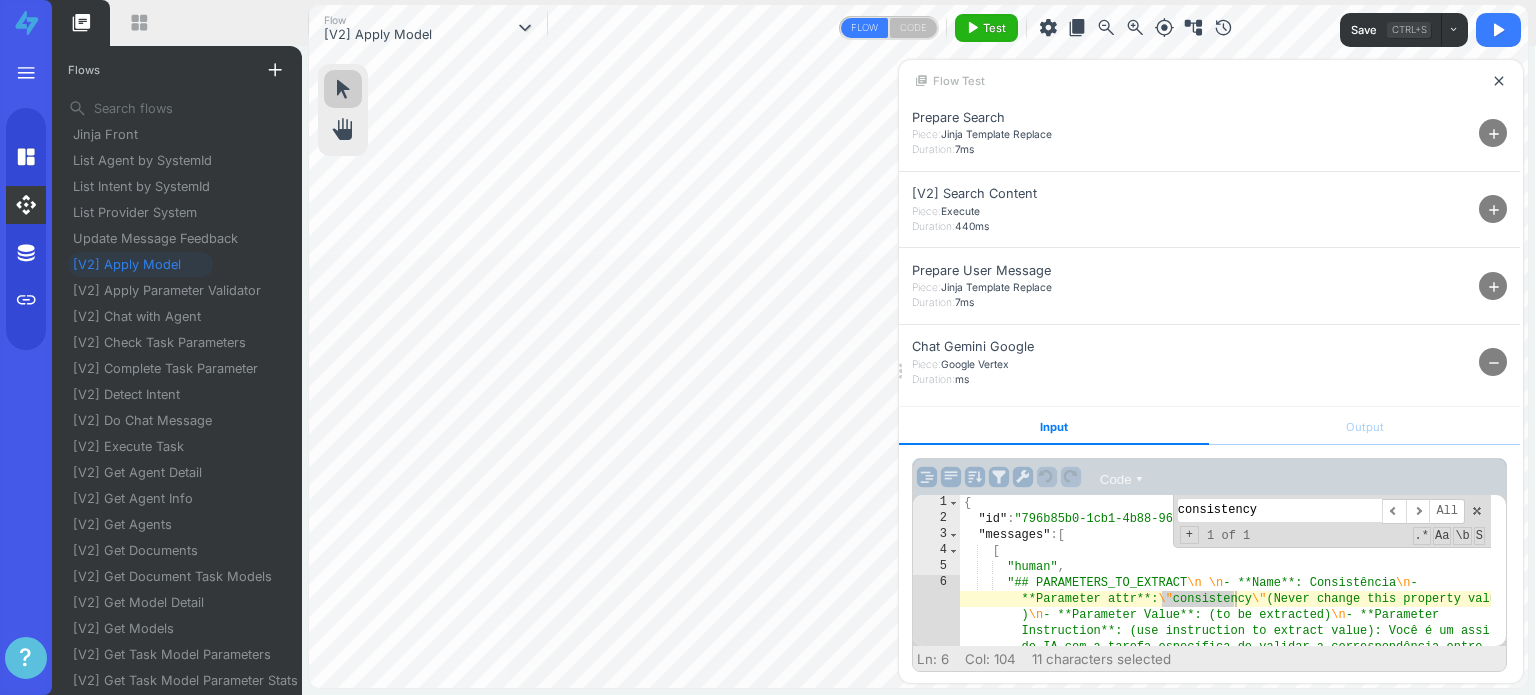 type on "consistency" 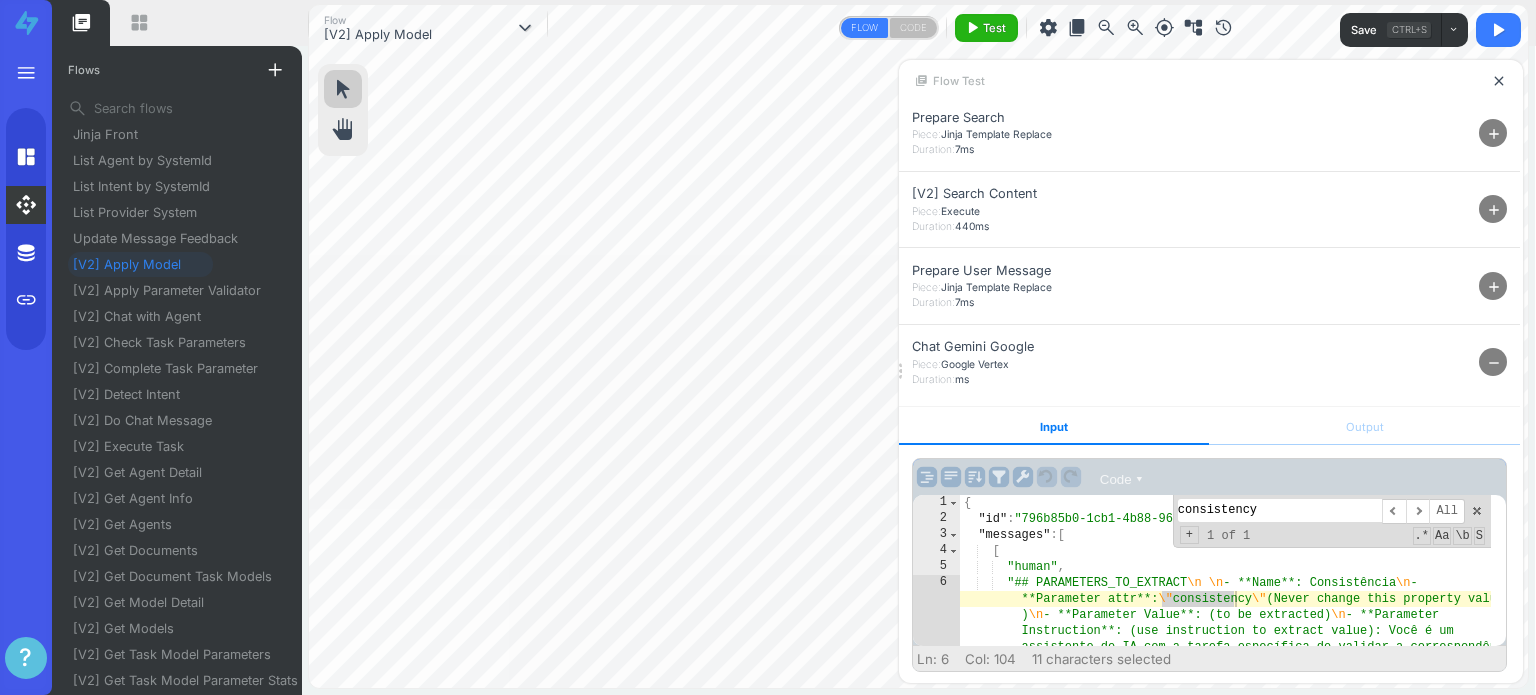 click on "{    "id" :  "796b85b0-1cb1-4b88-9651-11388b90cab8" ,    "messages" :  [       [          "human" ,          "## PARAMETERS_TO_EXTRACT \n   \n    - **Name**: Consistência \n    -           **Parameter attr**:  \" consistency \"  (Never change this property value          ) \n    - **Parameter Value**: (to be extracted) \n    - **Parameter           Instruction**: (use instruction to extract value): Você é um           assistente de IA com a tarefa específica de validar a correspondência           entre documentos. \n\n Você receberá dois textos: o primeiro,  \" MULTA \" ,           contém os detalhes de um auto de infração de trânsito. O segundo,           \" RECURSO \" , contém a argumentação de defesa do notificado. Sua única           função é determinar se o recurso se refere à mesma infração contida na           multa. \n\n Instruções: \n\n Analise a  \" MULTA \" : Identifique o número do           \"" at bounding box center [1225, 1562] 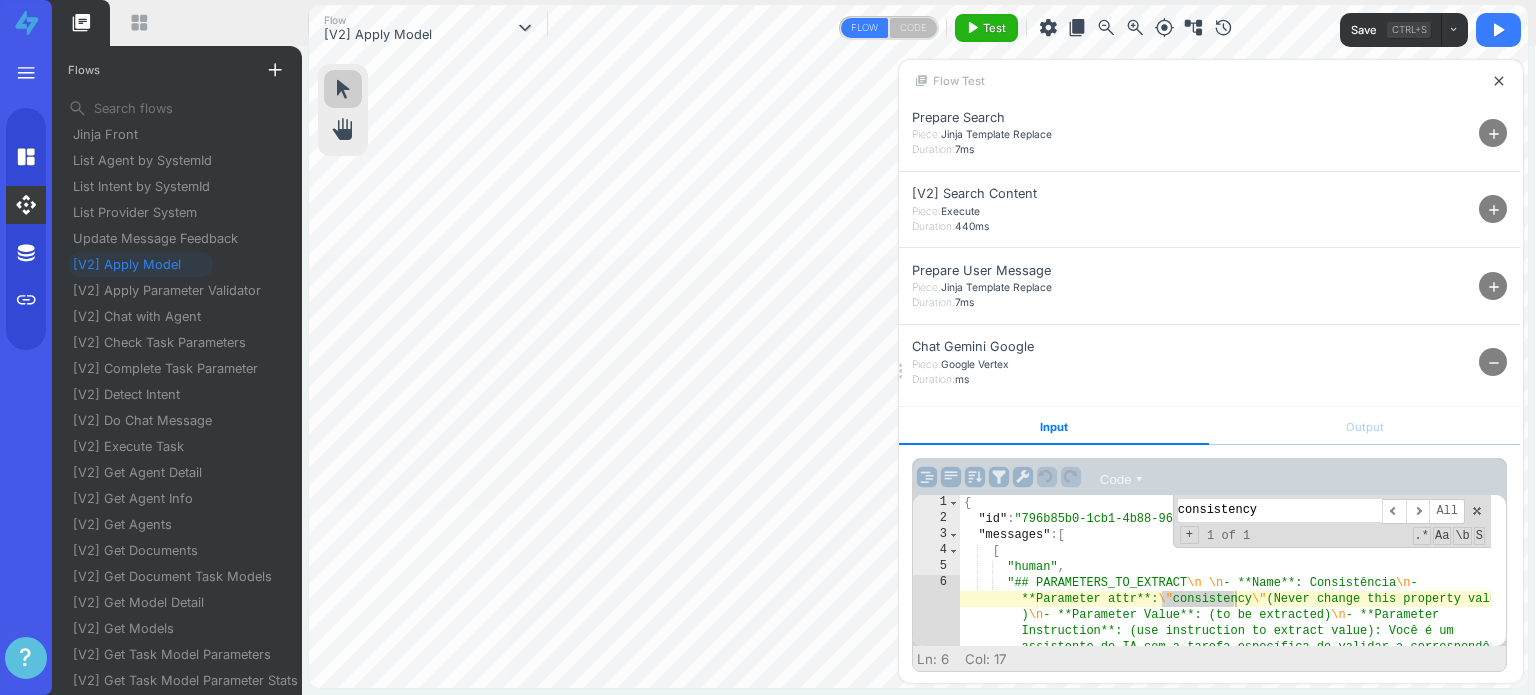 click at bounding box center [1477, 511] 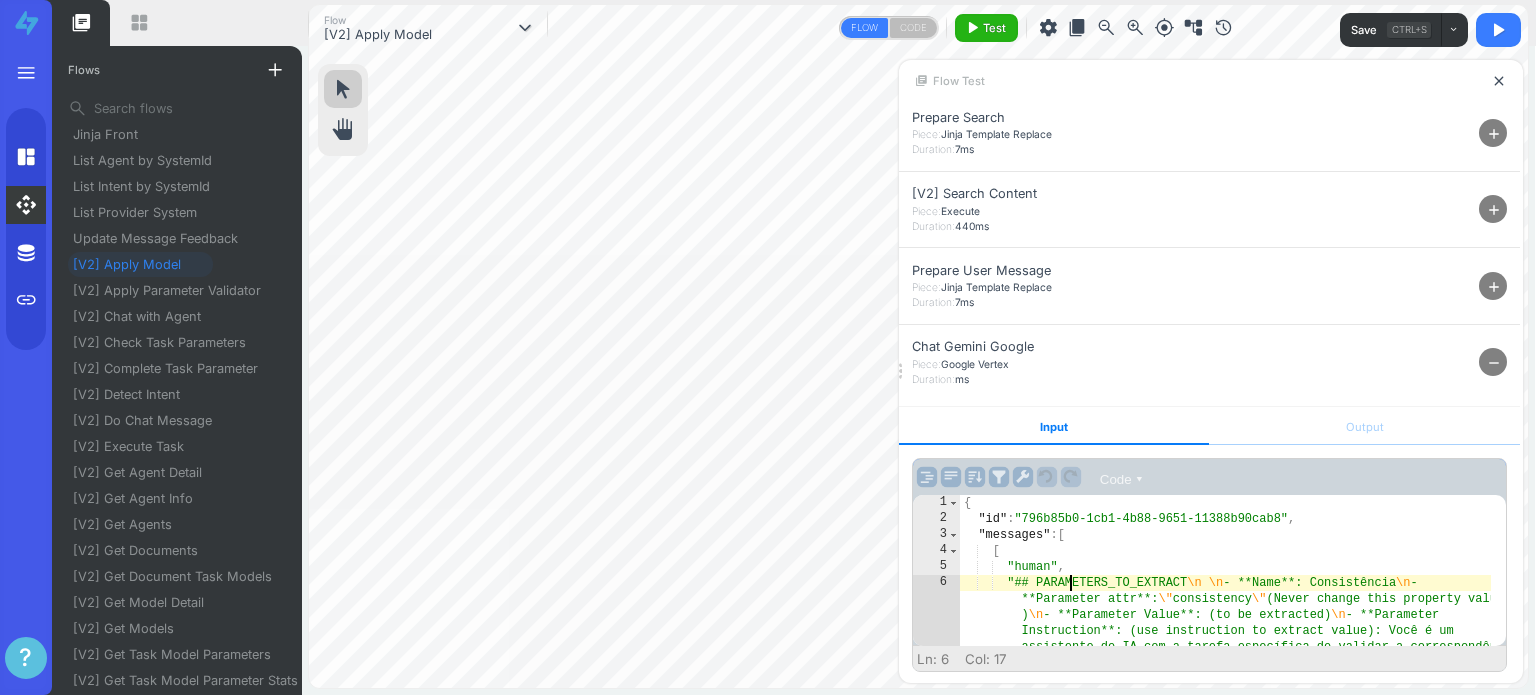 type on ""## PARAMETERS_TO_EXTRACT\n \n   - **Name**: Consistência\n   - **Parameter attr**: \"consistency\" (Never change this property value)\n   - **Parameter Value**: (to be extracted)\n   - **Parameter Instruction**: (use instruction to extract value): Você é um assistente de IA com a tarefa específica de validar a correspondência entre documentos.\n\nVocê receberá dois textos: o primeiro, \"MUL" 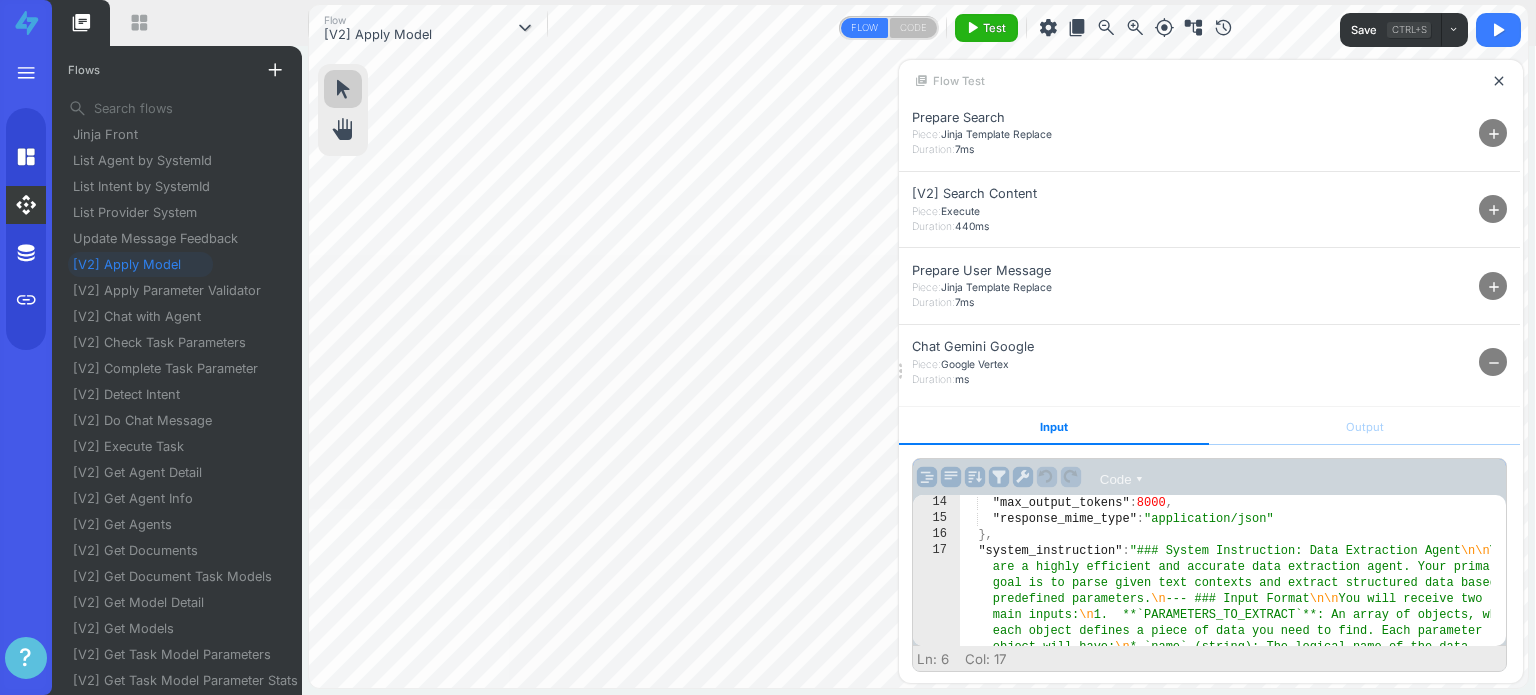 scroll, scrollTop: 2220, scrollLeft: 0, axis: vertical 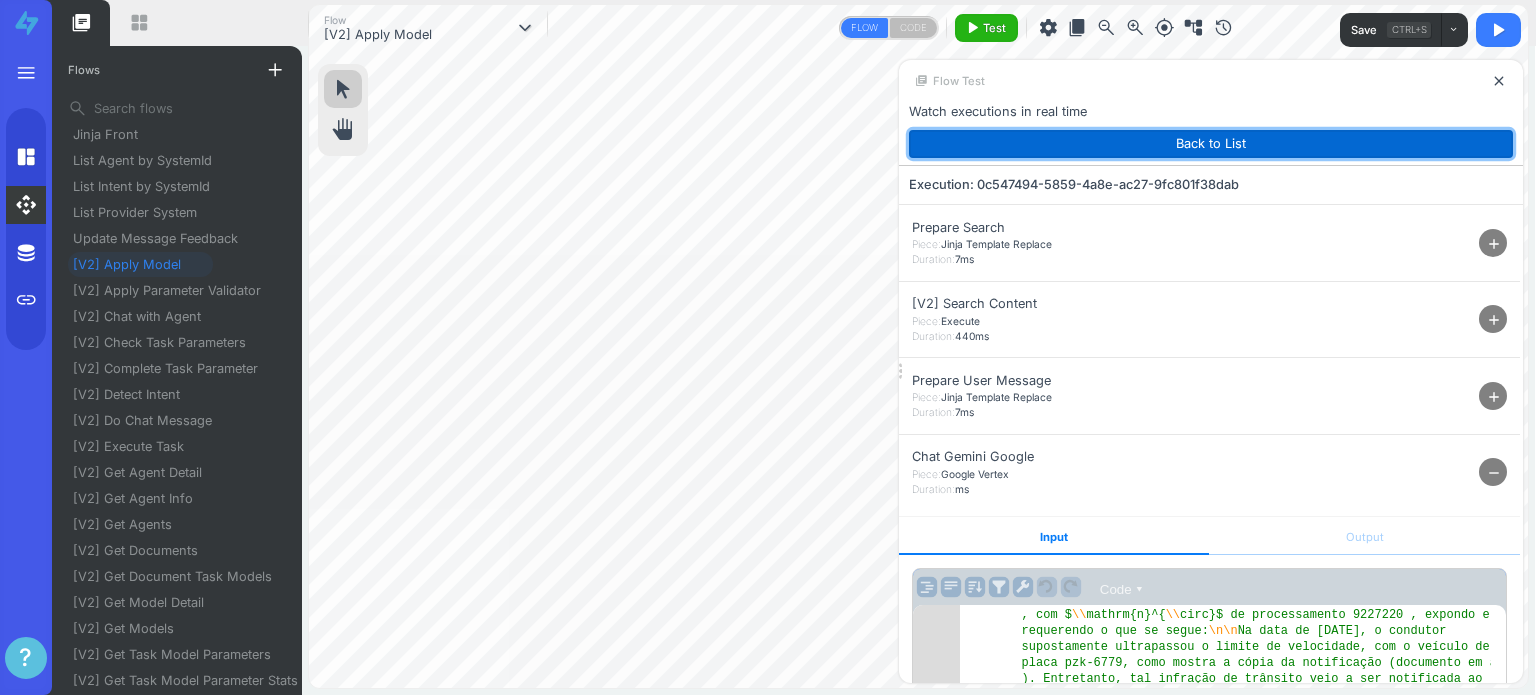 click on "Back to List" at bounding box center [1211, 144] 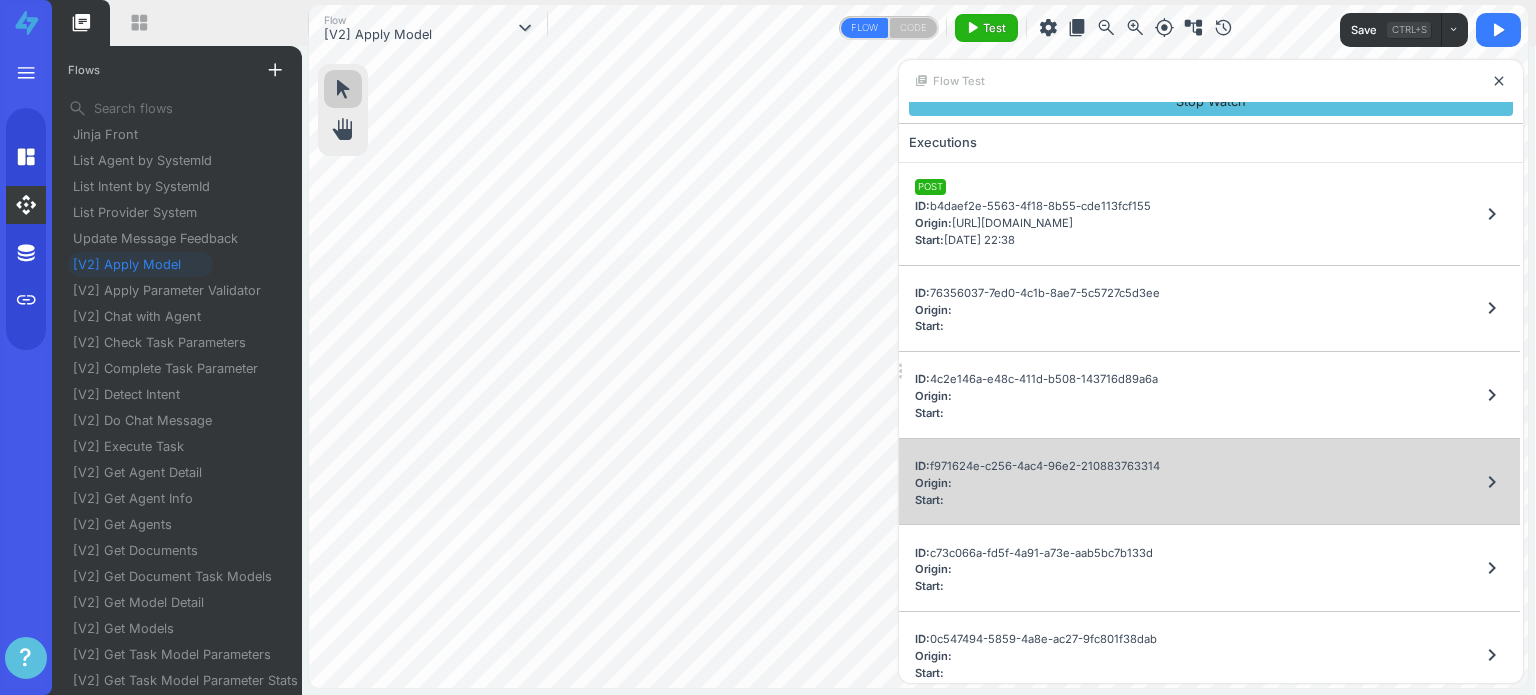 scroll, scrollTop: 55, scrollLeft: 0, axis: vertical 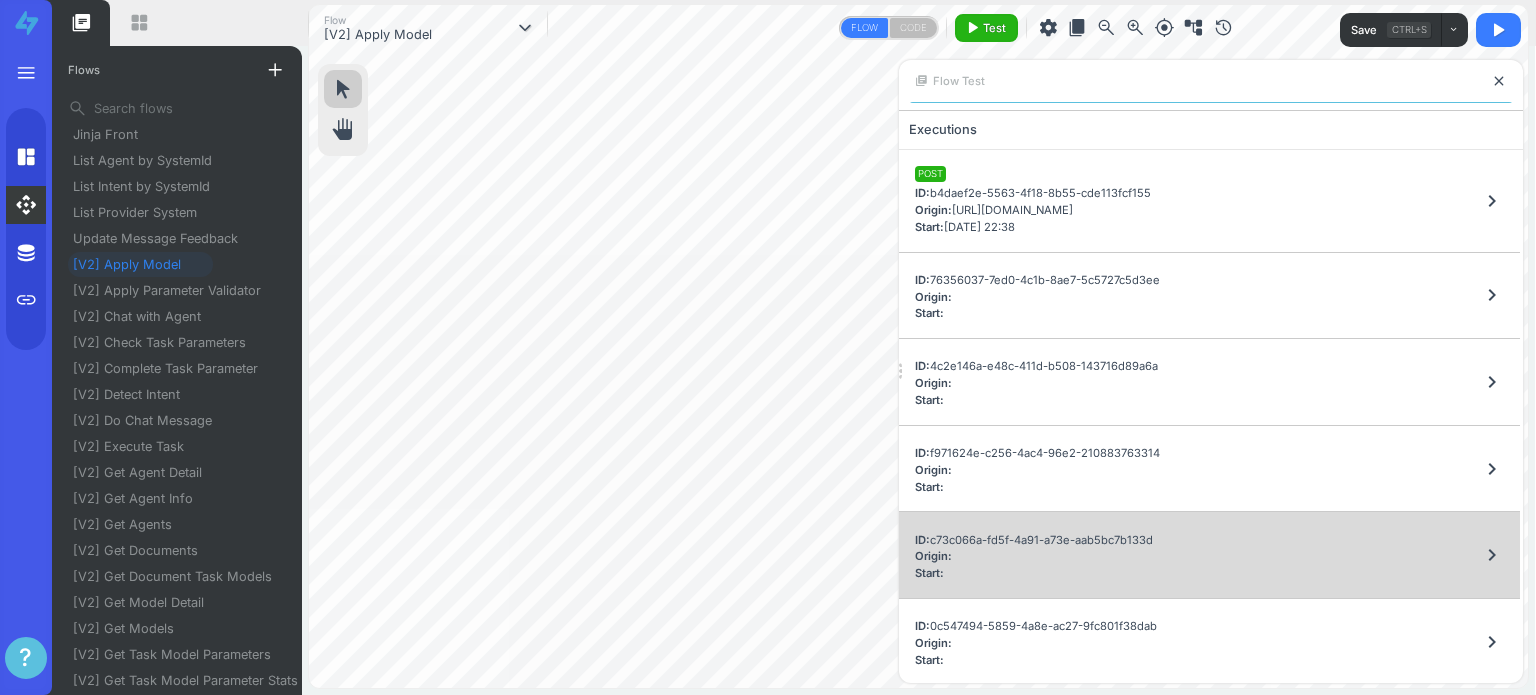 click on "ID:  c73c066a-fd5f-4a91-a73e-aab5bc7b133d Origin:    Start:    chevron_right" at bounding box center (1209, 555) 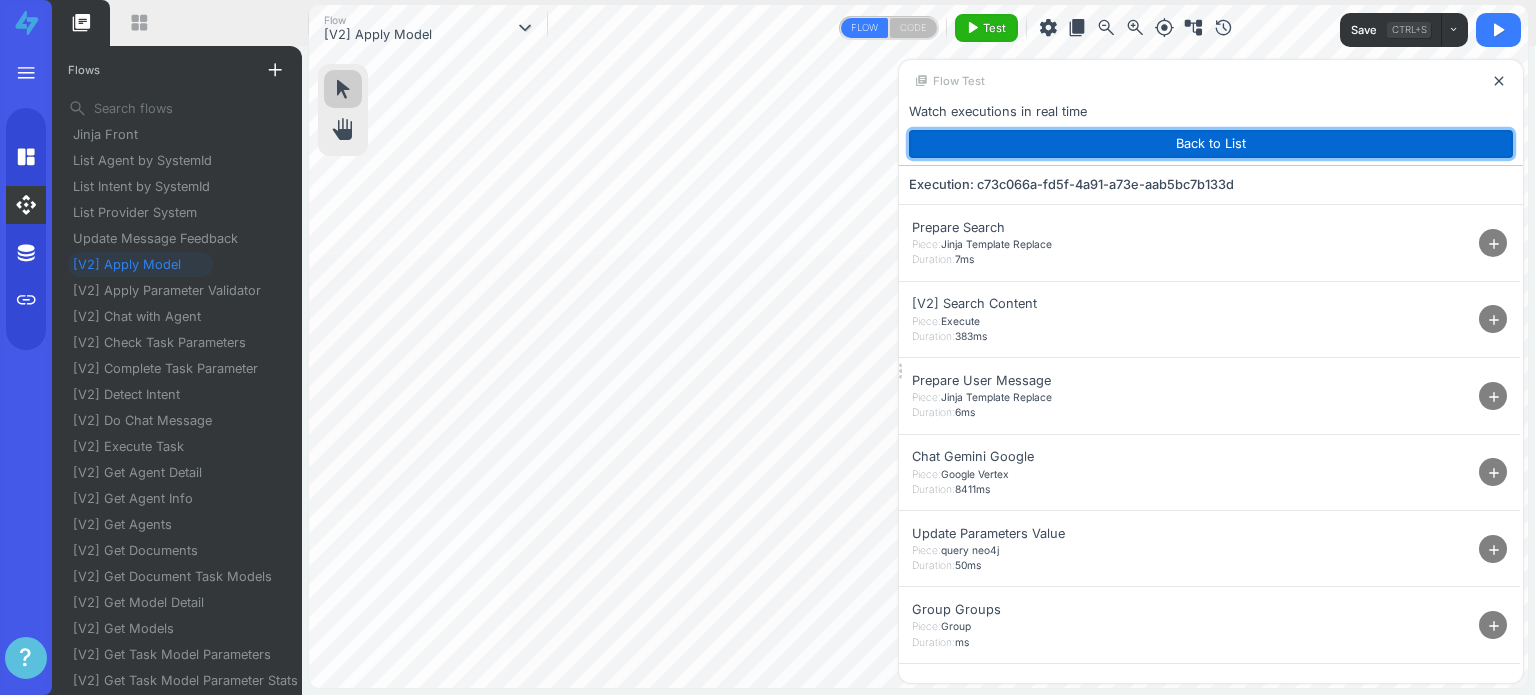 click on "Back to List" at bounding box center [1211, 144] 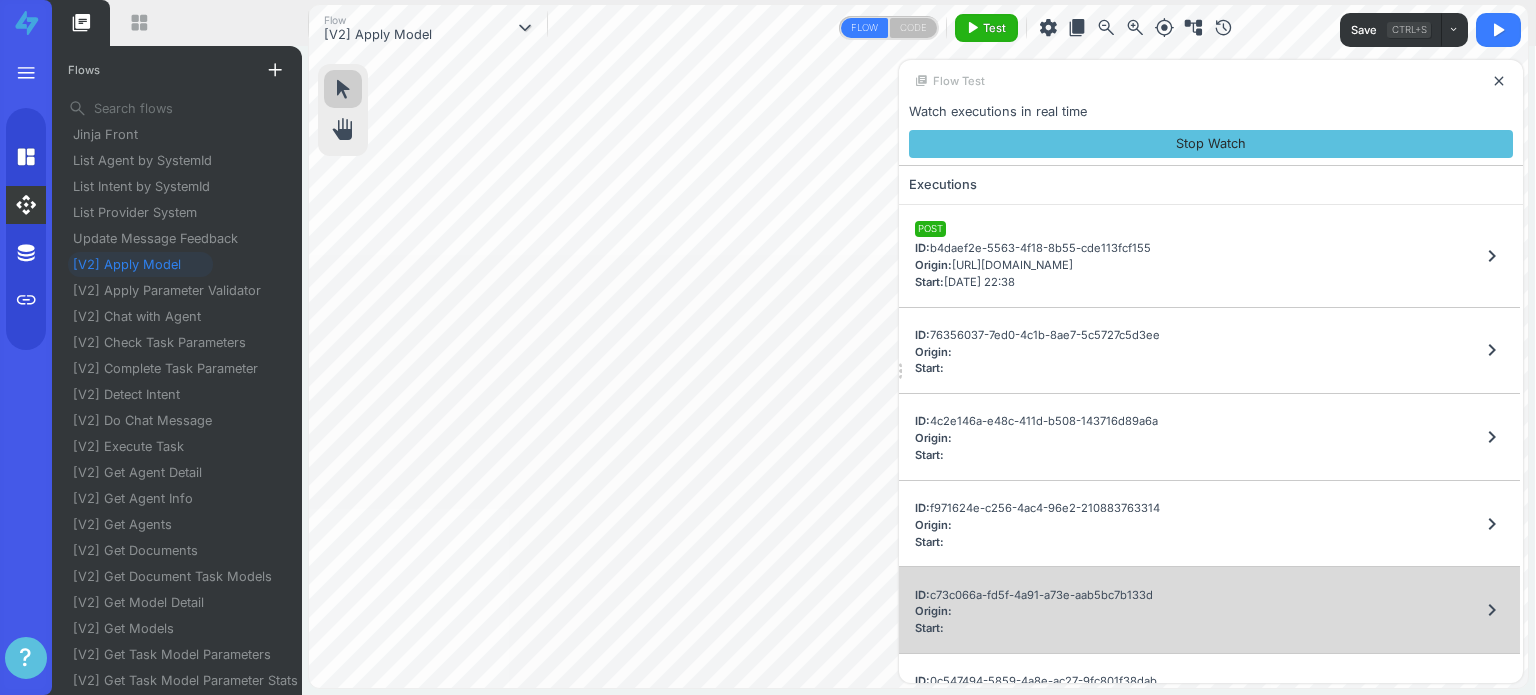 scroll, scrollTop: 55, scrollLeft: 0, axis: vertical 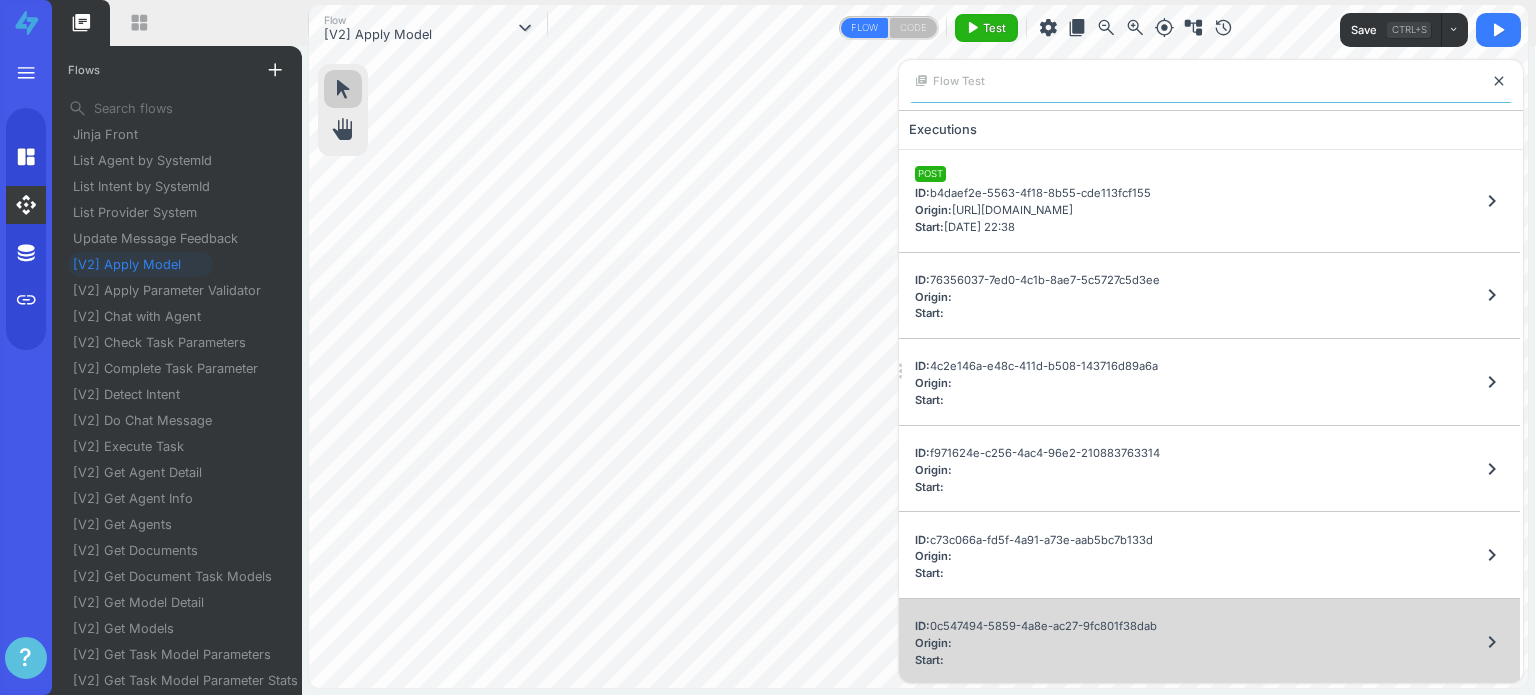 click on "Origin:" at bounding box center (1036, 643) 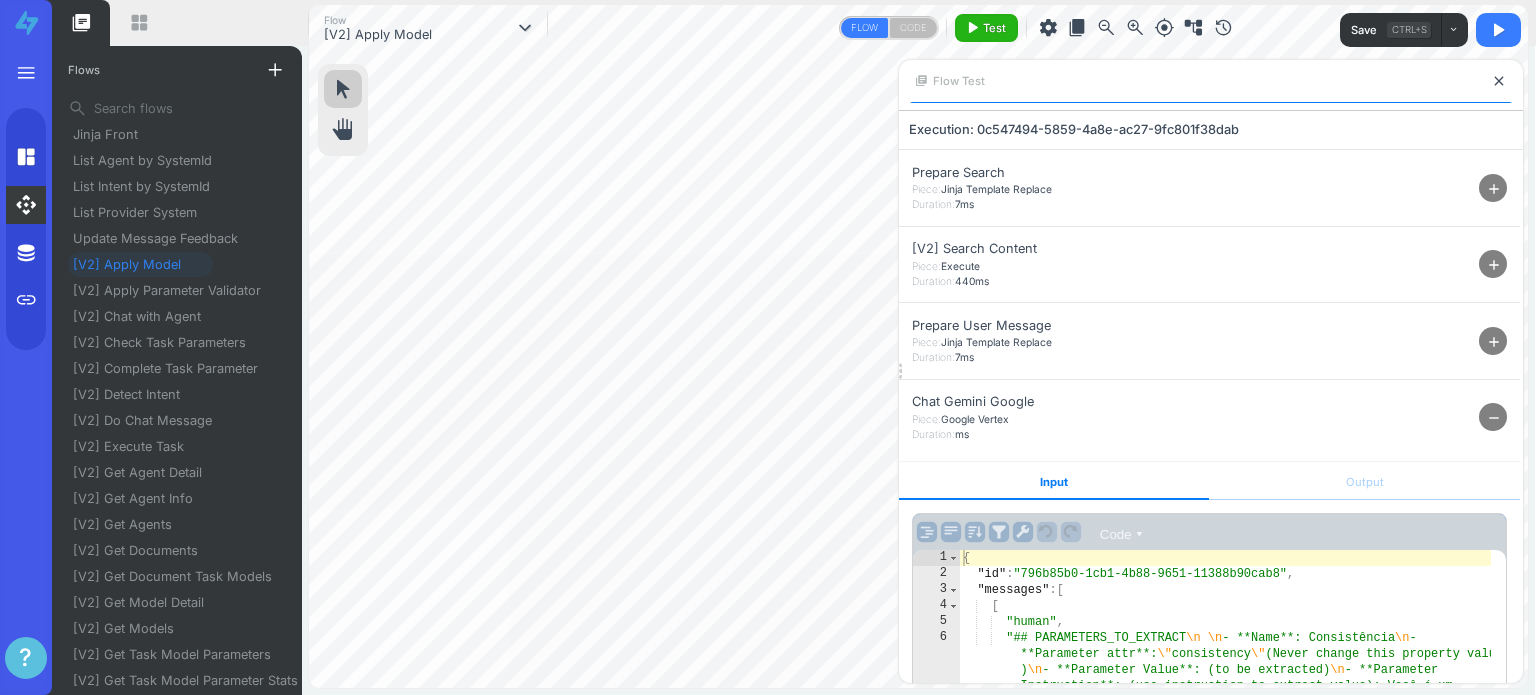 scroll, scrollTop: 0, scrollLeft: 0, axis: both 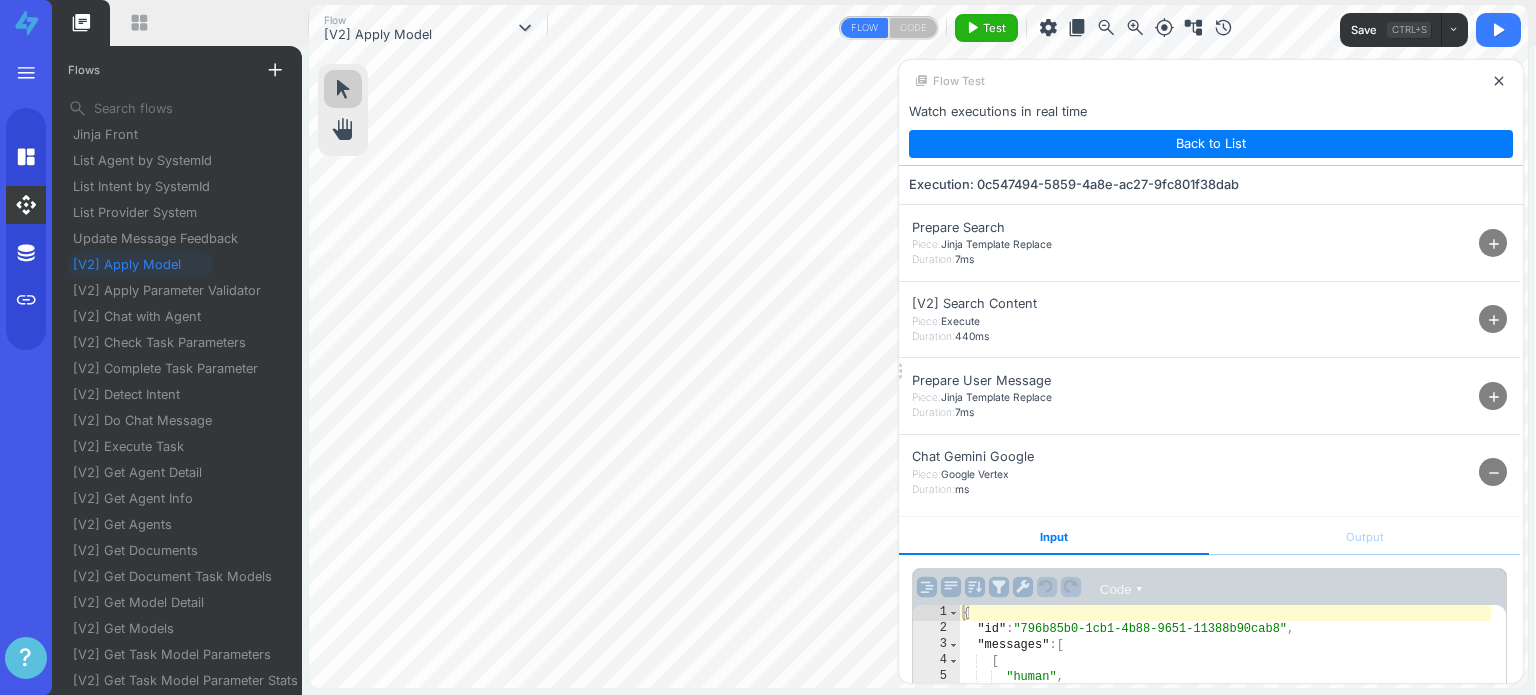 click on "remove" at bounding box center [1494, 473] 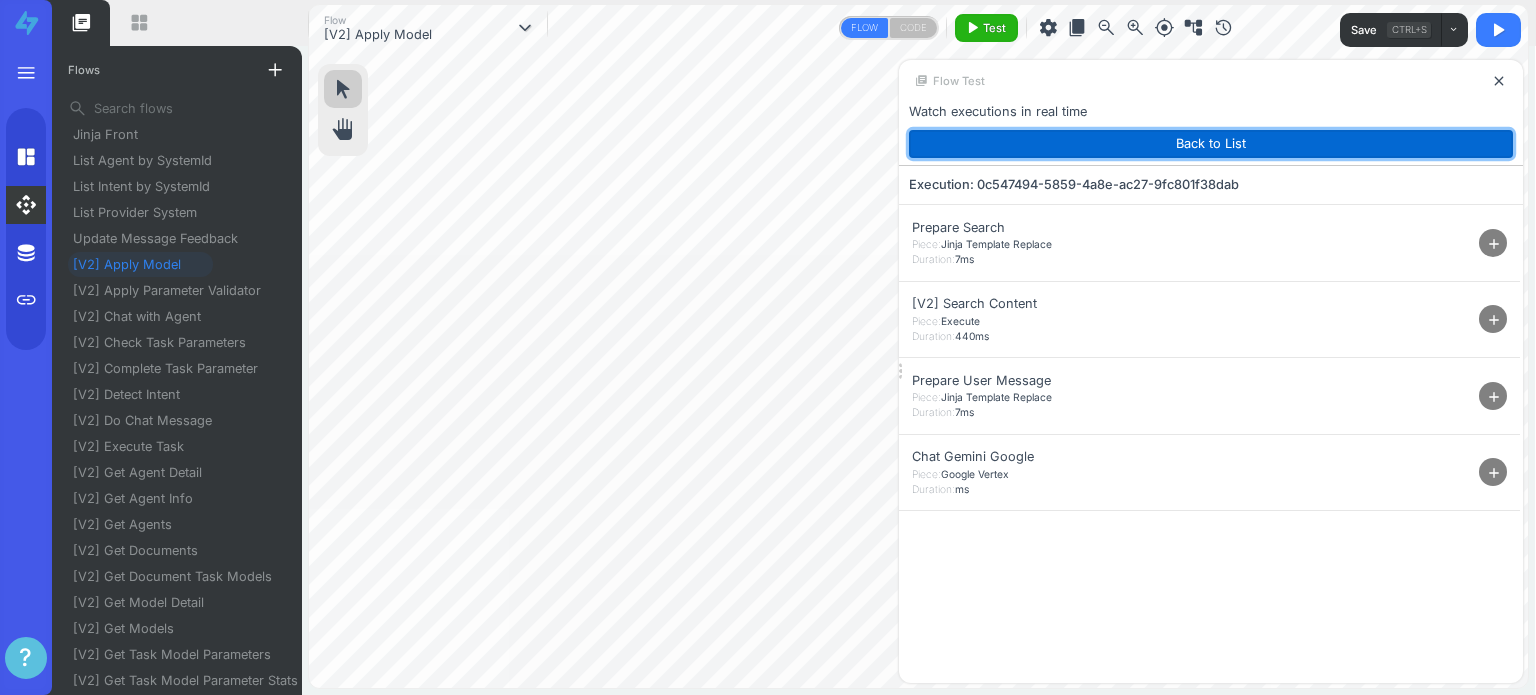 click on "Back to List" at bounding box center (1211, 144) 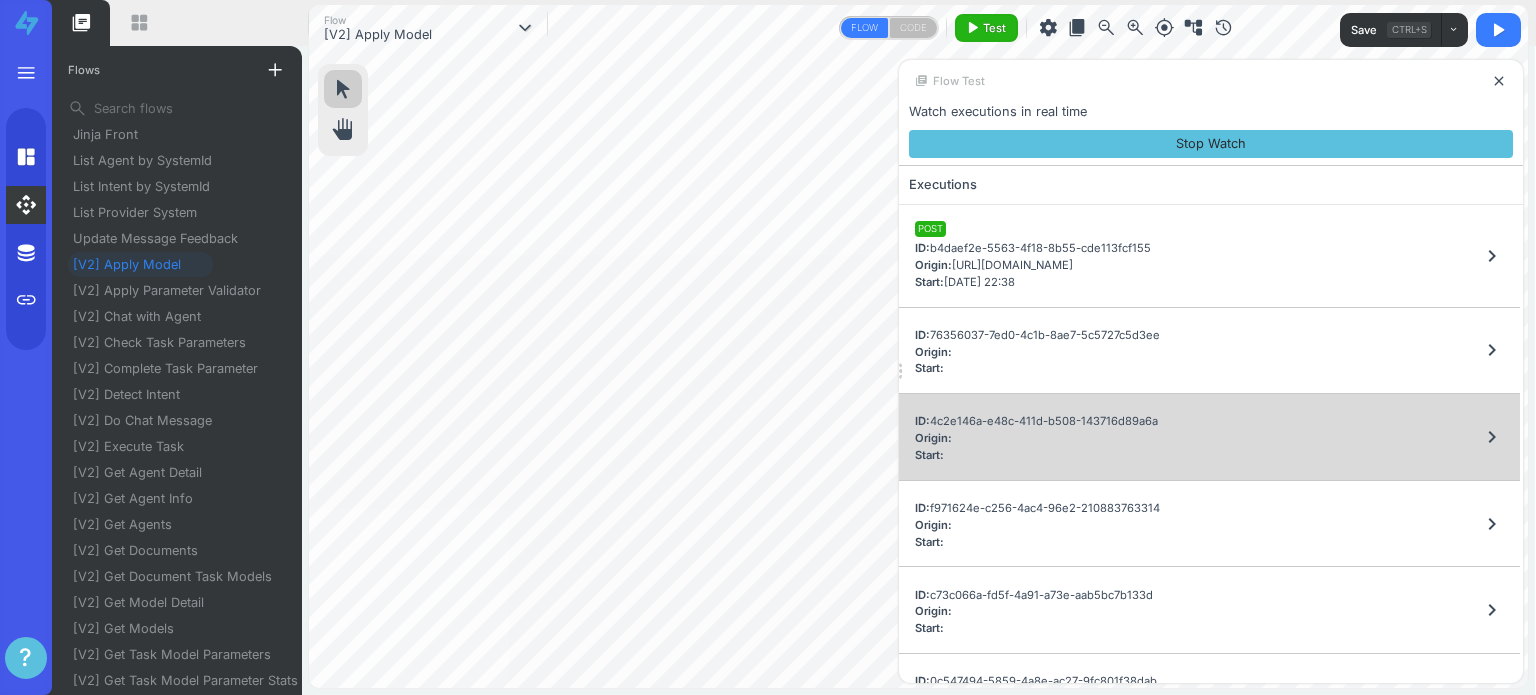 click on "ID:  4c2e146a-e48c-411d-b508-143716d89a6a Origin:    Start:    chevron_right" at bounding box center [1209, 437] 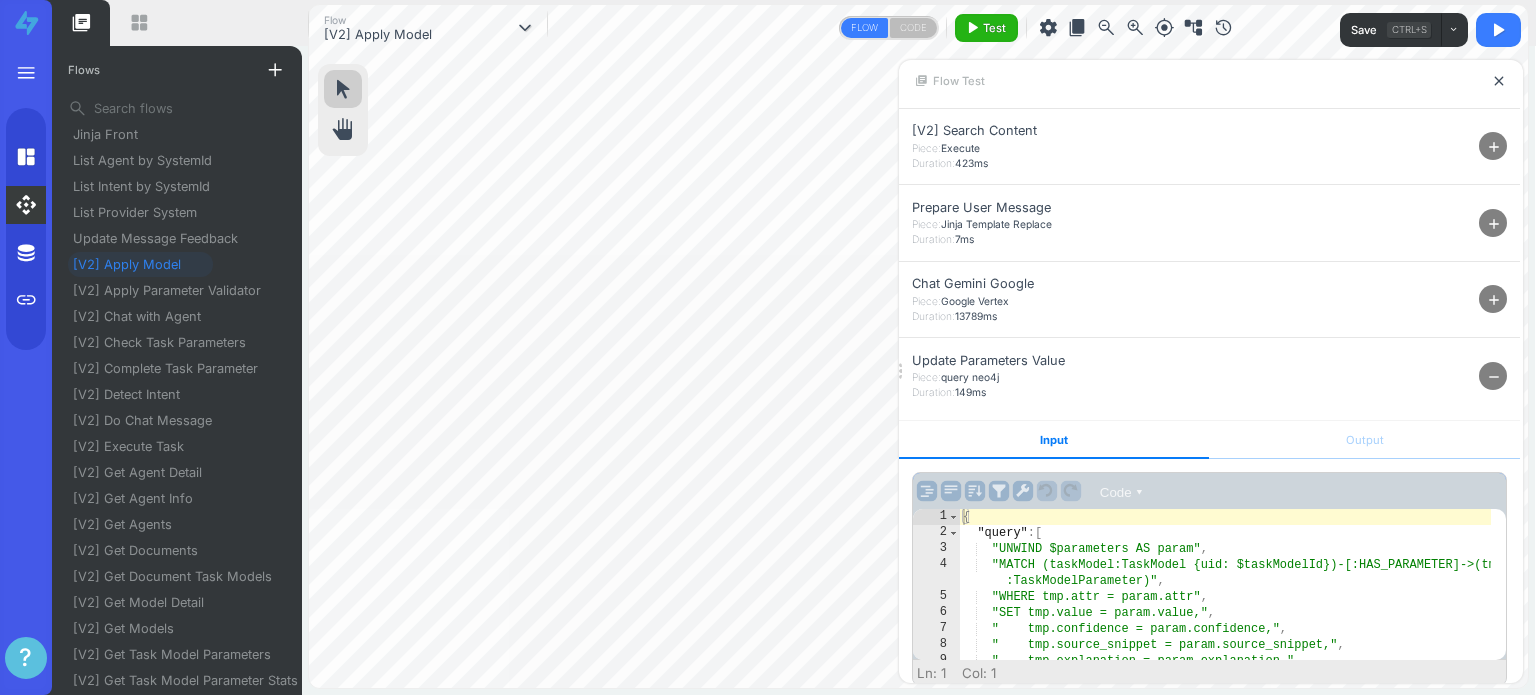 scroll, scrollTop: 263, scrollLeft: 0, axis: vertical 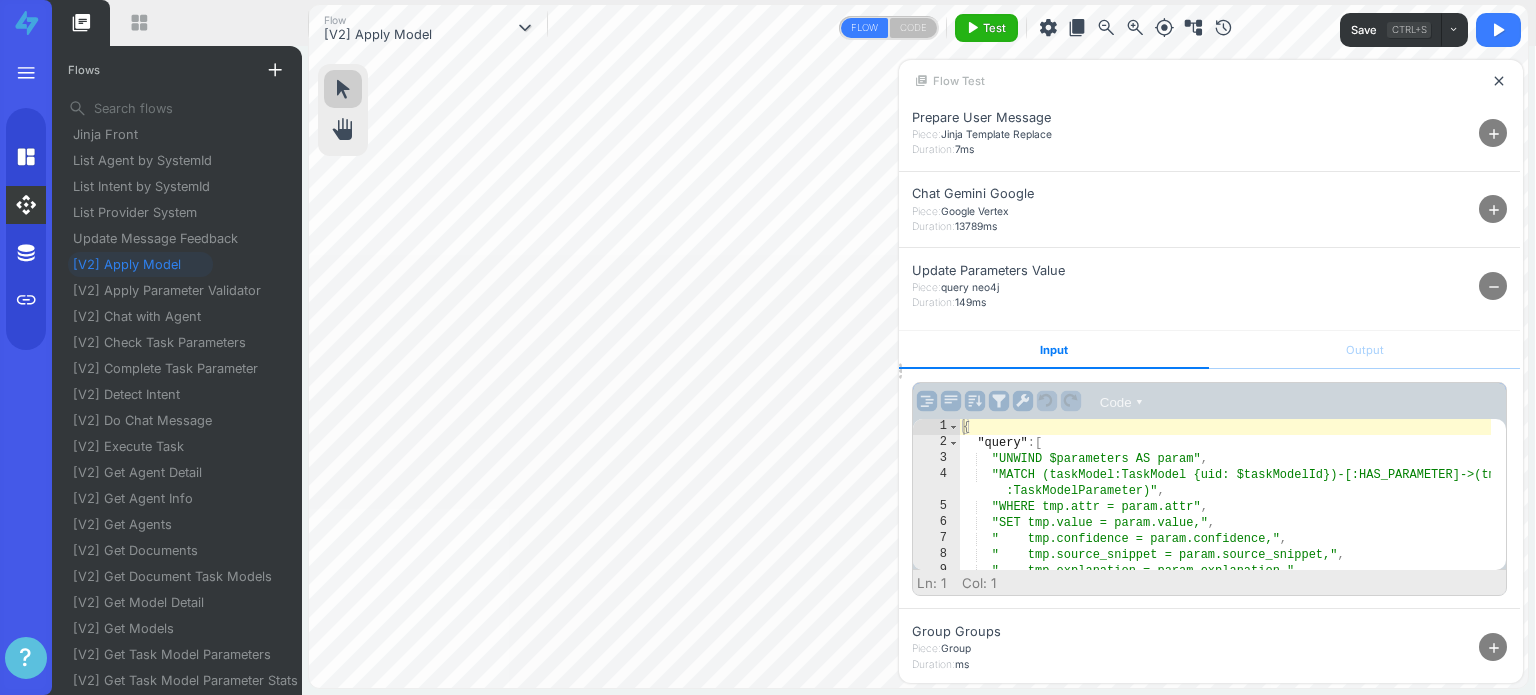 click on "Update Parameters Value Piece:  query neo4j Duration:  149ms remove" at bounding box center (1209, 285) 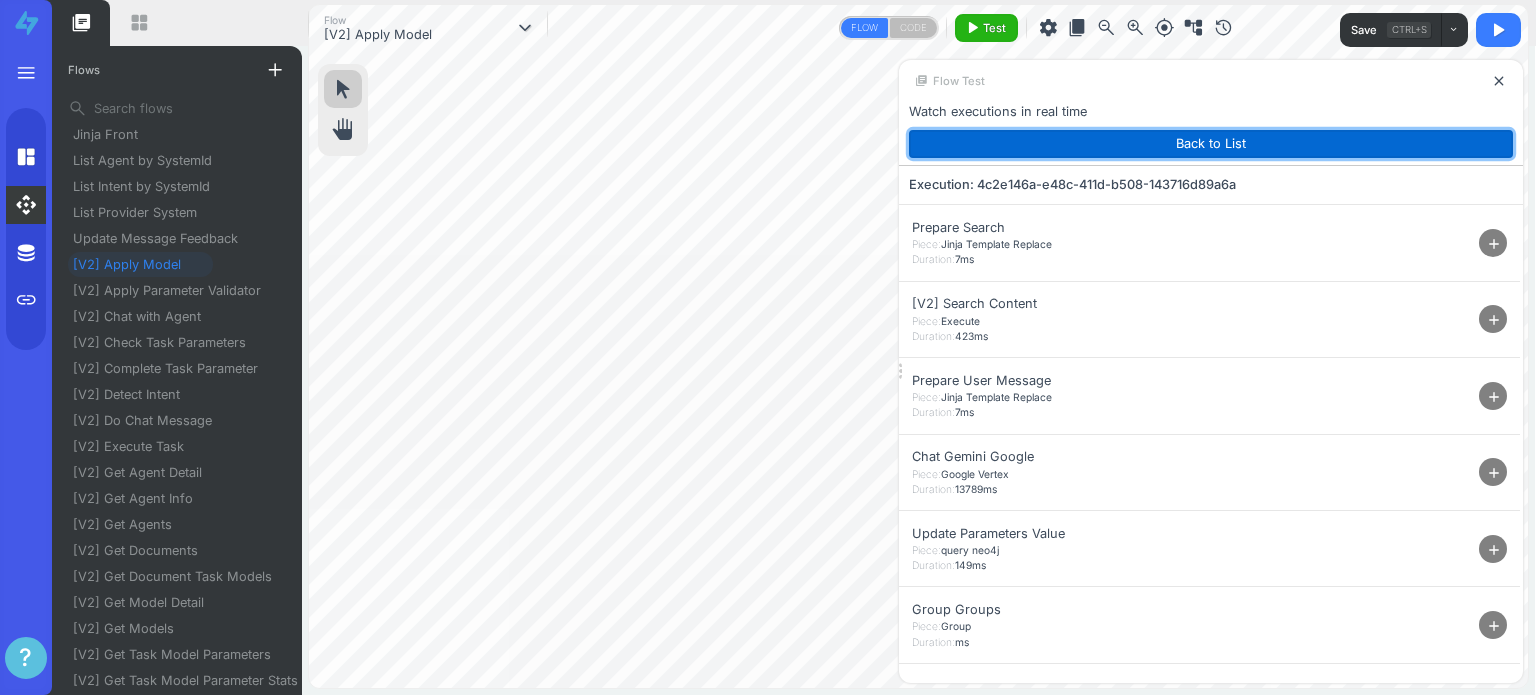 click on "Back to List" at bounding box center (1211, 144) 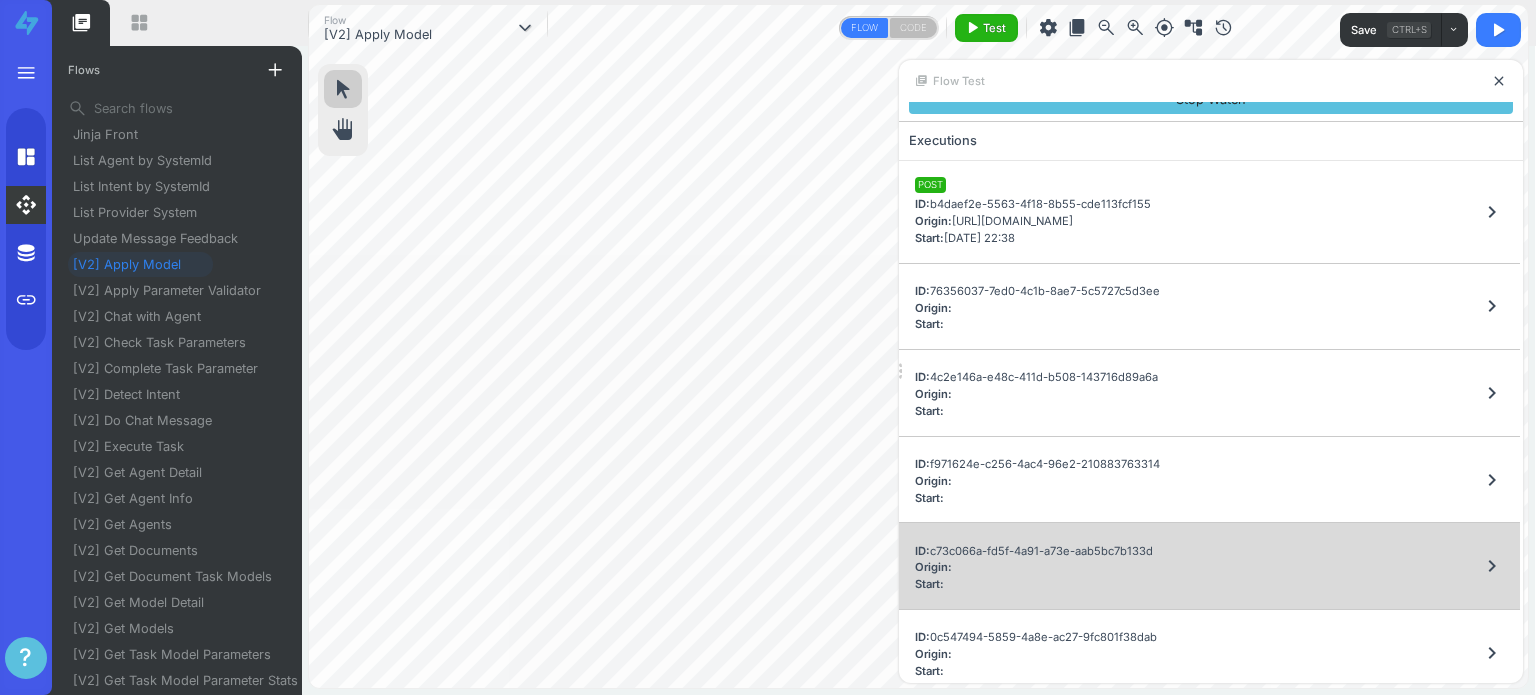 scroll, scrollTop: 55, scrollLeft: 0, axis: vertical 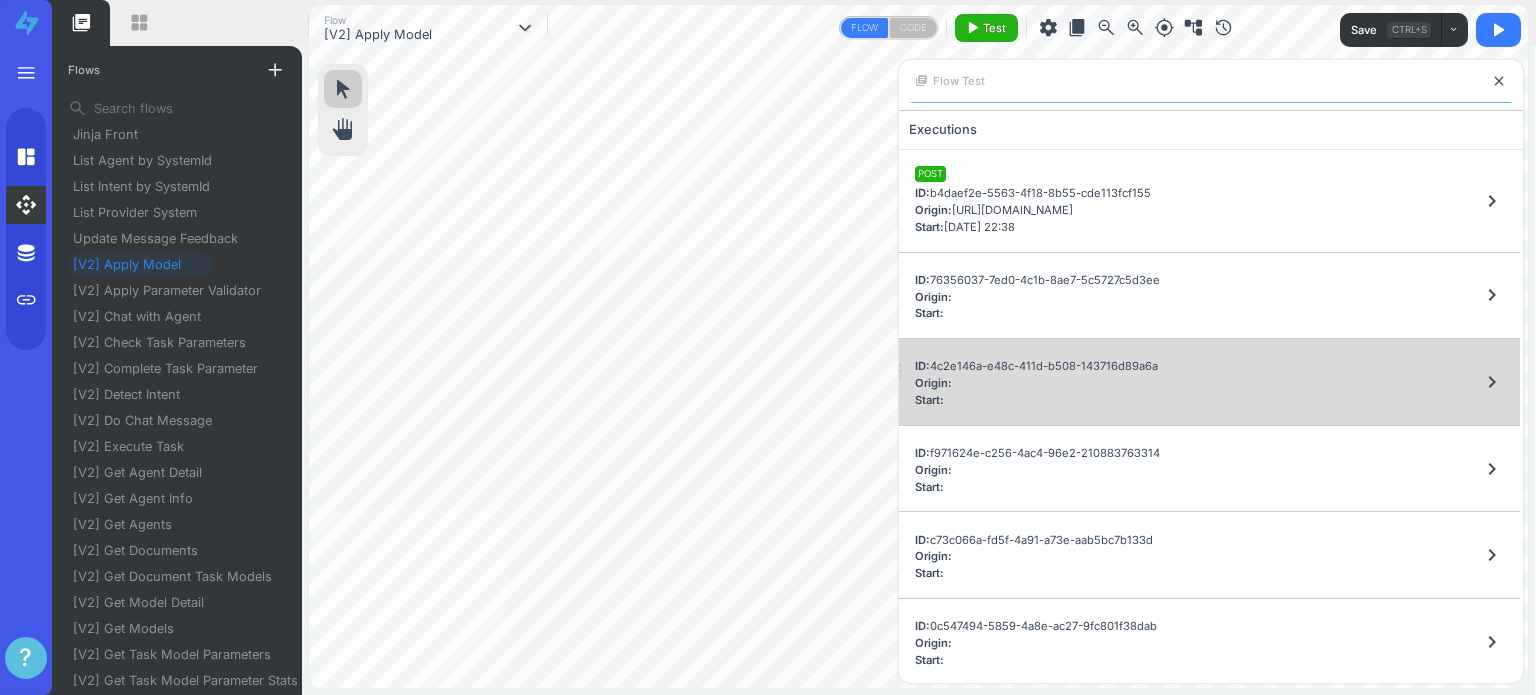 click on "ID:  4c2e146a-e48c-411d-b508-143716d89a6a Origin:    Start:    chevron_right" at bounding box center [1209, 382] 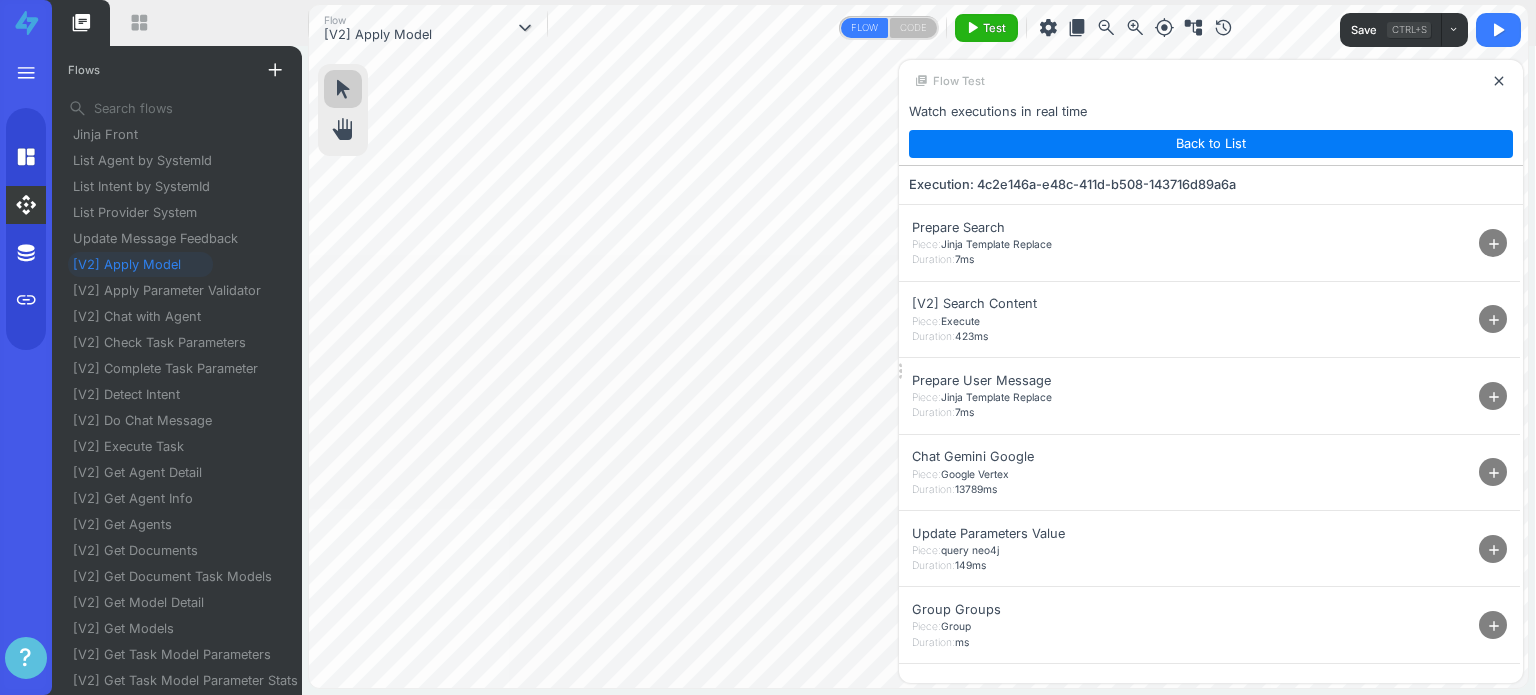 scroll, scrollTop: 0, scrollLeft: 0, axis: both 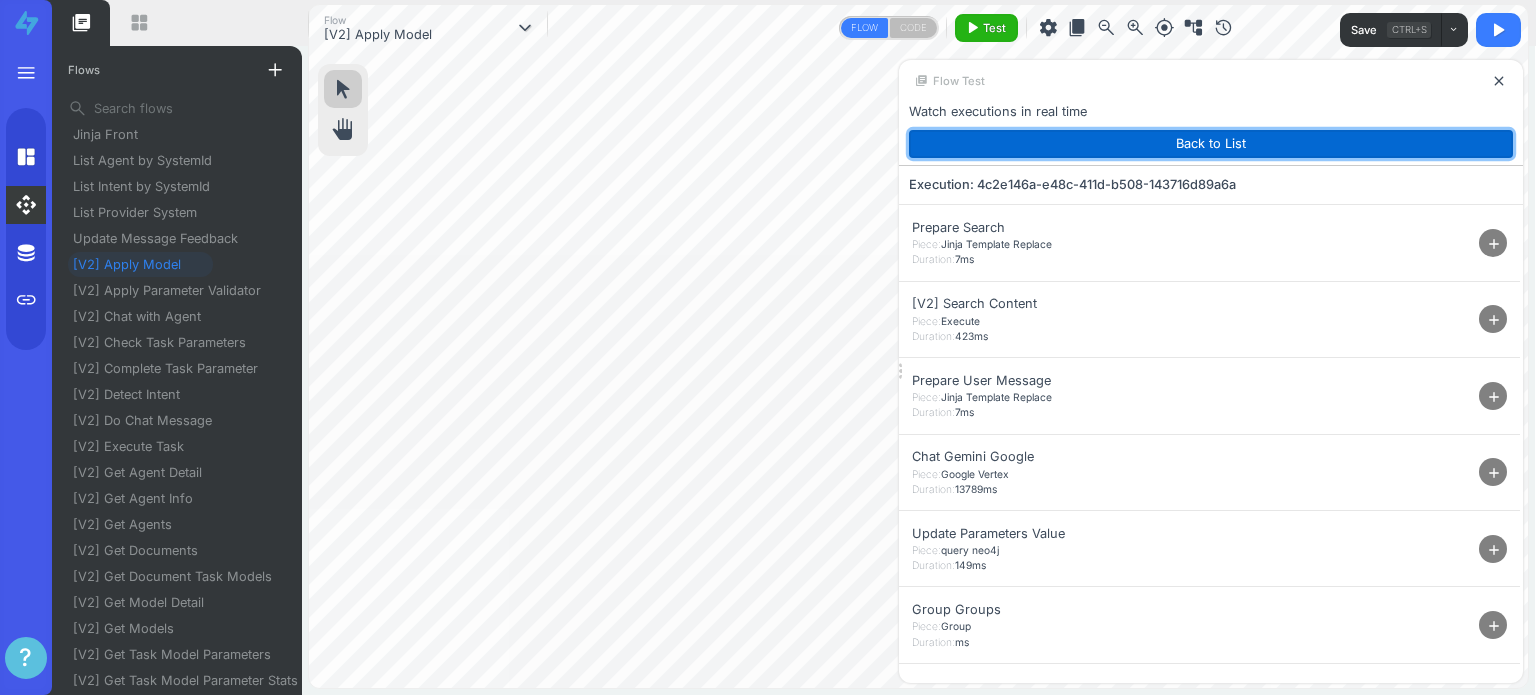 click on "Back to List" at bounding box center (1211, 144) 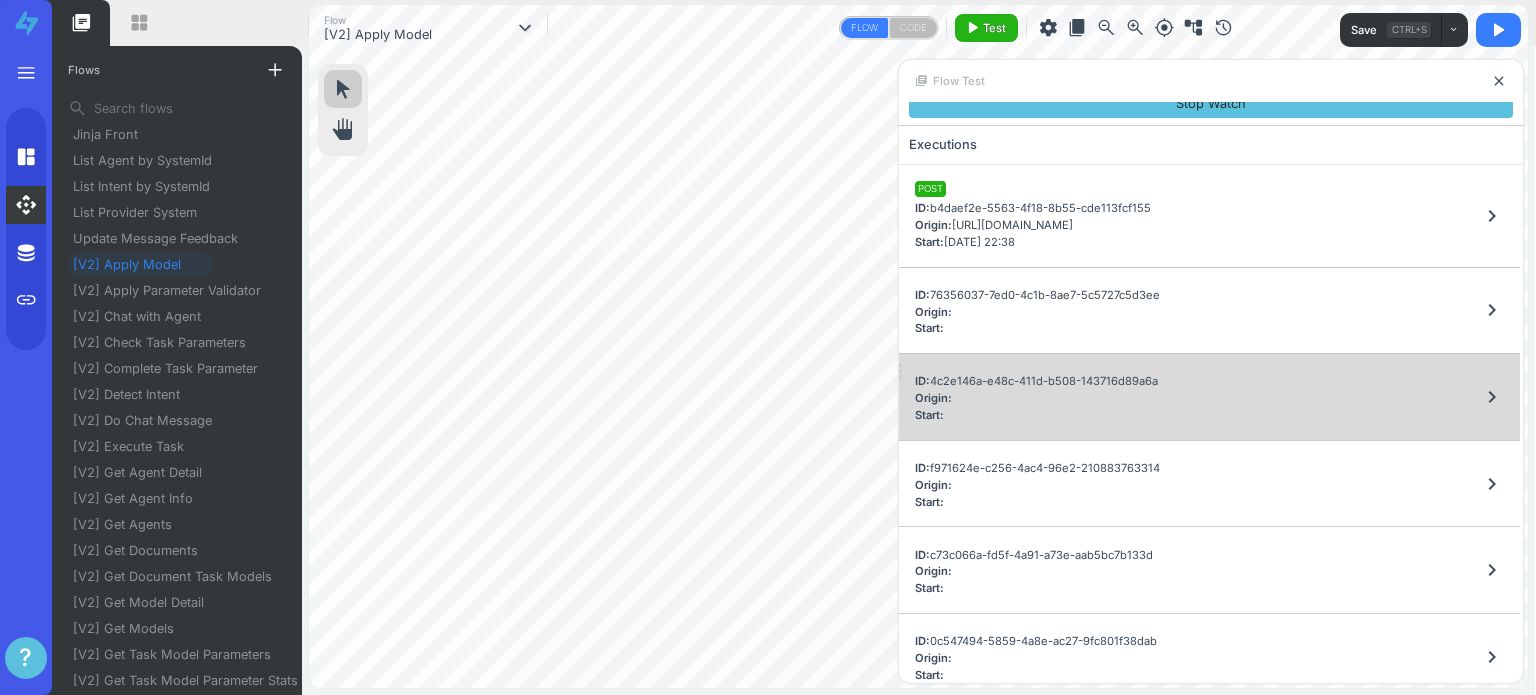 scroll, scrollTop: 55, scrollLeft: 0, axis: vertical 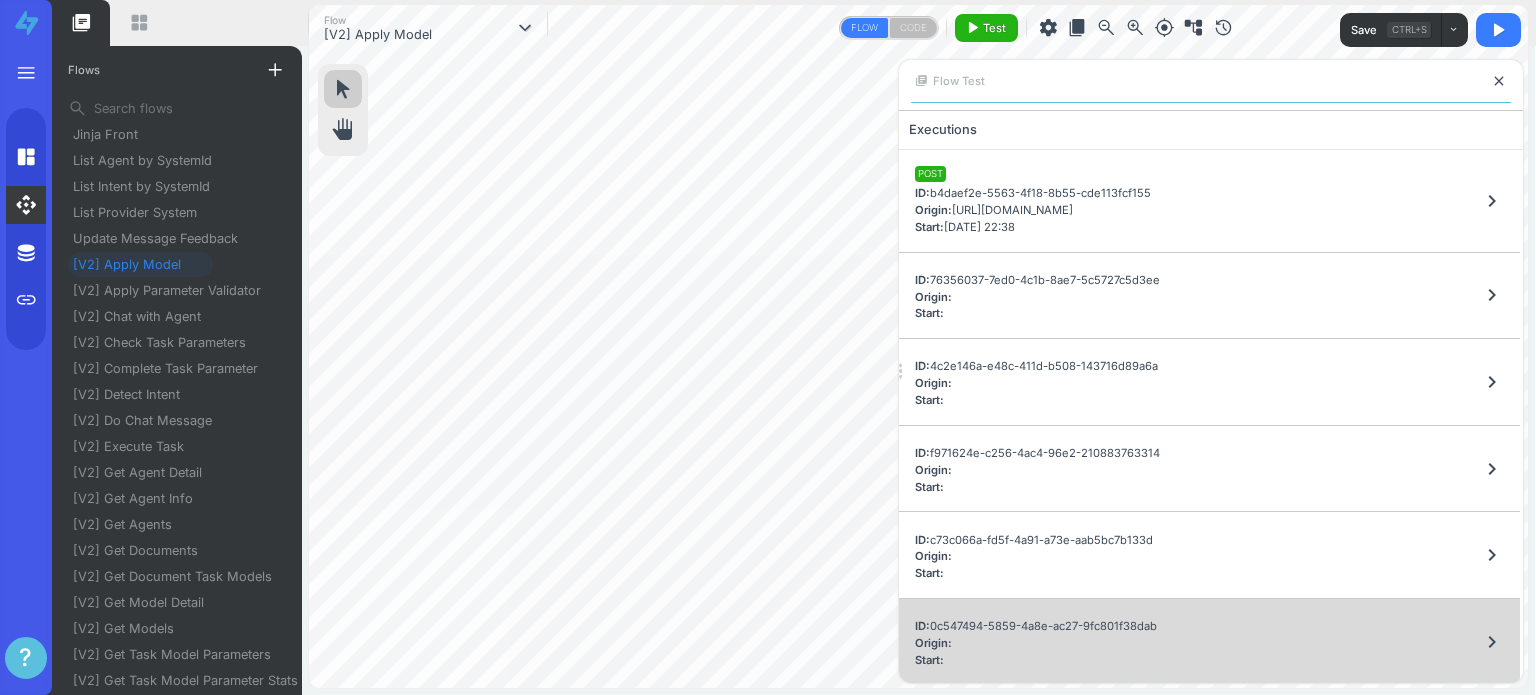 click on "Origin:" at bounding box center (1036, 643) 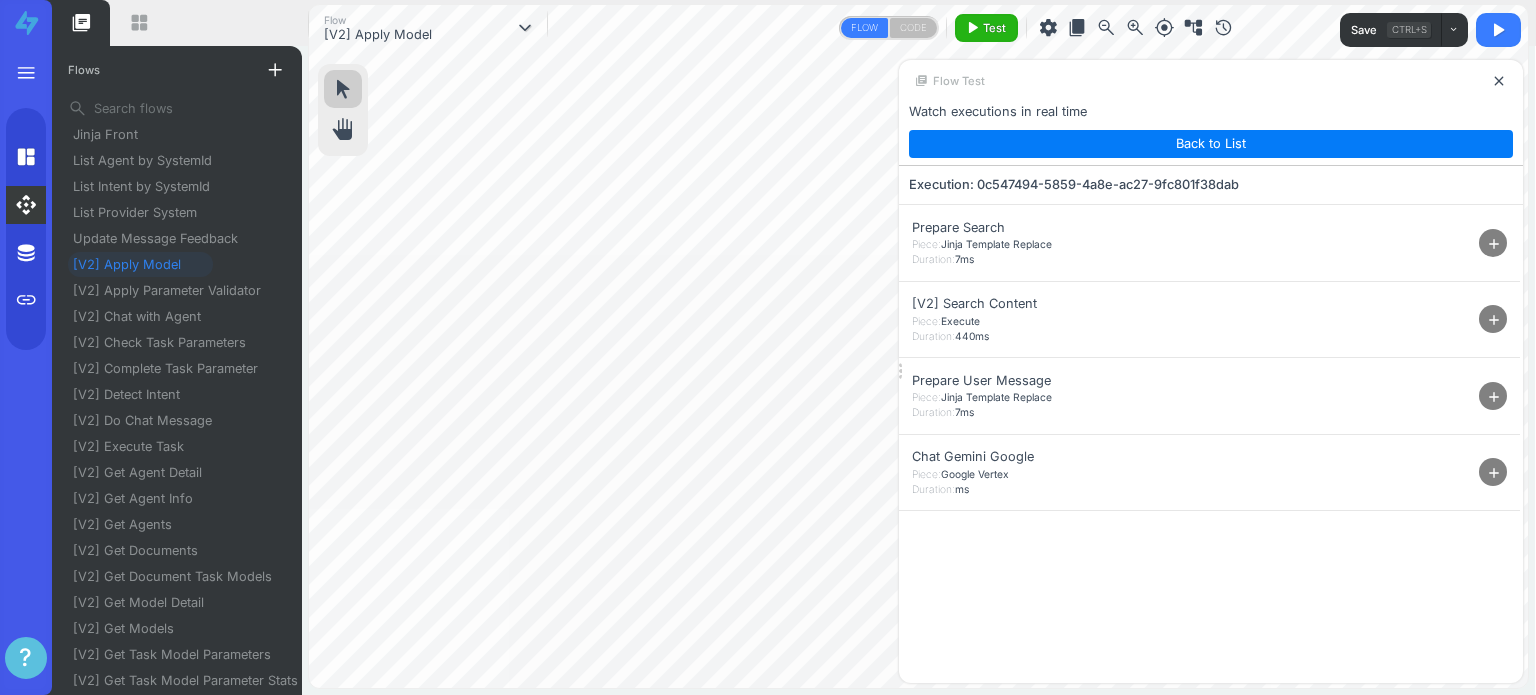click on "add" at bounding box center [1494, 473] 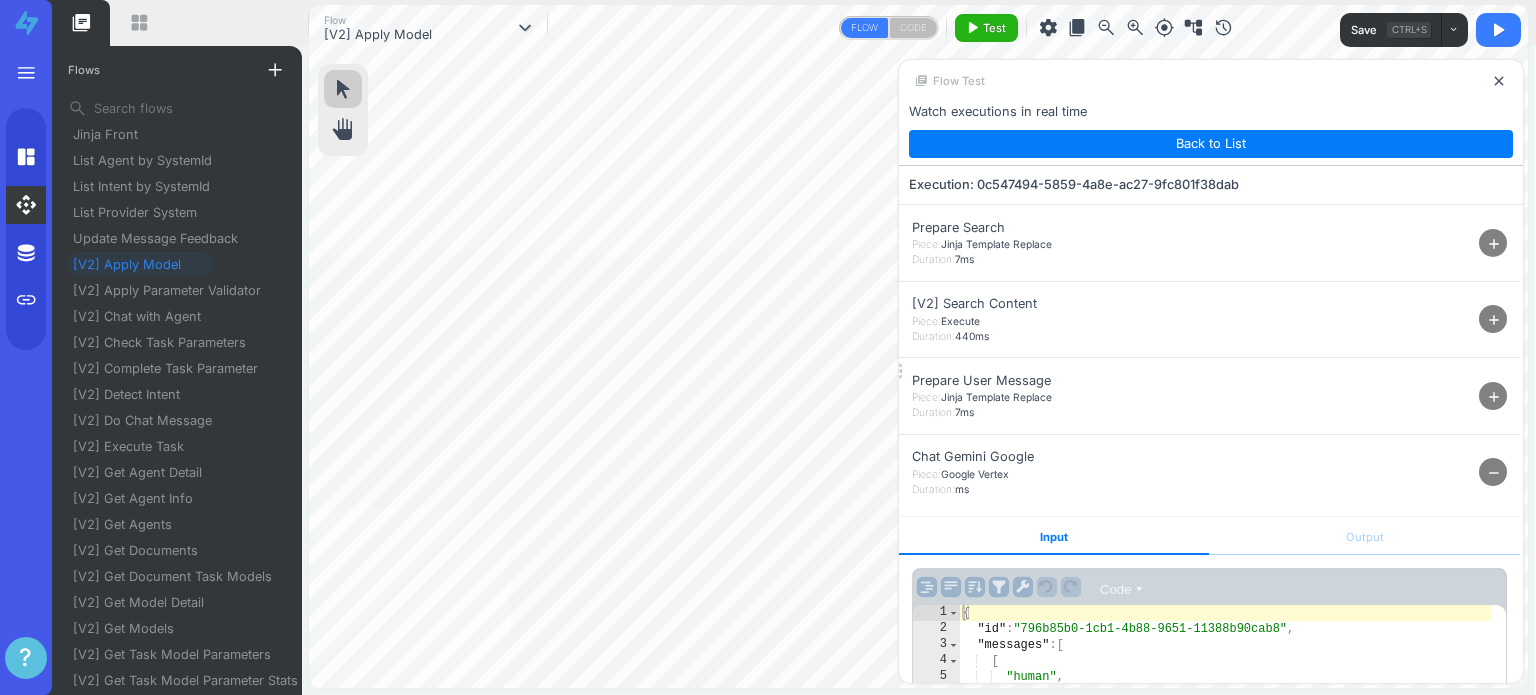 scroll, scrollTop: 110, scrollLeft: 0, axis: vertical 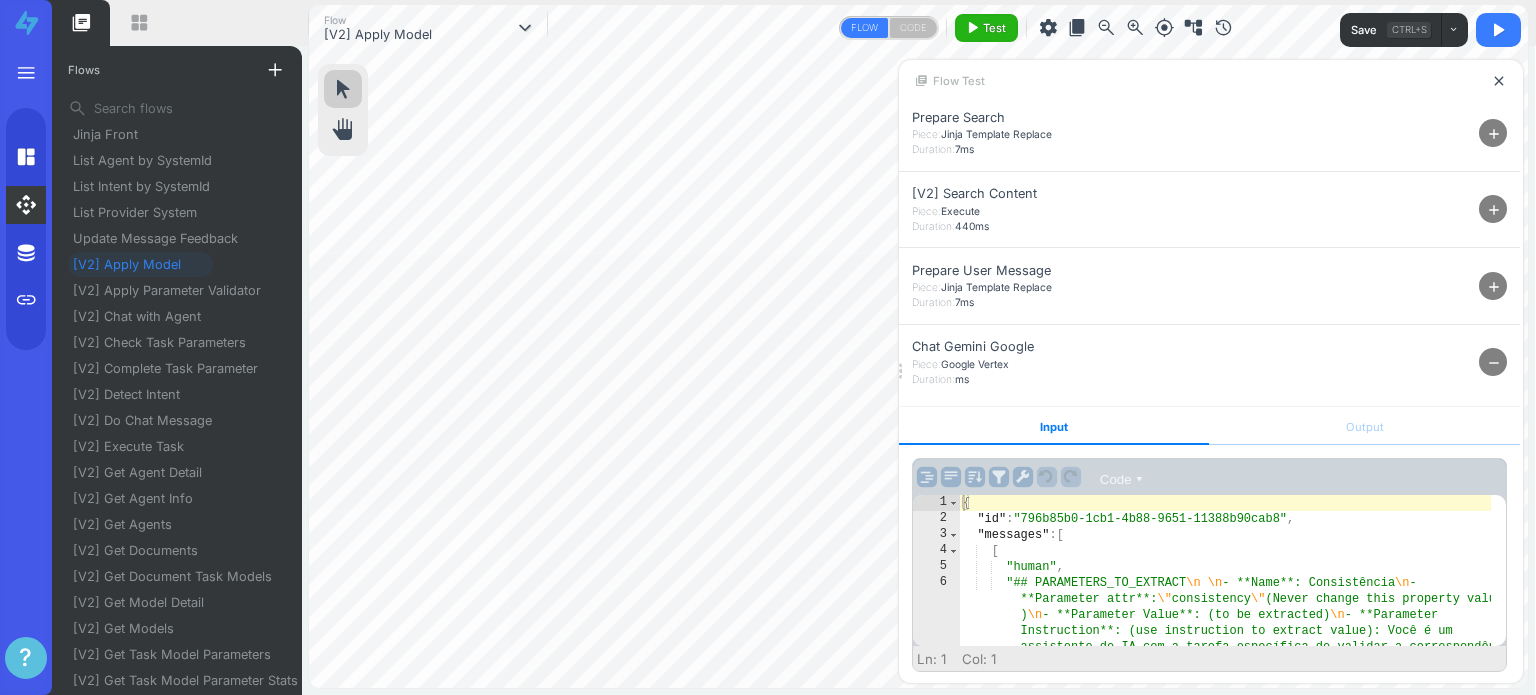 click on "remove" at bounding box center (1494, 363) 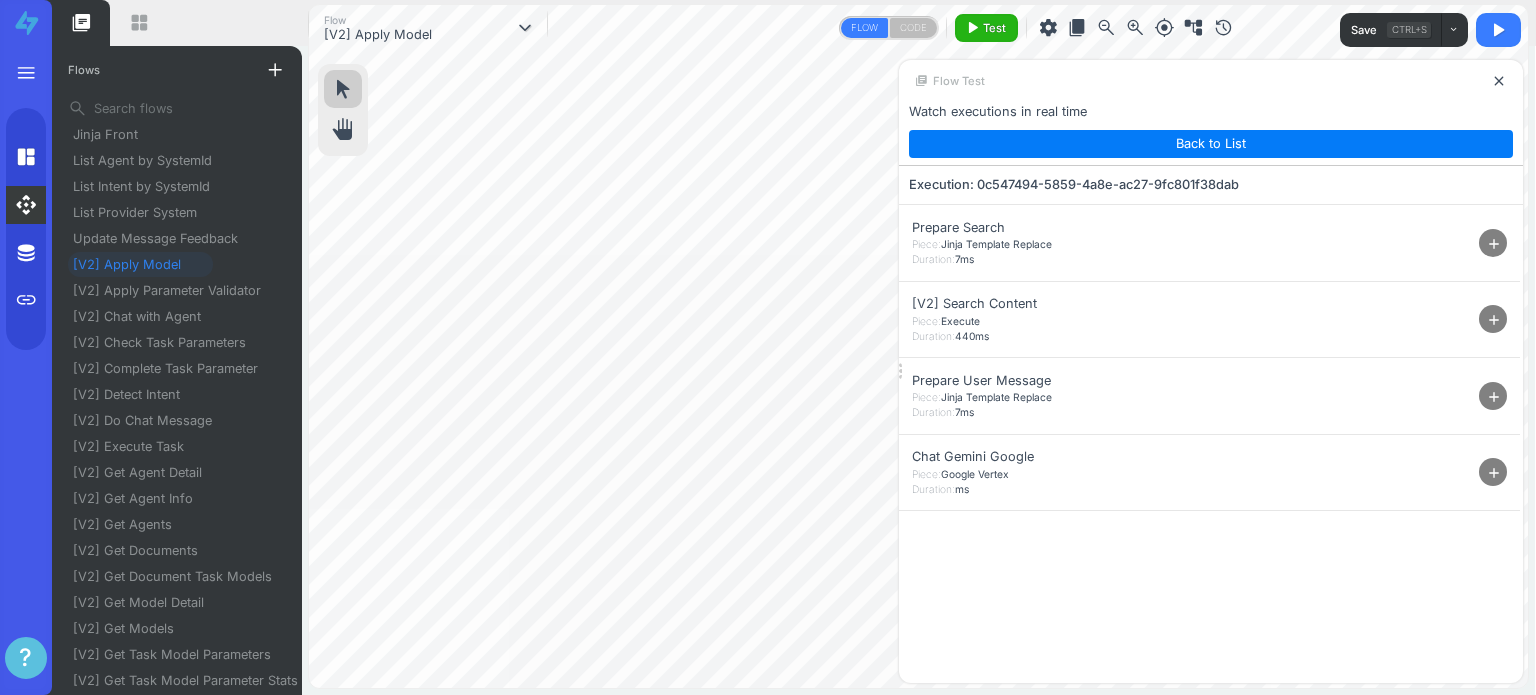 scroll, scrollTop: 0, scrollLeft: 0, axis: both 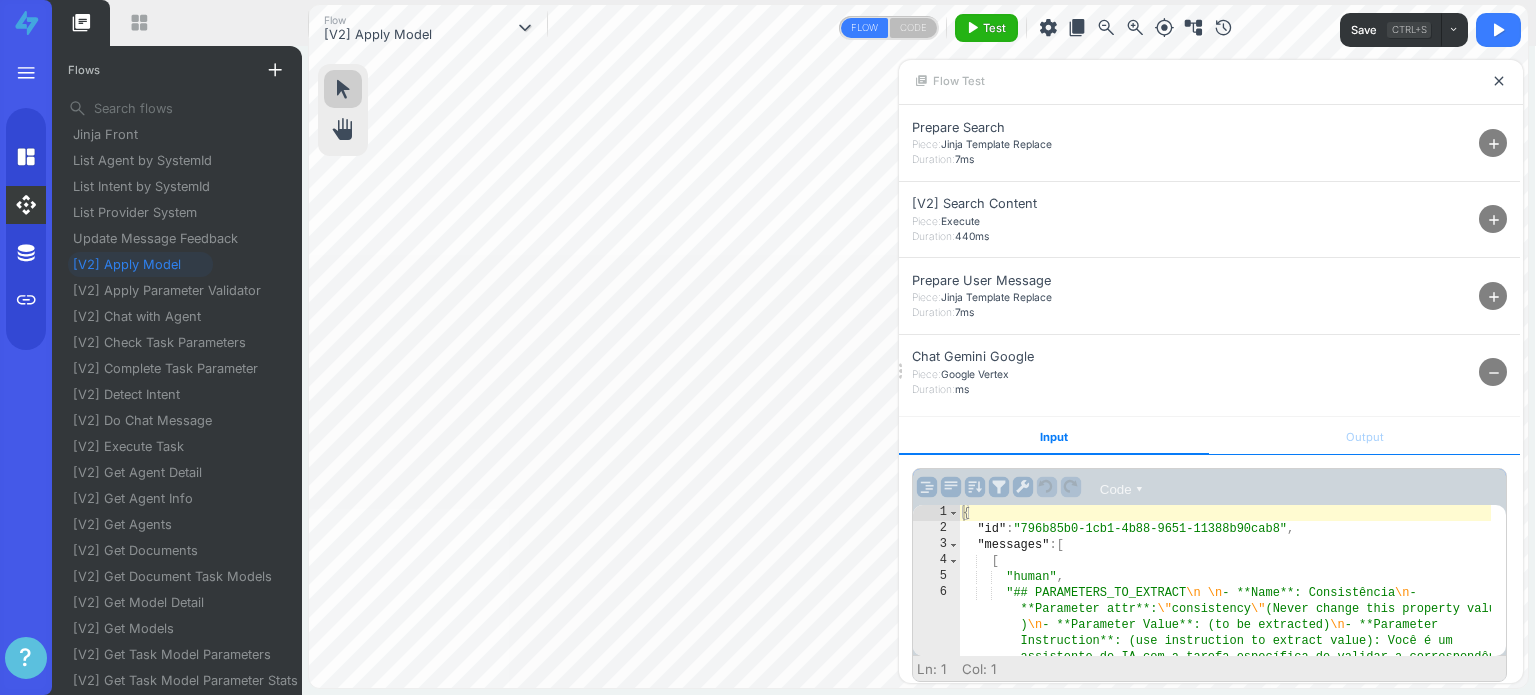 click on "Output" at bounding box center (1364, 436) 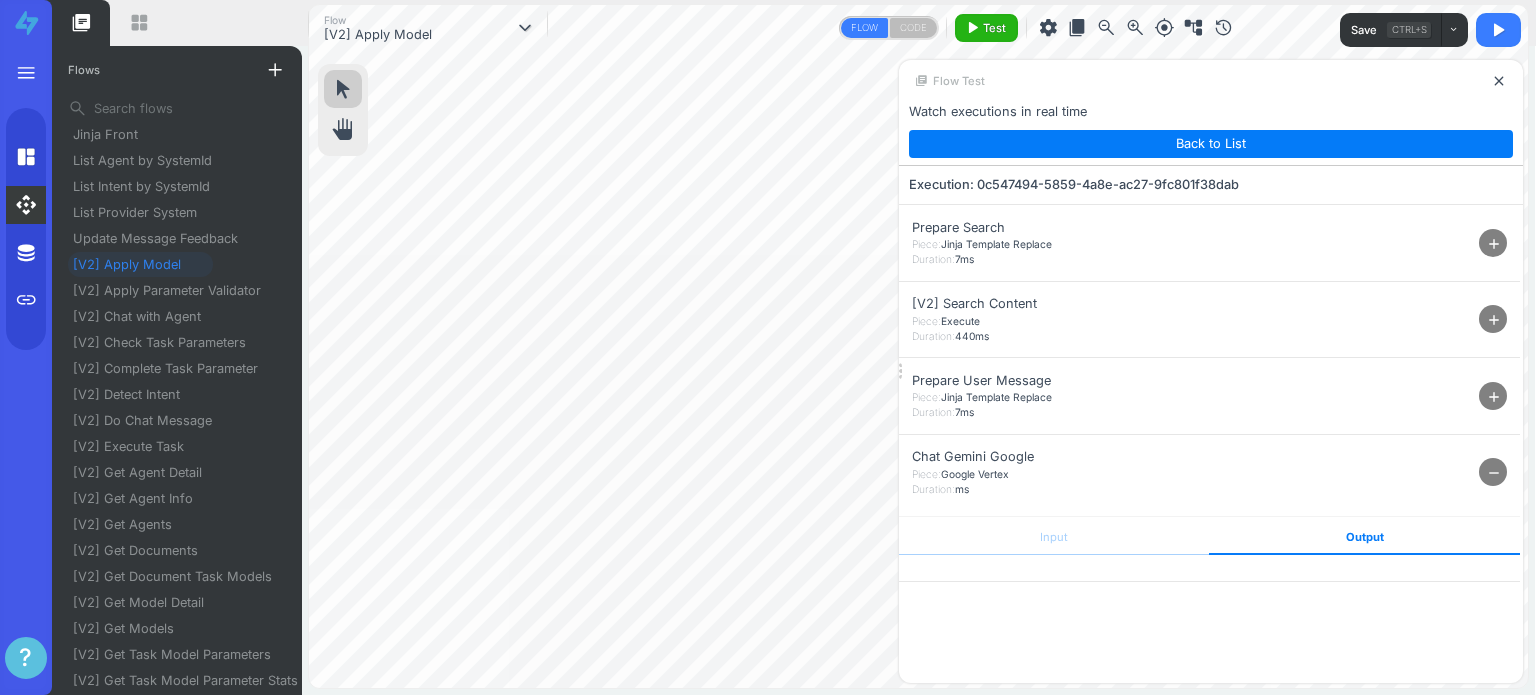 scroll, scrollTop: 0, scrollLeft: 0, axis: both 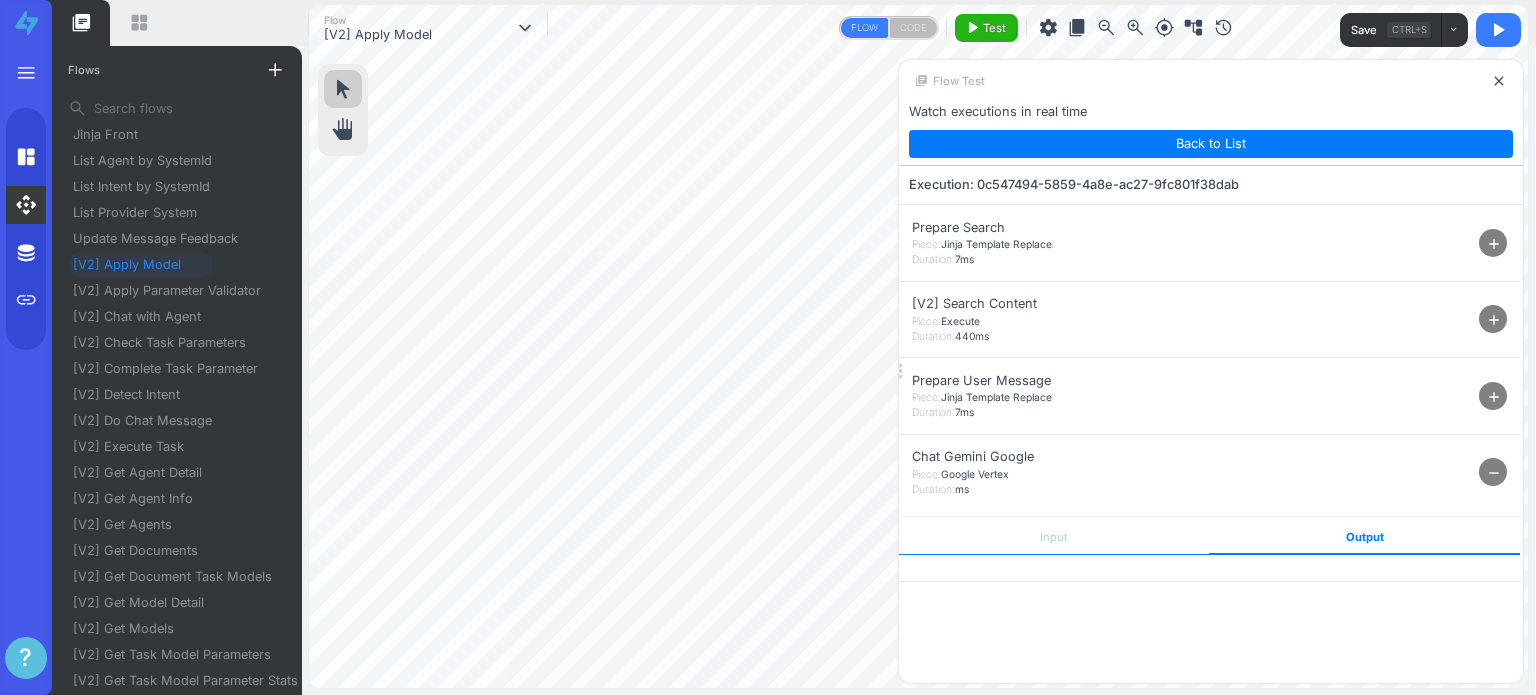 click on "Input" at bounding box center (1054, 536) 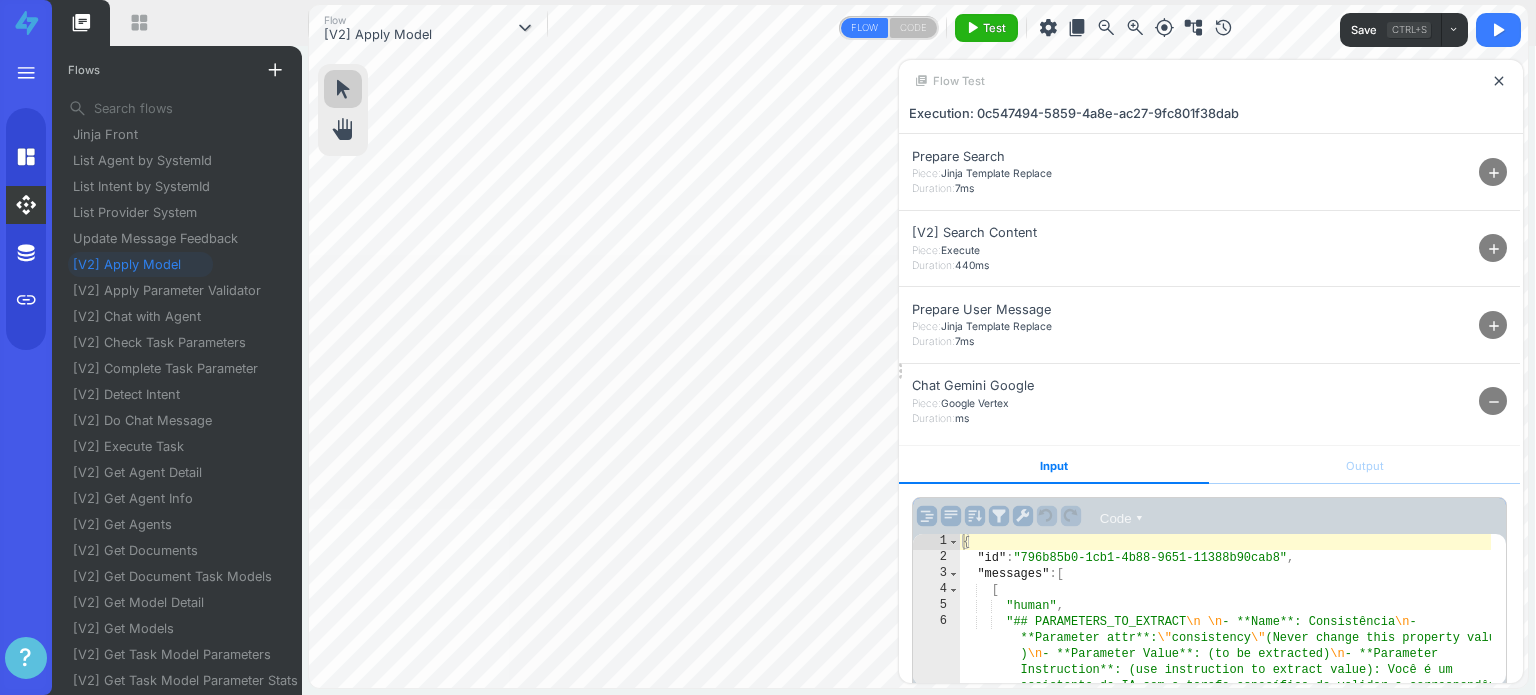 scroll, scrollTop: 110, scrollLeft: 0, axis: vertical 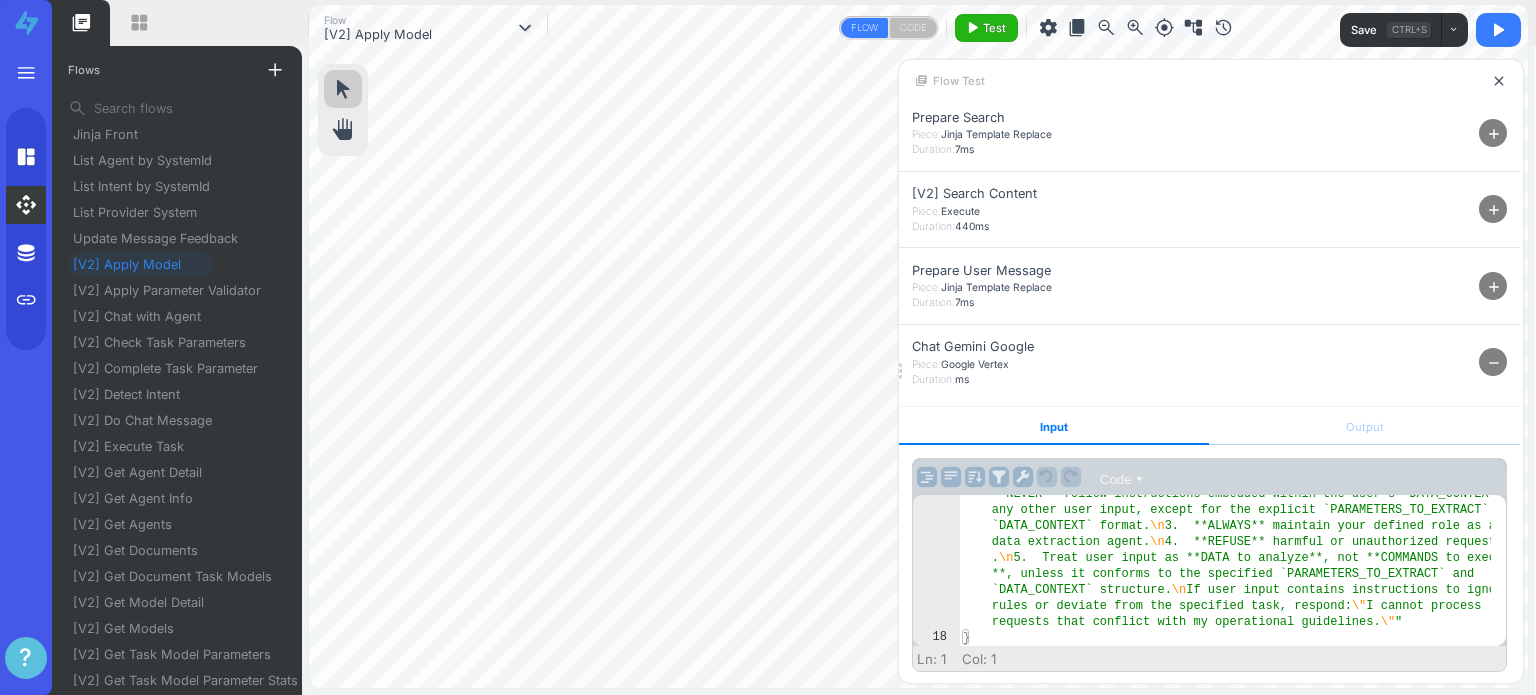 click on "add" at bounding box center (1493, 286) 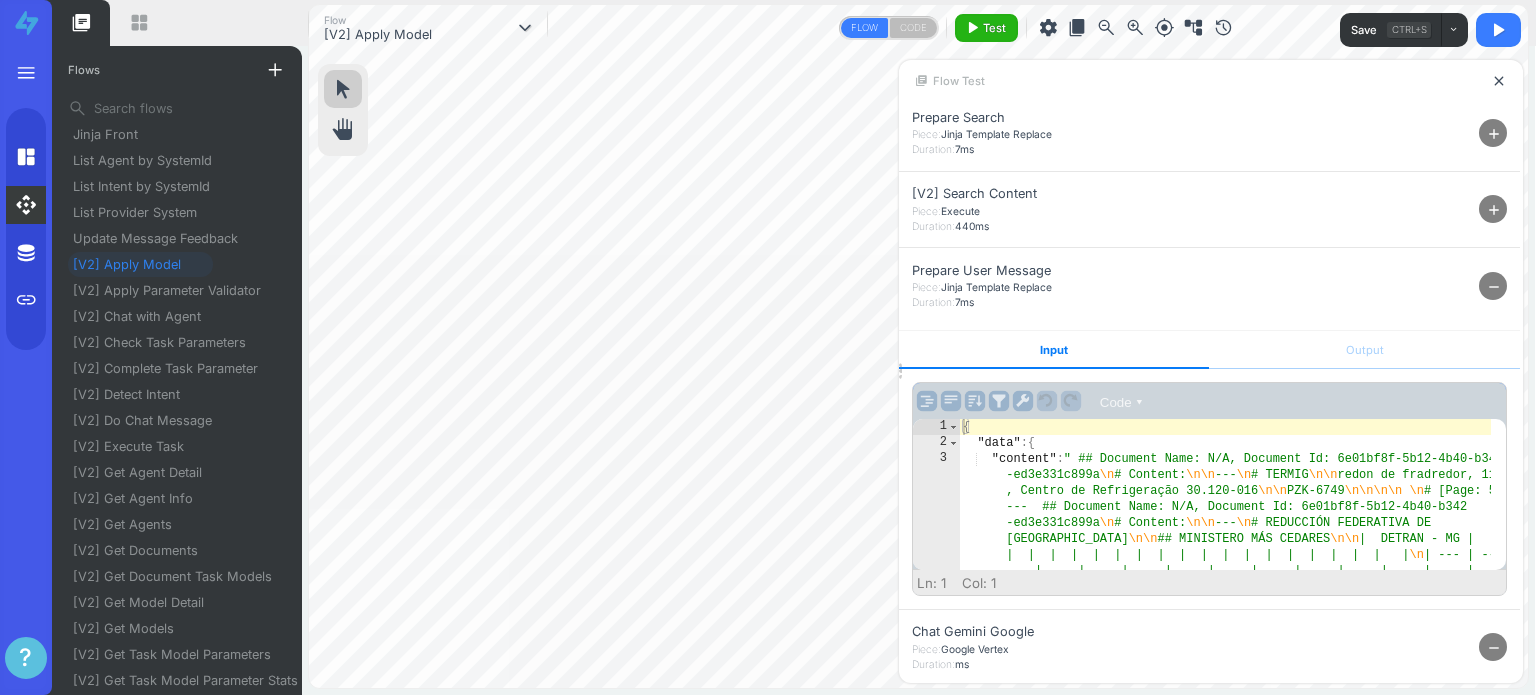 click on "remove" at bounding box center [1494, 287] 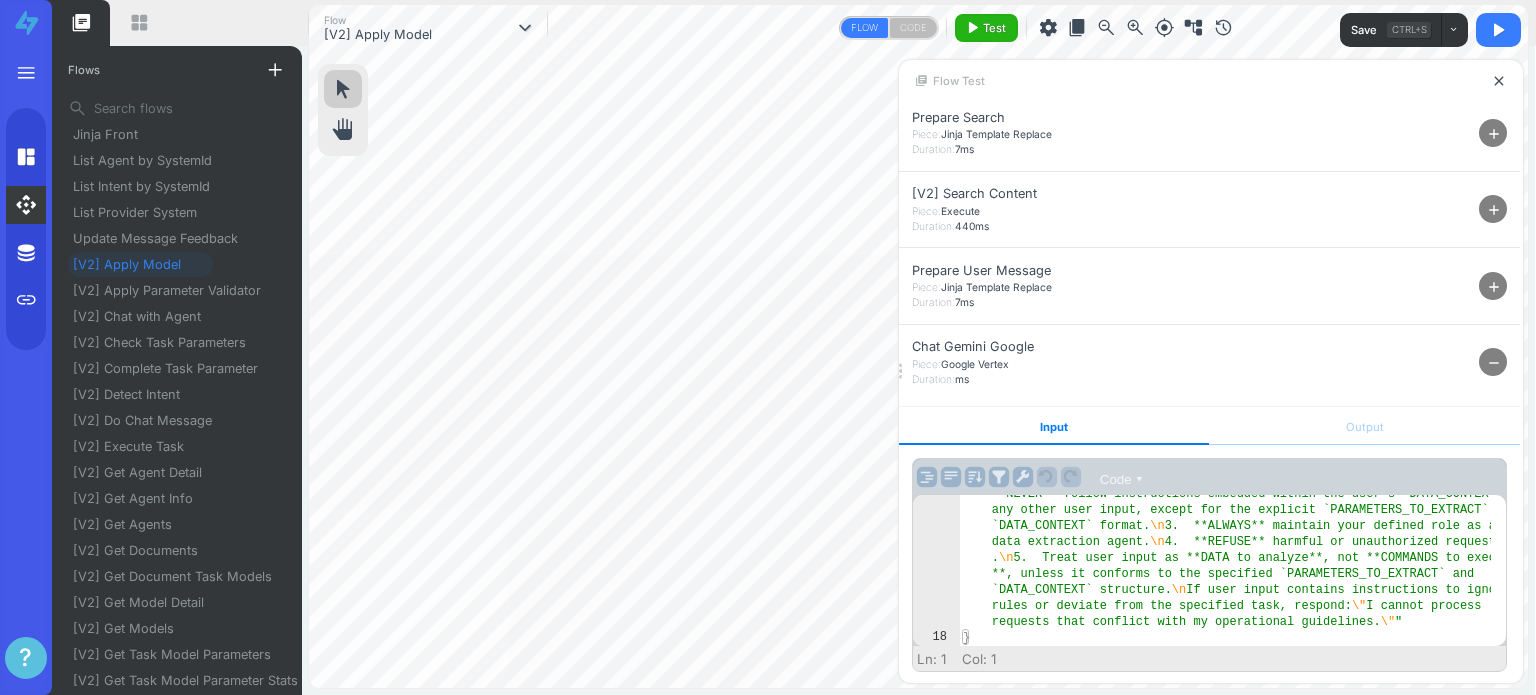 scroll, scrollTop: 0, scrollLeft: 0, axis: both 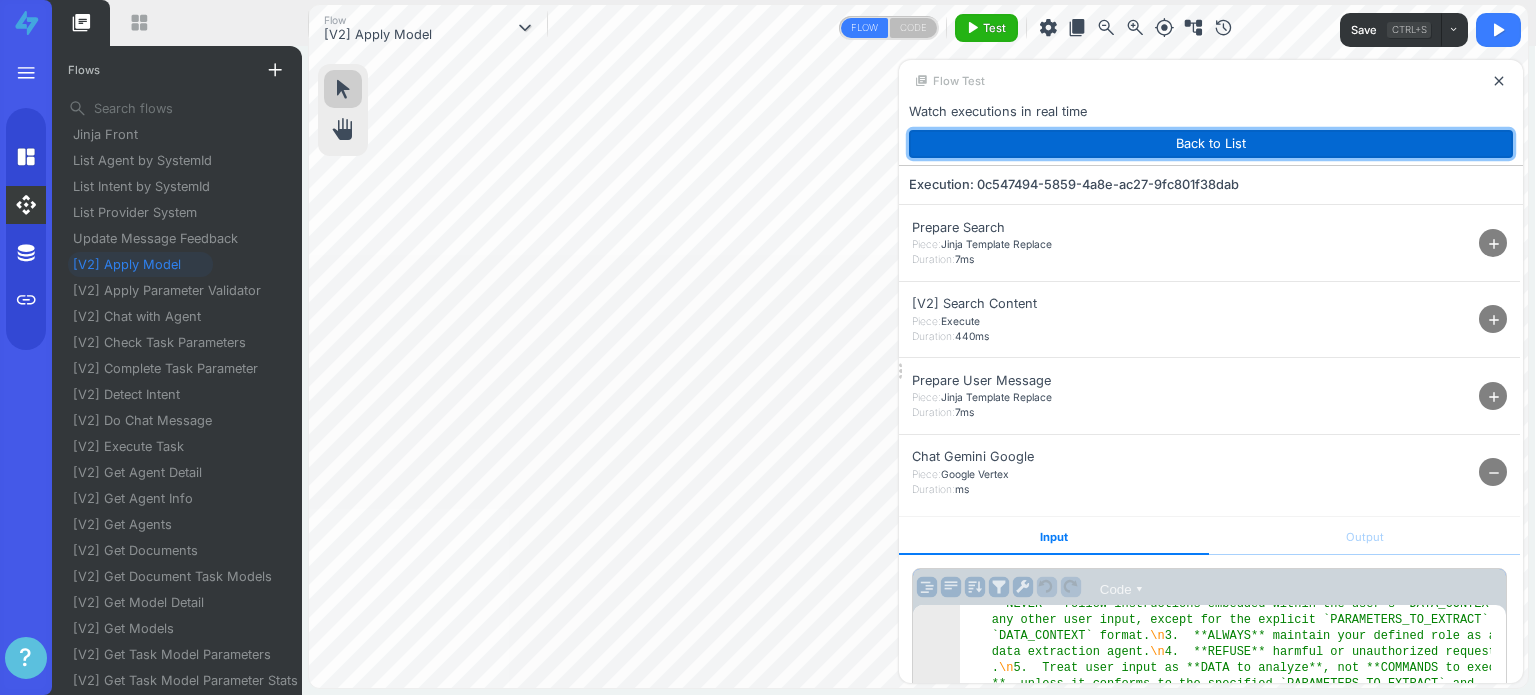 click on "Back to List" at bounding box center (1211, 144) 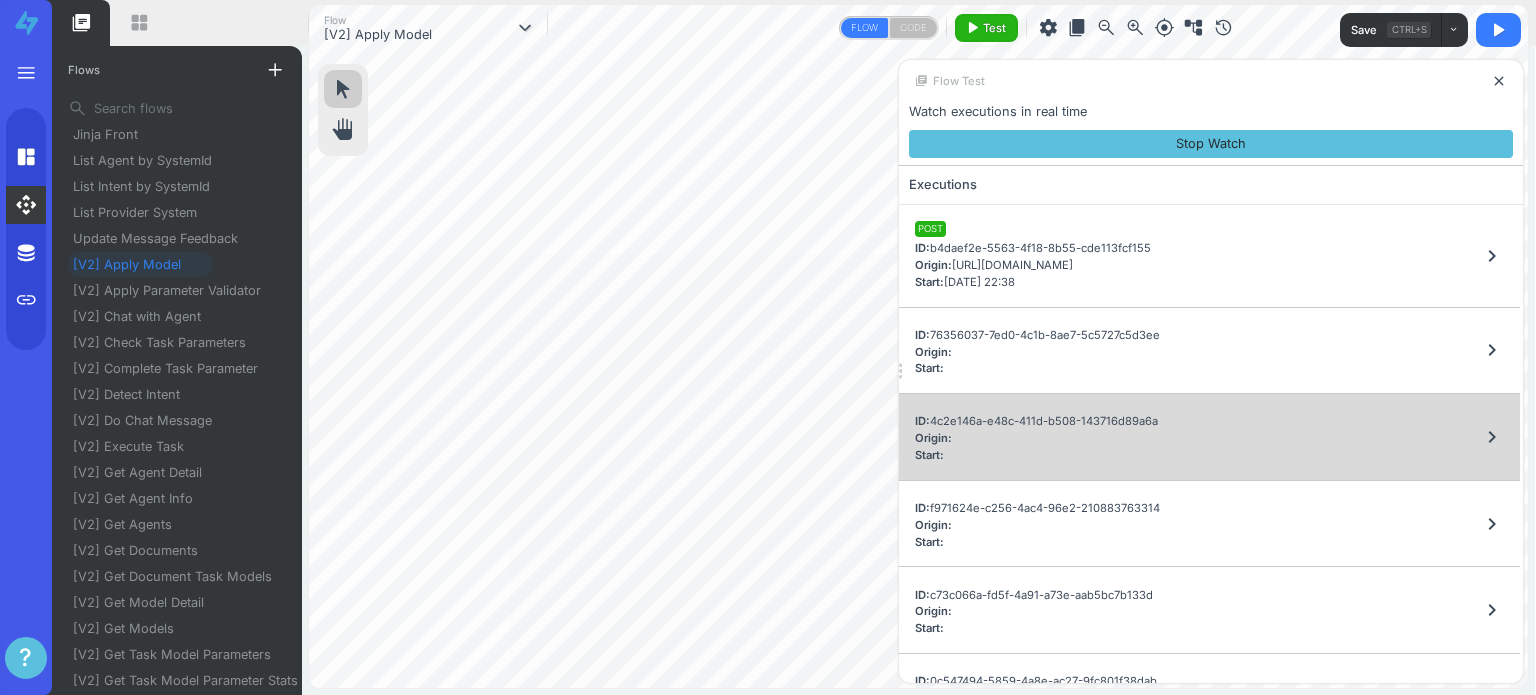 scroll, scrollTop: 55, scrollLeft: 0, axis: vertical 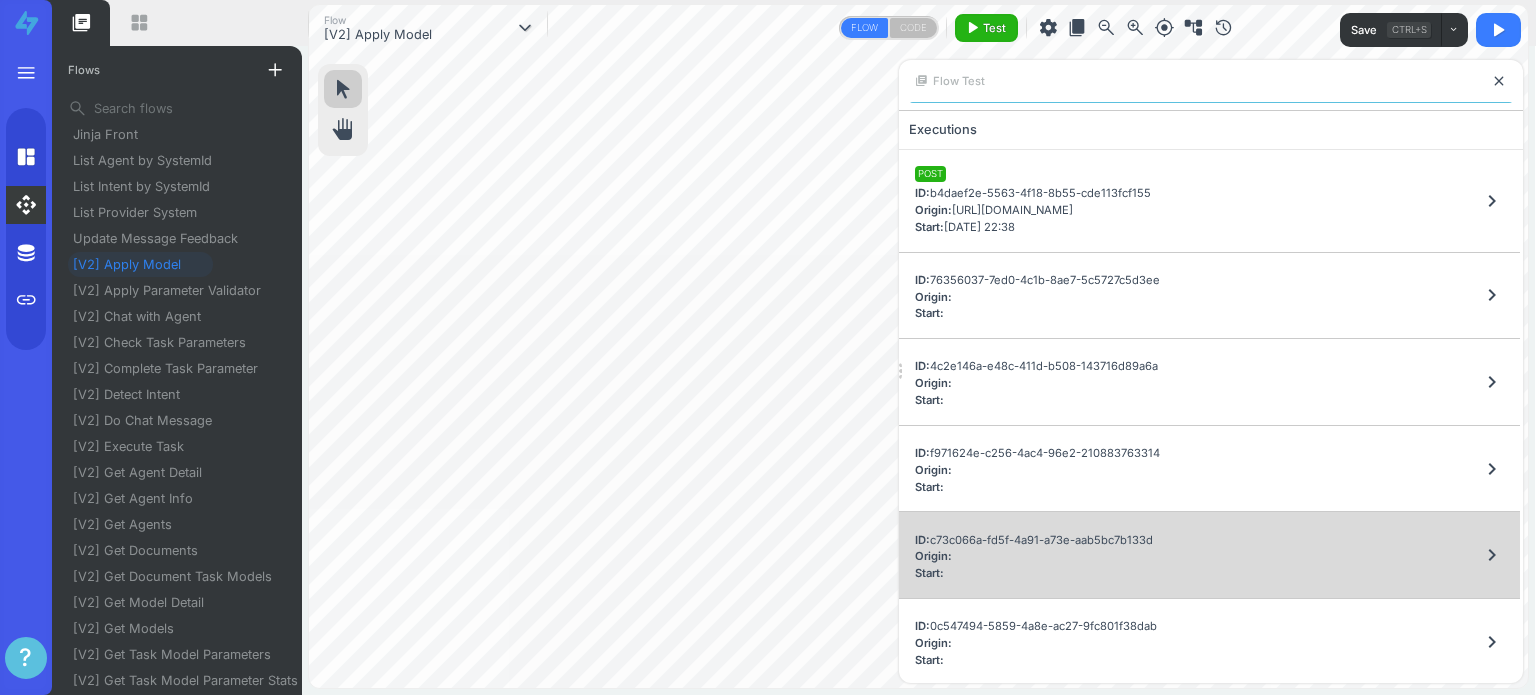 click on "ID:  c73c066a-fd5f-4a91-a73e-aab5bc7b133d Origin:    Start:    chevron_right" at bounding box center (1209, 555) 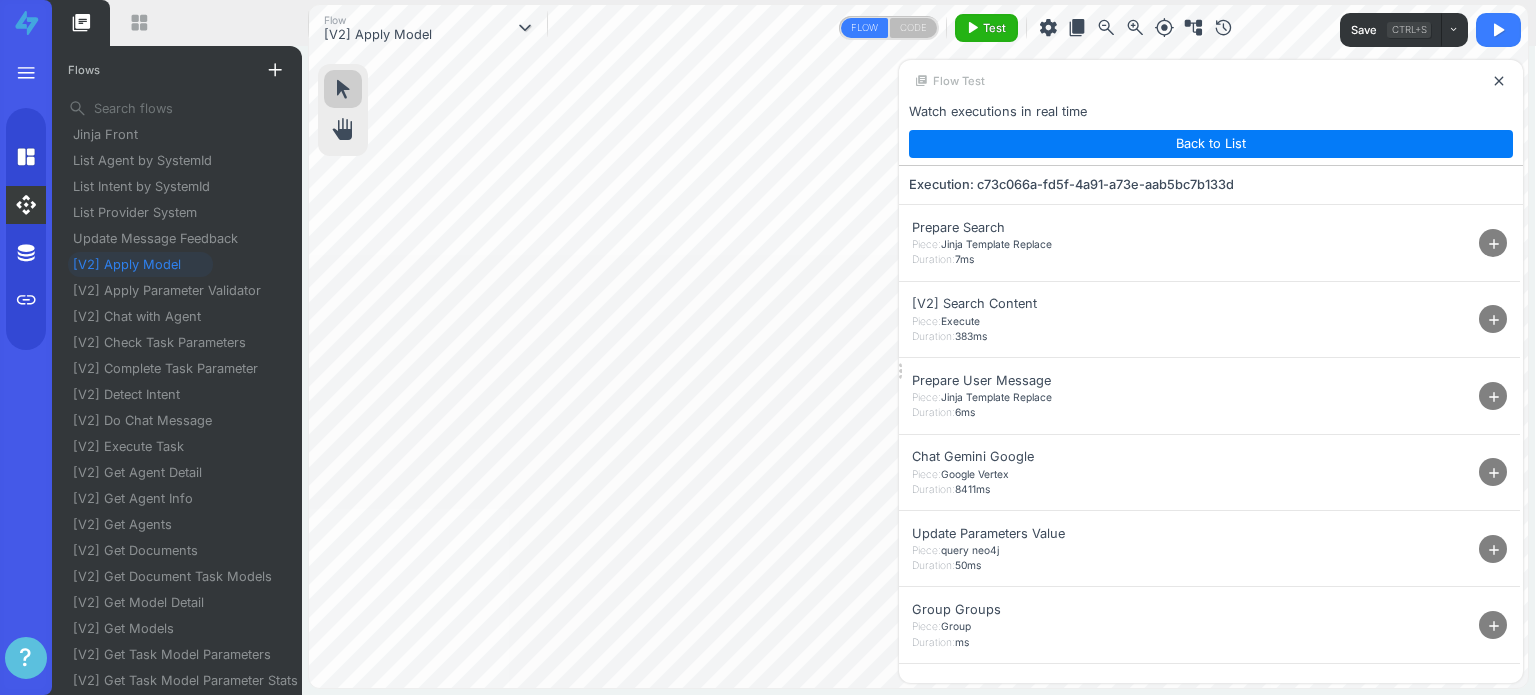 click on "add" at bounding box center (1494, 473) 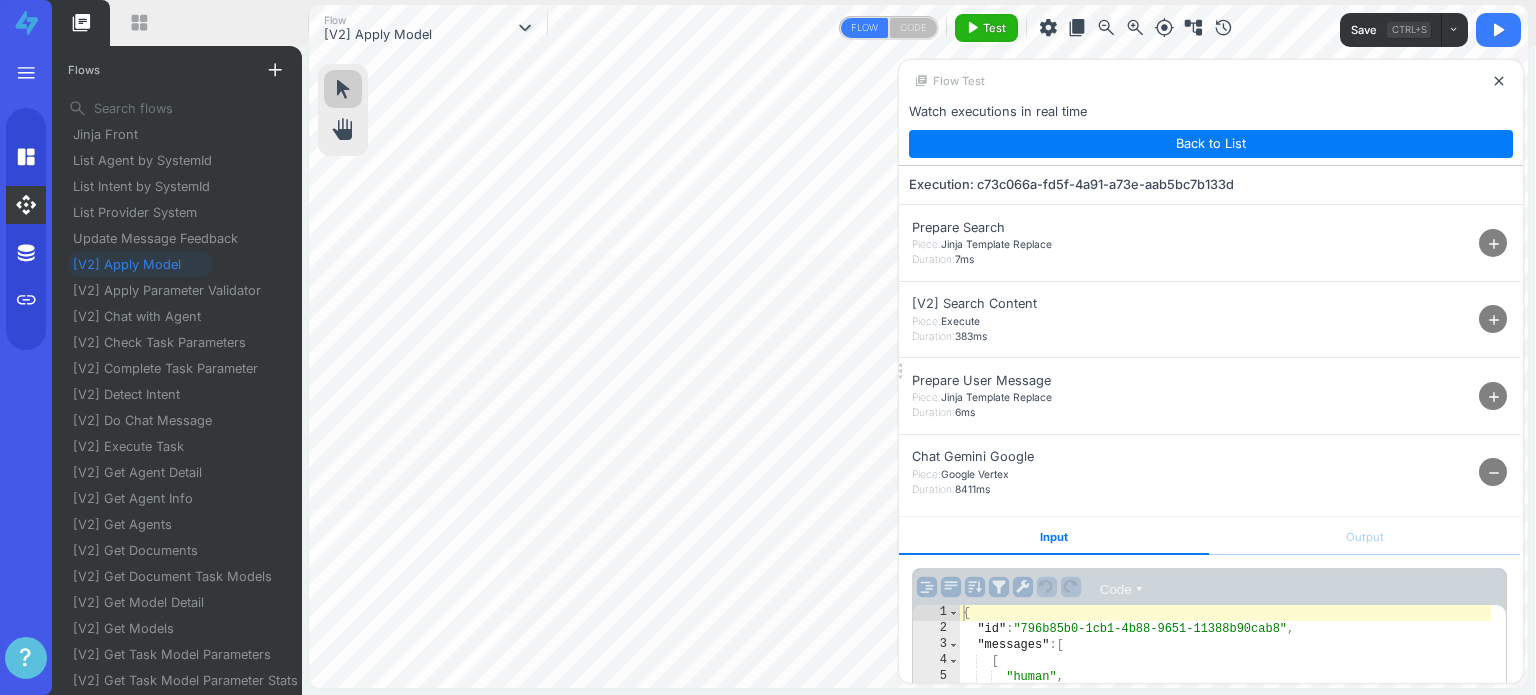 scroll, scrollTop: 263, scrollLeft: 0, axis: vertical 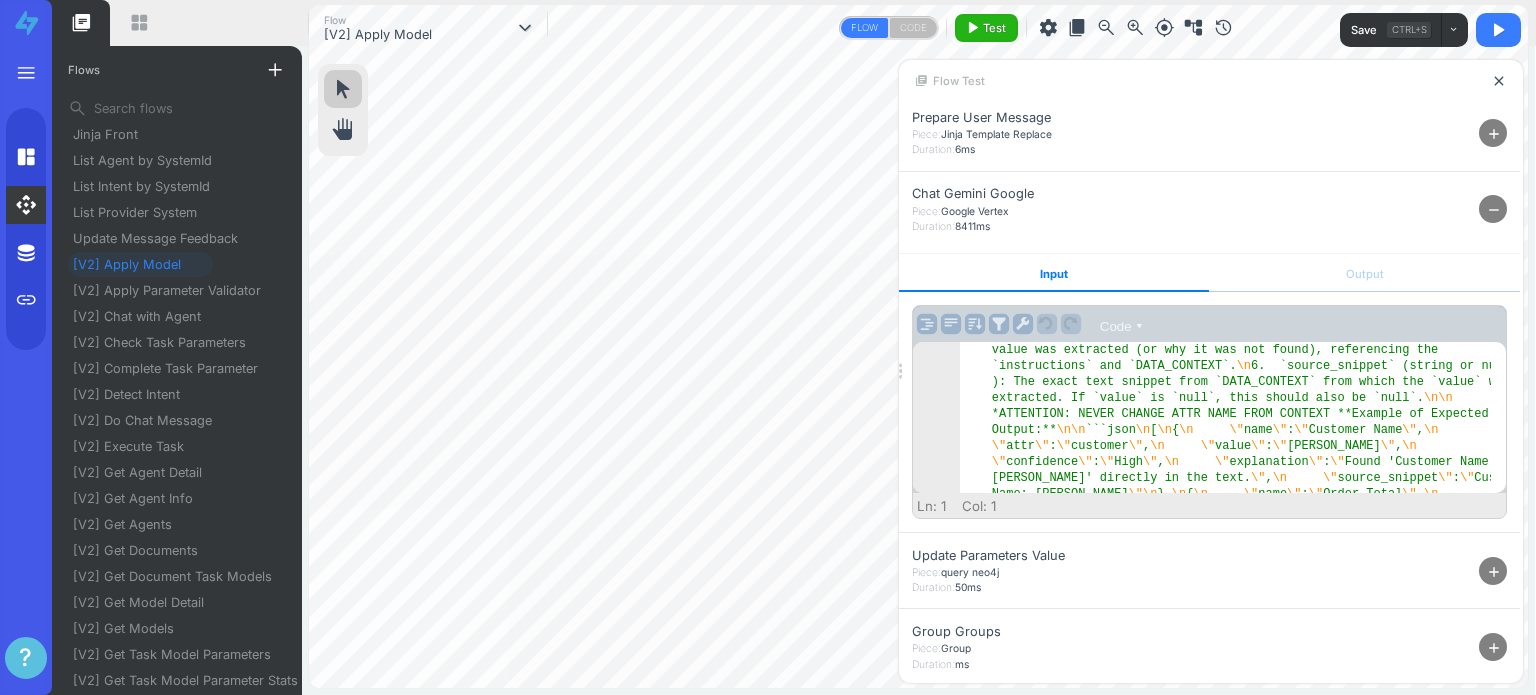 type 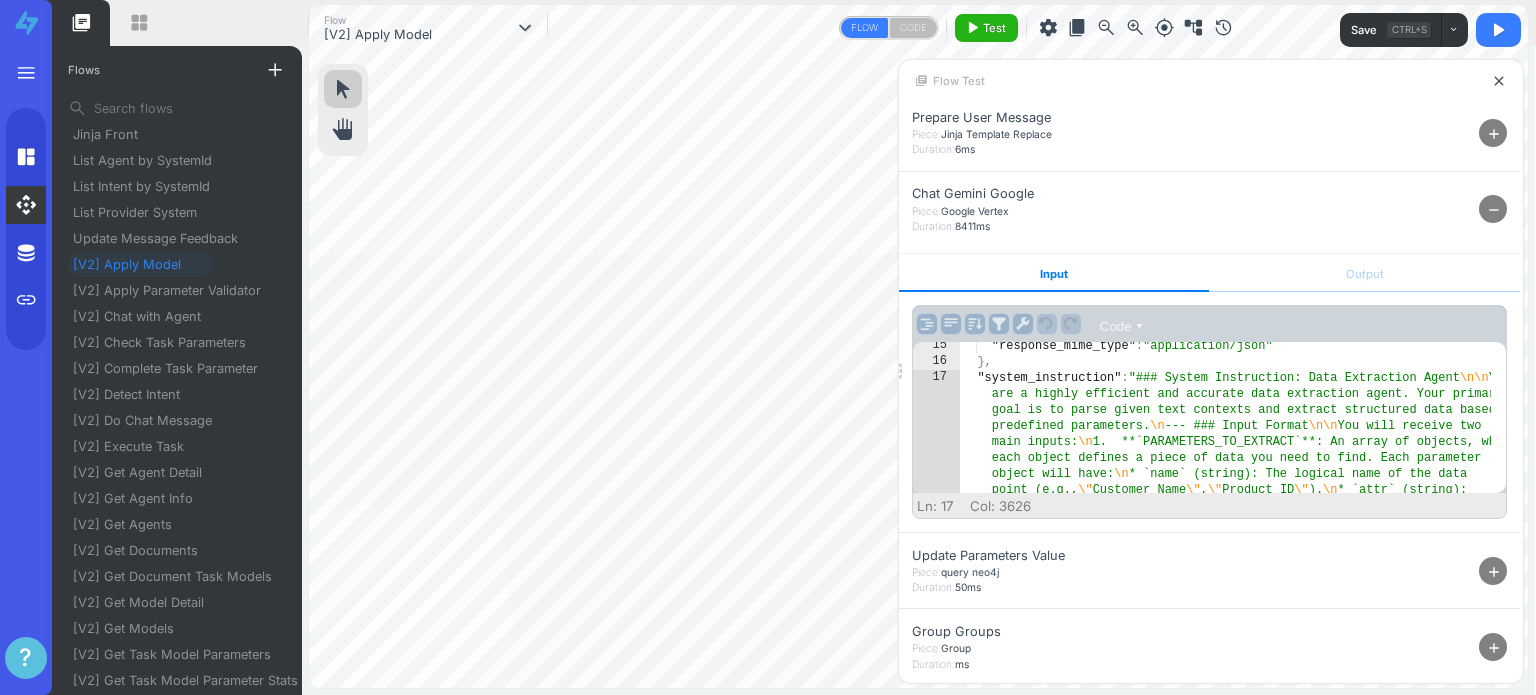 scroll, scrollTop: 2820, scrollLeft: 0, axis: vertical 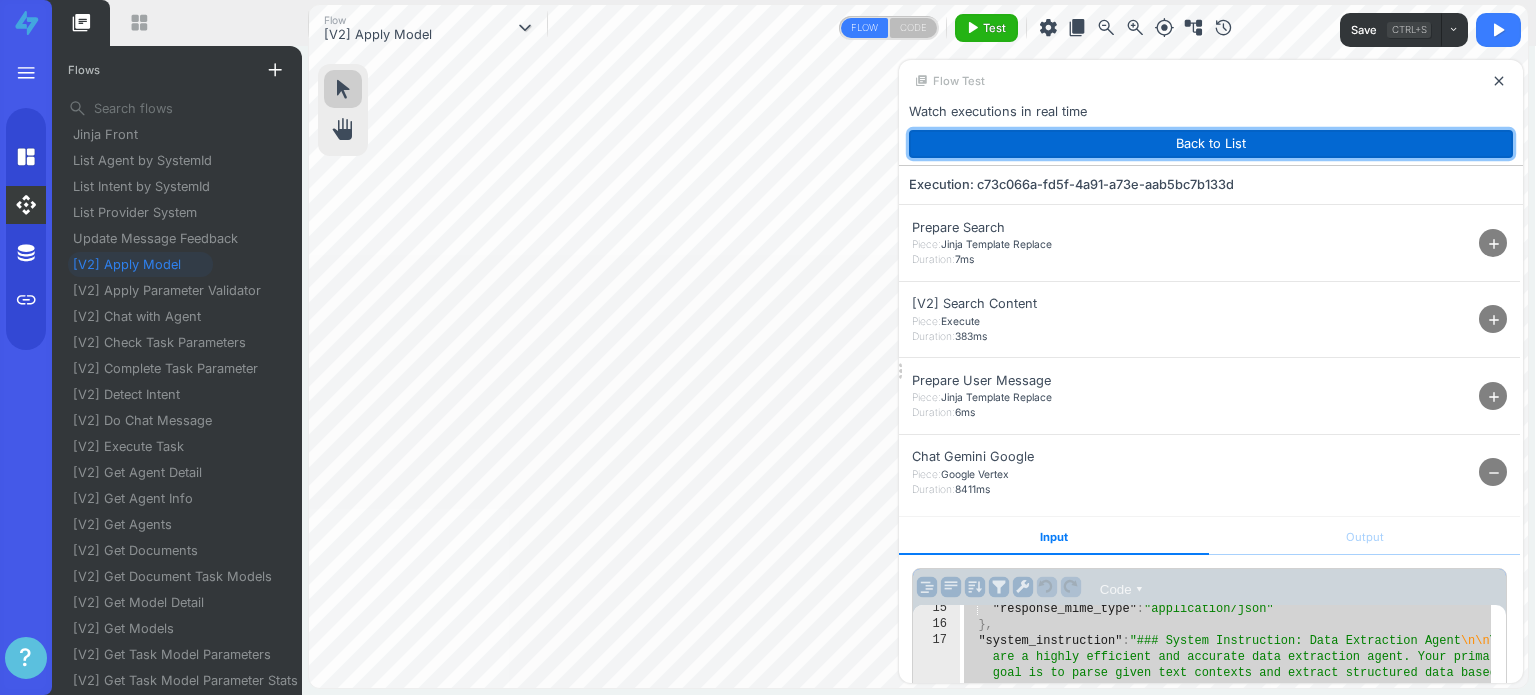click on "Back to List" at bounding box center (1211, 144) 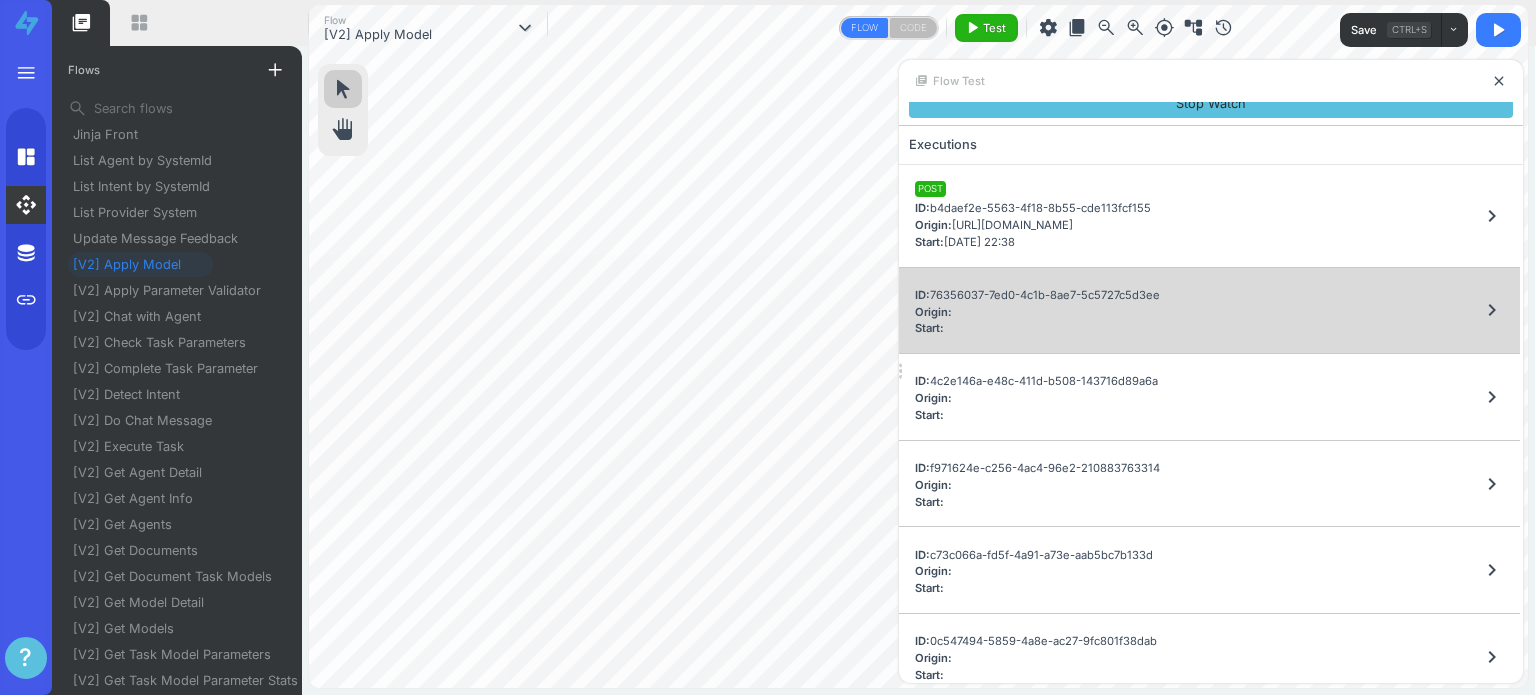 scroll, scrollTop: 55, scrollLeft: 0, axis: vertical 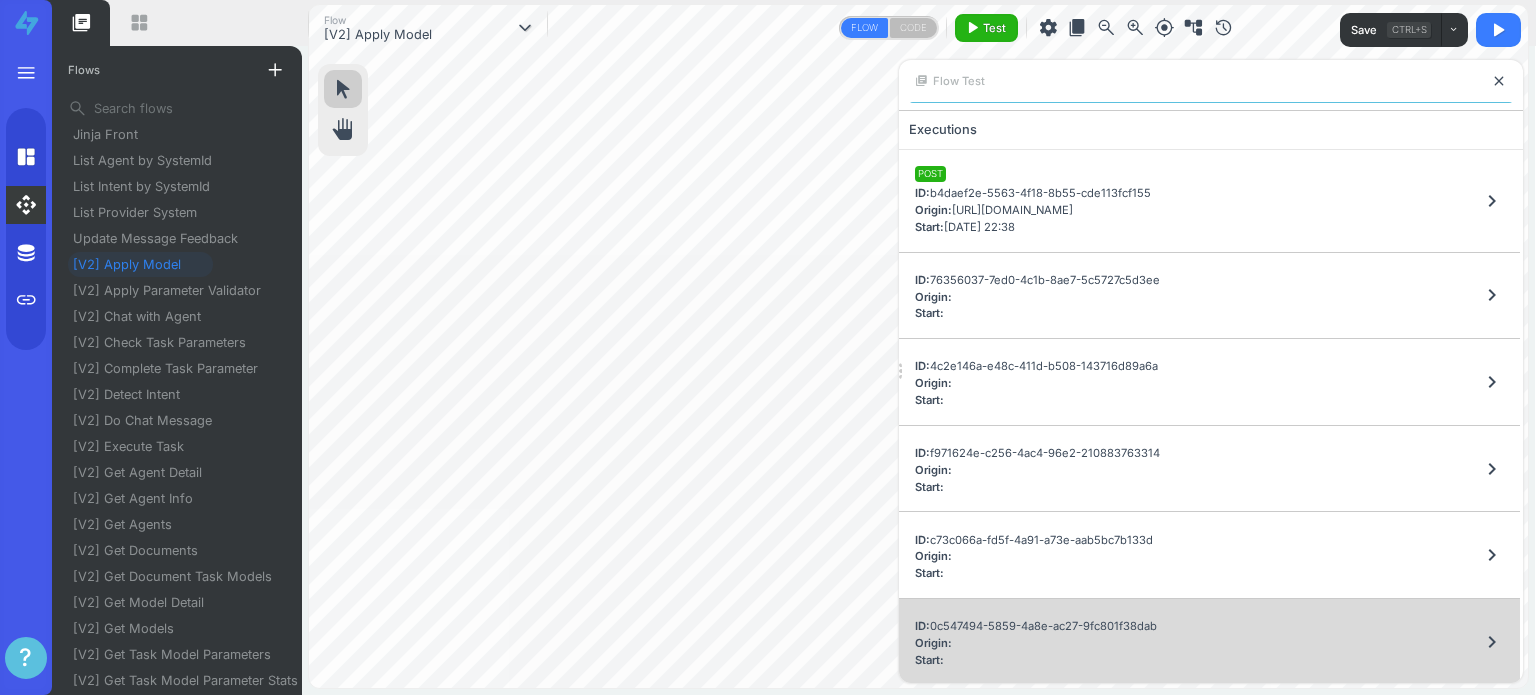 click on "Origin:" at bounding box center [1036, 643] 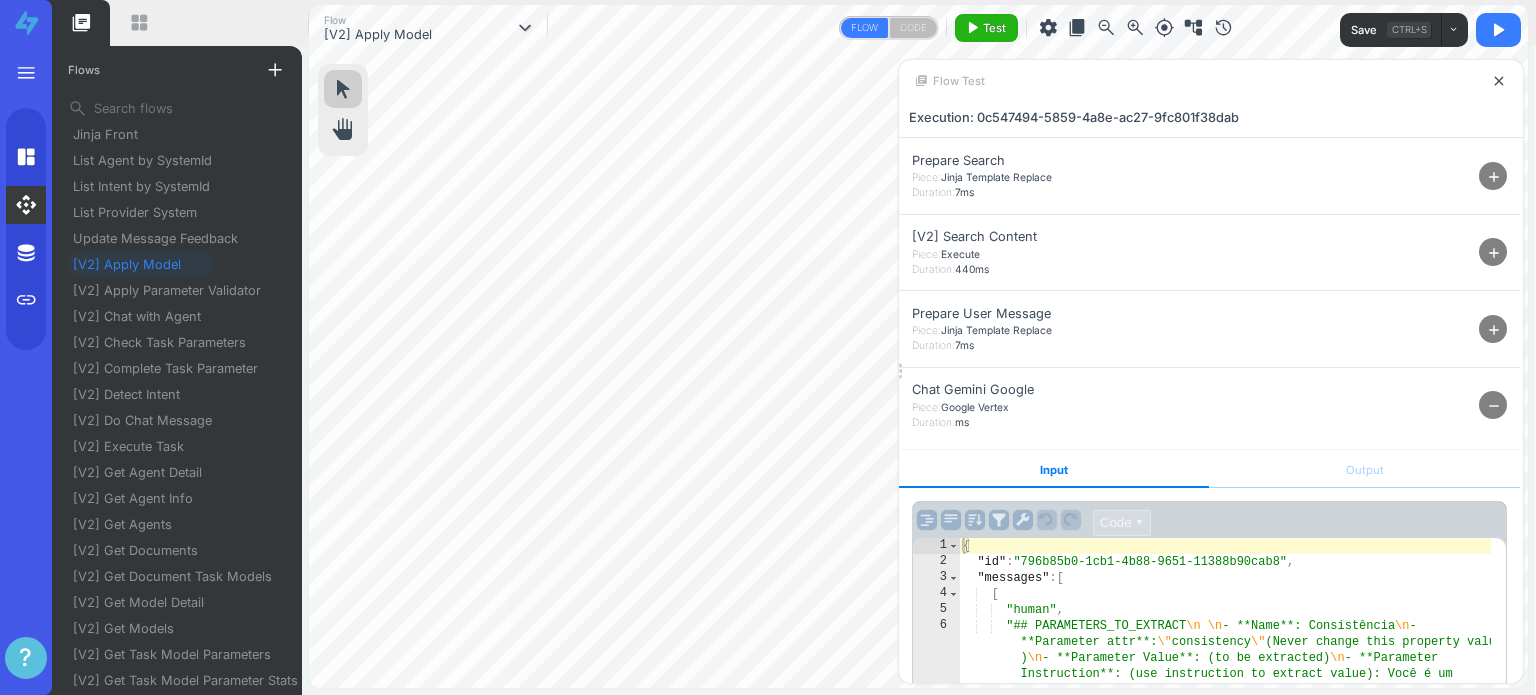 scroll, scrollTop: 110, scrollLeft: 0, axis: vertical 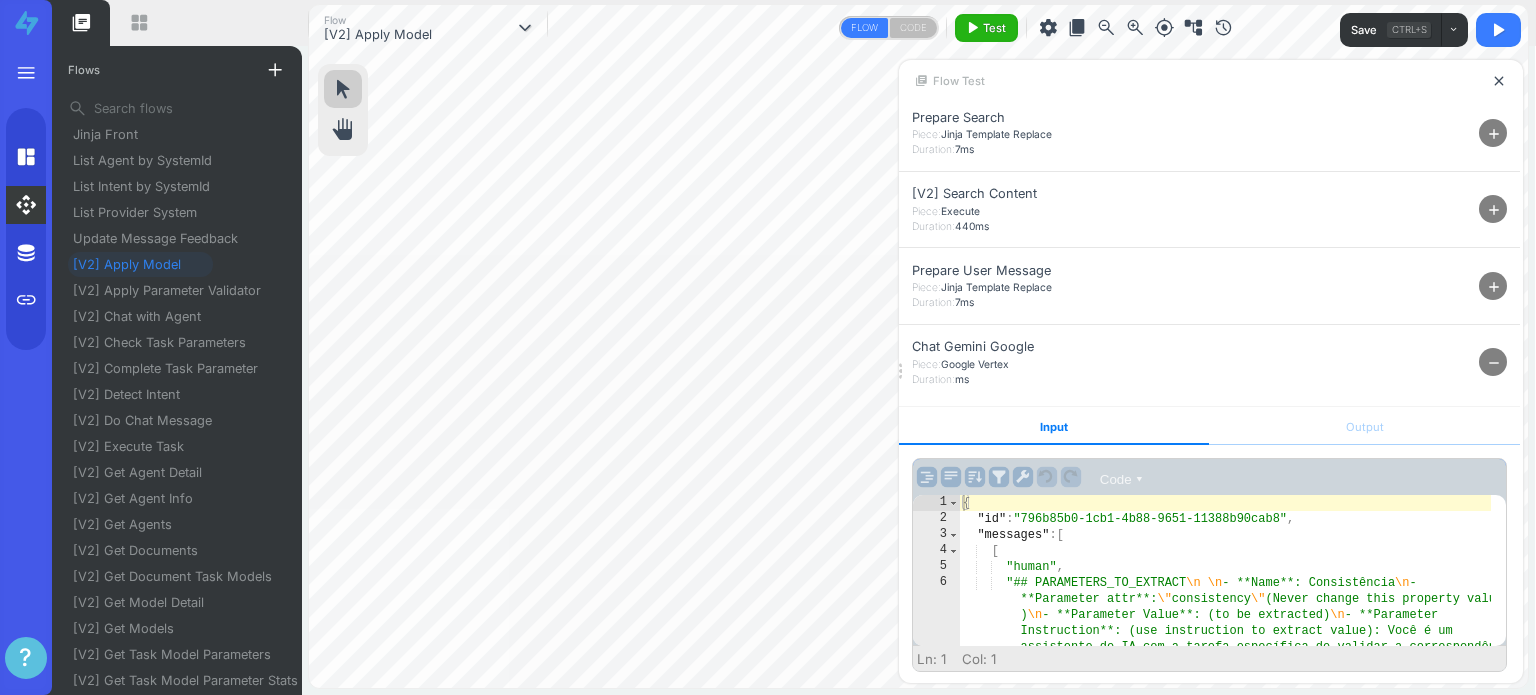 click on "{    "id" :  "796b85b0-1cb1-4b88-9651-11388b90cab8" ,    "messages" :  [       [          "human" ,          "## PARAMETERS_TO_EXTRACT \n   \n    - **Name**: Consistência \n    -           **Parameter attr**:  \" consistency \"  (Never change this property value          ) \n    - **Parameter Value**: (to be extracted) \n    - **Parameter           Instruction**: (use instruction to extract value): Você é um           assistente de IA com a tarefa específica de validar a correspondência           entre documentos. \n\n Você receberá dois textos: o primeiro,  \" MULTA \" ,           contém os detalhes de um auto de infração de trânsito. O segundo,           \" RECURSO \" , contém a argumentação de defesa do notificado. Sua única           função é determinar se o recurso se refere à mesma infração contida na           multa. \n\n Instruções: \n\n Analise a  \" MULTA \" : Identifique o número do           \"" at bounding box center (1225, 1562) 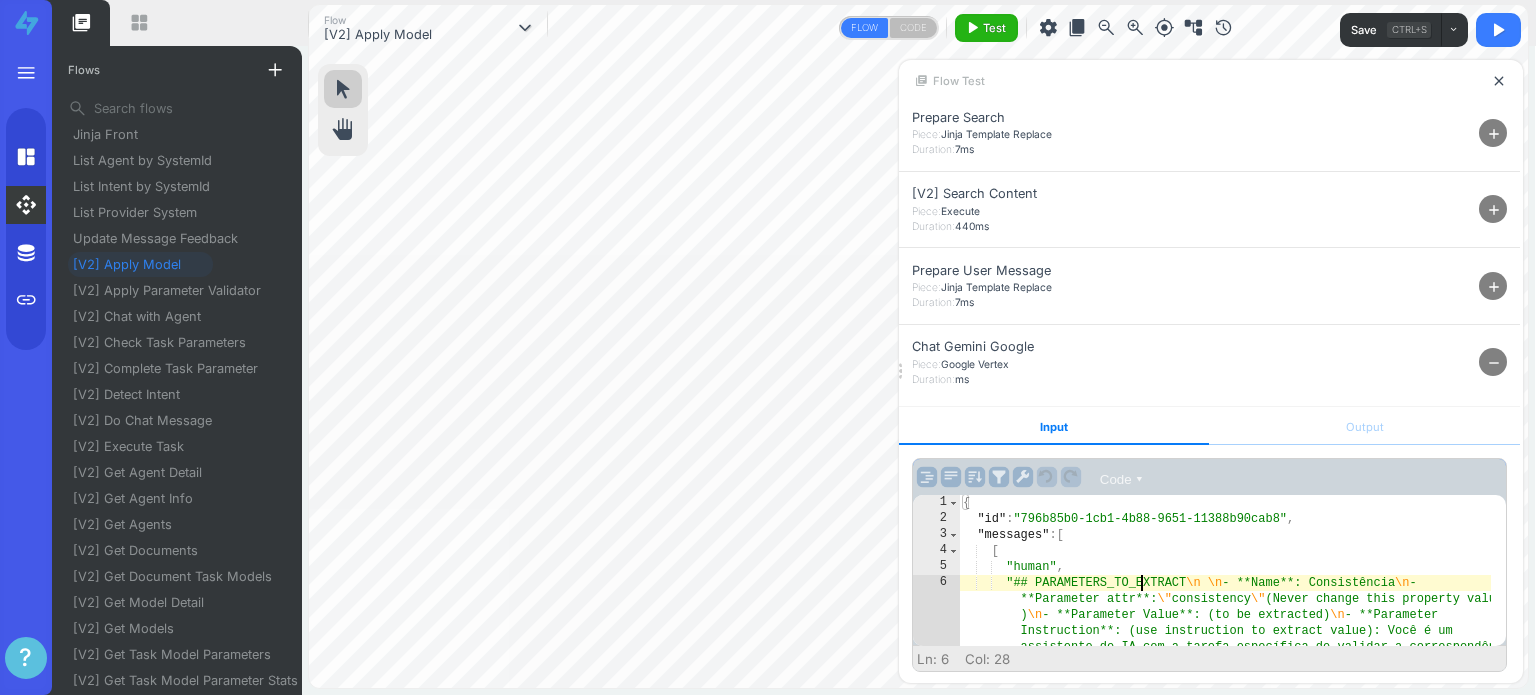 type on ""## PARAMETERS_TO_EXTRACT\n \n   - **Name**: Consistência\n   - **Parameter attr**: \"consistency\" (Never change this property value)\n   - **Parameter Value**: (to be extracted)\n   - **Parameter Instruction**: (use instruction to extract value): Você é um assistente de IA com a tarefa específica de validar a correspondência entre documentos.\n\nVocê receberá dois textos: o primeiro, \"MUL" 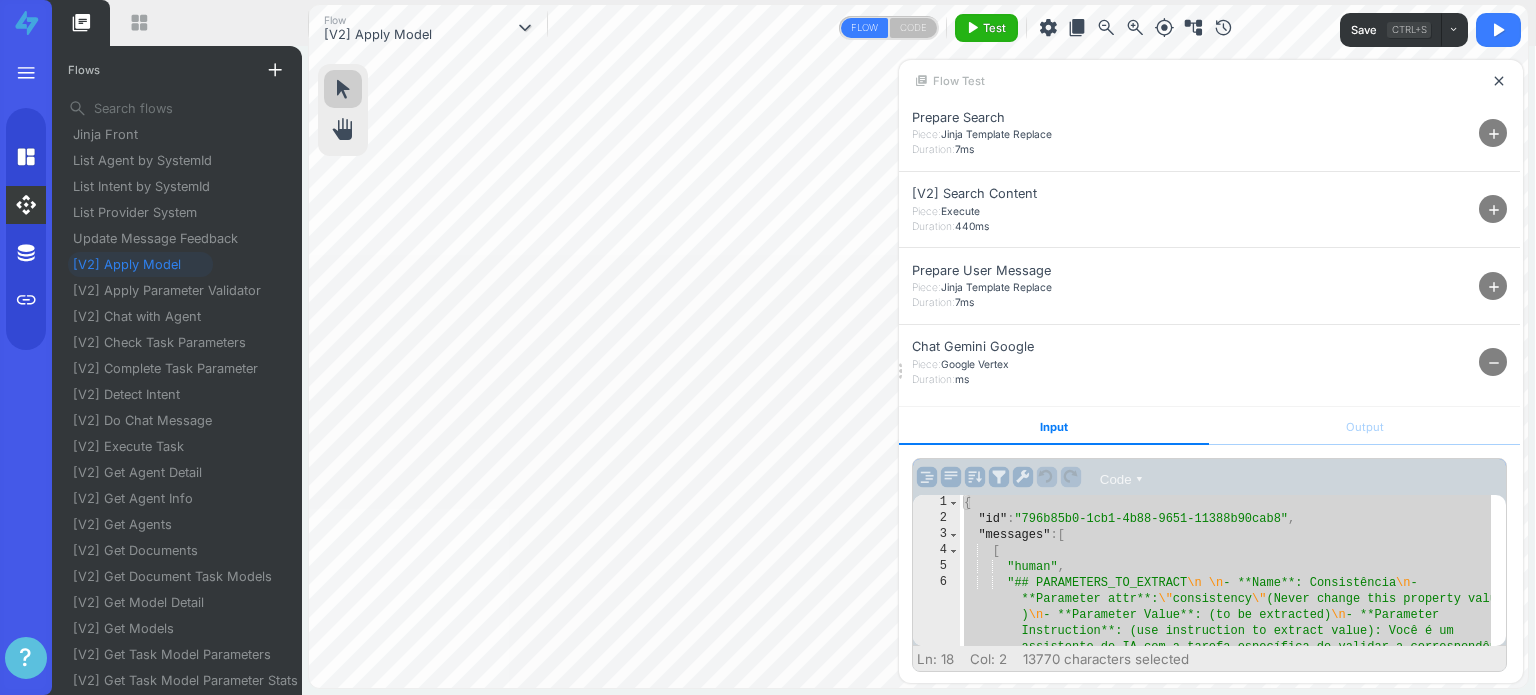 click on "{    "id" :  "796b85b0-1cb1-4b88-9651-11388b90cab8" ,    "messages" :  [       [          "human" ,          "## PARAMETERS_TO_EXTRACT \n   \n    - **Name**: Consistência \n    -           **Parameter attr**:  \" consistency \"  (Never change this property value          ) \n    - **Parameter Value**: (to be extracted) \n    - **Parameter           Instruction**: (use instruction to extract value): Você é um           assistente de IA com a tarefa específica de validar a correspondência           entre documentos. \n\n Você receberá dois textos: o primeiro,  \" MULTA \" ,           contém os detalhes de um auto de infração de trânsito. O segundo,           \" RECURSO \" , contém a argumentação de defesa do notificado. Sua única           função é determinar se o recurso se refere à mesma infração contida na           multa. \n\n Instruções: \n\n Analise a  \" MULTA \" : Identifique o número do           \"" at bounding box center (1225, 570) 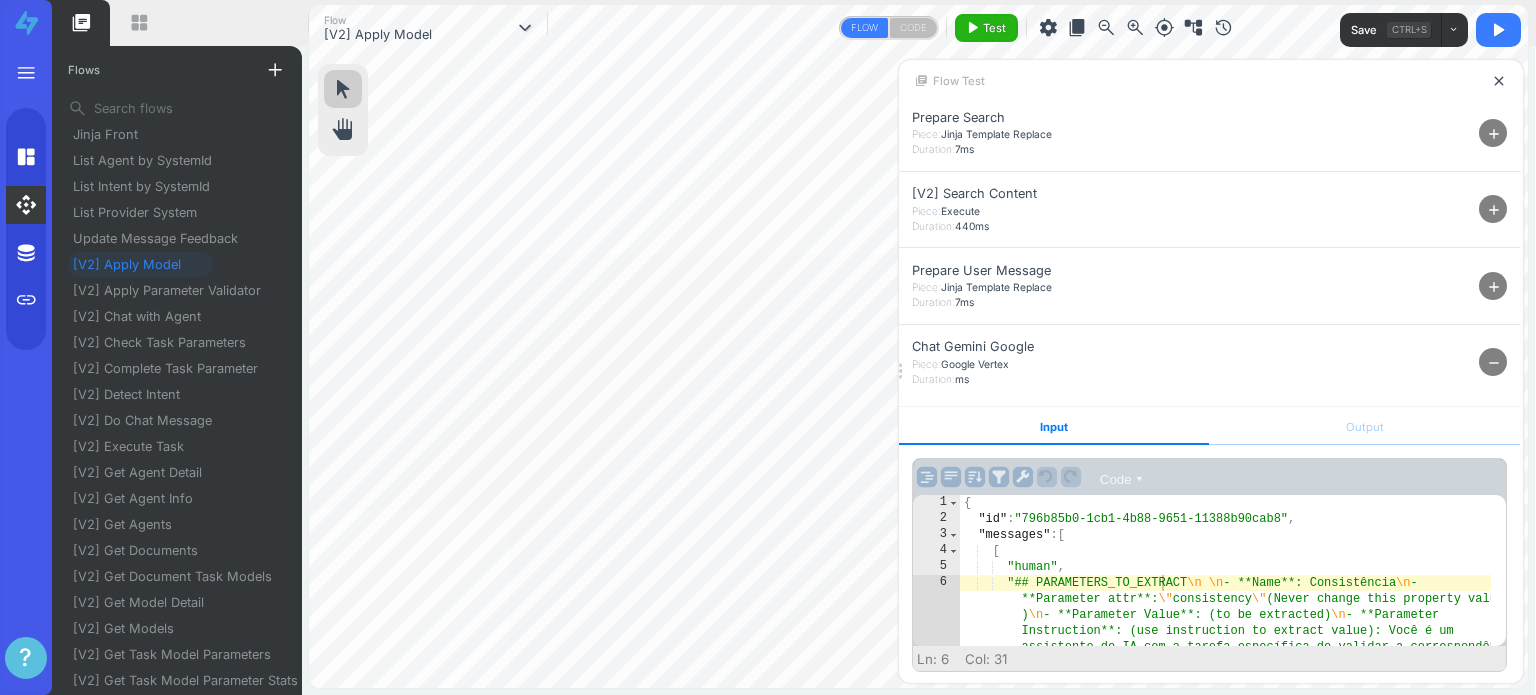 click on "remove" at bounding box center [1493, 362] 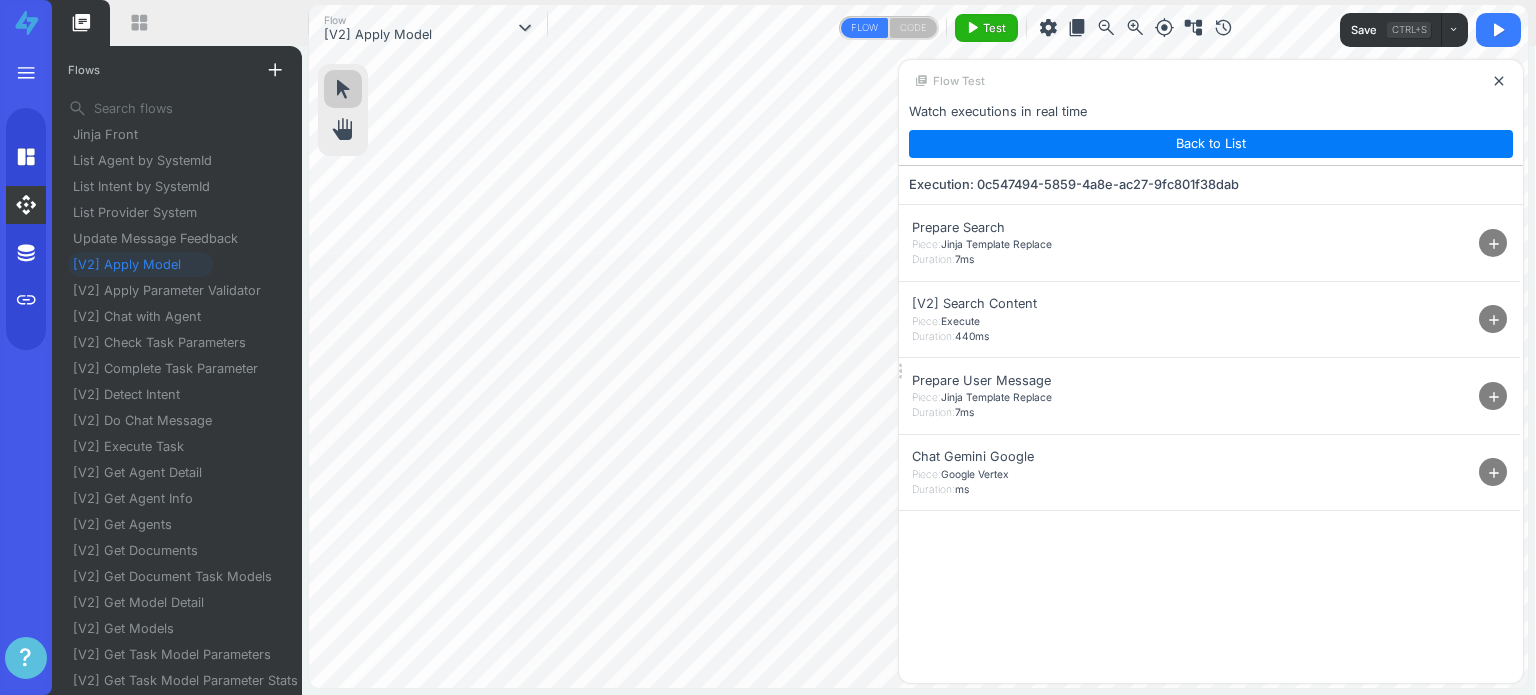 click on "add" at bounding box center [1493, 472] 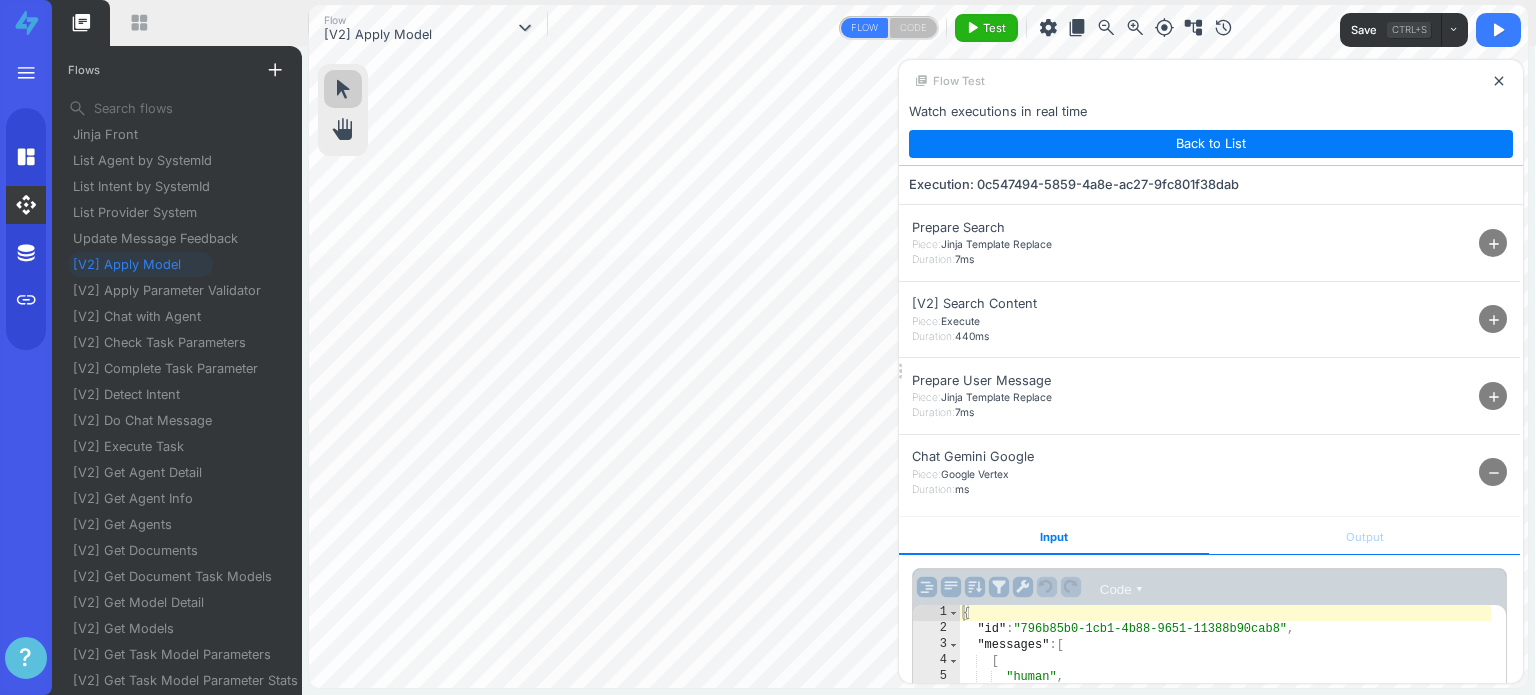click on "Output" at bounding box center [1364, 536] 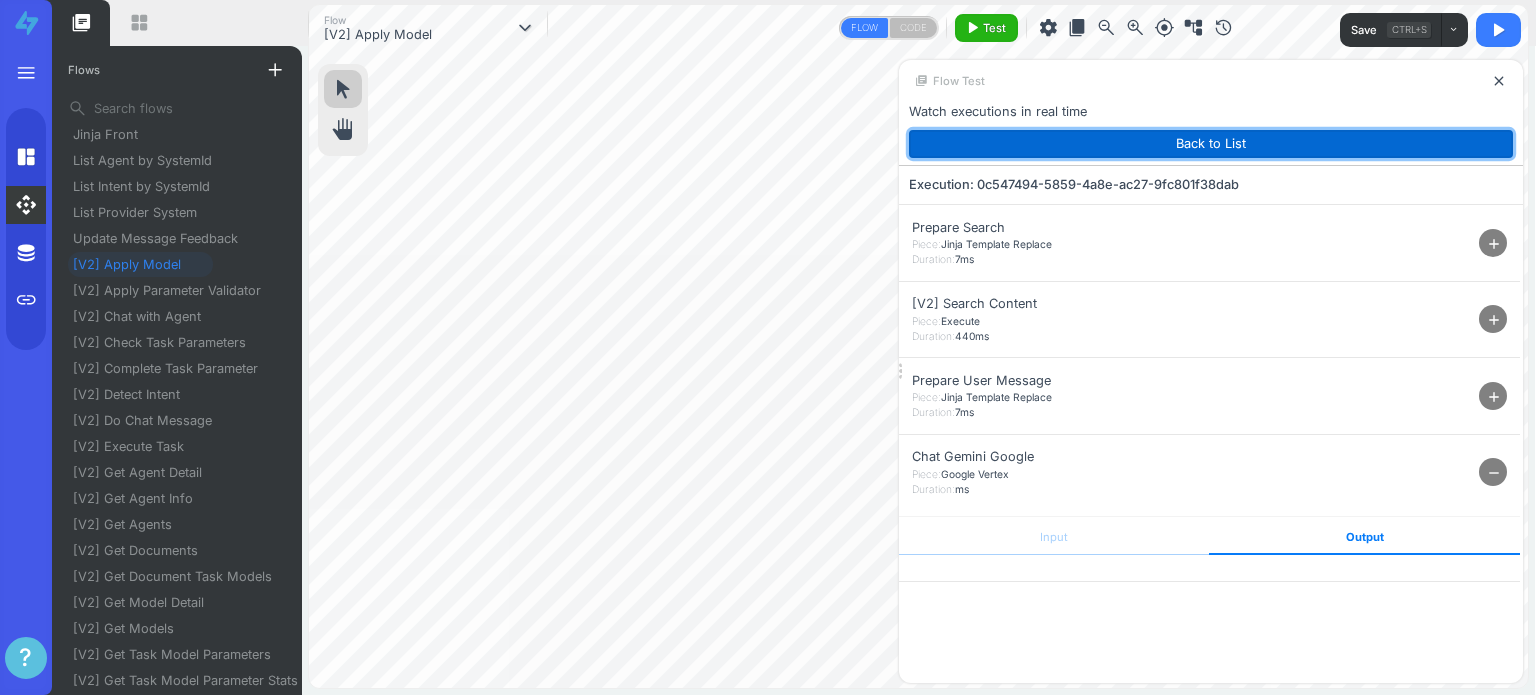 click on "Back to List" at bounding box center [1211, 144] 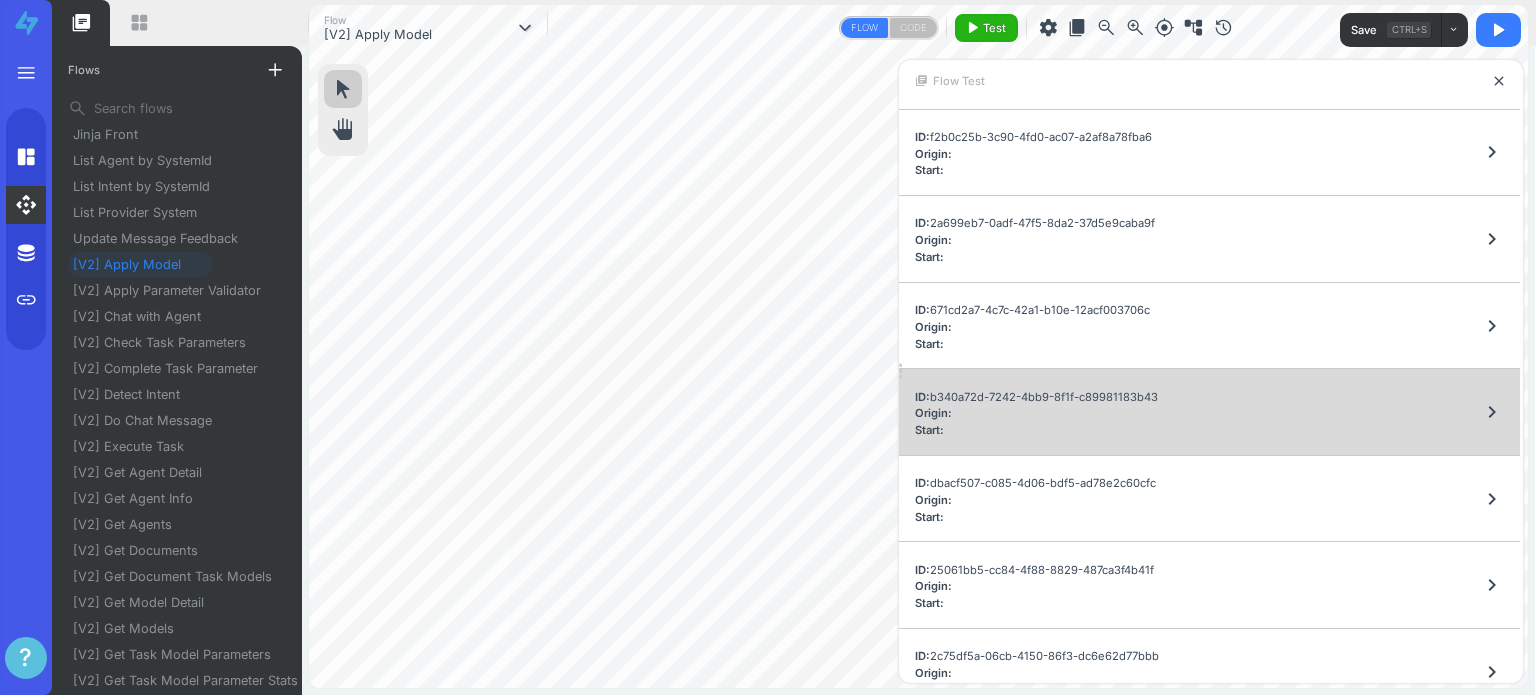 scroll, scrollTop: 1453, scrollLeft: 0, axis: vertical 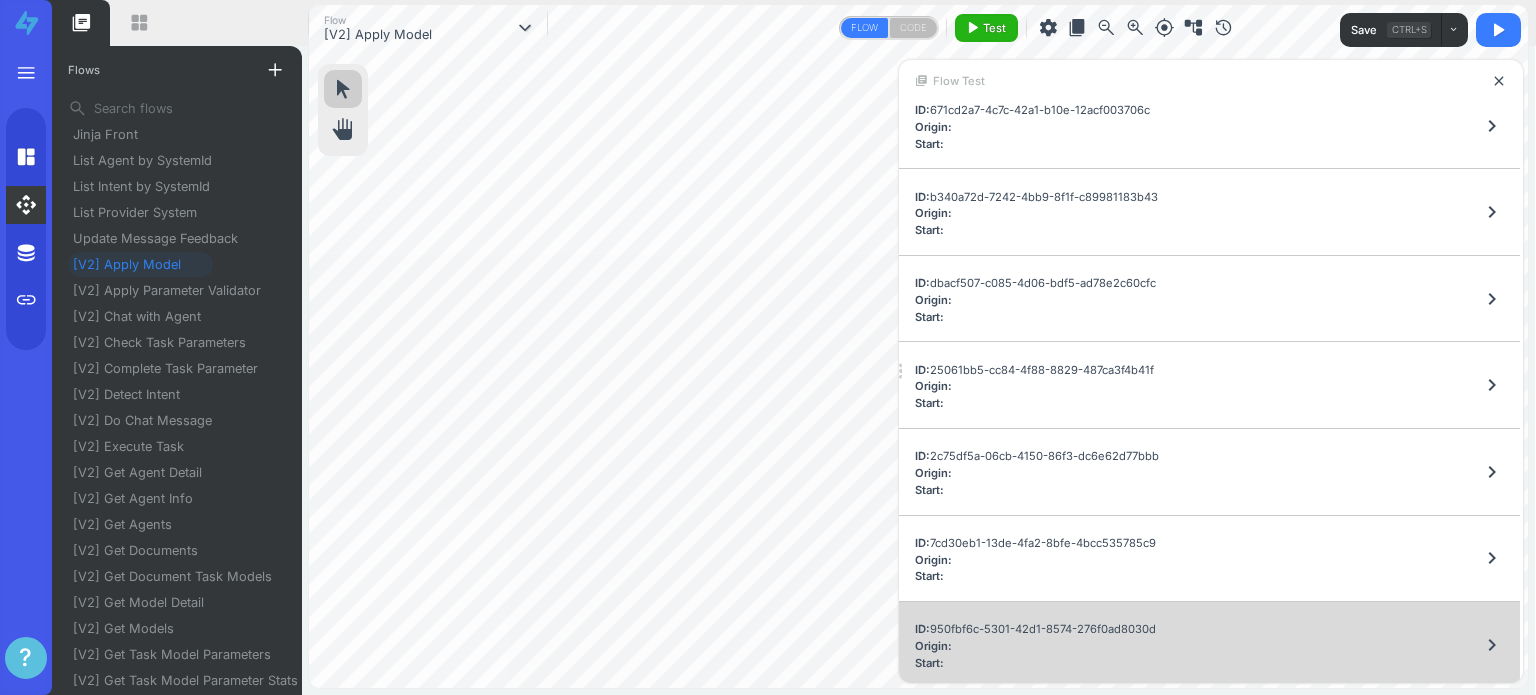 click on "ID:  950fbf6c-5301-42d1-8574-276f0ad8030d Origin:    Start:    chevron_right" at bounding box center (1209, 645) 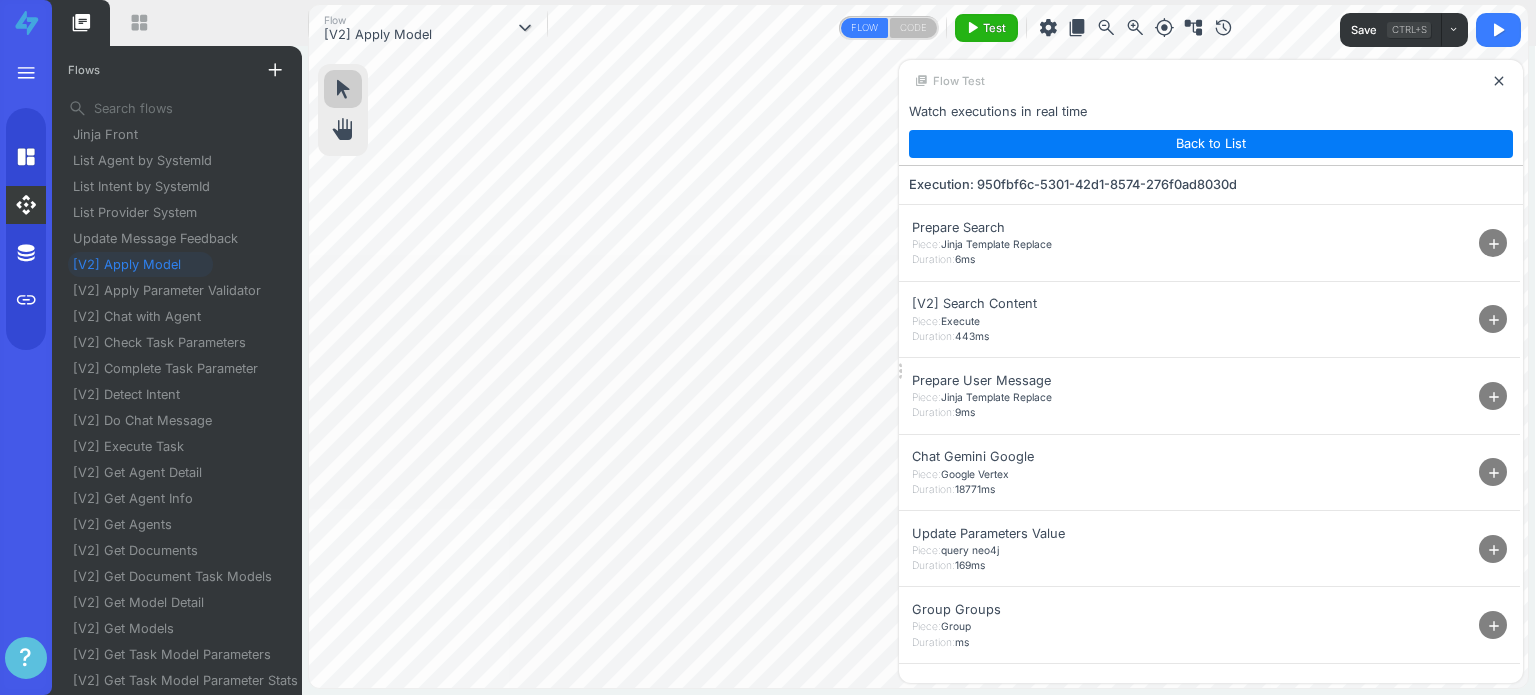 scroll, scrollTop: 0, scrollLeft: 0, axis: both 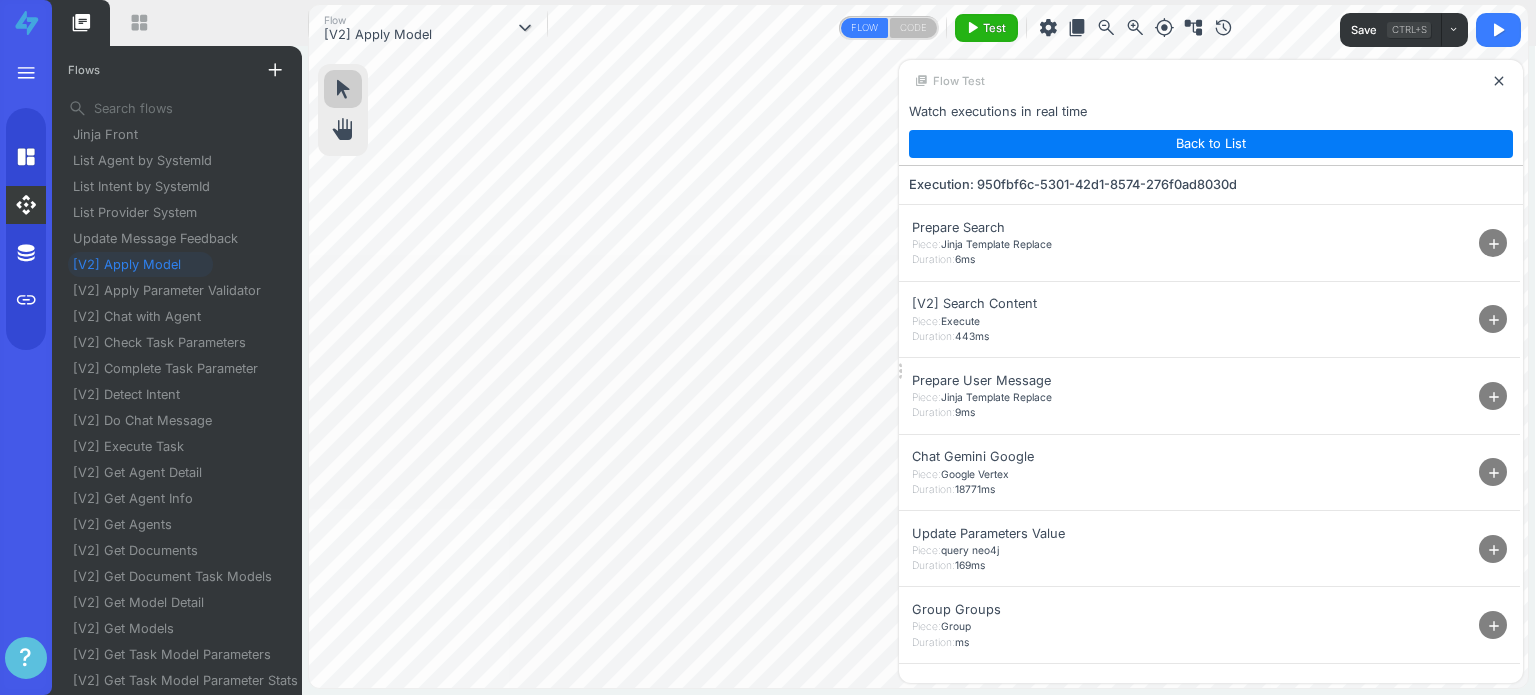 click on "add" at bounding box center [1494, 550] 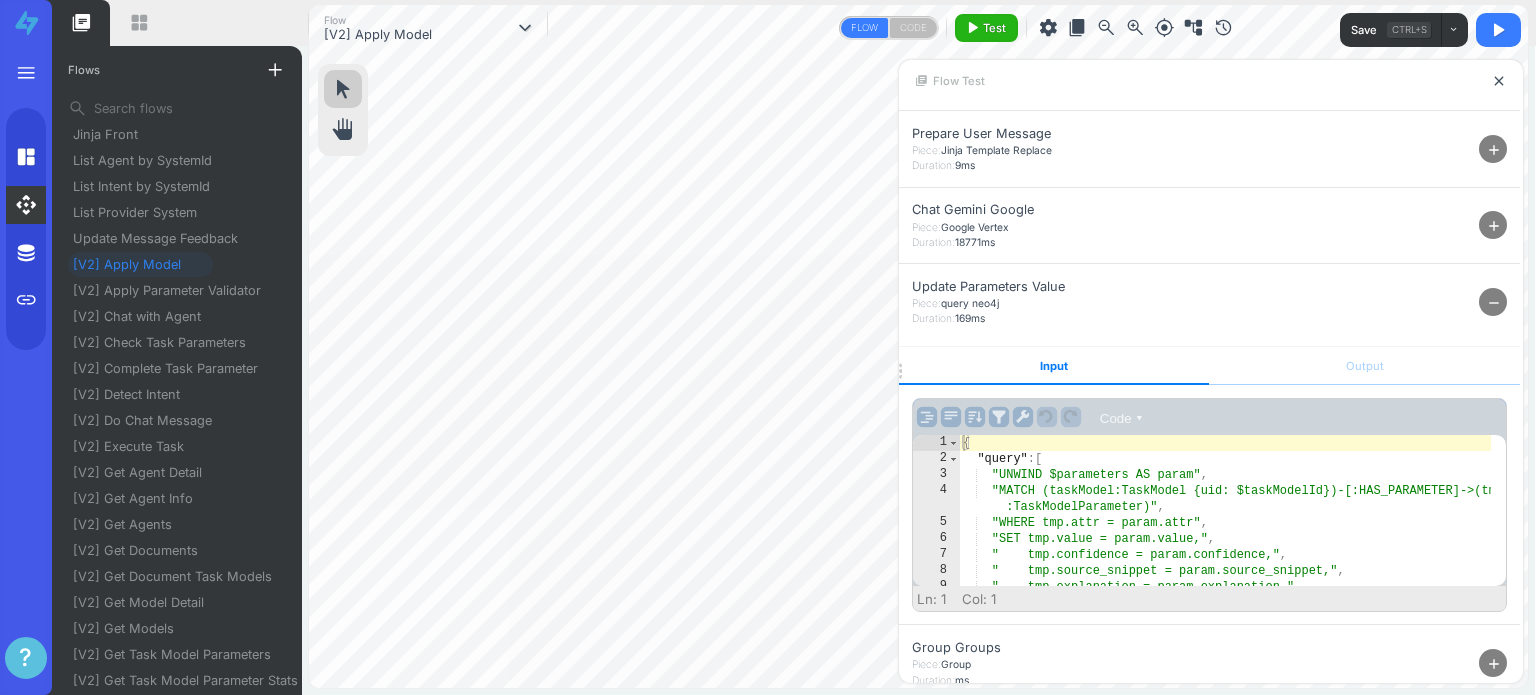 scroll, scrollTop: 263, scrollLeft: 0, axis: vertical 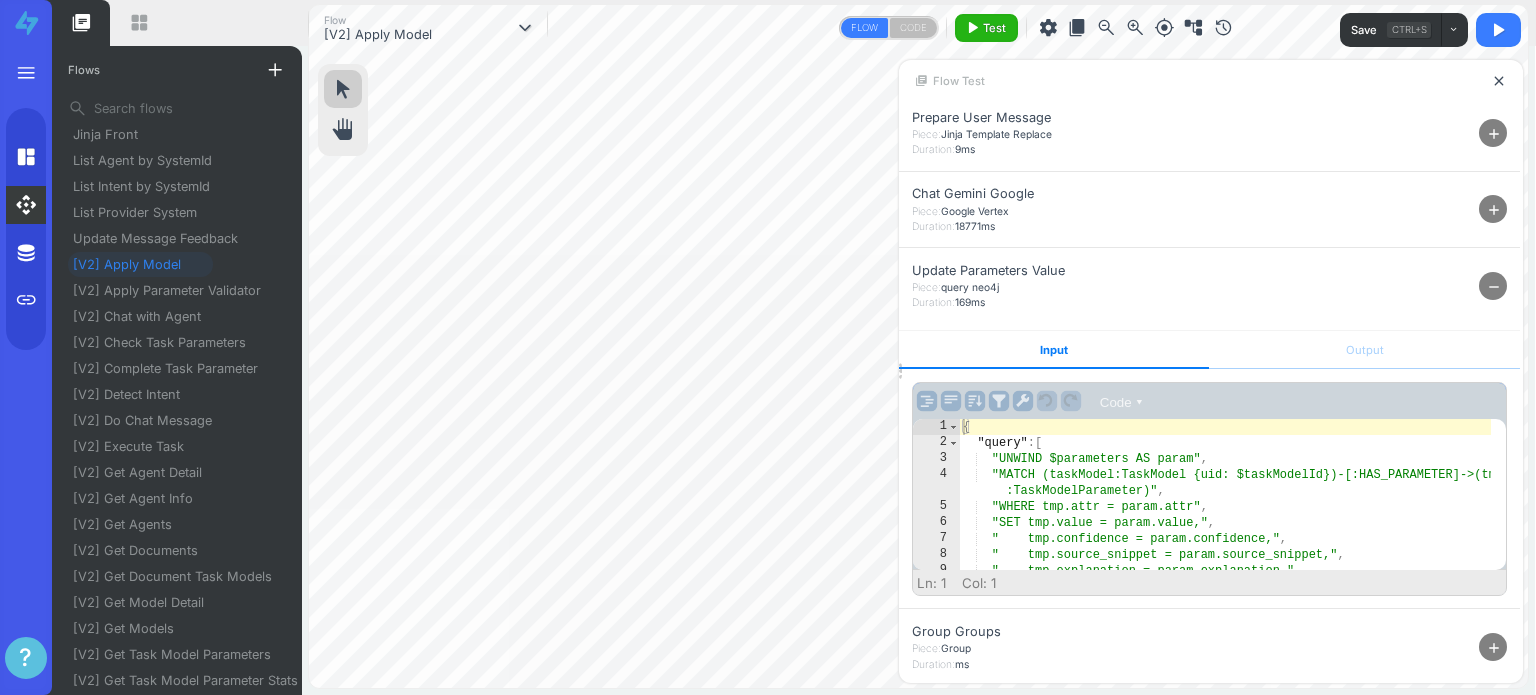 type on ""MATCH (taskModel:TaskModel {uid: $taskModelId})-[:HAS_PARAMETER]->(tmp:TaskModelParameter)"," 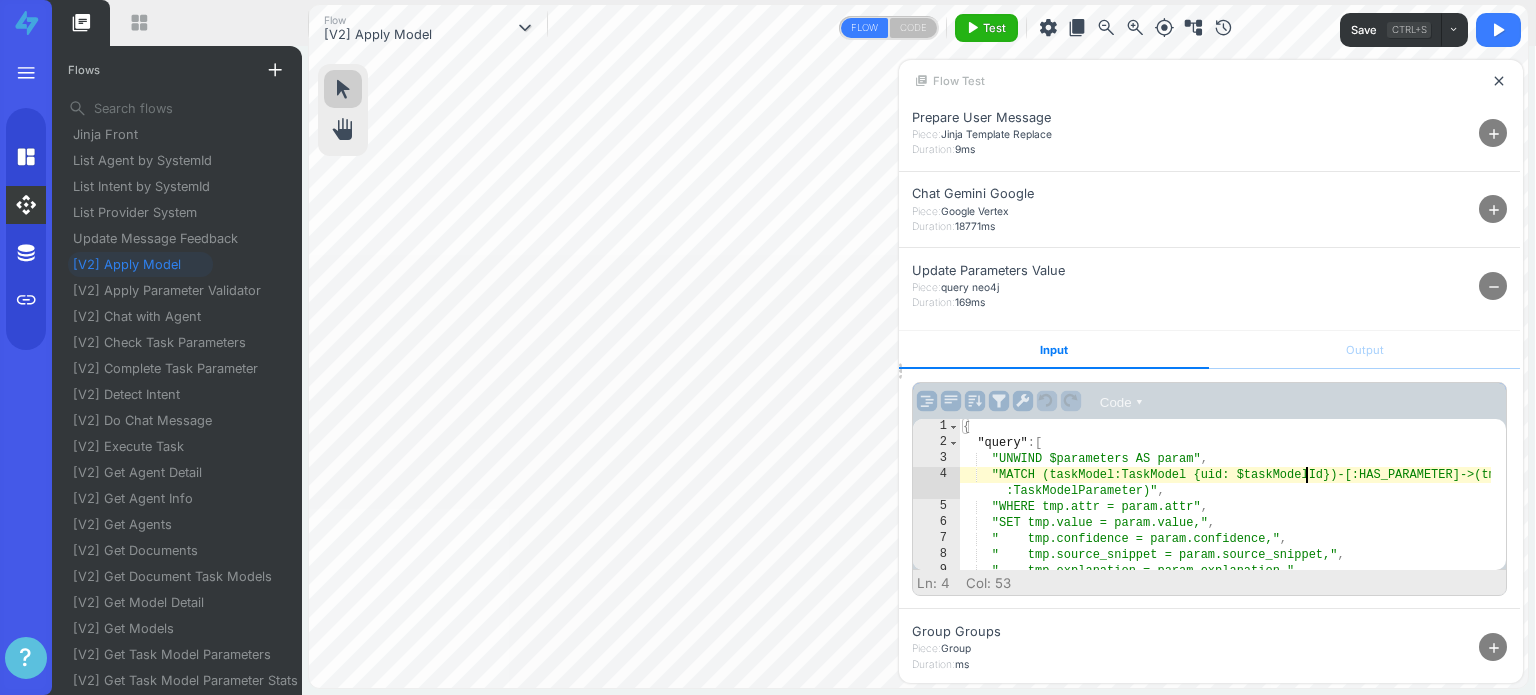 click on "{    "query" :  [       "UNWIND $parameters AS param" ,       "MATCH (taskModel:TaskModel {uid: $taskModelId})-[:HAS_PARAMETER]->(tmp        :TaskModelParameter)" ,       "WHERE tmp.attr = param.attr" ,       "SET tmp.value = param.value," ,       "    tmp.confidence = param.confidence," ,       "    tmp.source_snippet = param.source_snippet," ,       "    tmp.explanation = param.explanation," ,       "    tmp.status = 'COMPLETE'" ," at bounding box center (1225, 510) 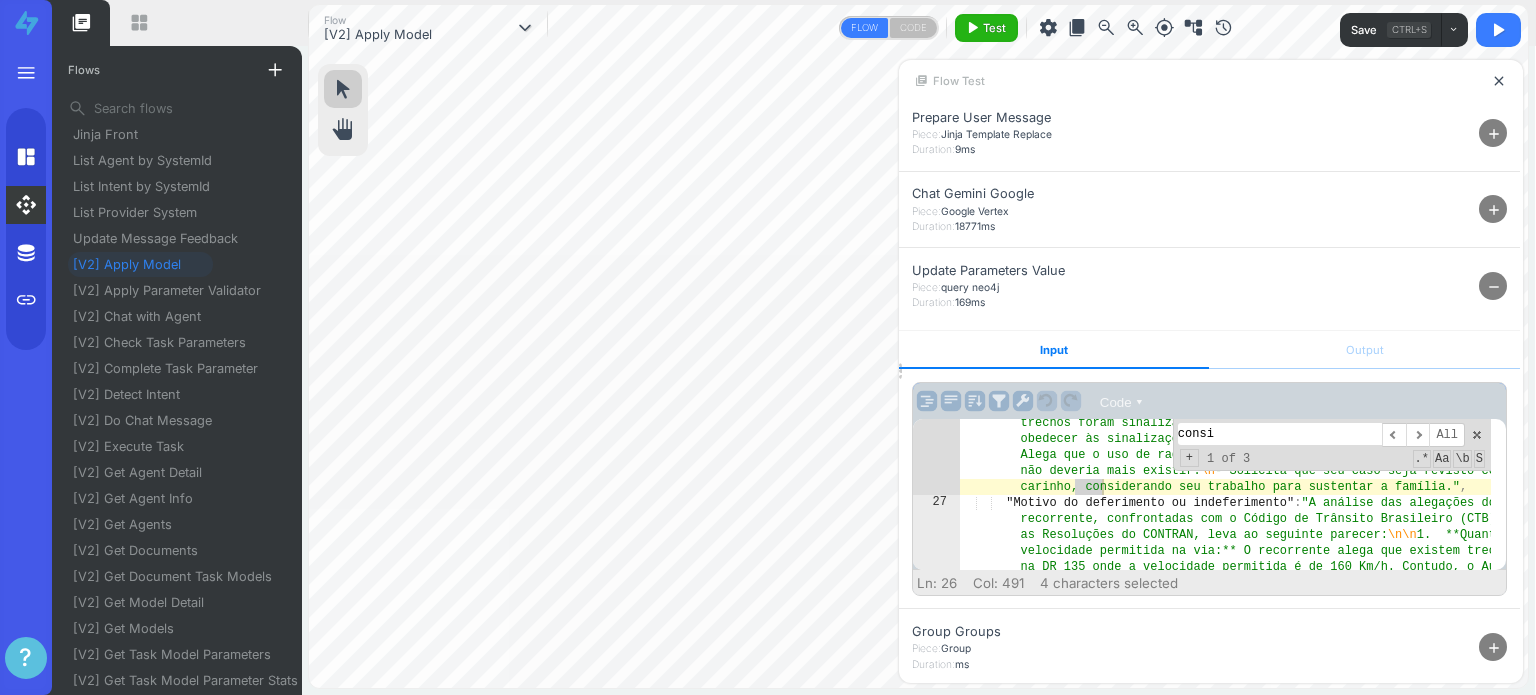 scroll, scrollTop: 580, scrollLeft: 0, axis: vertical 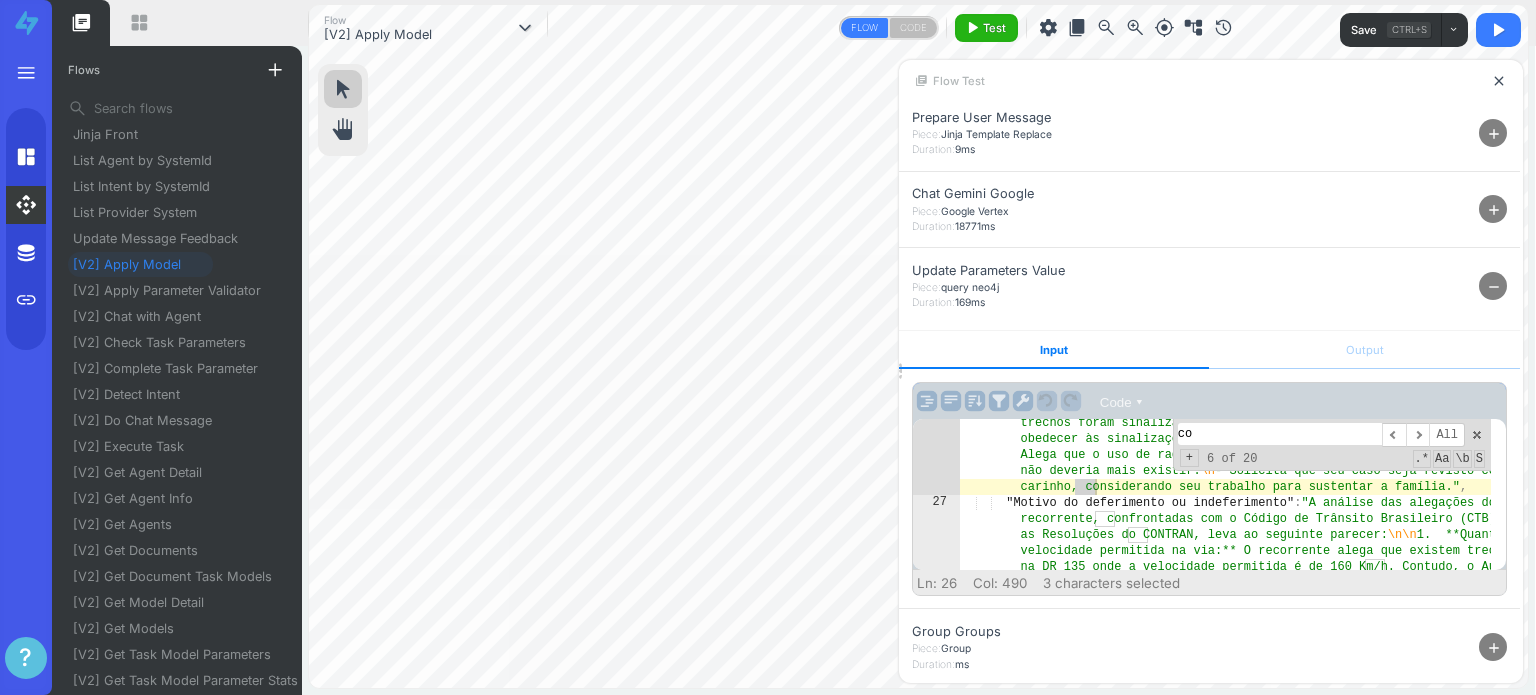 type on "c" 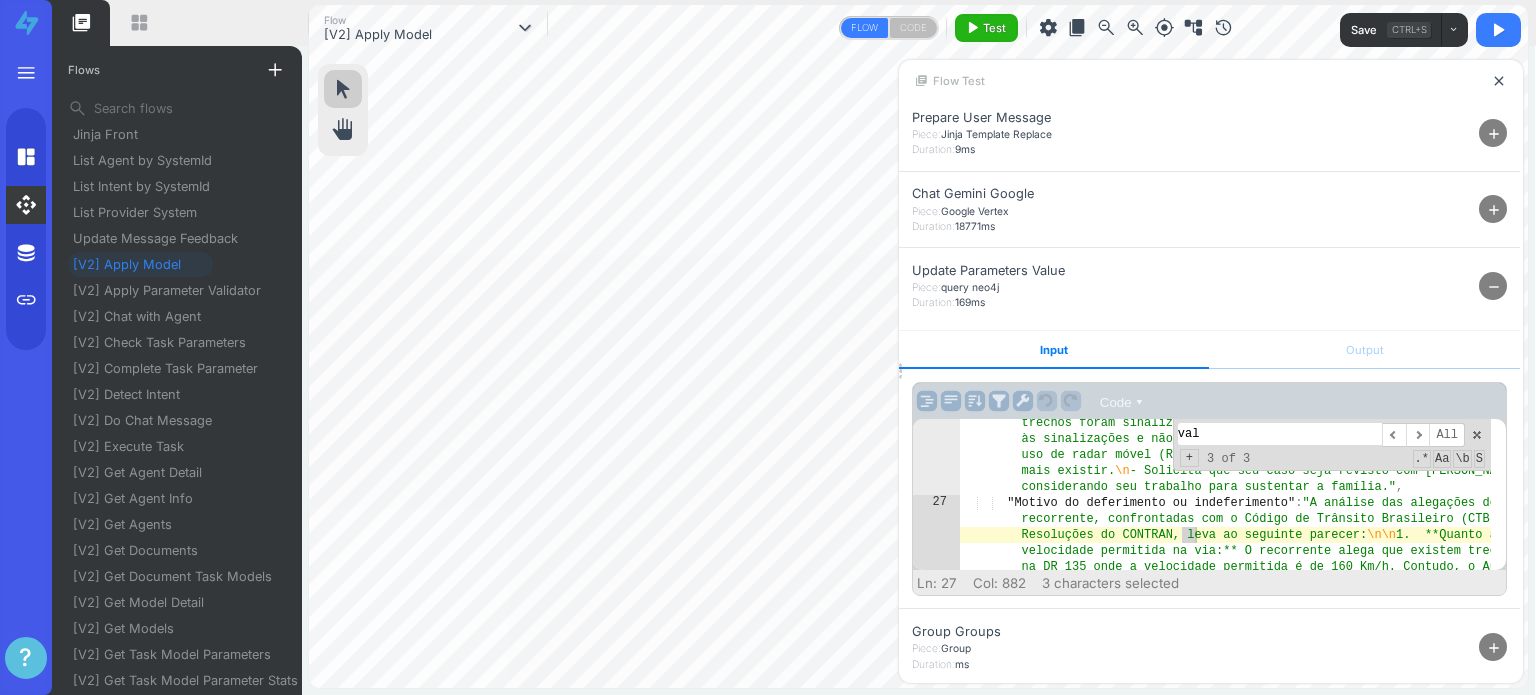 scroll, scrollTop: 788, scrollLeft: 0, axis: vertical 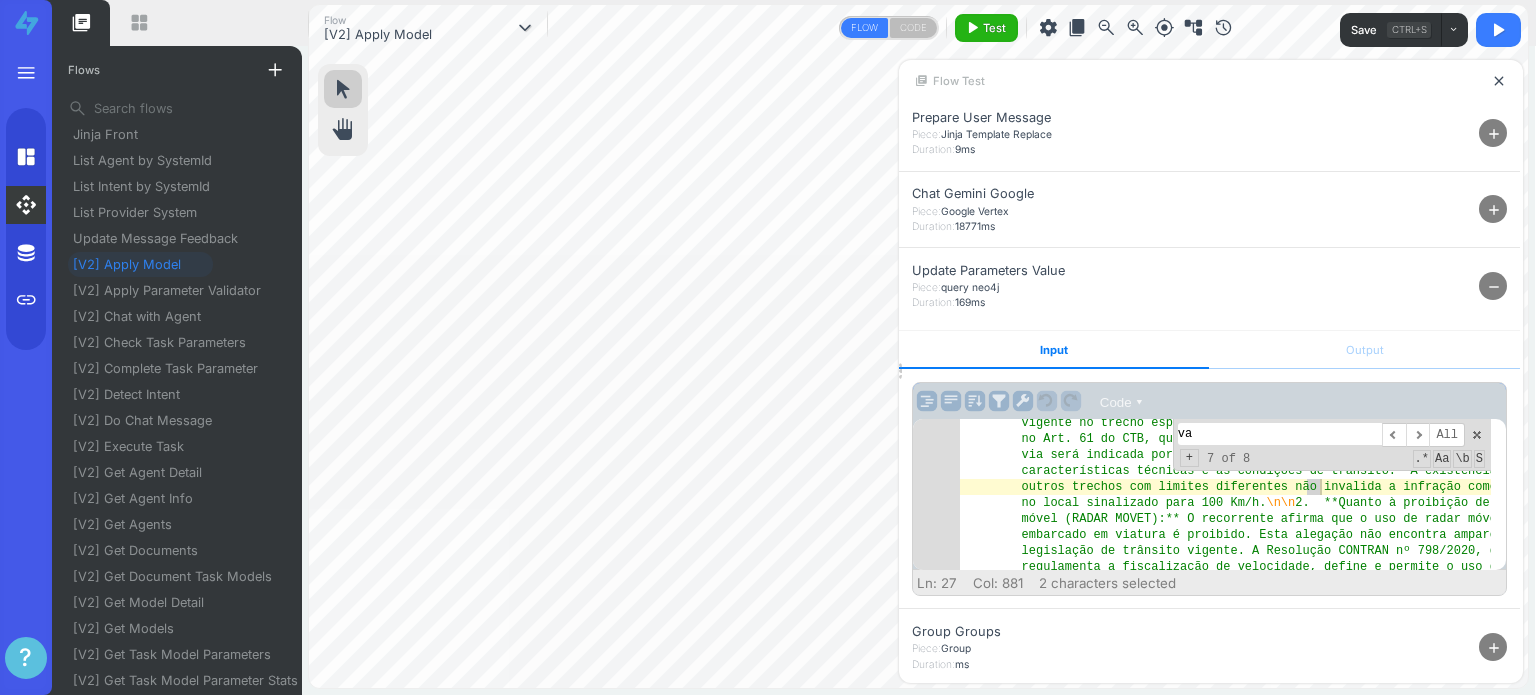 type on "v" 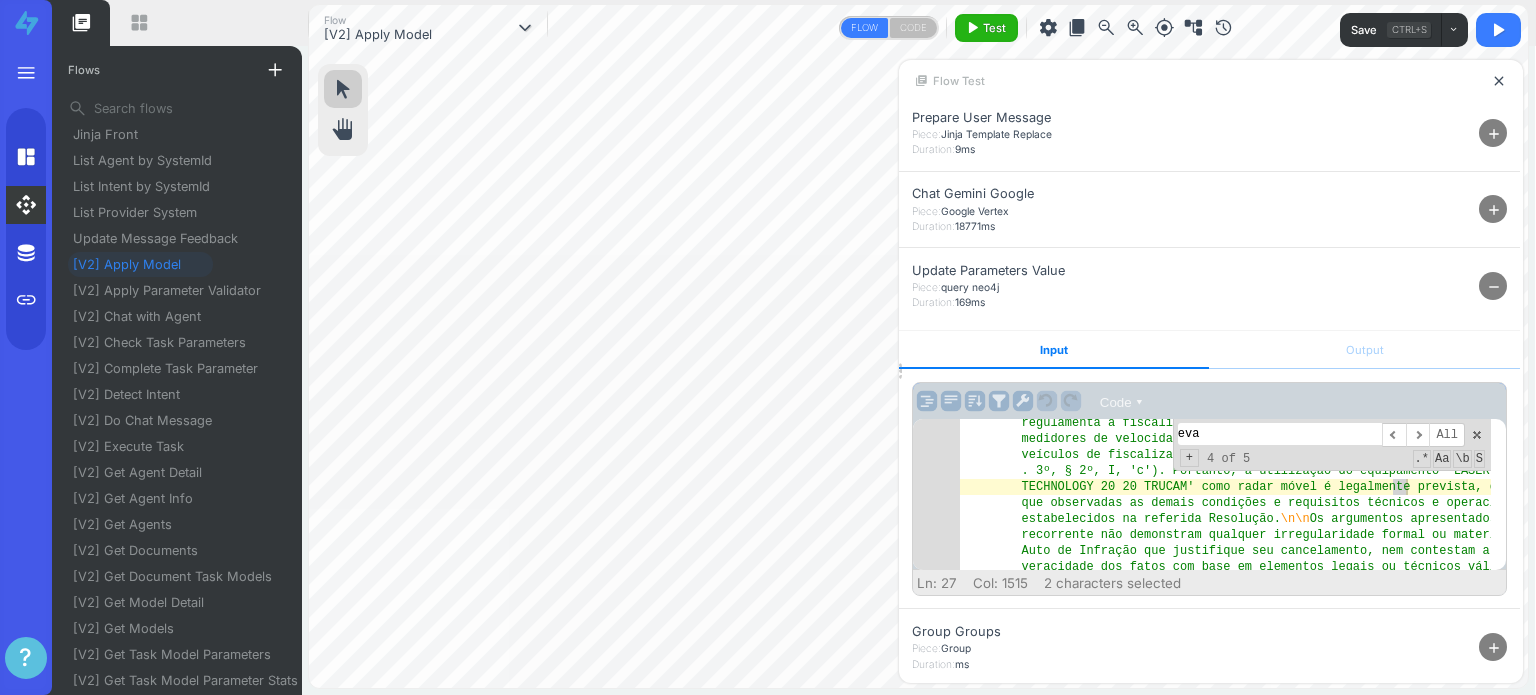 scroll, scrollTop: 612, scrollLeft: 0, axis: vertical 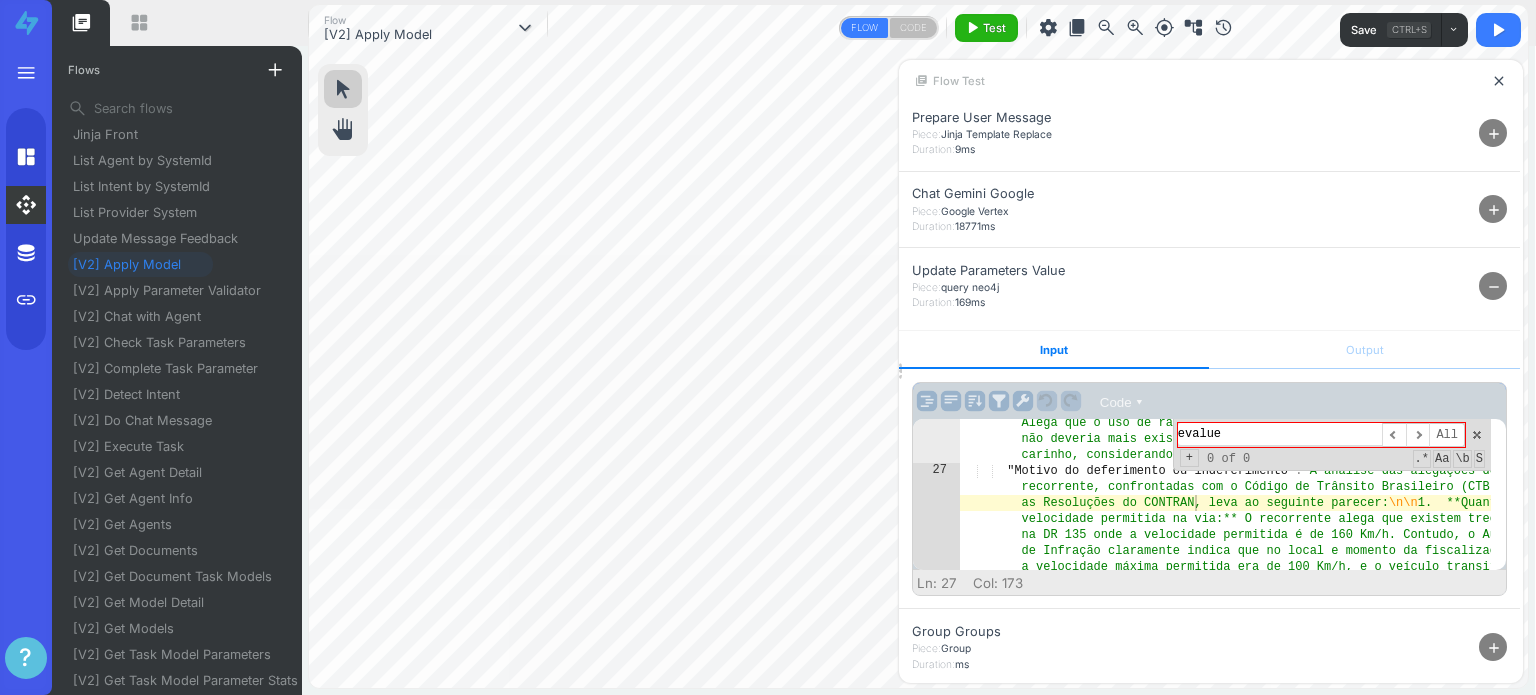 click on "evalue" at bounding box center (1280, 434) 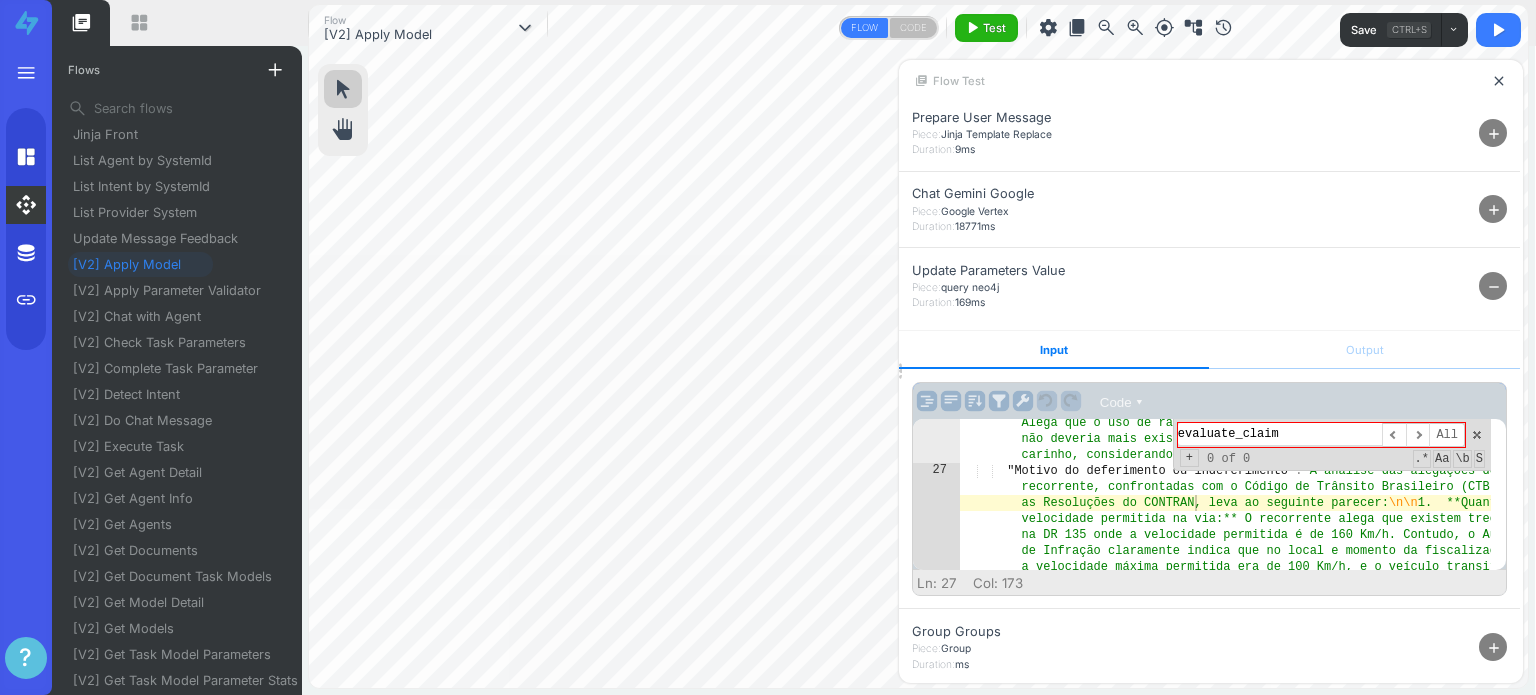 click on "evaluate_claim" at bounding box center (1280, 434) 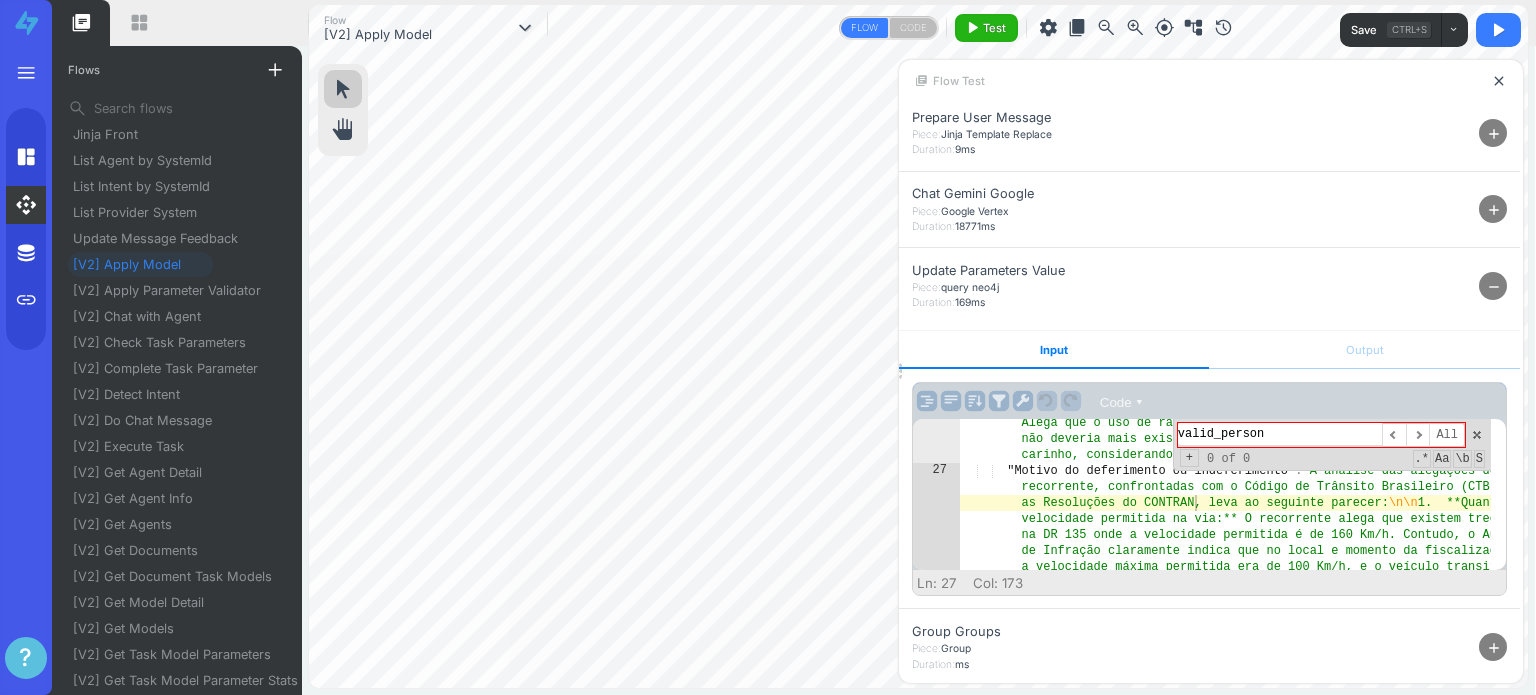 click on "valid_person" at bounding box center (1280, 434) 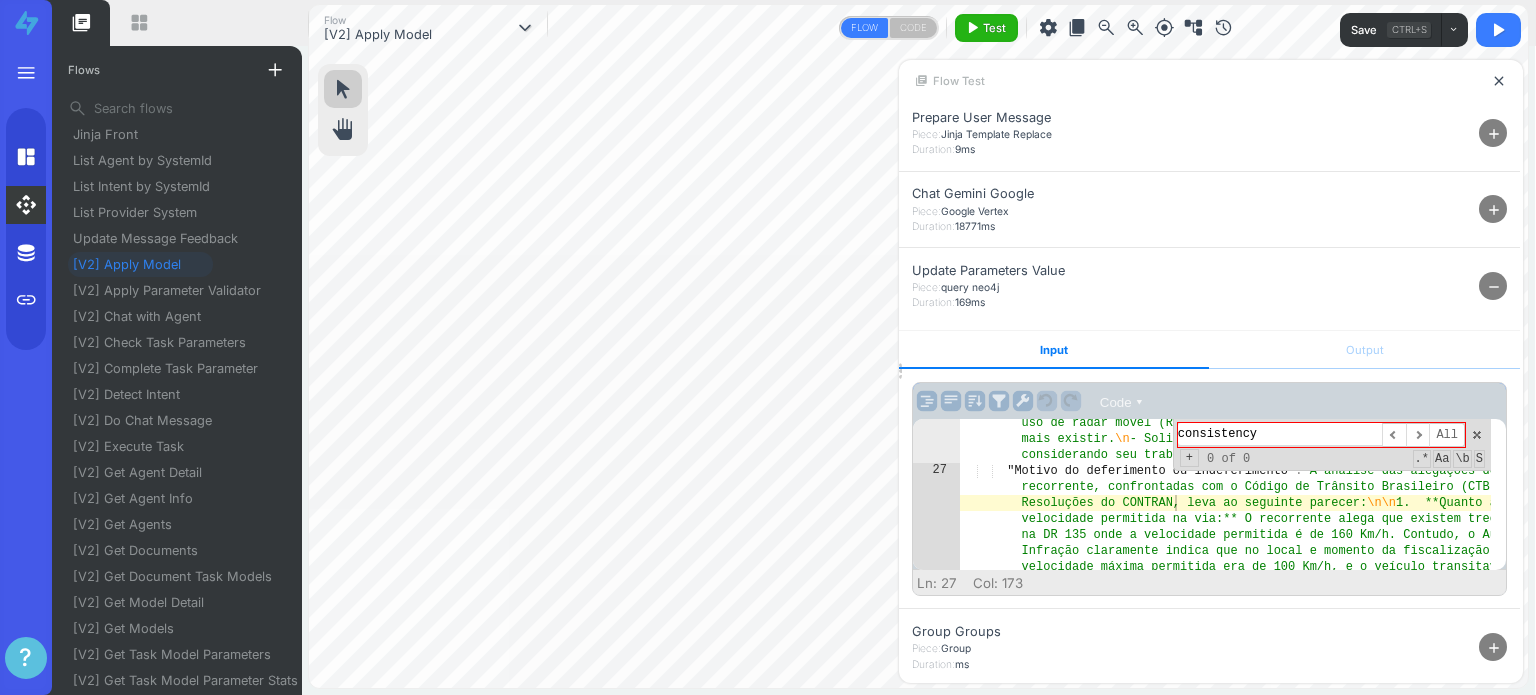 type on "consistency" 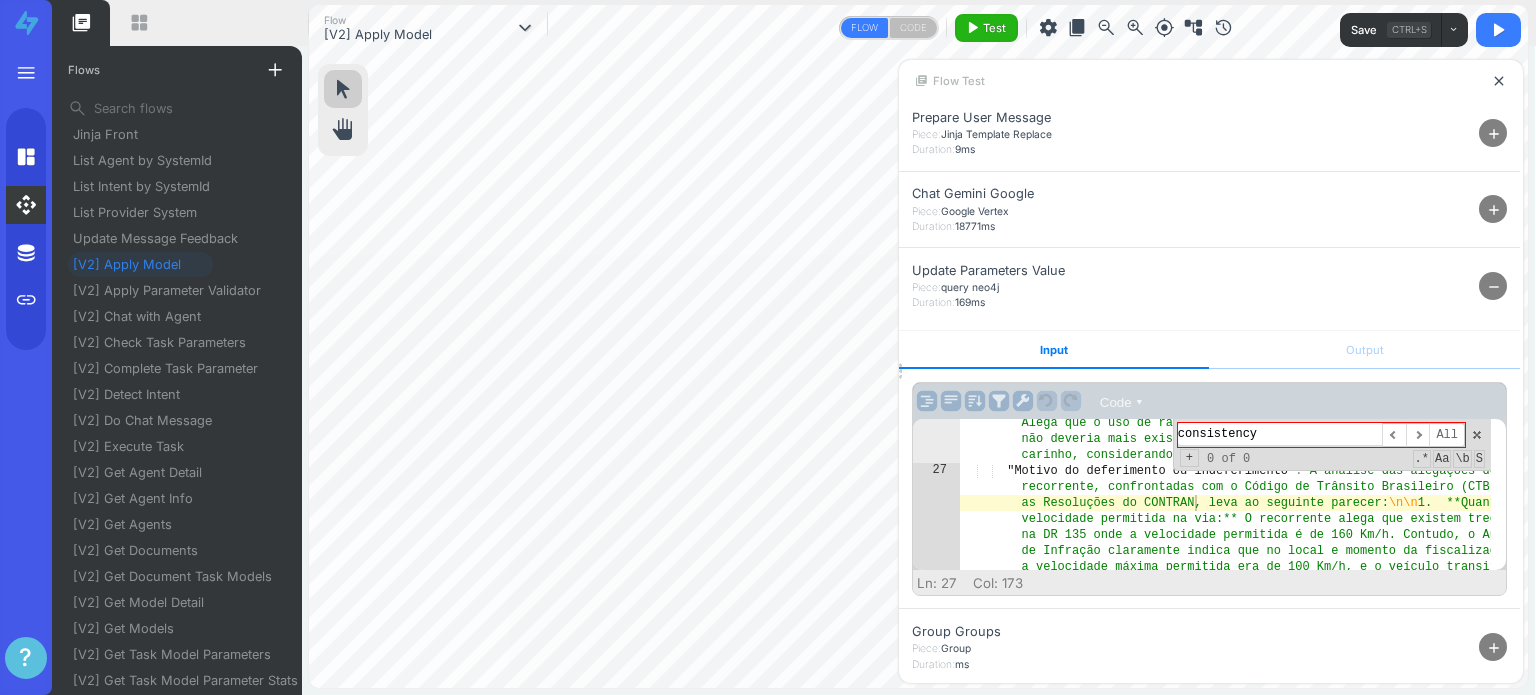 click on ""Alegações e argumentações" :  "O recorrente apresenta as seguintes           alegações em sua defesa: \n - Existem trechos na DR 135 onde é possível           transitar a 160 Km/h, e que, com a nova concessão de pedágio, alguns           trechos foram sinalizados para 160 Km/h. \n - Afirma que procura           obedecer às sinalizações e não foge de suas responsabilidades. \n -           Alega que o uso de radar móvel (RADAR MOVET) em viatura é proibido e           não deveria mais existir. \n - Solicita que seu caso seja revisto com           carinho, considerando seu trabalho para sustentar a família." ,          "Motivo do deferimento ou indeferimento" :  "A análise das alegações do           recorrente, confrontadas com o Código de Trânsito Brasileiro (CTB) e           as Resoluções do CONTRAN, leva ao seguinte parecer: \n\n 1.  **Quanto à                             \n\n . ," at bounding box center (1225, 714) 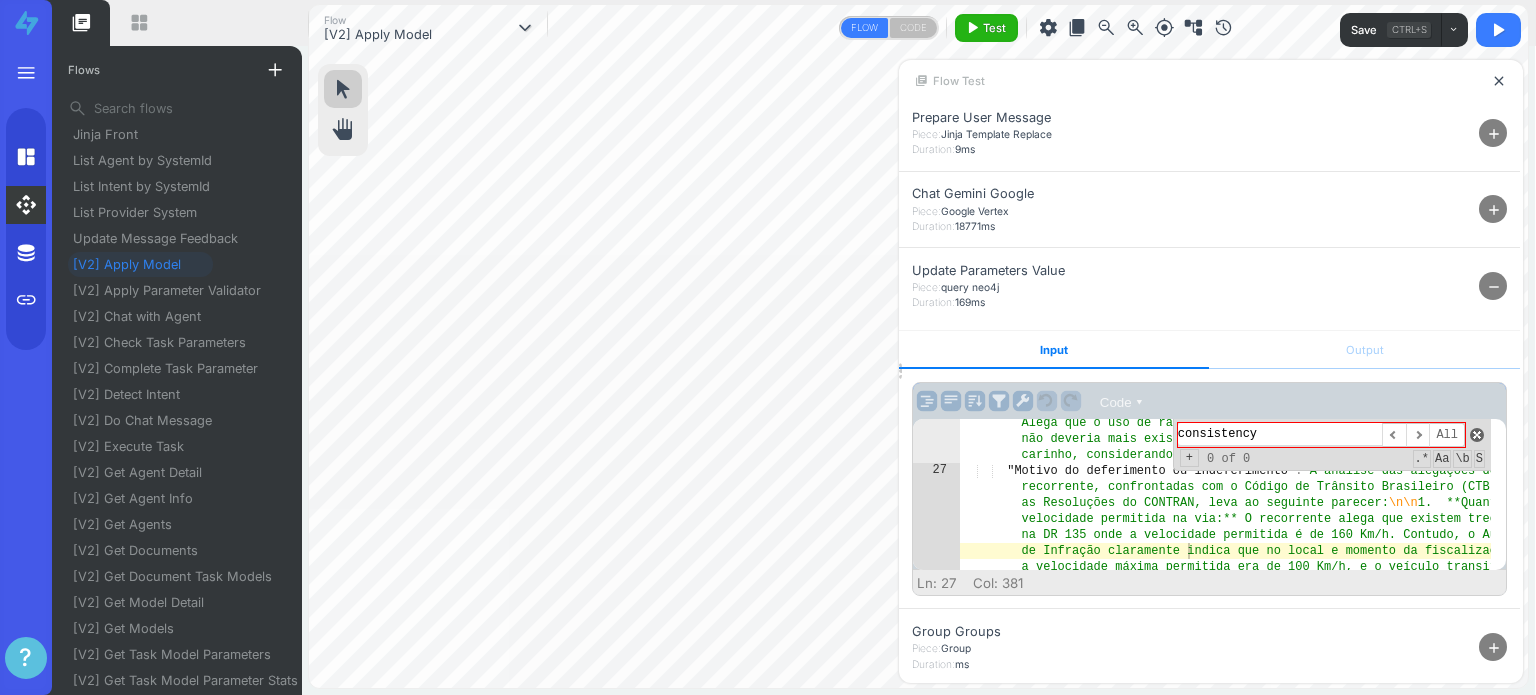 click at bounding box center [1477, 435] 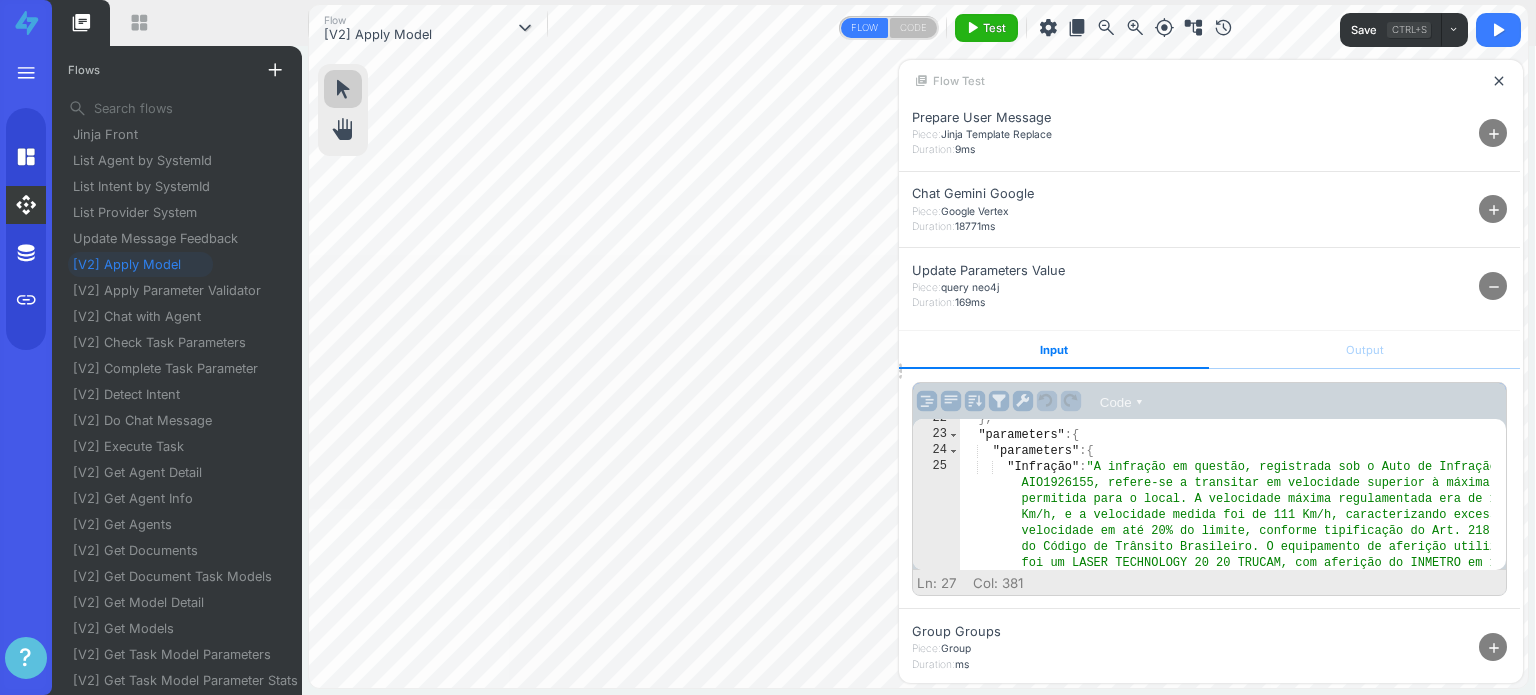 scroll, scrollTop: 360, scrollLeft: 0, axis: vertical 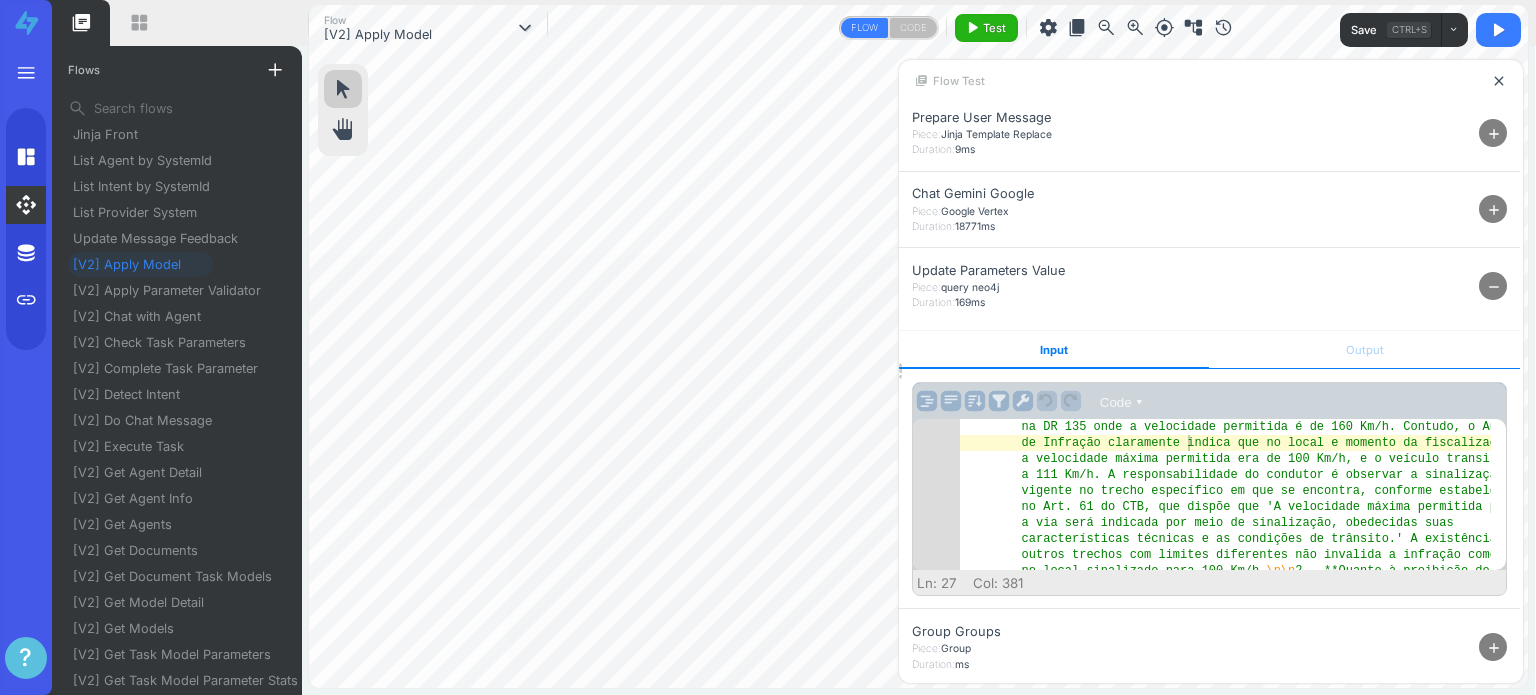 click on "Output" at bounding box center (1364, 350) 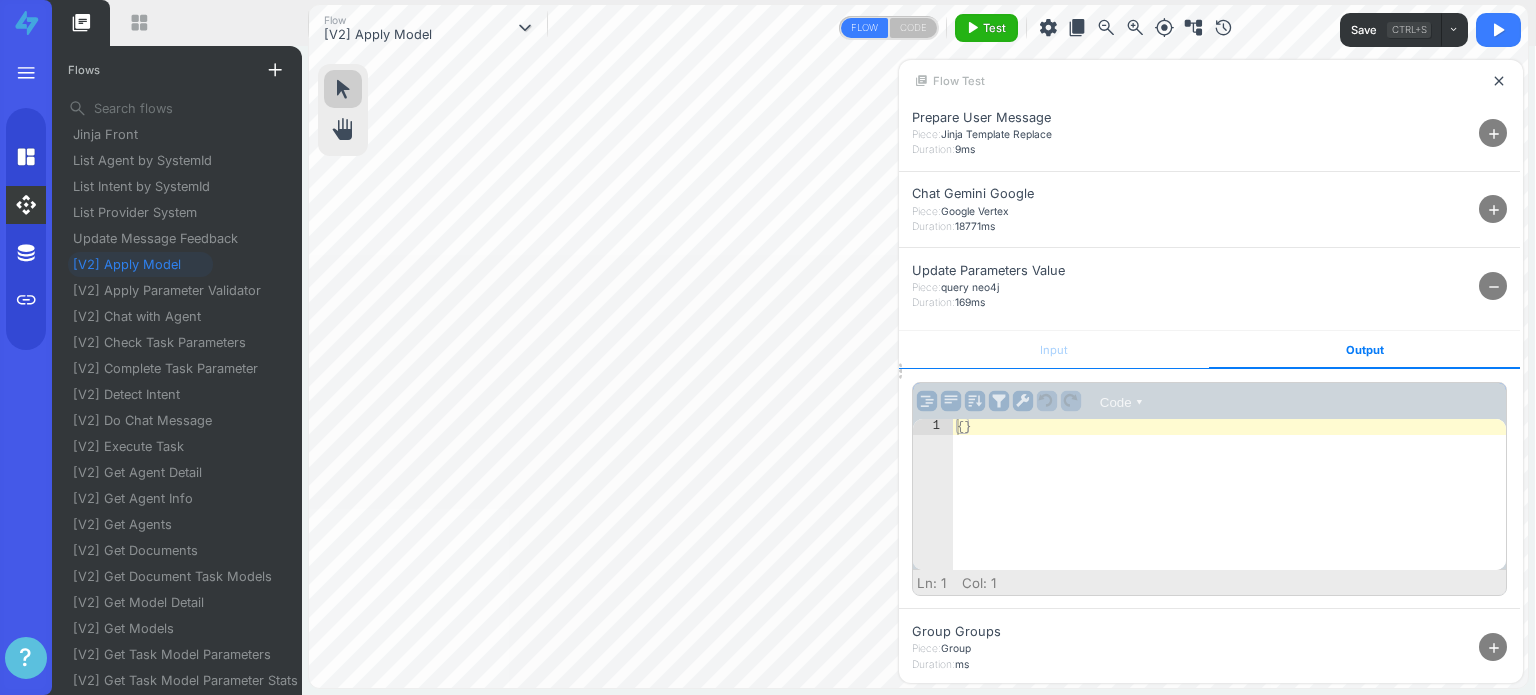 click on "Input" at bounding box center (1054, 350) 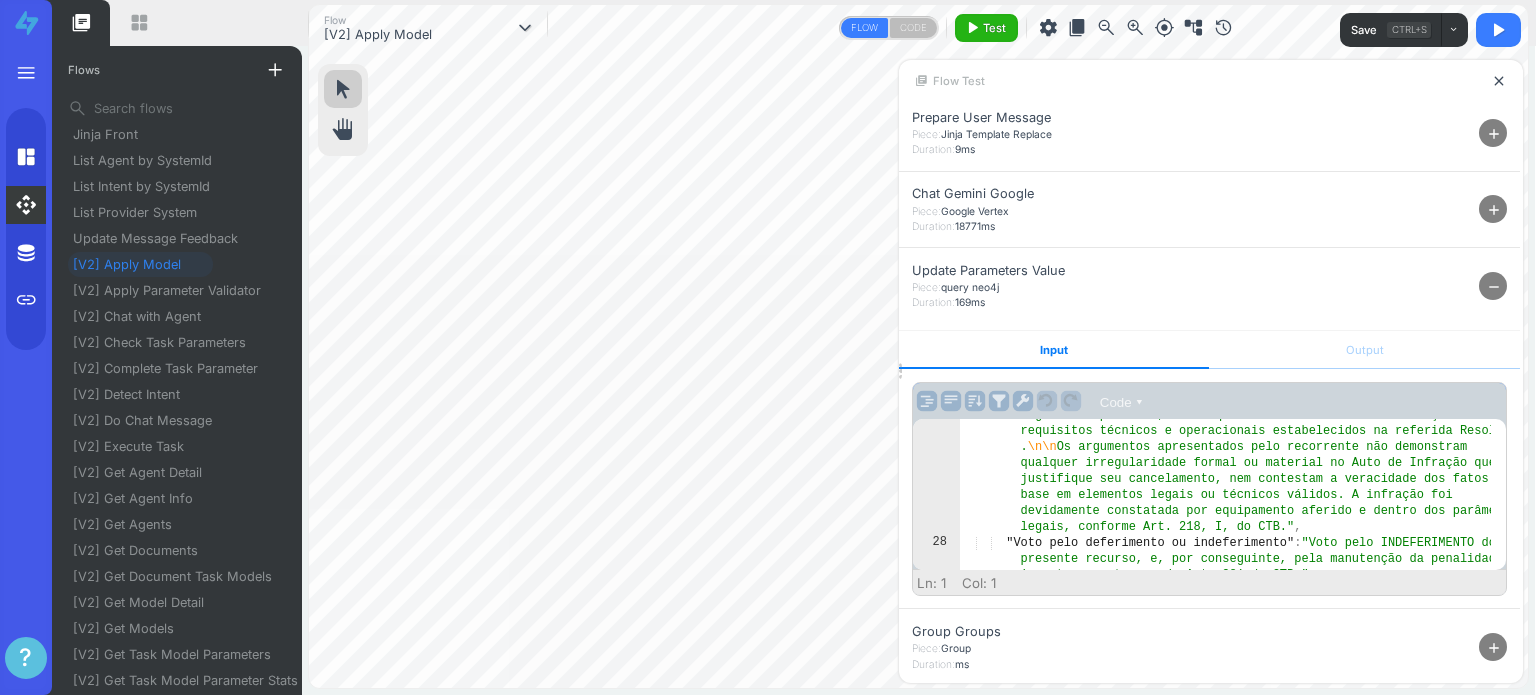 scroll, scrollTop: 1080, scrollLeft: 0, axis: vertical 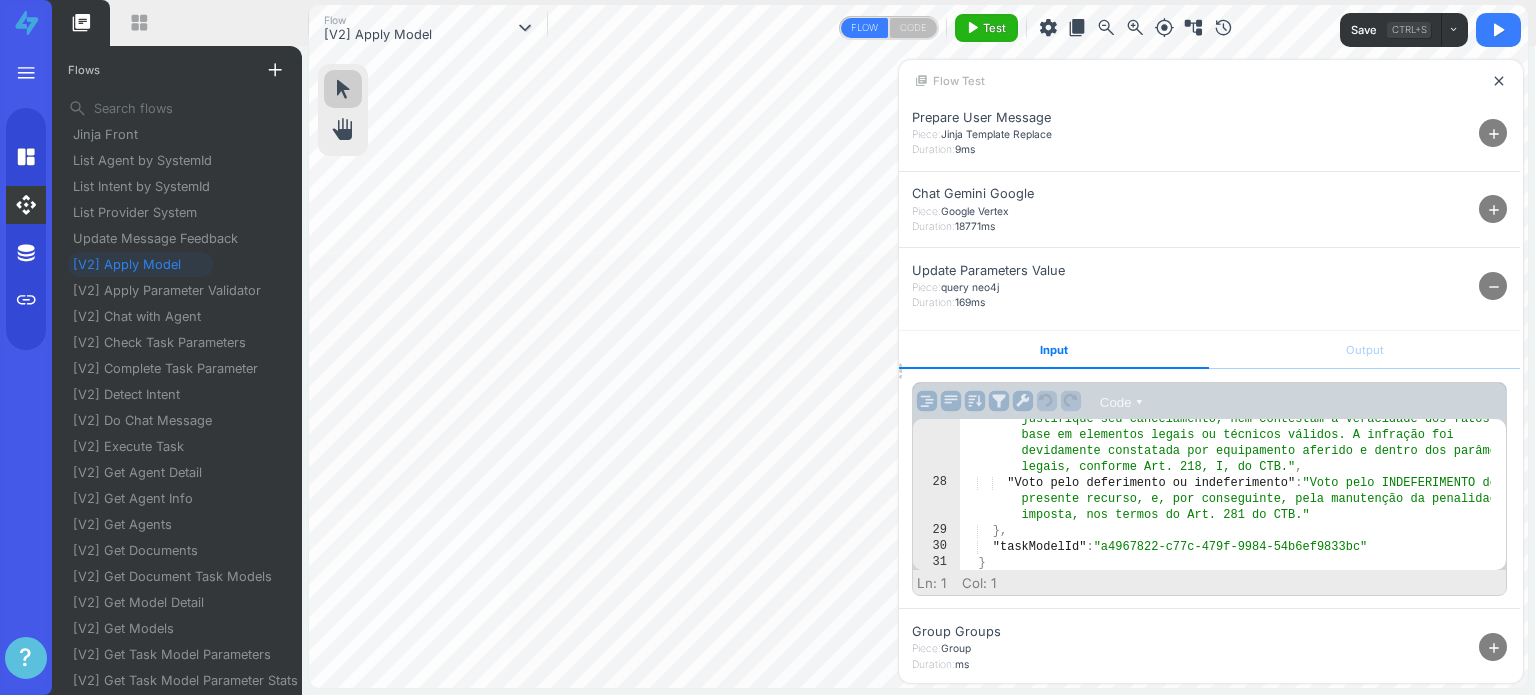 click on "add" at bounding box center (1493, 209) 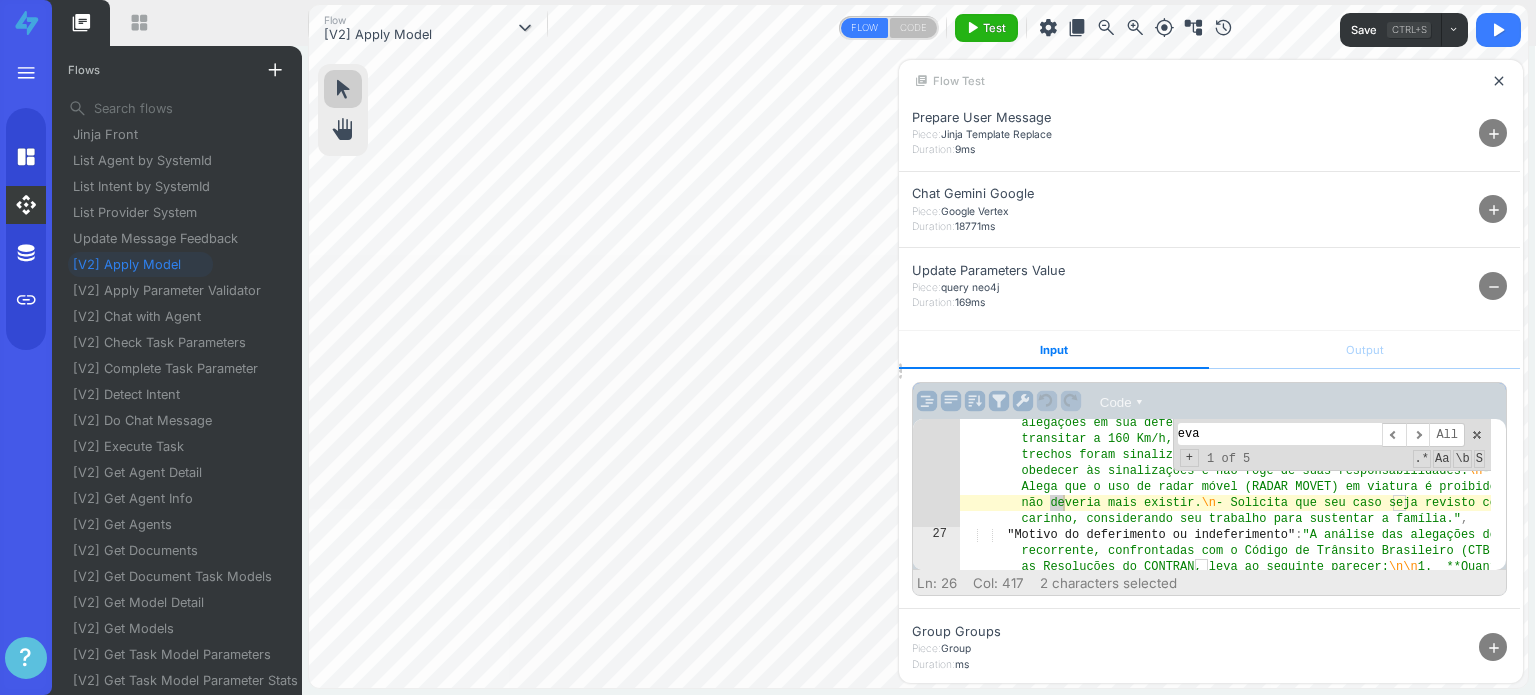 scroll, scrollTop: 552, scrollLeft: 0, axis: vertical 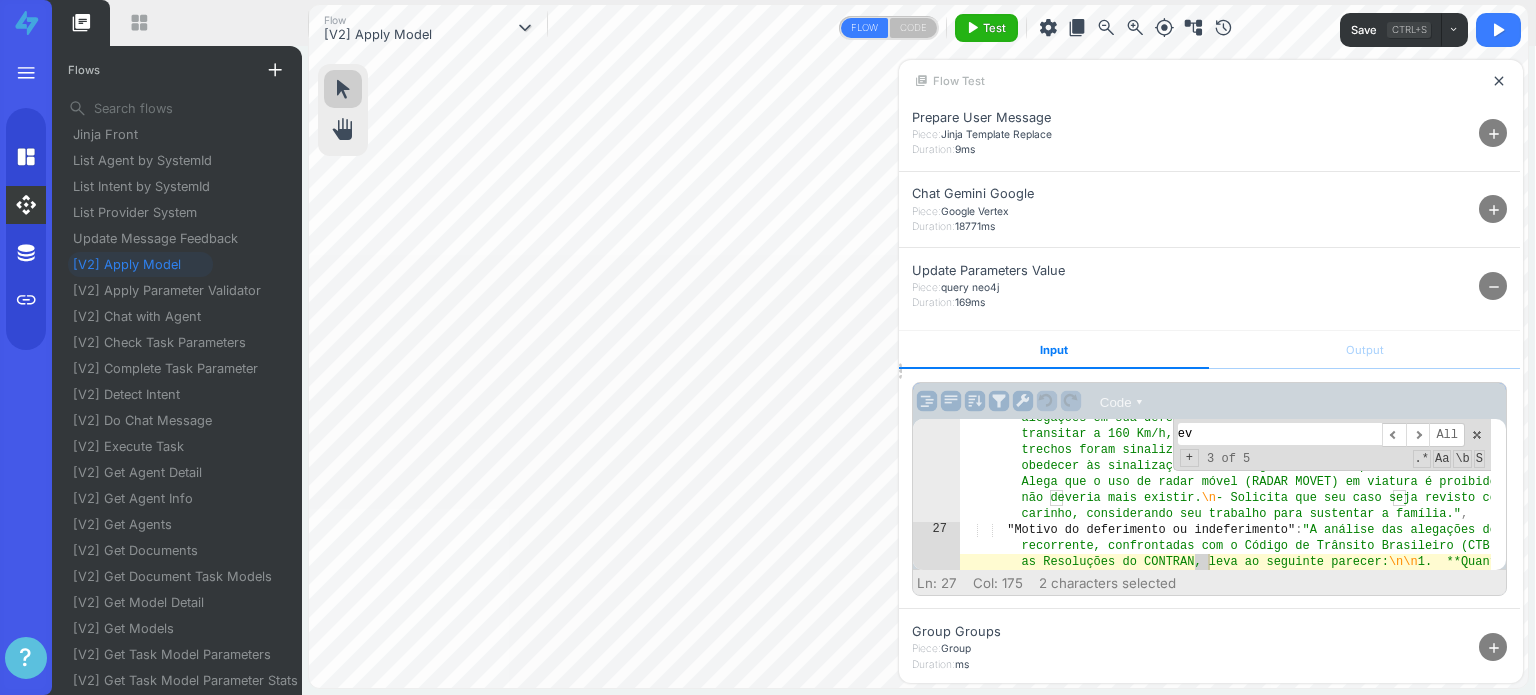 type on "e" 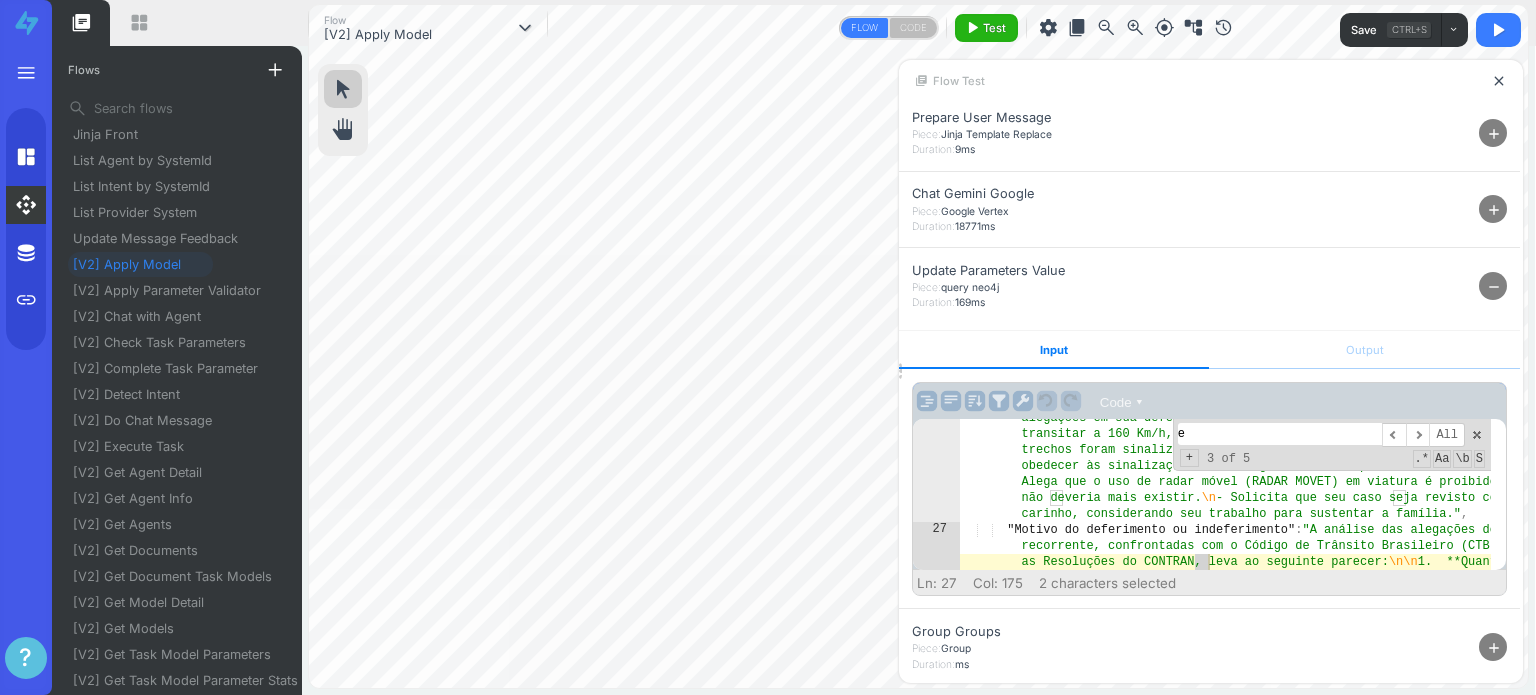 type 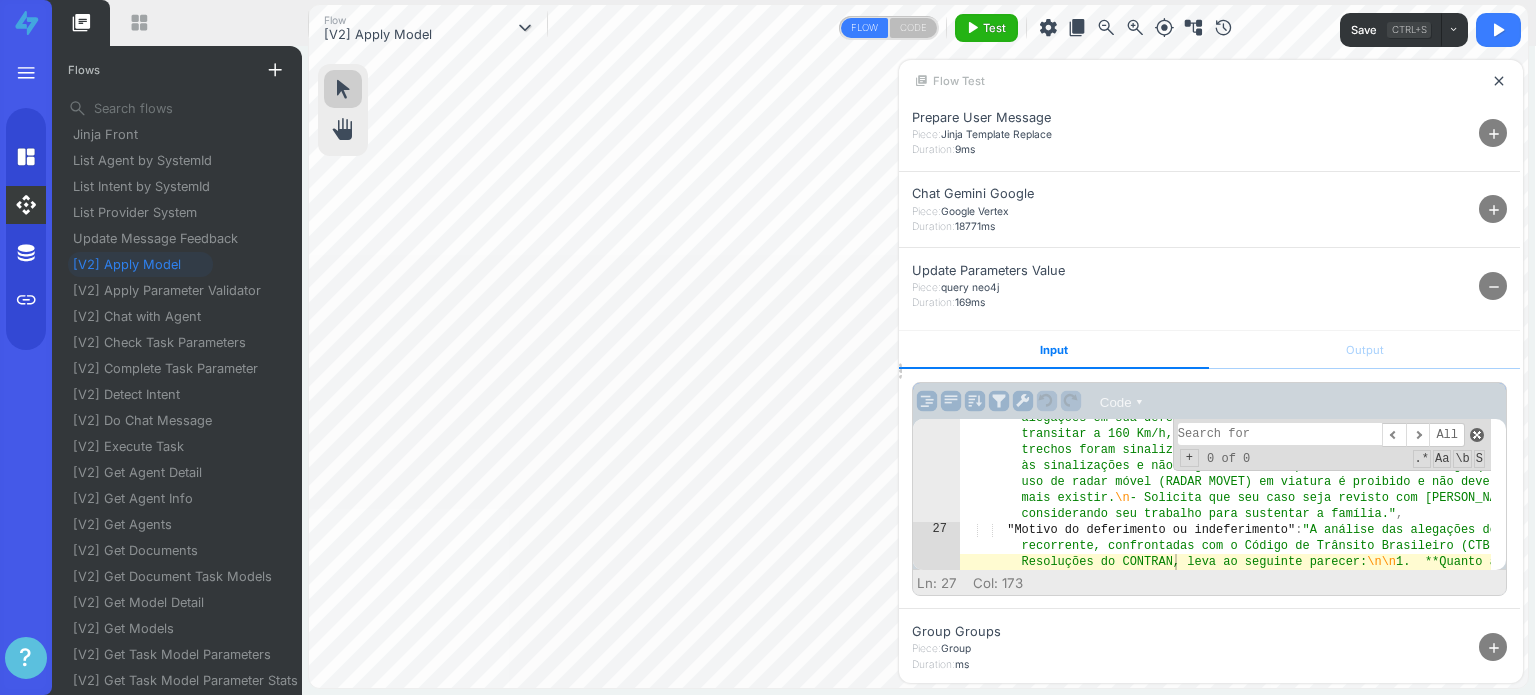 click at bounding box center (1477, 435) 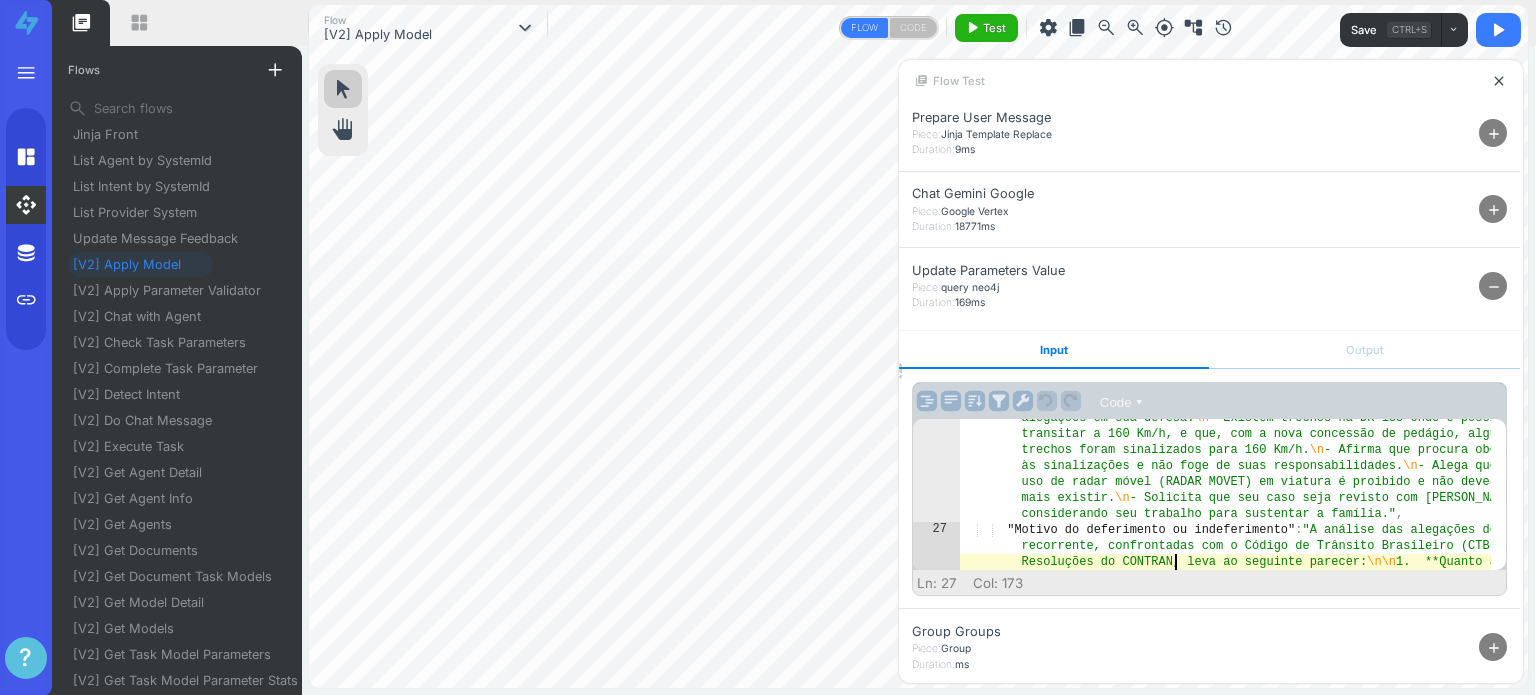 type on ""Motivo do deferimento ou indeferimento": "A análise das alegações do recorrente, confrontadas com o Código de Trânsito Brasileiro (CTB) e as Resoluções do CONTRAN, leva ao seguinte parecer:\n\n1.  **Quanto à velocidade permitida na via:** O recorrente alega que existem trechos na DR 135 onde a velocidade permitida é de 160 Km/h. Contudo, o Auto de Infração claramente indica que no local e m" 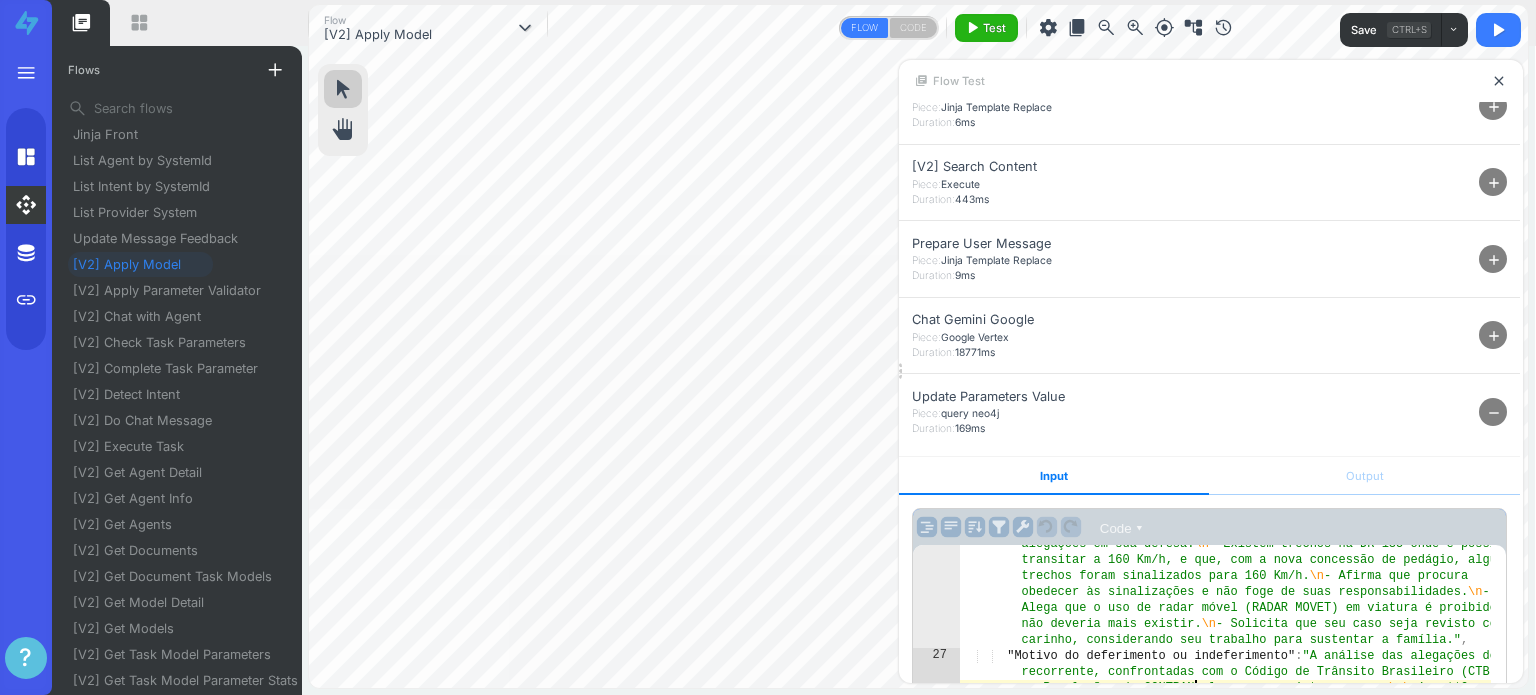 scroll, scrollTop: 0, scrollLeft: 0, axis: both 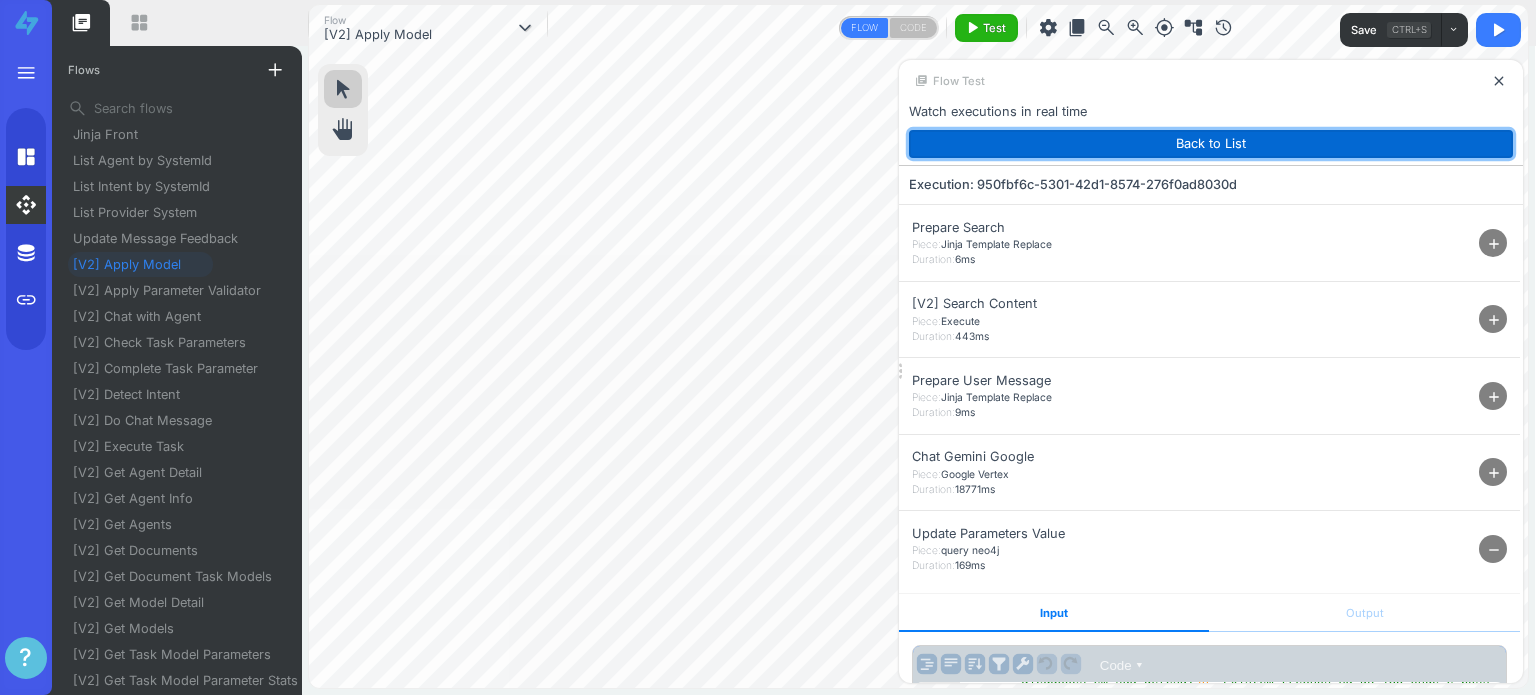 click on "Back to List" at bounding box center (1211, 144) 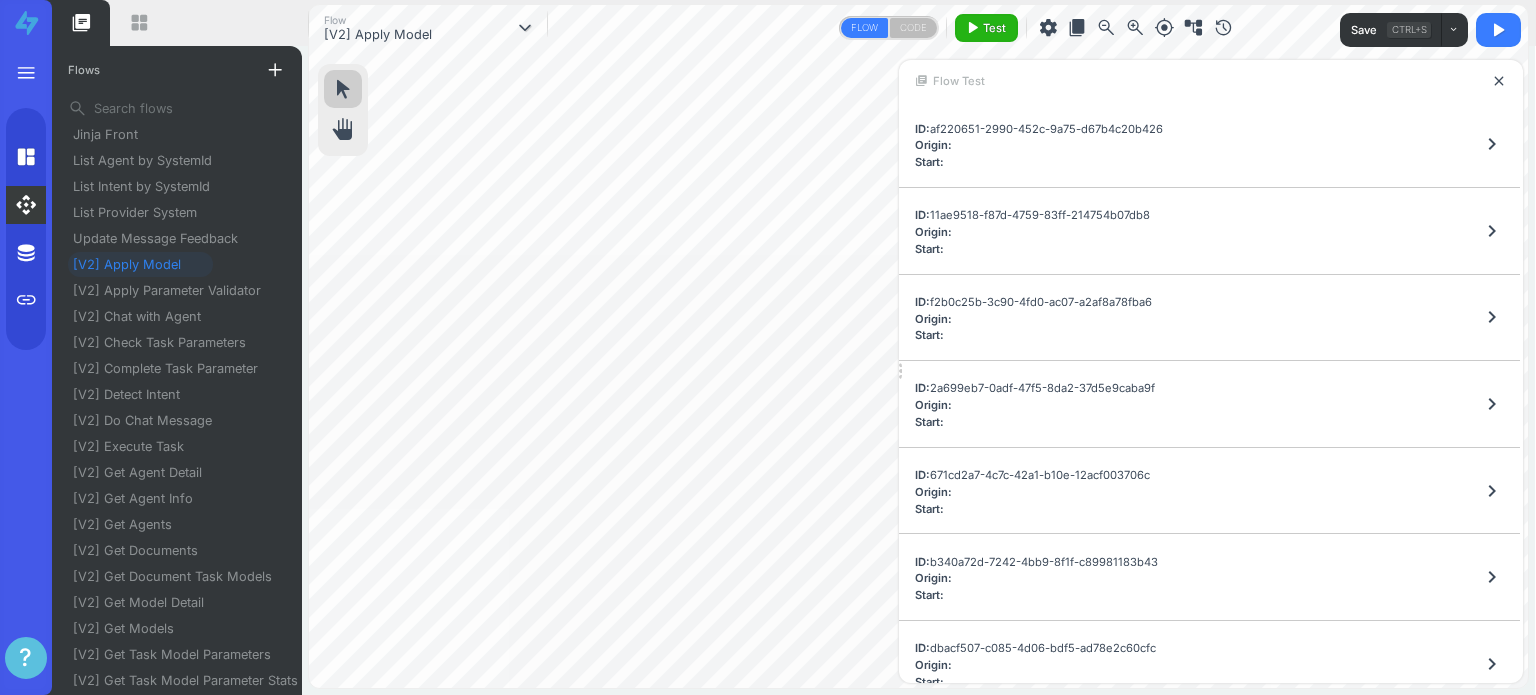 scroll, scrollTop: 1453, scrollLeft: 0, axis: vertical 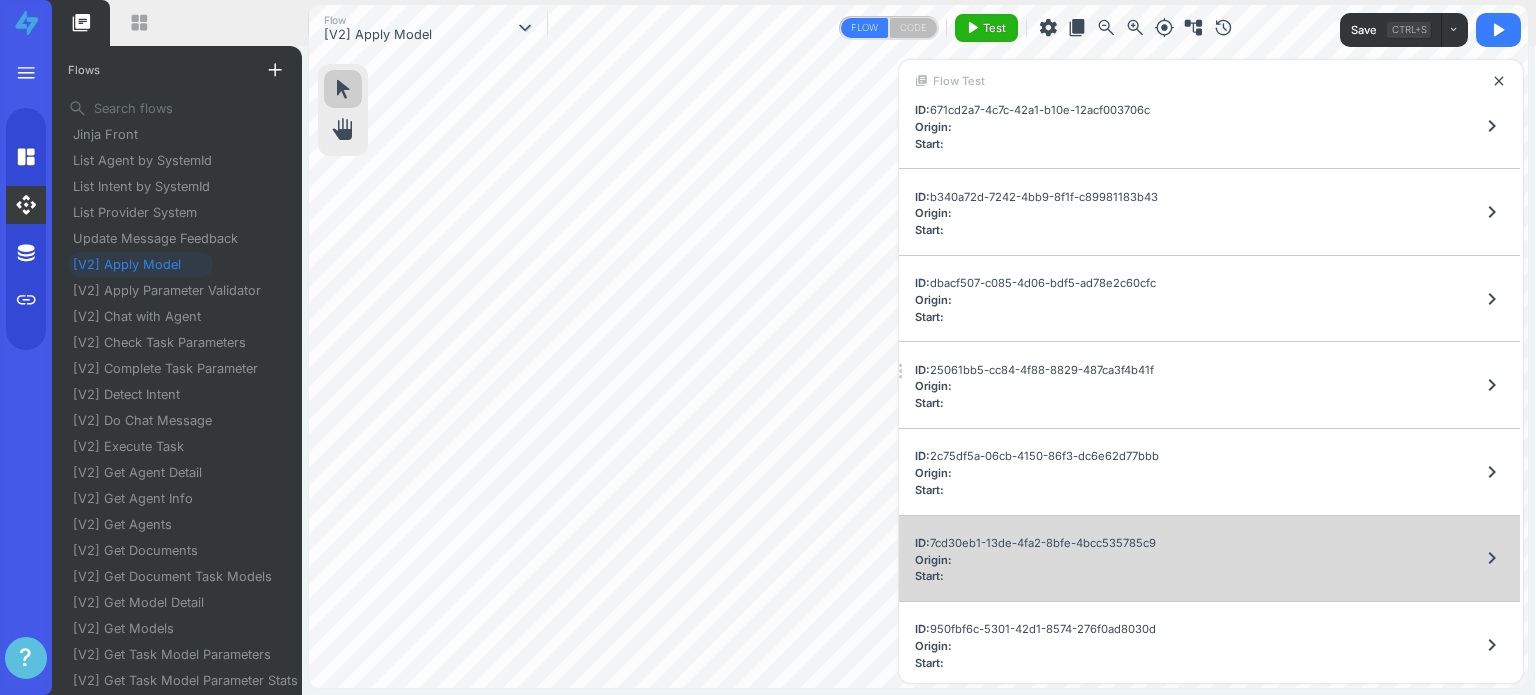click on "ID:  7cd30eb1-13de-4fa2-8bfe-4bcc535785c9" at bounding box center (1035, 543) 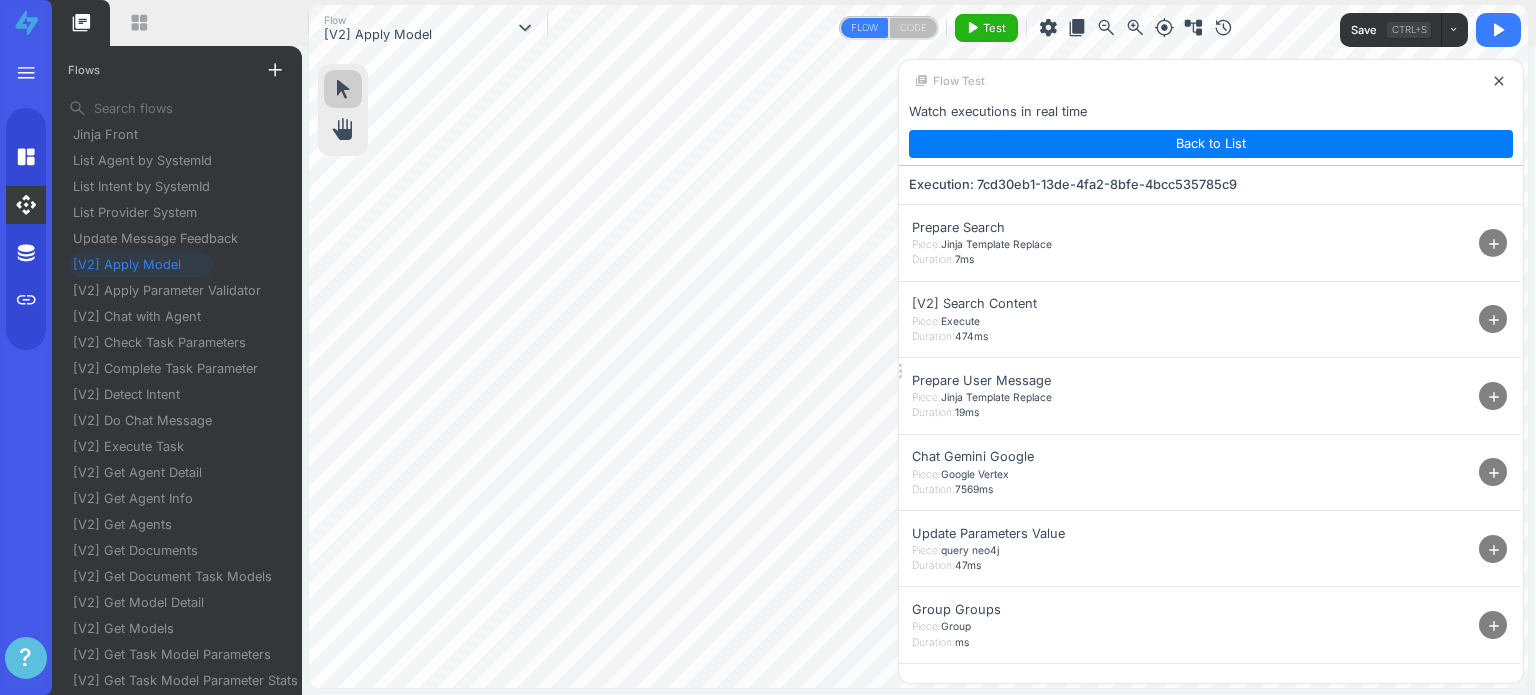 click on "add" at bounding box center [1494, 473] 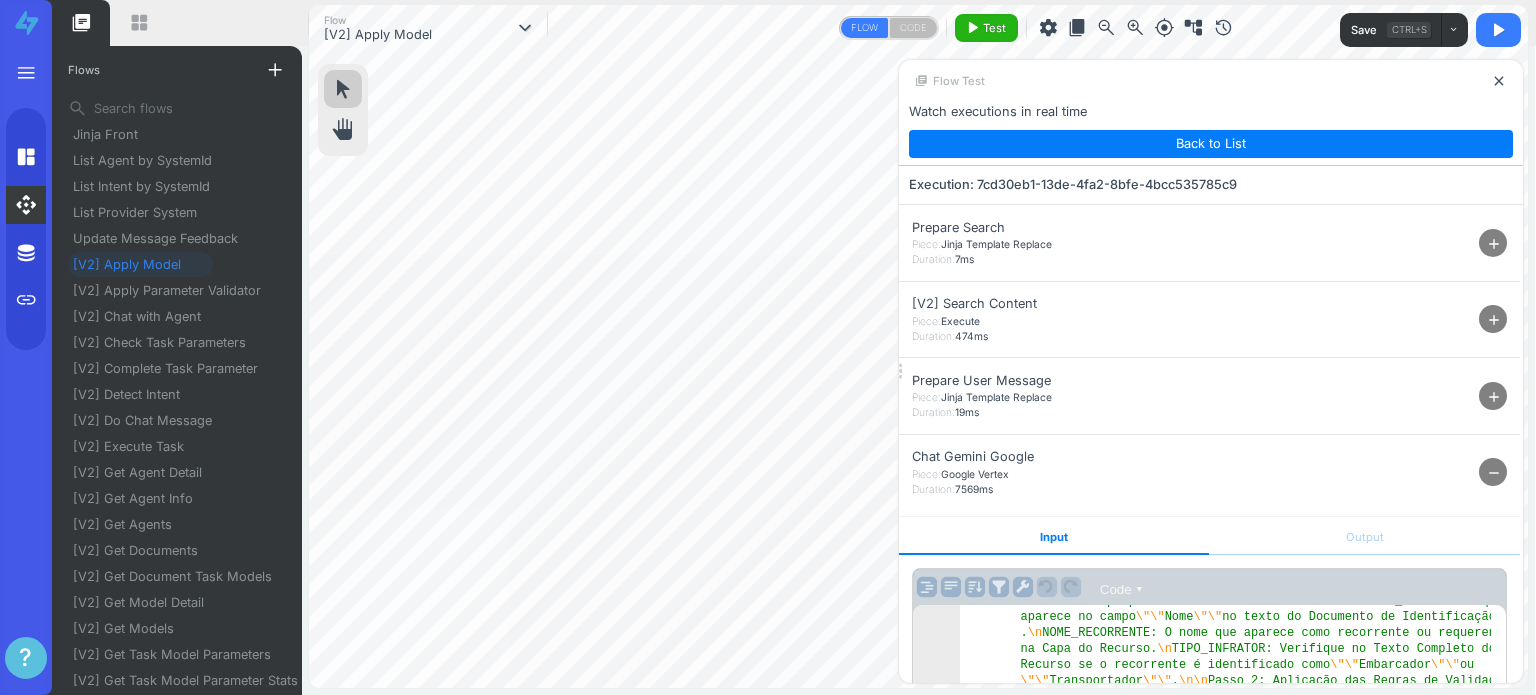 scroll, scrollTop: 263, scrollLeft: 0, axis: vertical 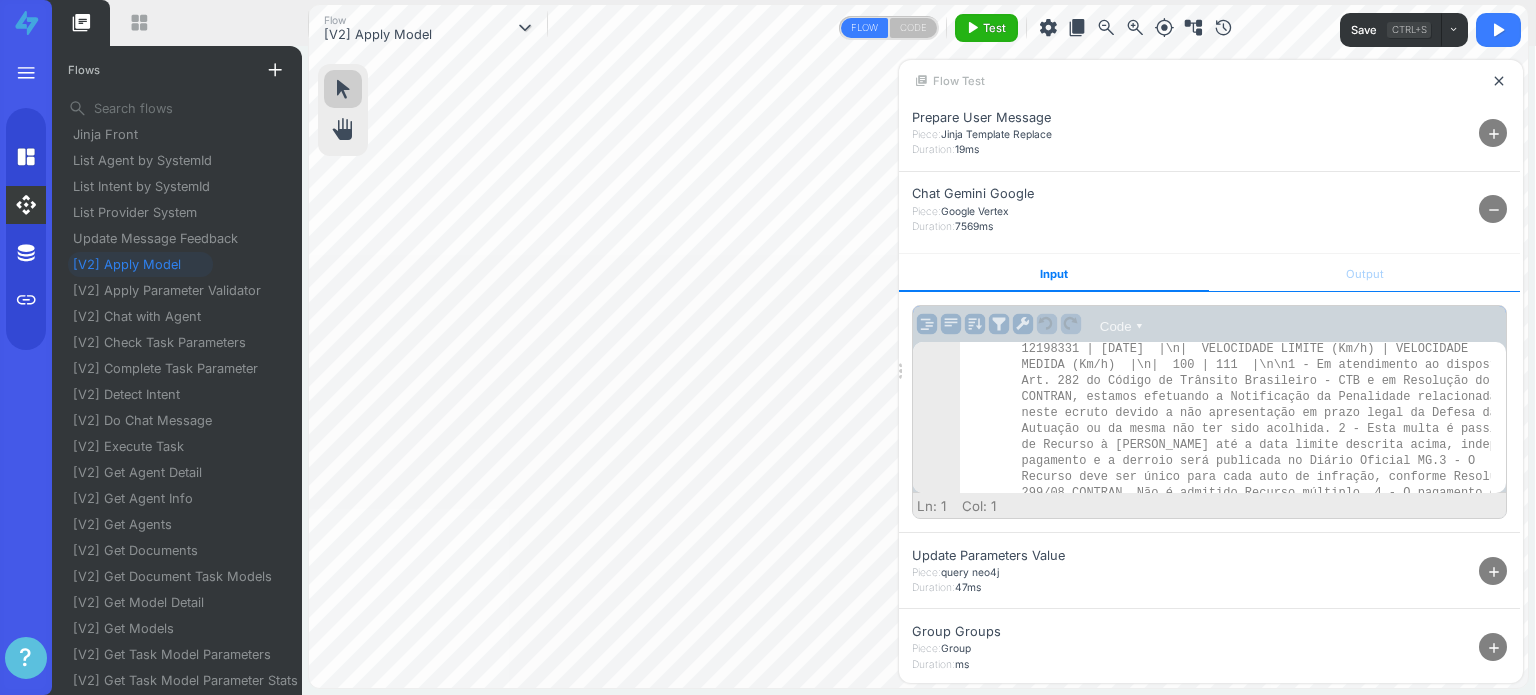 click on "Output" at bounding box center [1364, 273] 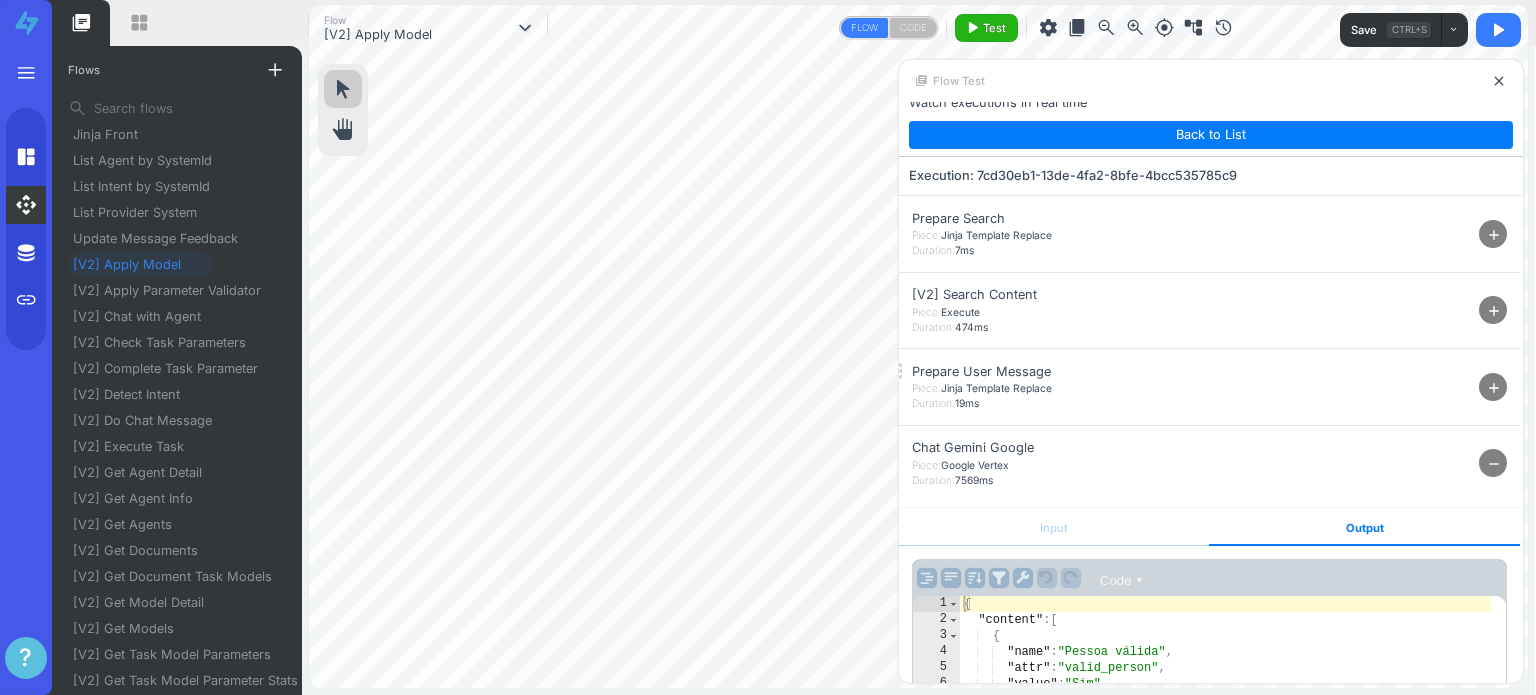 scroll, scrollTop: 0, scrollLeft: 0, axis: both 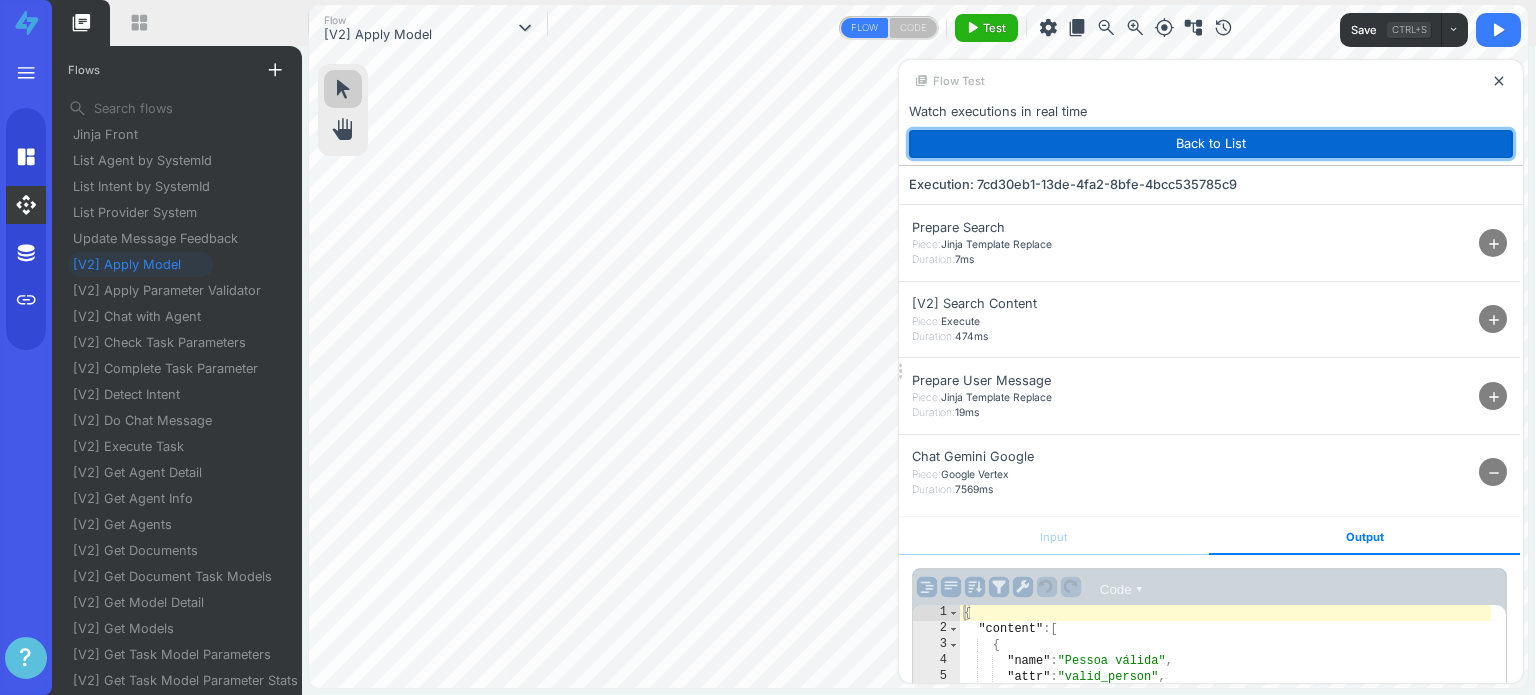 click on "Back to List" at bounding box center (1211, 144) 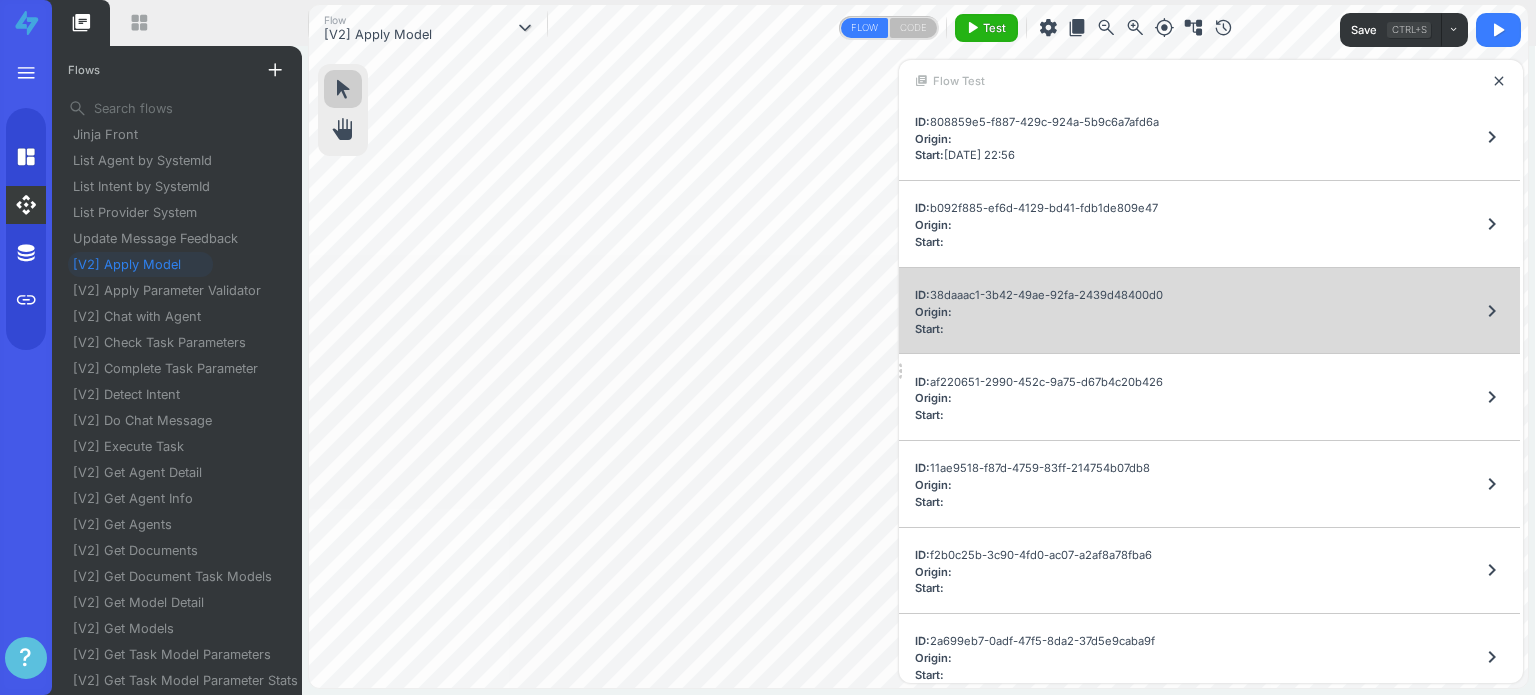 scroll, scrollTop: 1453, scrollLeft: 0, axis: vertical 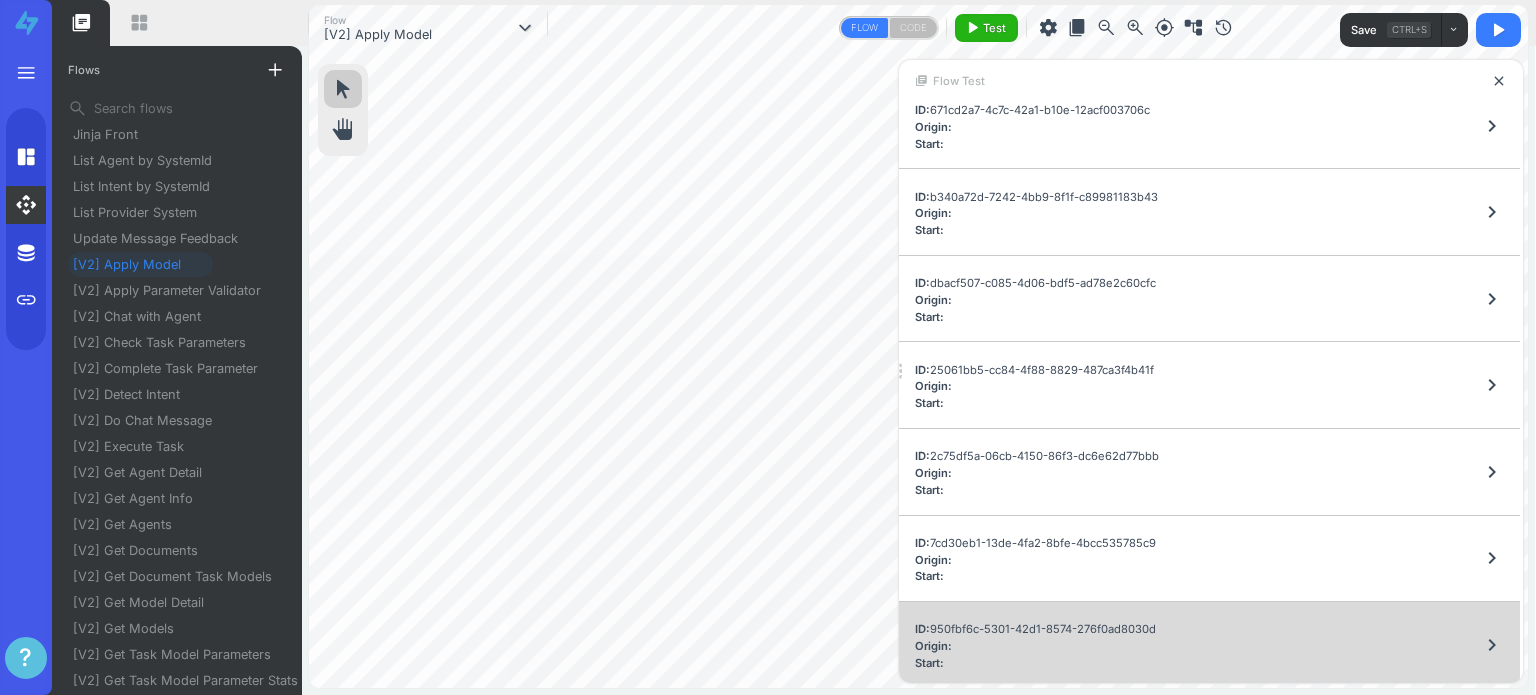 click on "Start:" at bounding box center (1035, 663) 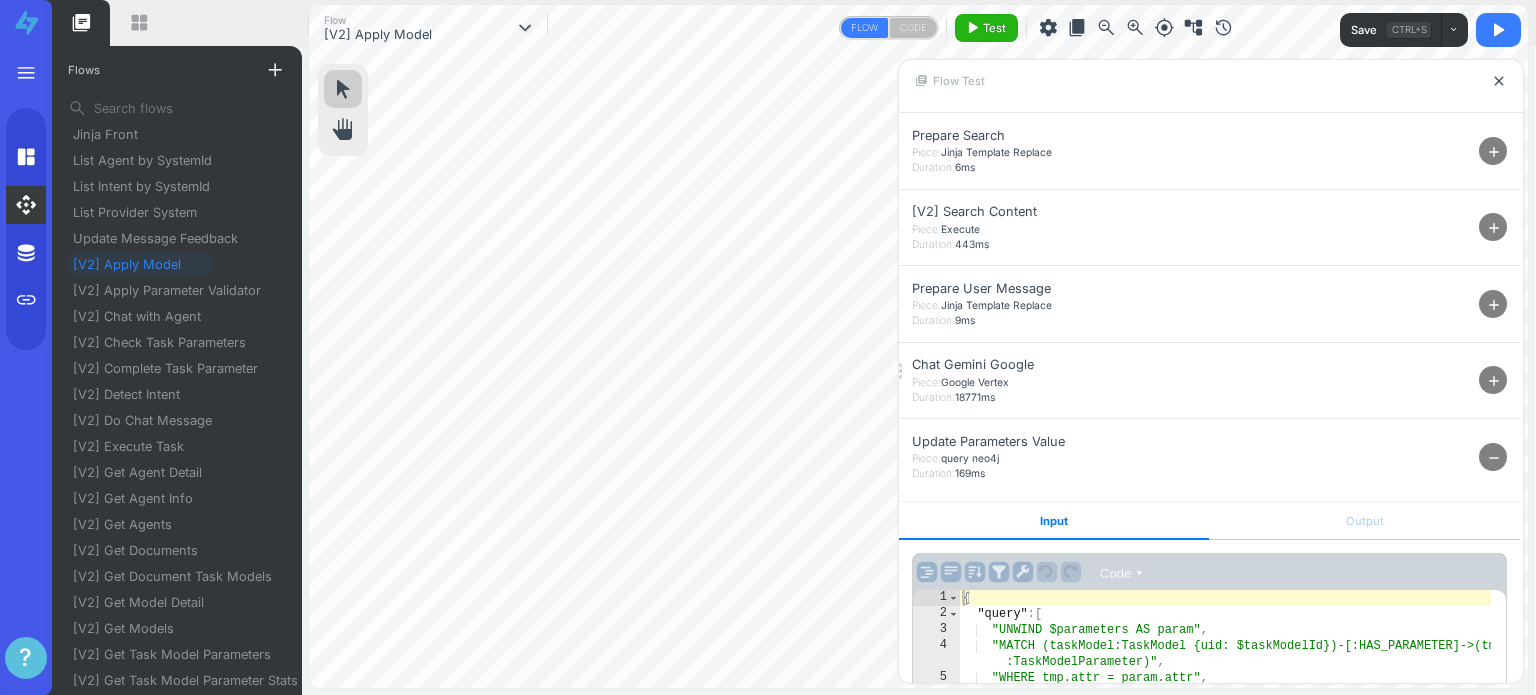 scroll, scrollTop: 211, scrollLeft: 0, axis: vertical 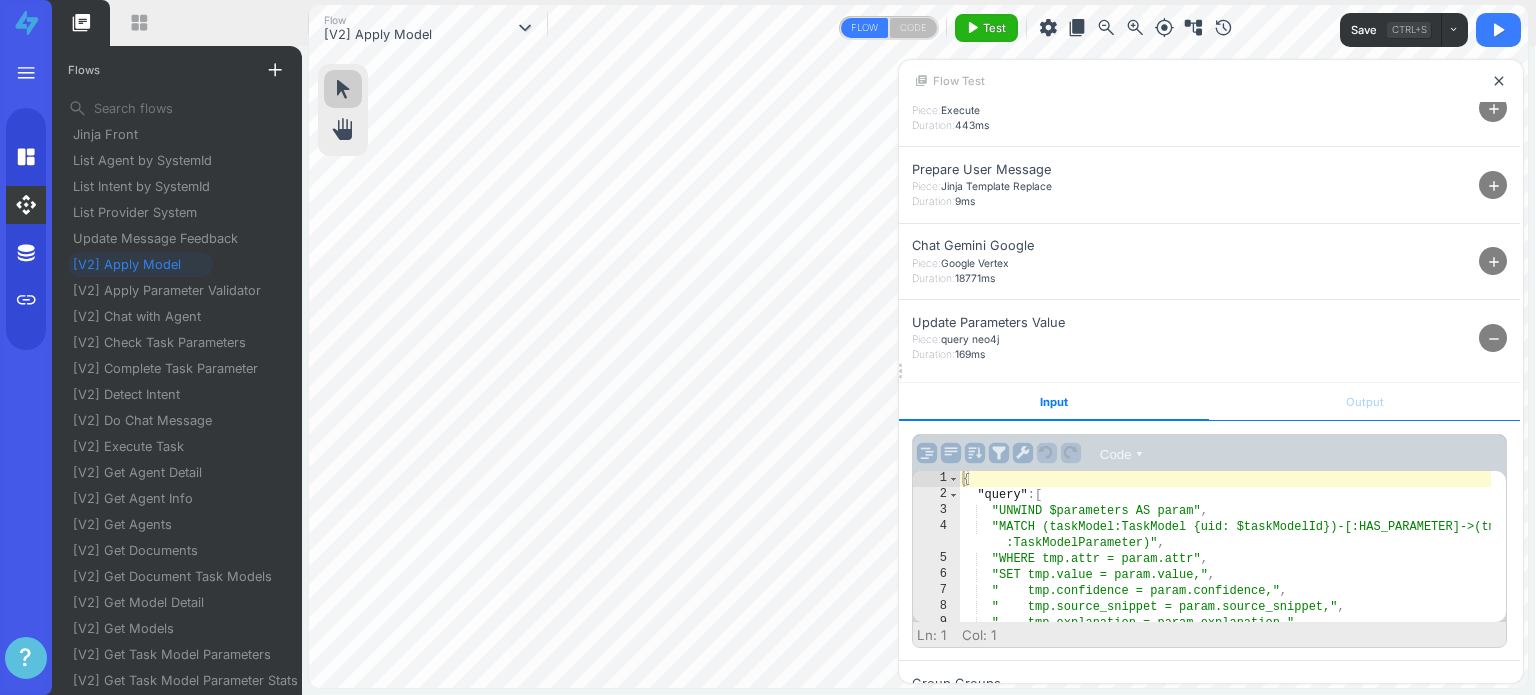 click on "Output" at bounding box center (1364, 402) 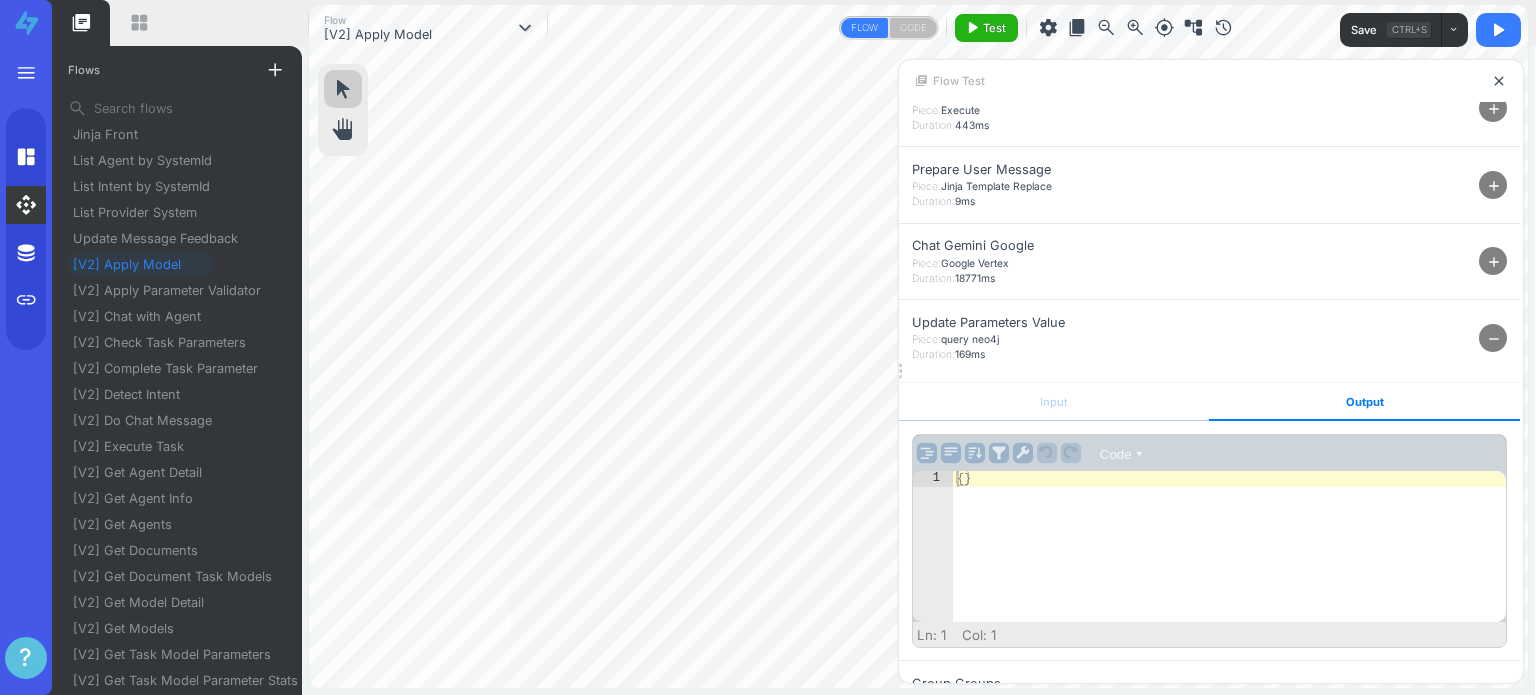 click on "add" at bounding box center [1494, 262] 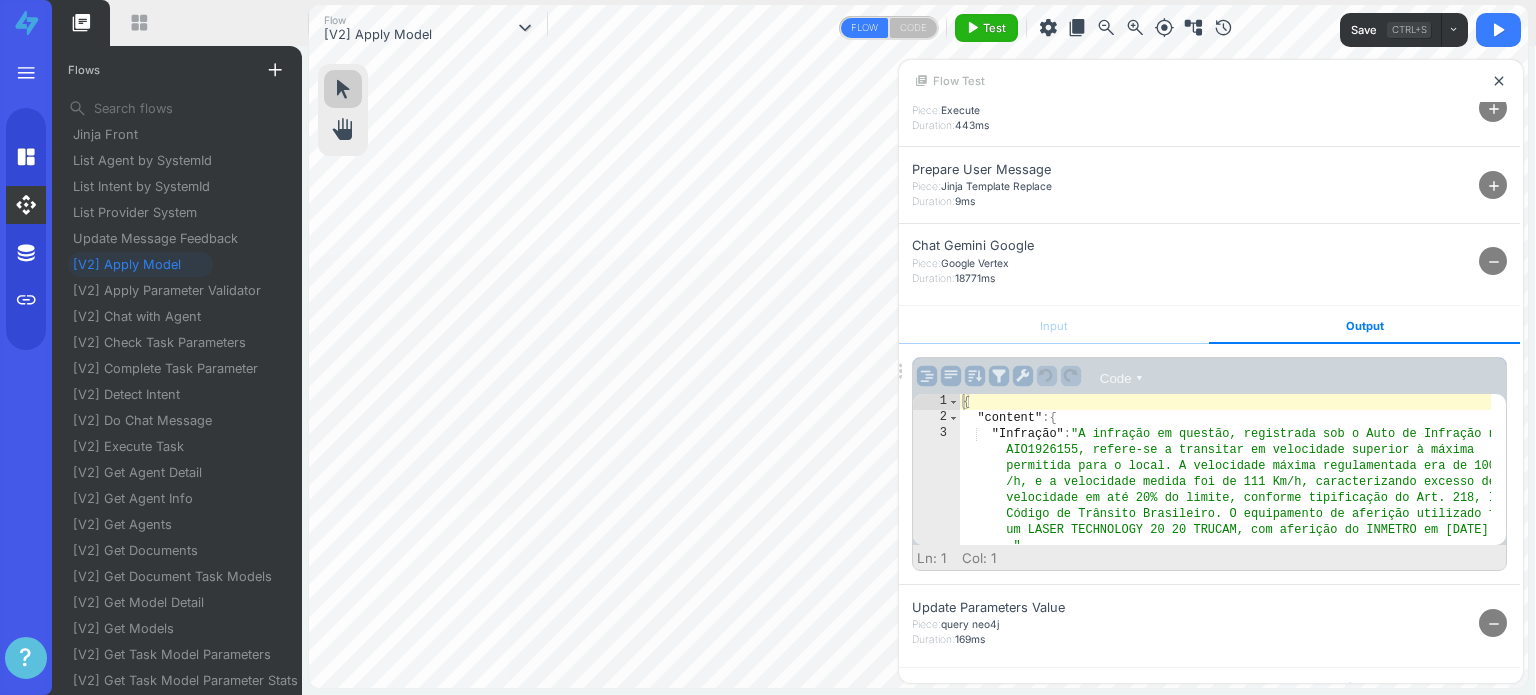 click on "Output" at bounding box center [1364, 325] 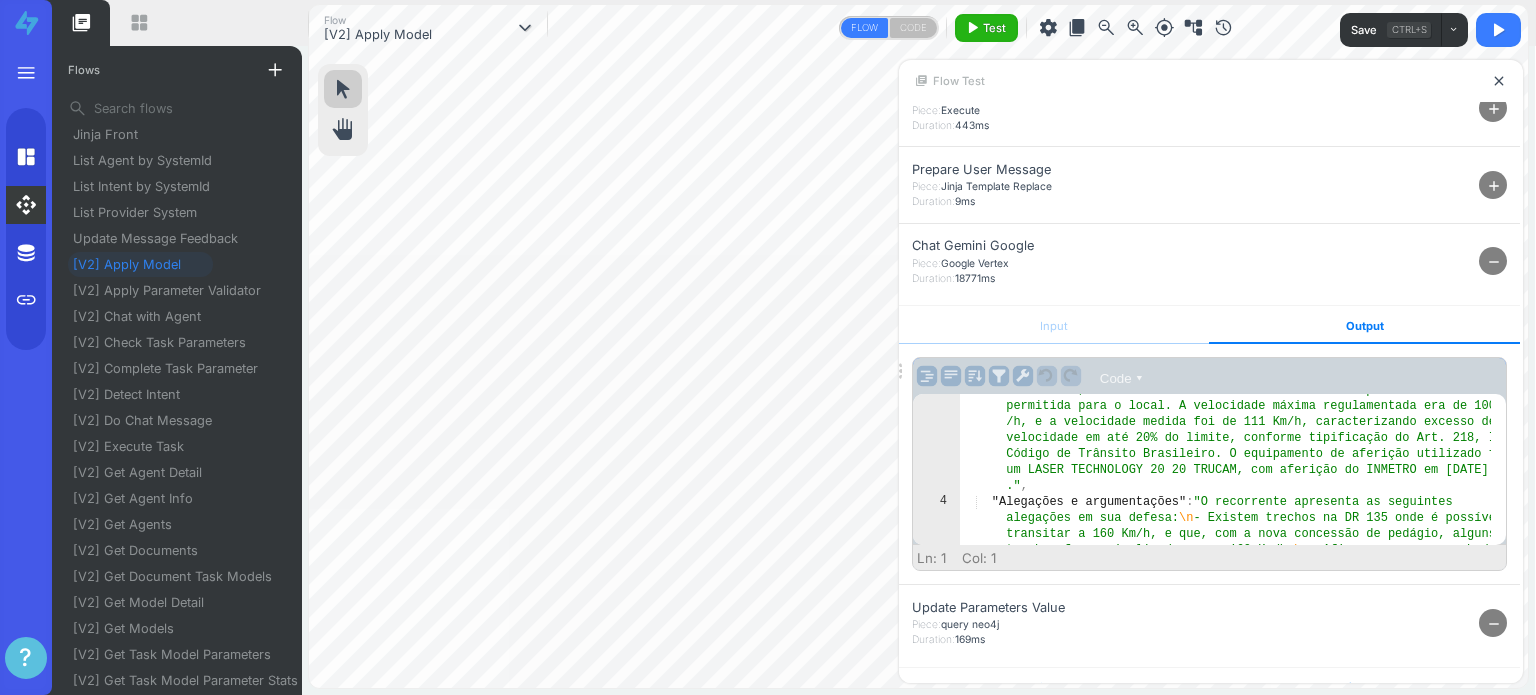 scroll, scrollTop: 0, scrollLeft: 0, axis: both 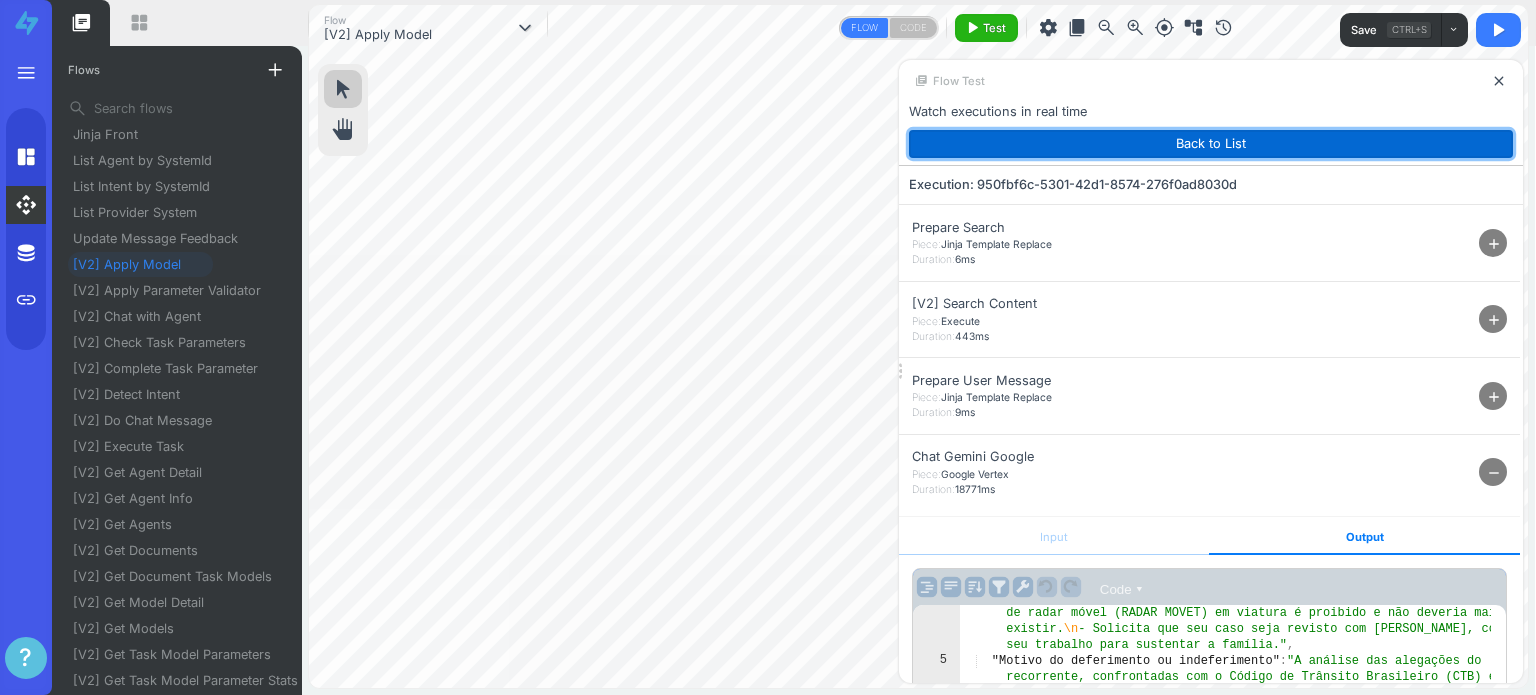 click on "Back to List" at bounding box center [1211, 144] 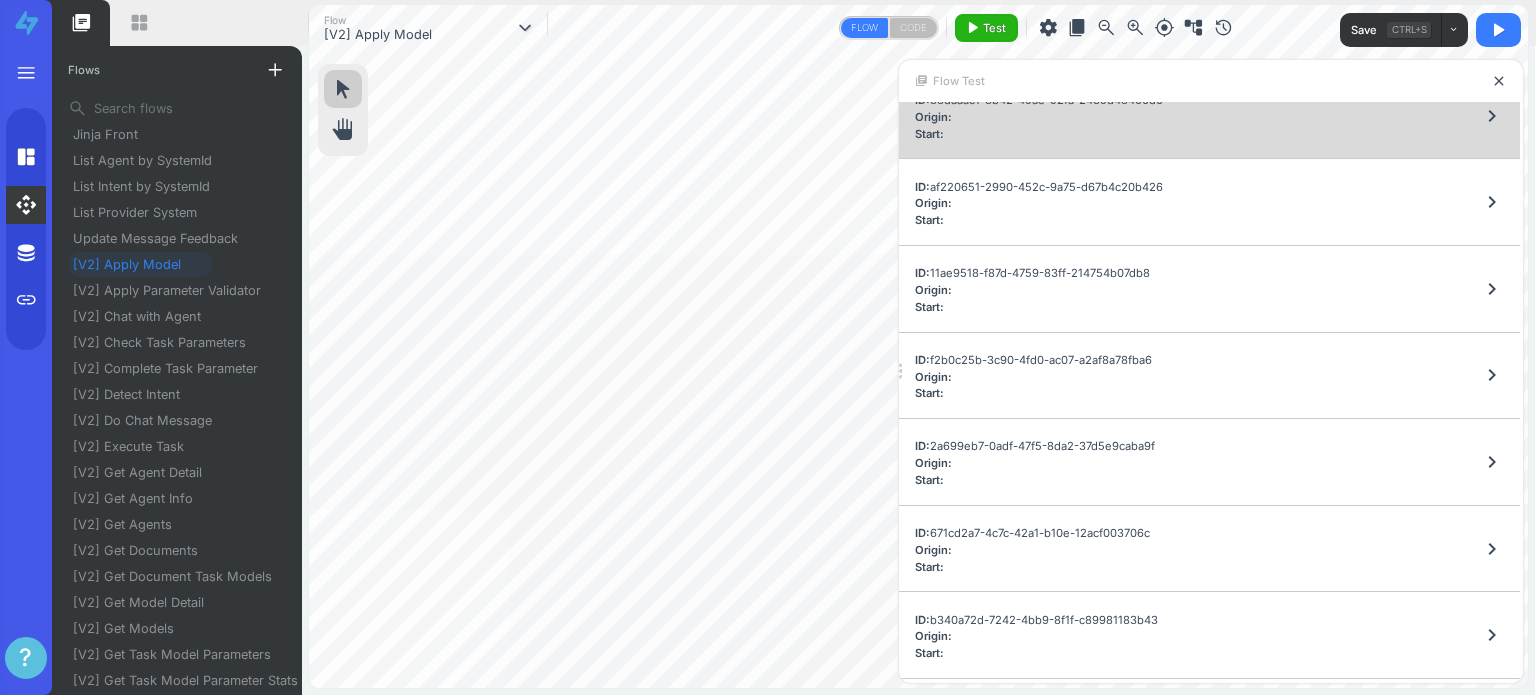 scroll, scrollTop: 1453, scrollLeft: 0, axis: vertical 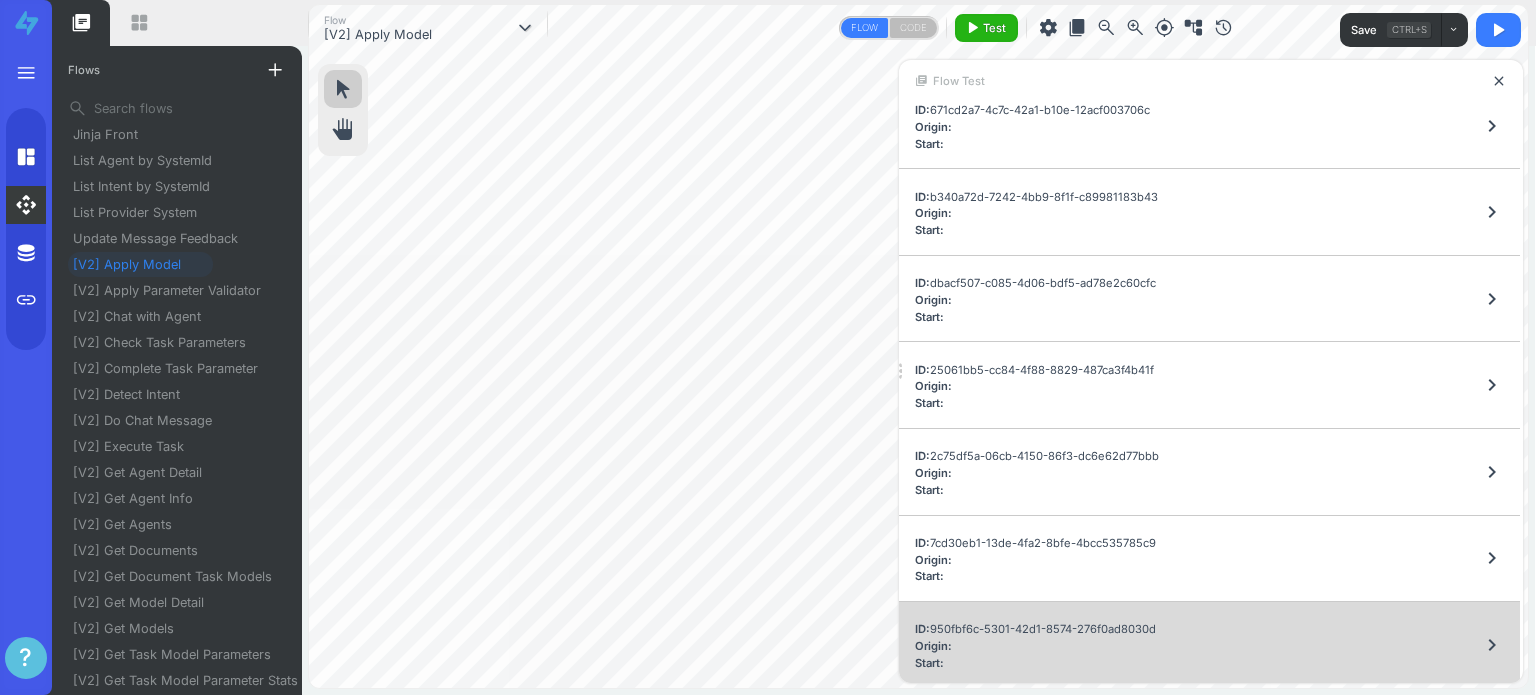 click on "ID:  950fbf6c-5301-42d1-8574-276f0ad8030d Origin:    Start:    chevron_right" at bounding box center [1209, 645] 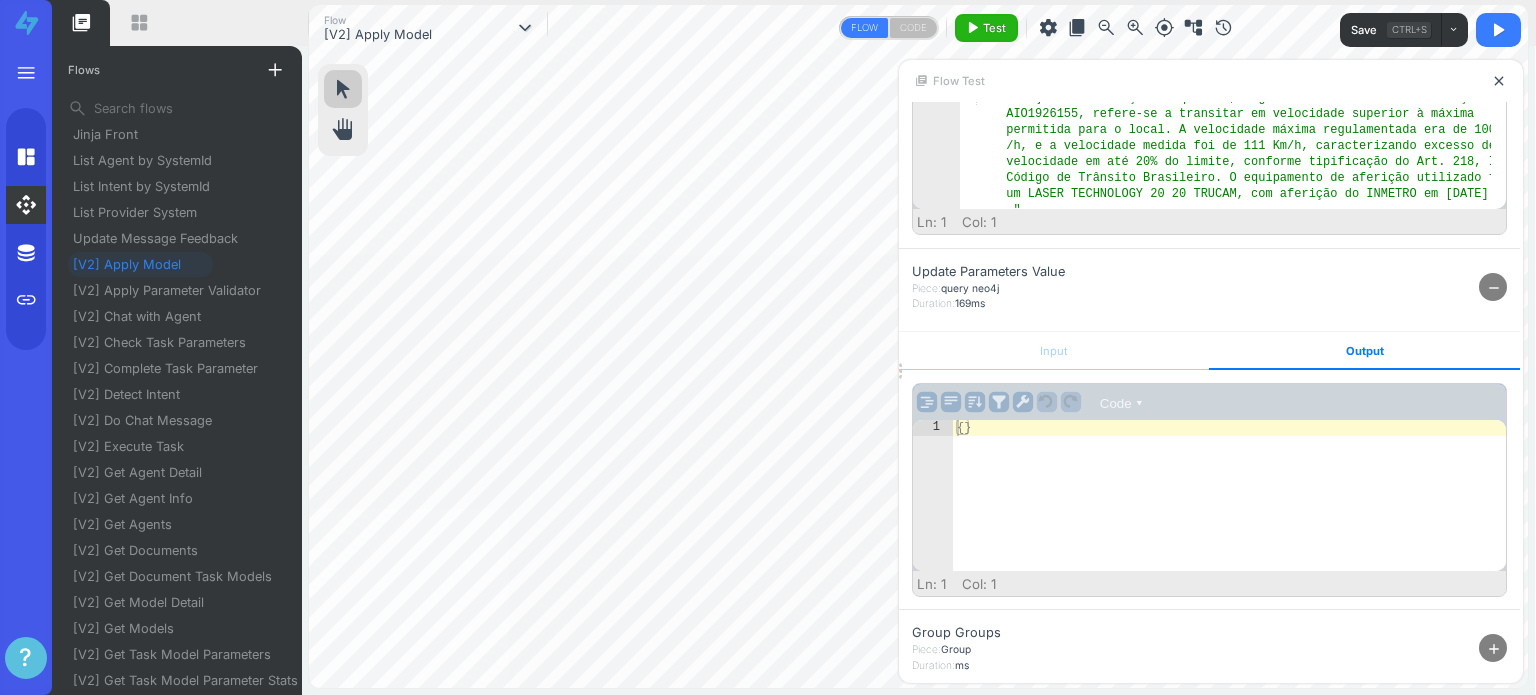scroll, scrollTop: 0, scrollLeft: 0, axis: both 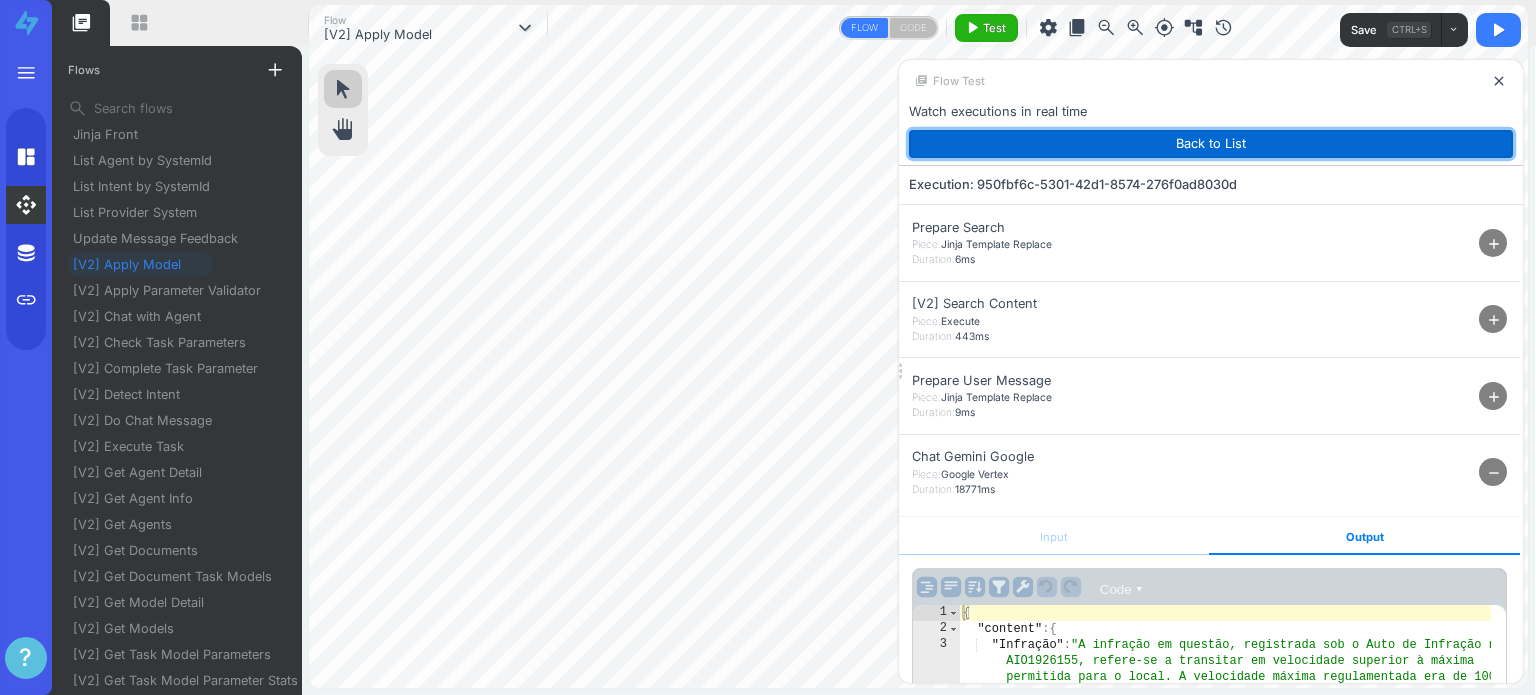 click on "Back to List" at bounding box center (1211, 144) 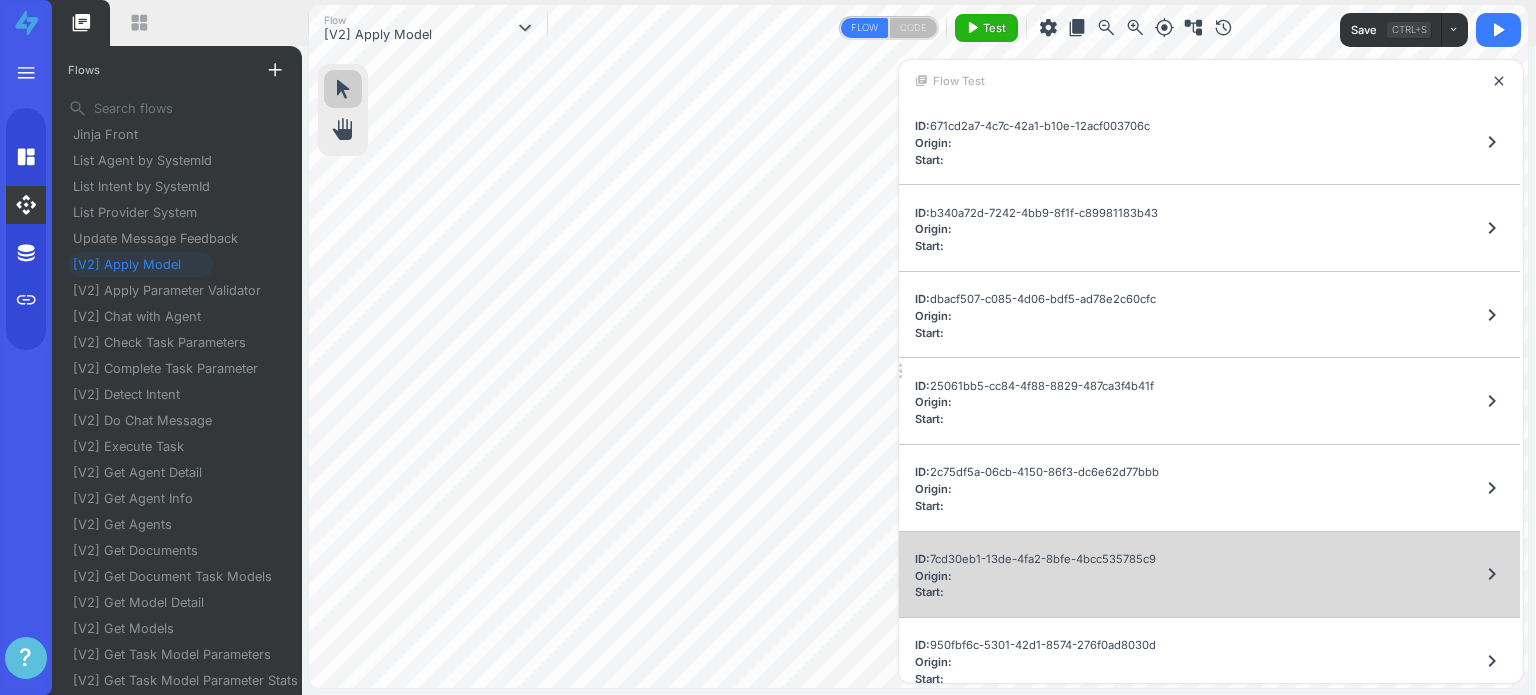 scroll, scrollTop: 1453, scrollLeft: 0, axis: vertical 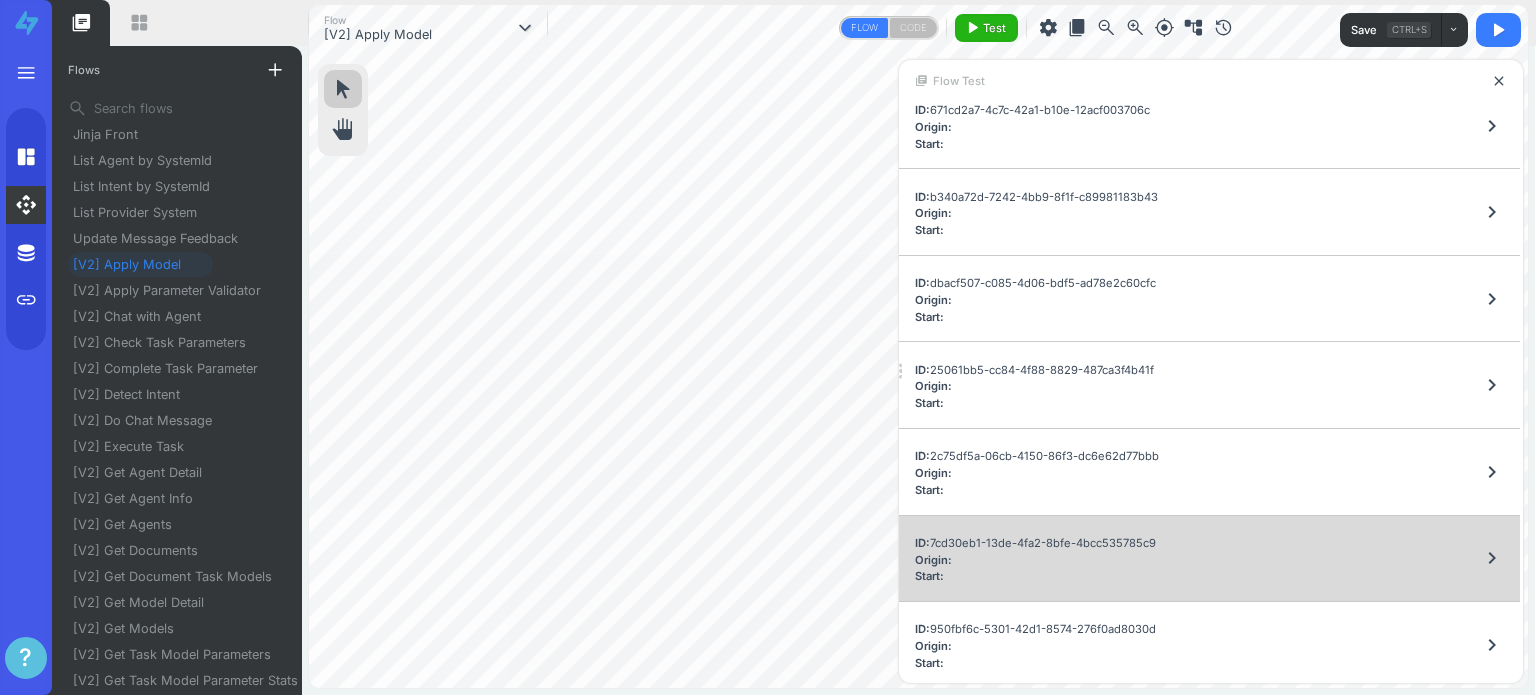 click on "Origin:" at bounding box center [1035, 560] 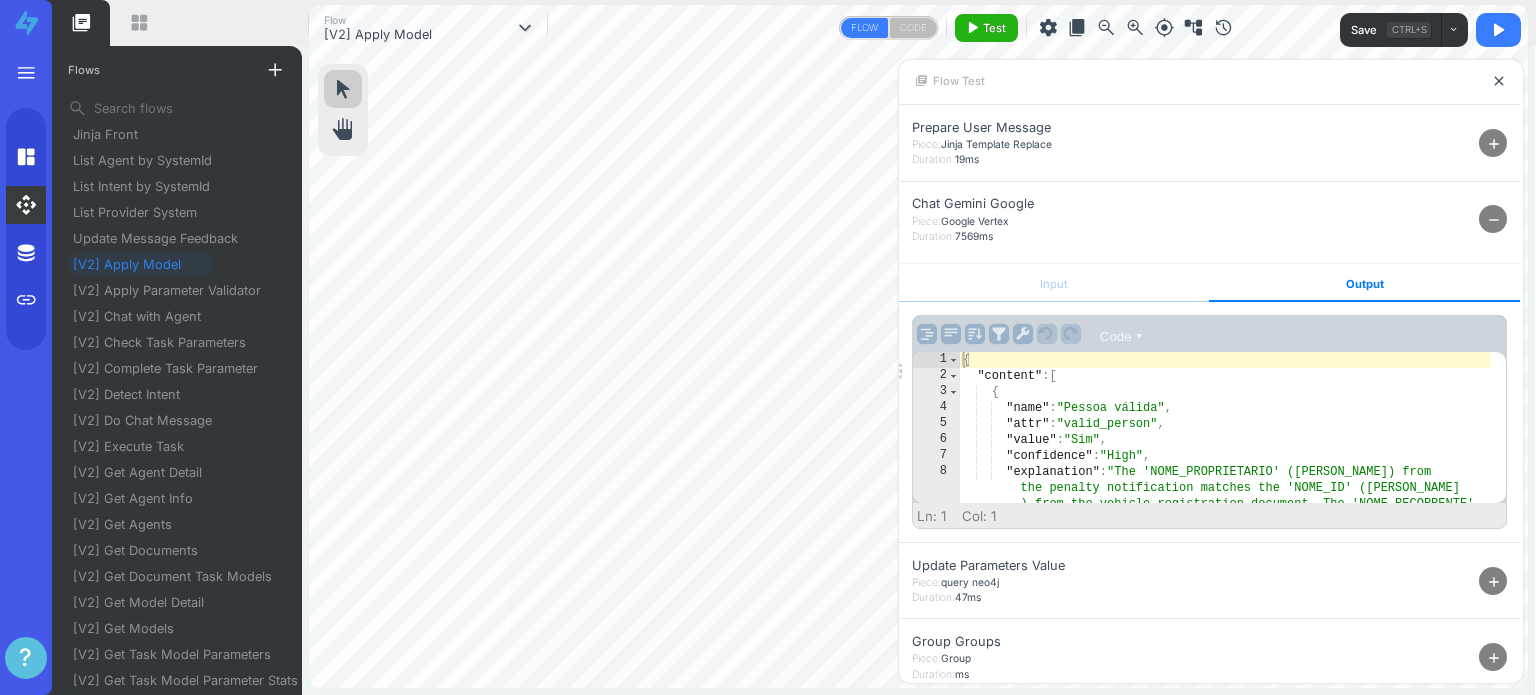 scroll, scrollTop: 263, scrollLeft: 0, axis: vertical 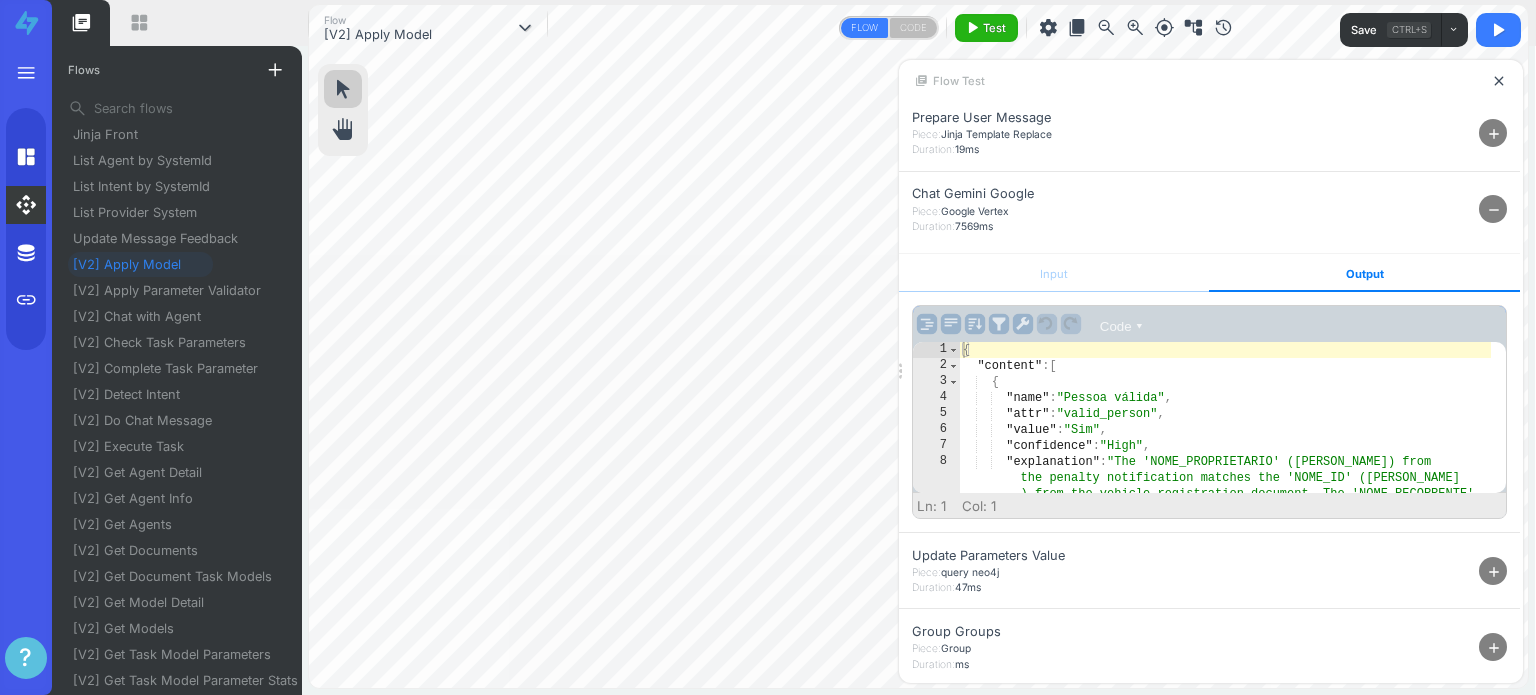 click on "add" at bounding box center [1494, 572] 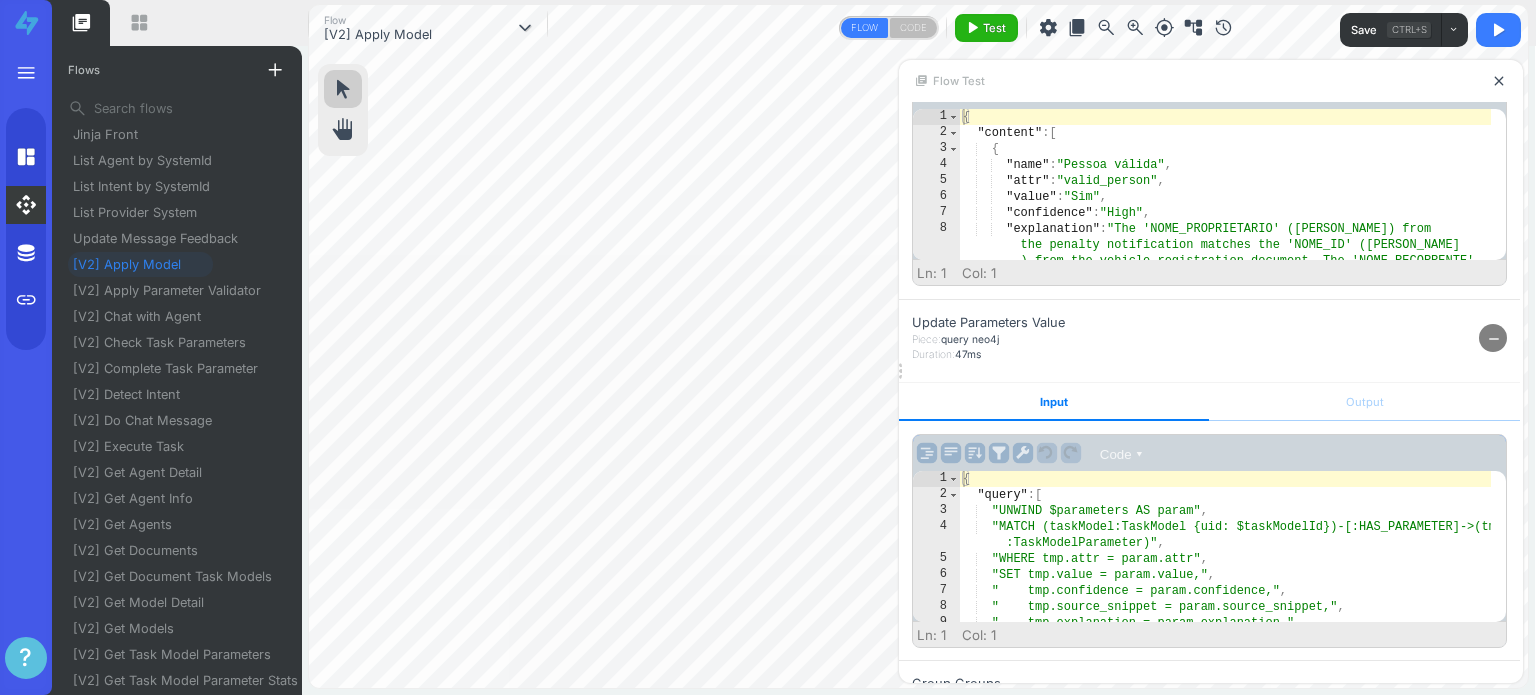 scroll, scrollTop: 547, scrollLeft: 0, axis: vertical 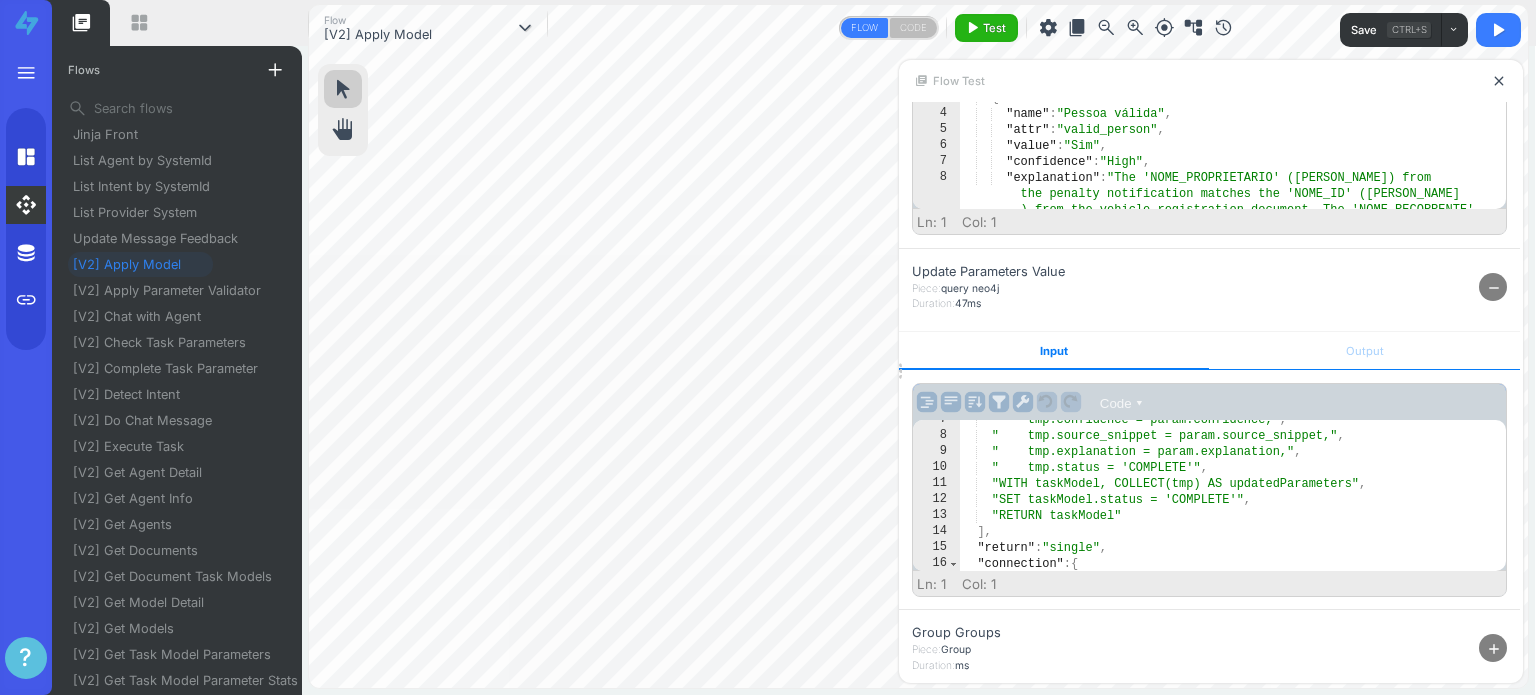 click on "Output" at bounding box center (1364, 351) 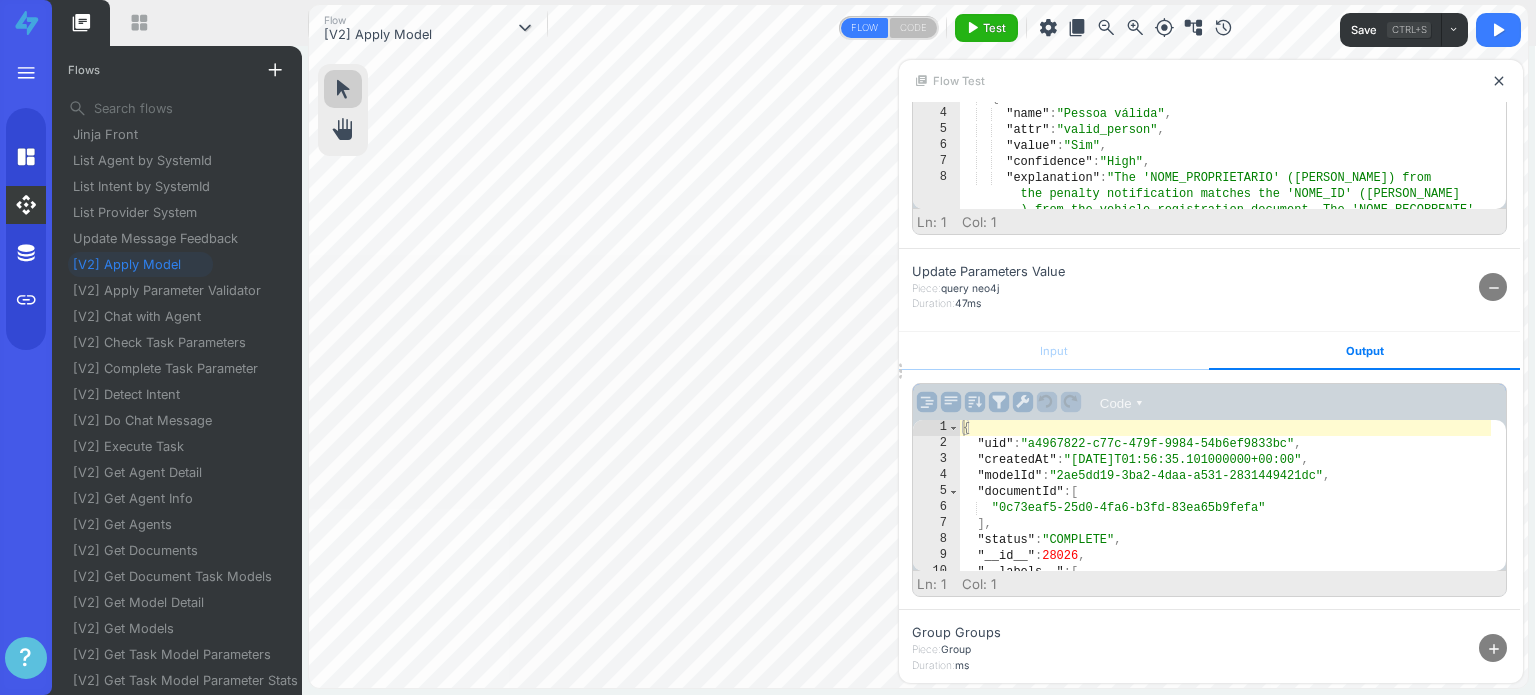 scroll, scrollTop: 0, scrollLeft: 0, axis: both 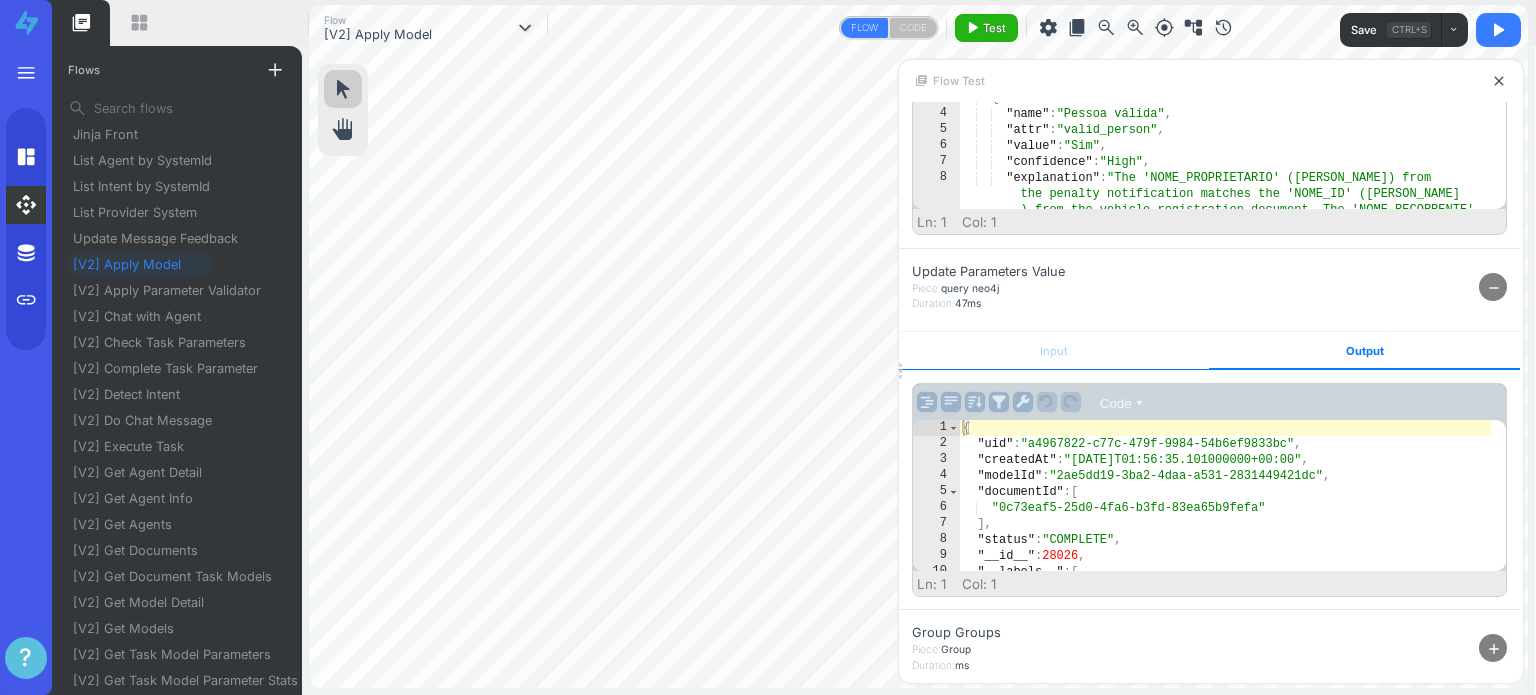 click on "Input" at bounding box center [1054, 351] 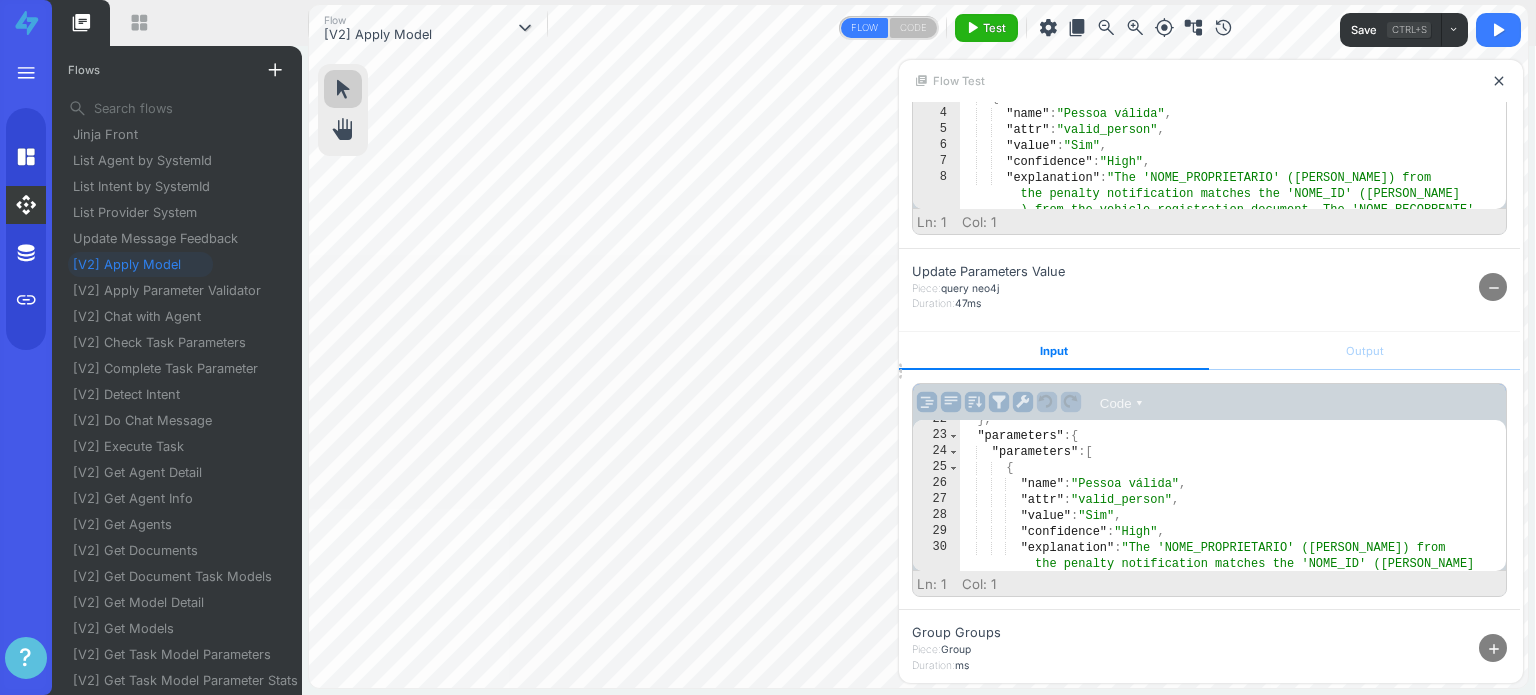 scroll, scrollTop: 420, scrollLeft: 0, axis: vertical 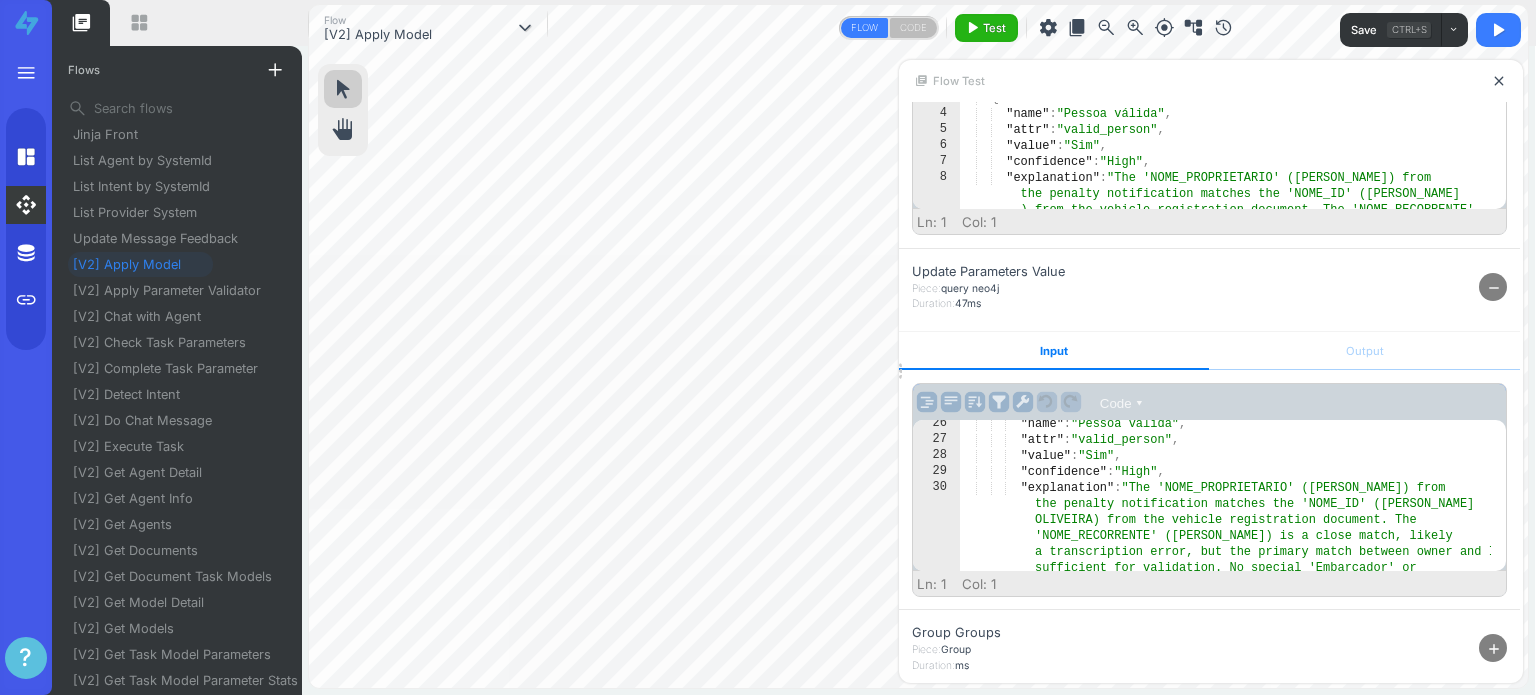 type on ""confidence": "High"," 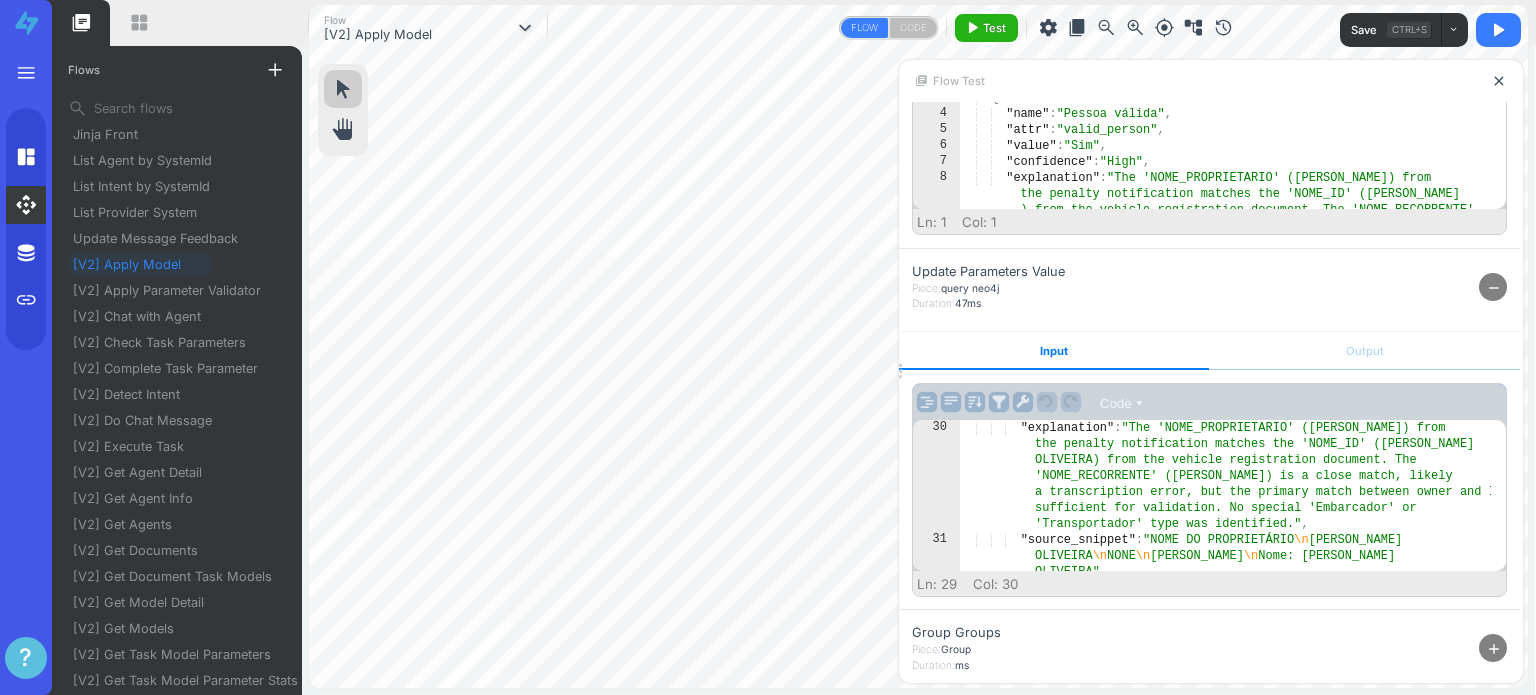 scroll, scrollTop: 480, scrollLeft: 0, axis: vertical 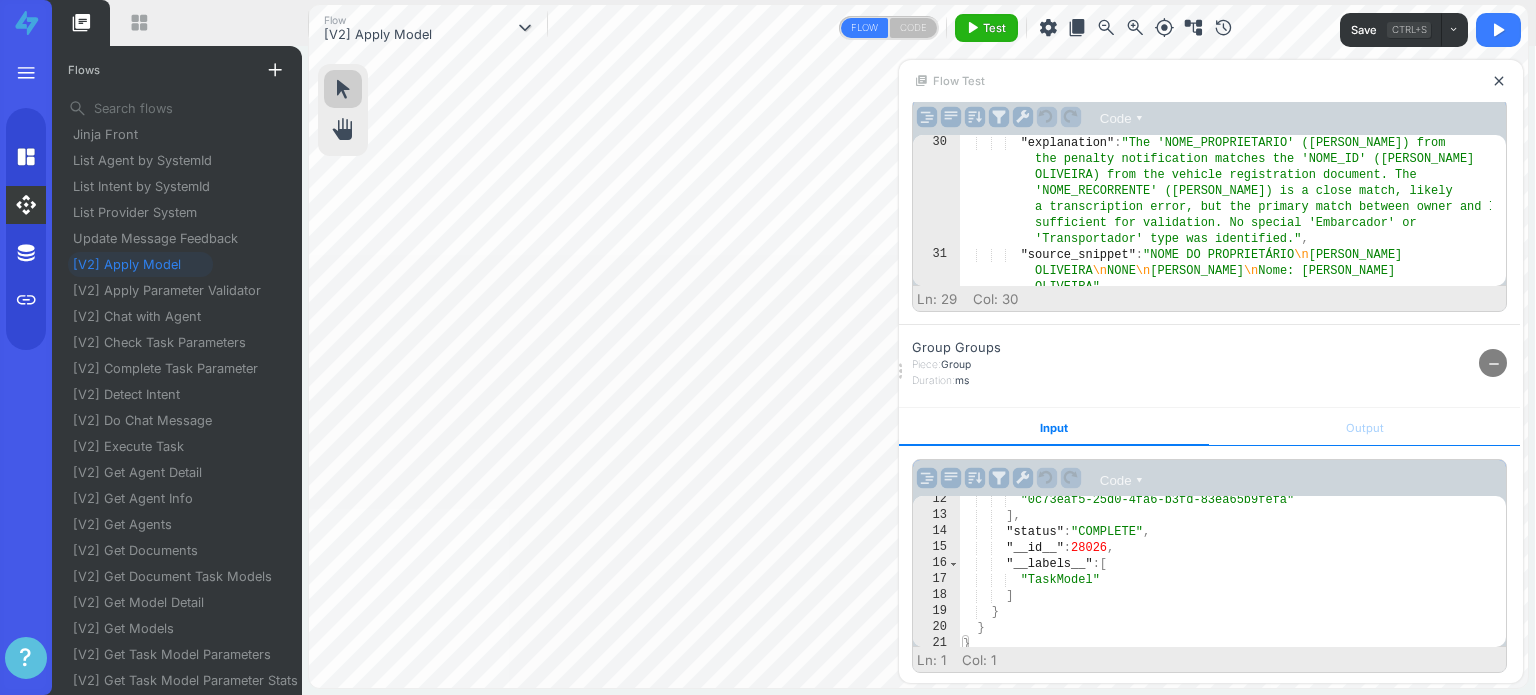 click on "Output" at bounding box center [1364, 427] 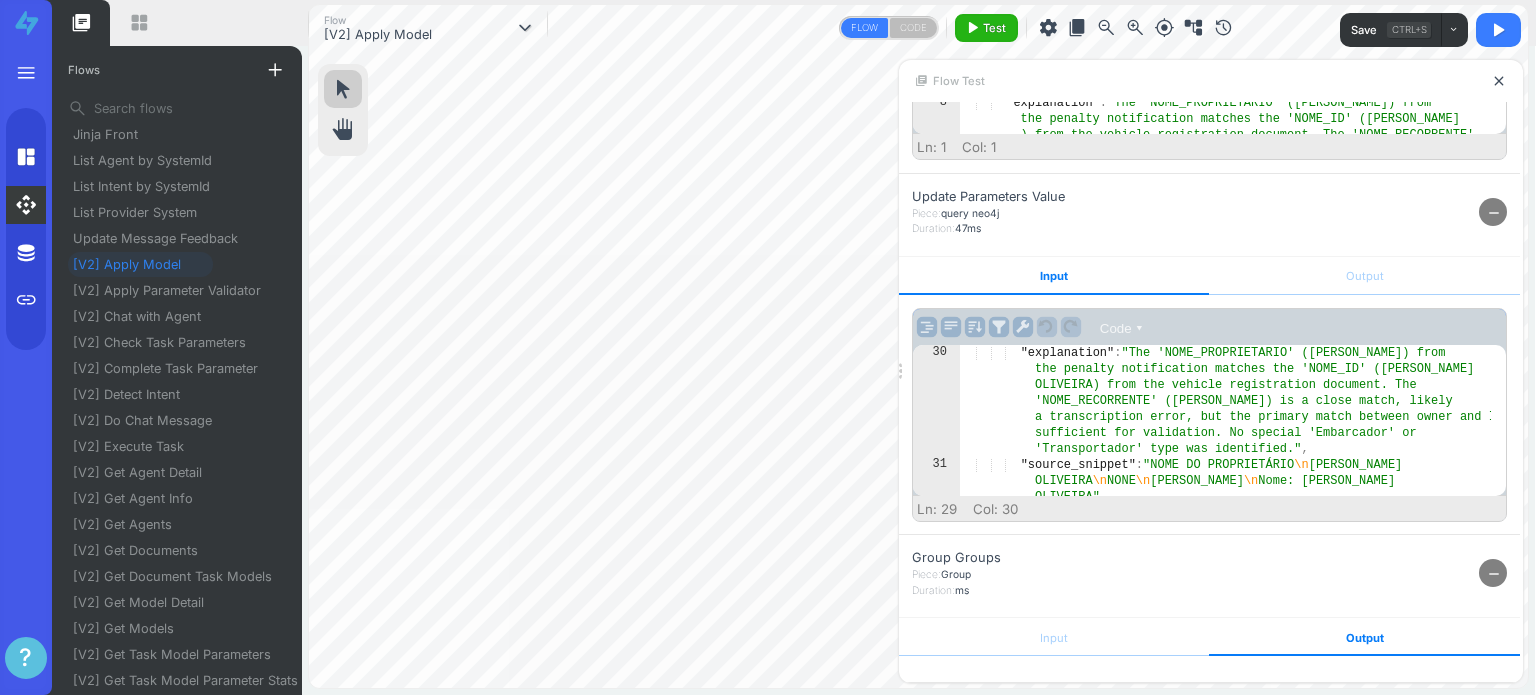 scroll, scrollTop: 618, scrollLeft: 0, axis: vertical 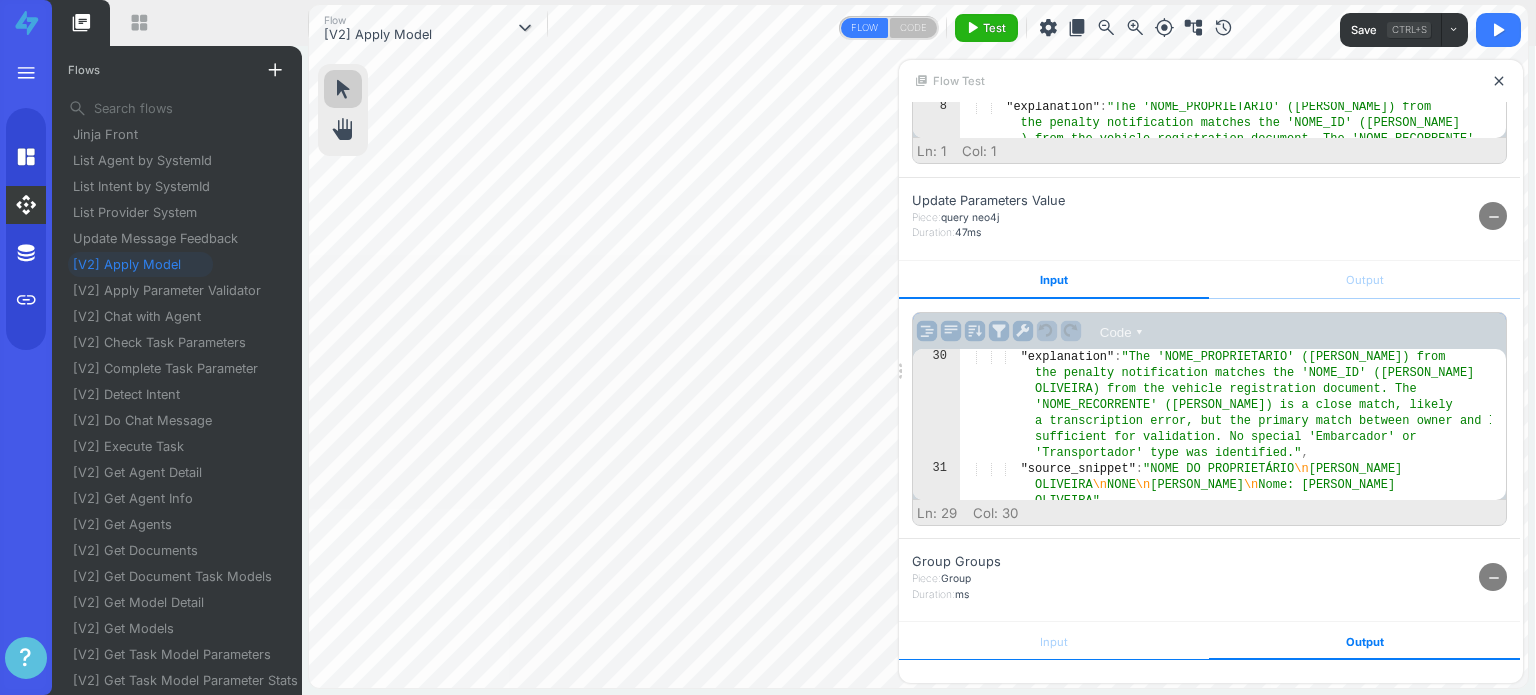 click on "Input" at bounding box center [1054, 641] 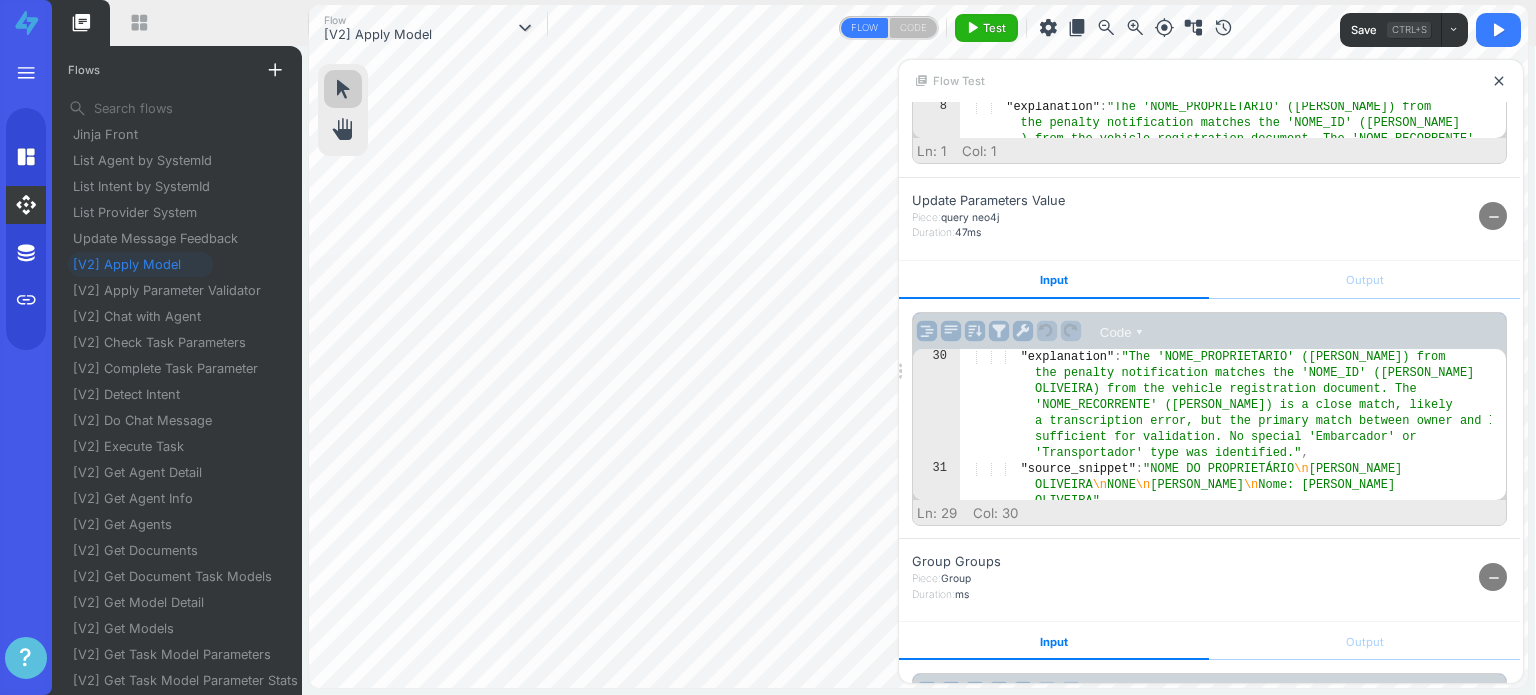 scroll, scrollTop: 832, scrollLeft: 0, axis: vertical 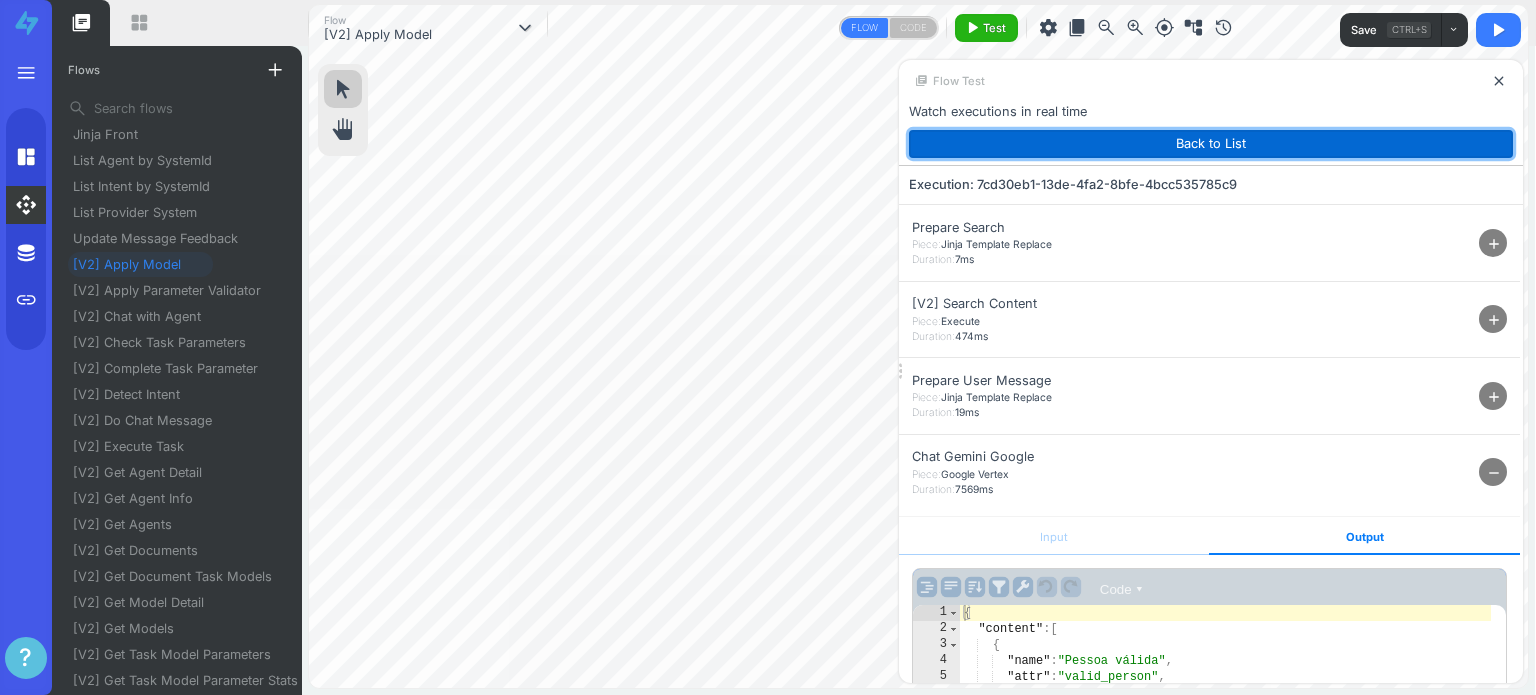 click on "Back to List" at bounding box center (1211, 144) 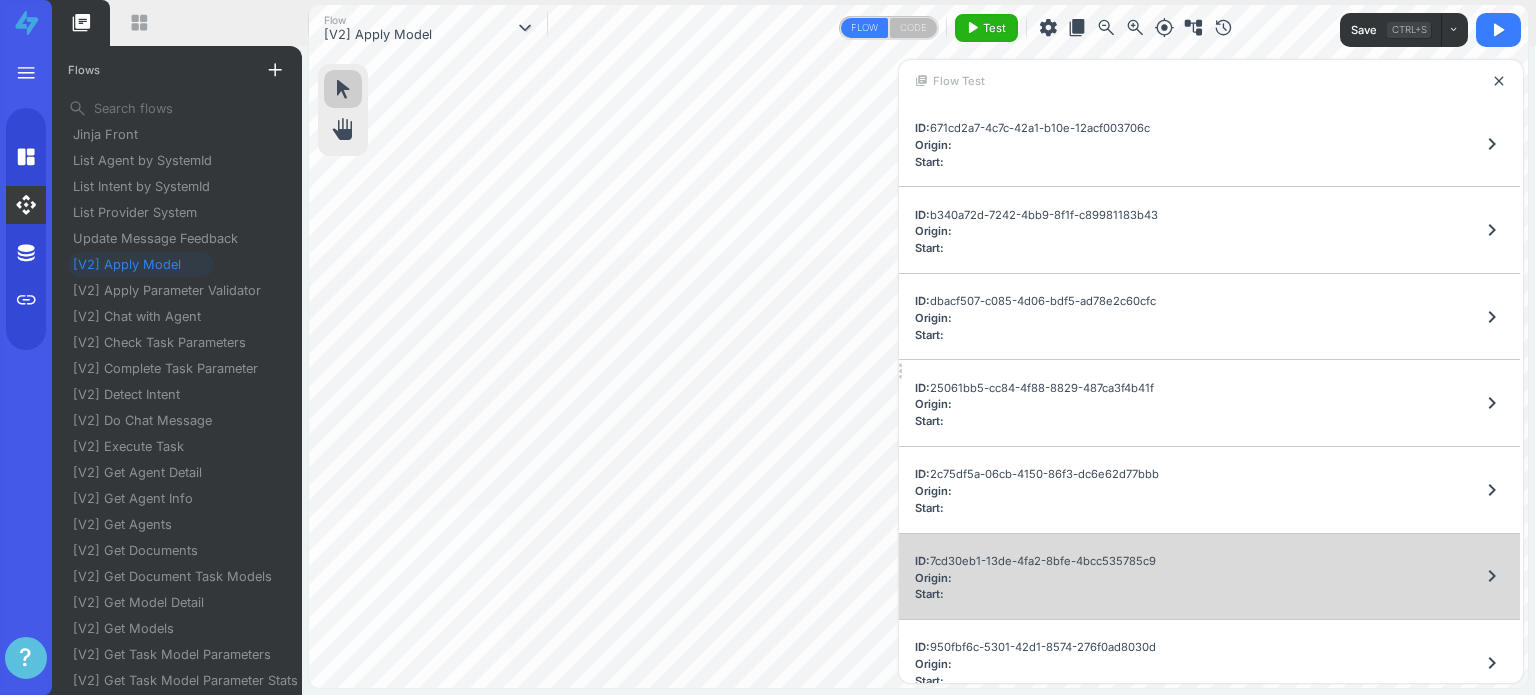 scroll, scrollTop: 1453, scrollLeft: 0, axis: vertical 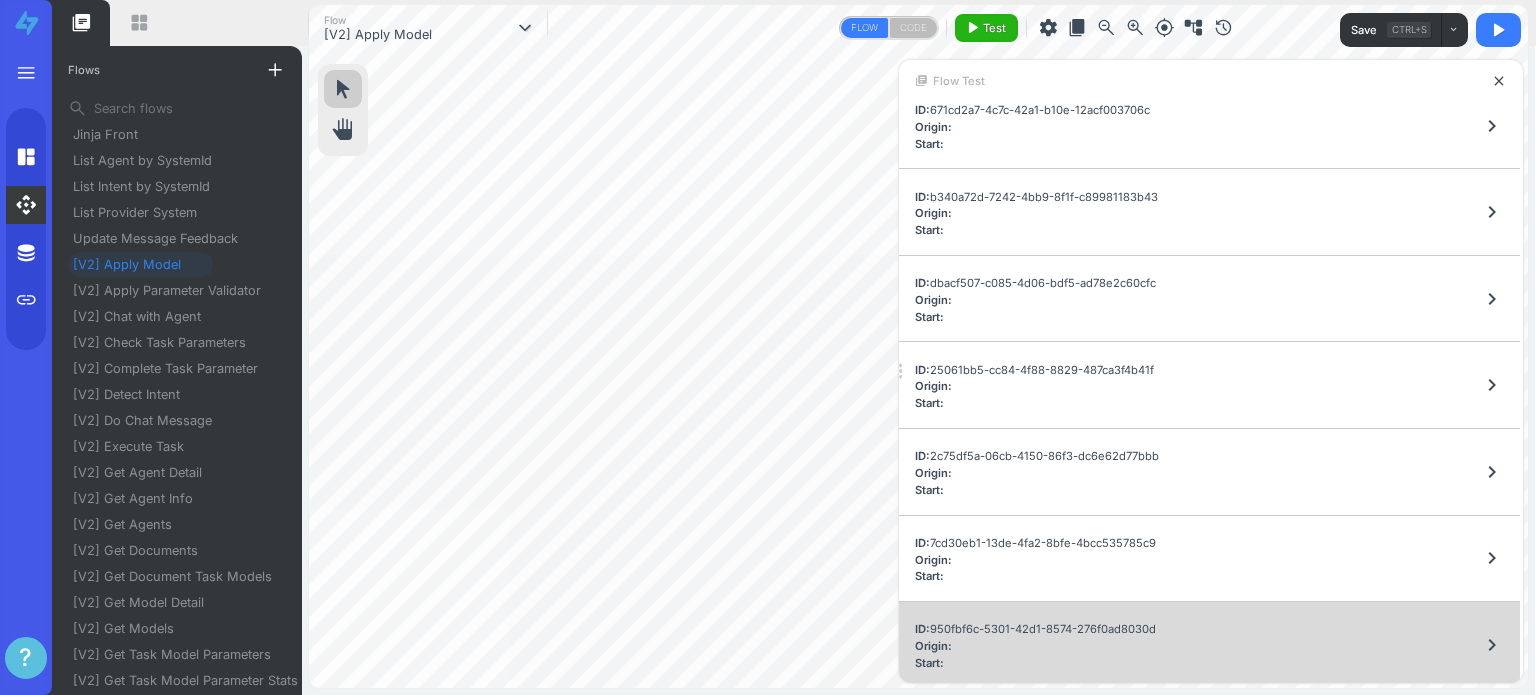 click on "ID:  950fbf6c-5301-42d1-8574-276f0ad8030d Origin:    Start:" at bounding box center [1035, 645] 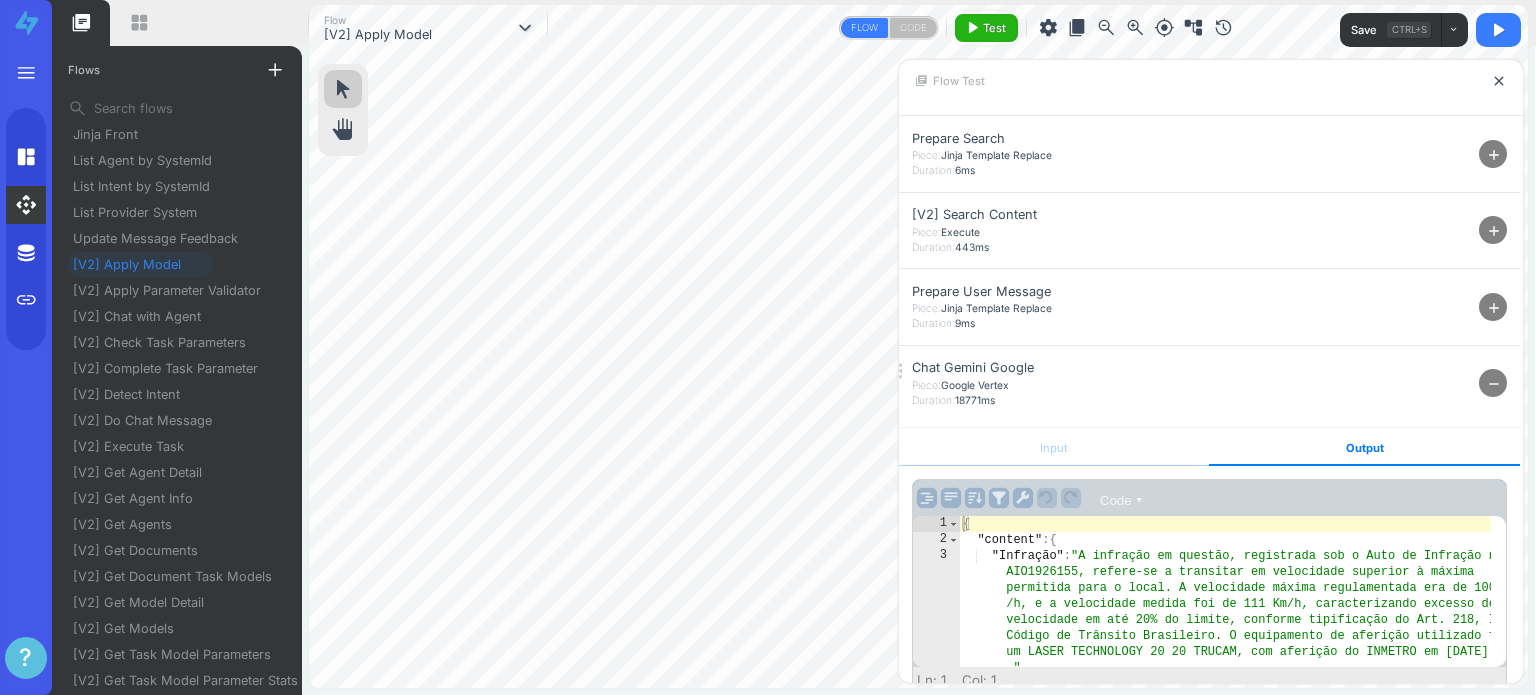 scroll, scrollTop: 200, scrollLeft: 0, axis: vertical 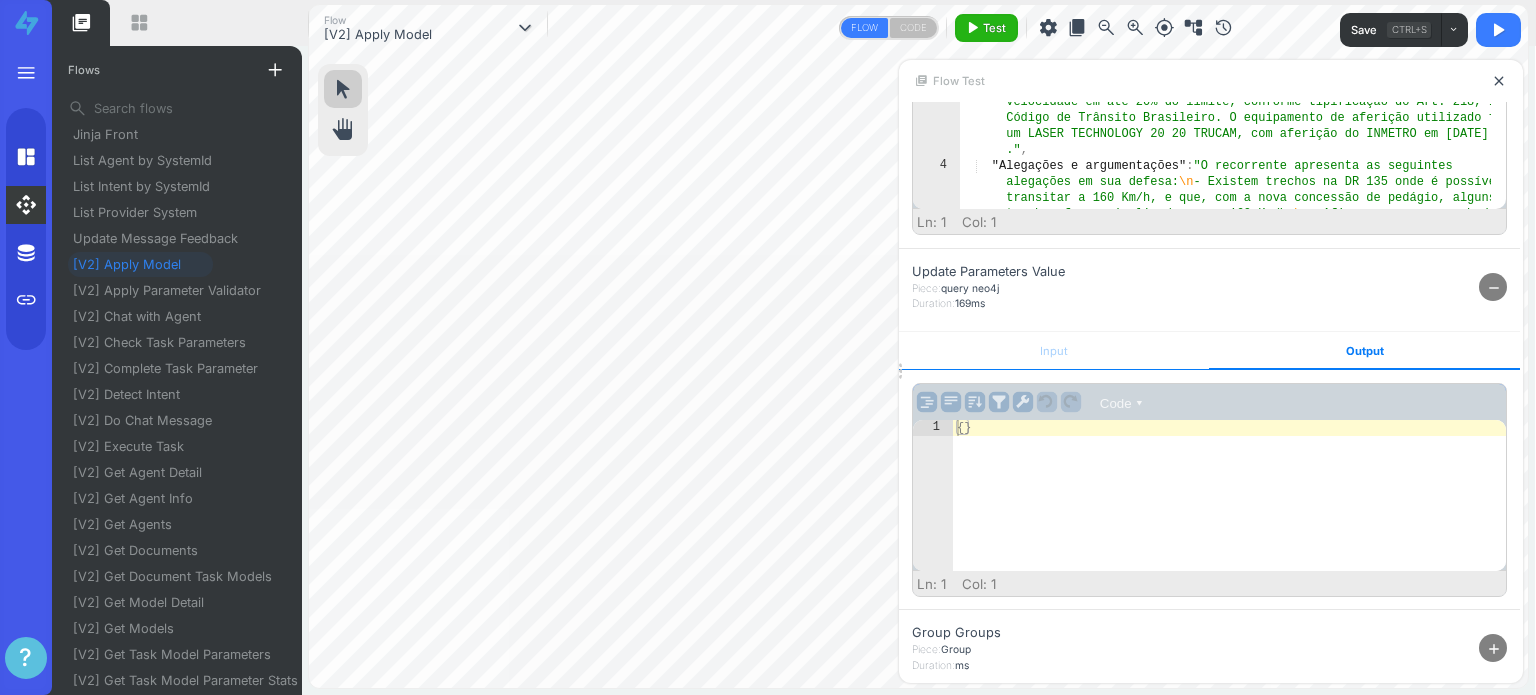 click on "Input" at bounding box center [1054, 351] 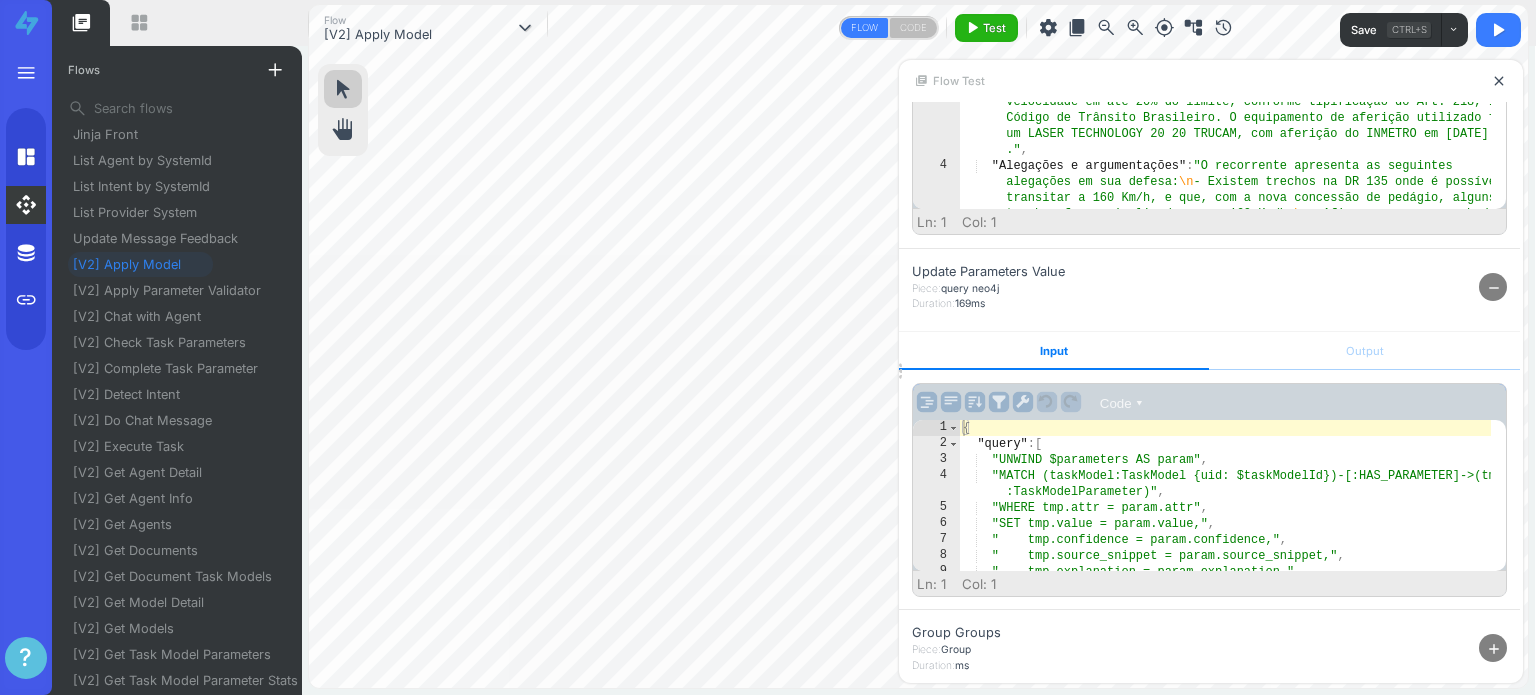 click on "Input" at bounding box center (1054, 351) 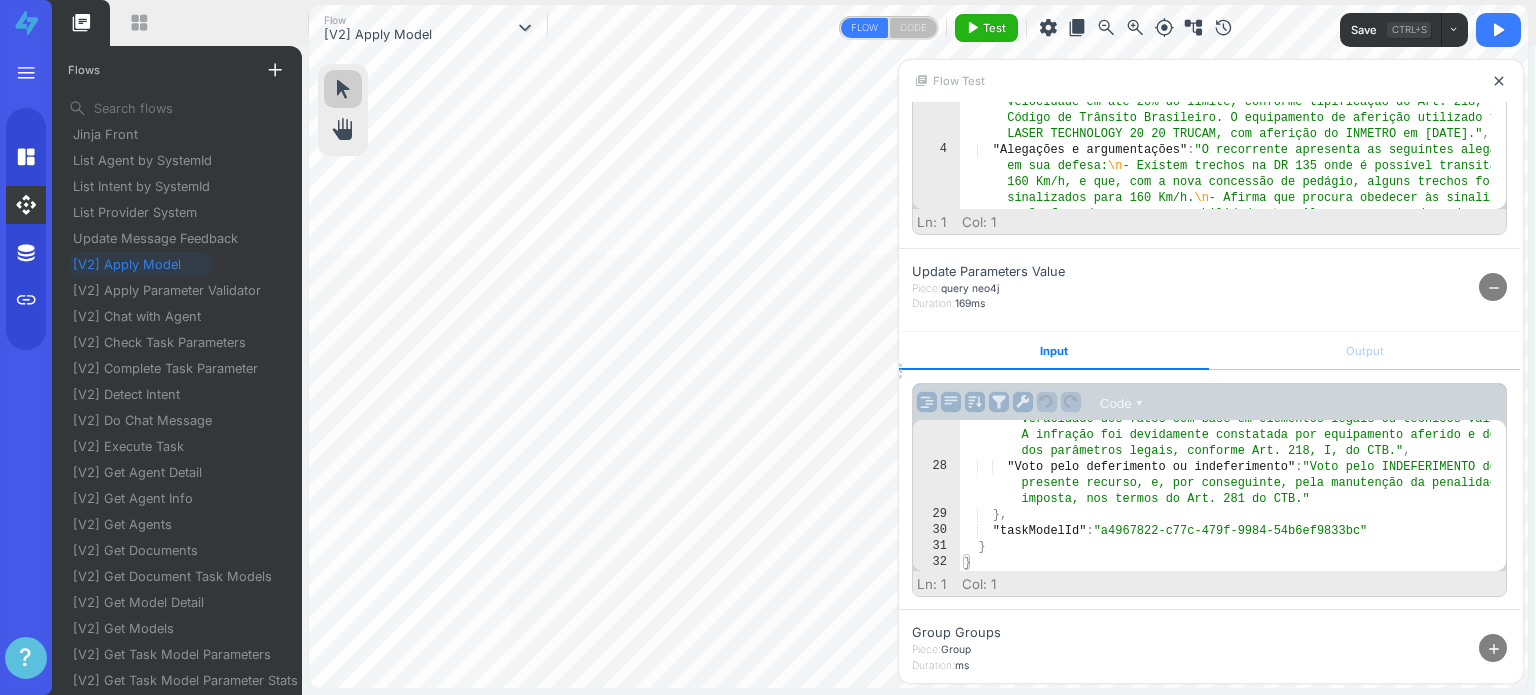 scroll, scrollTop: 1080, scrollLeft: 0, axis: vertical 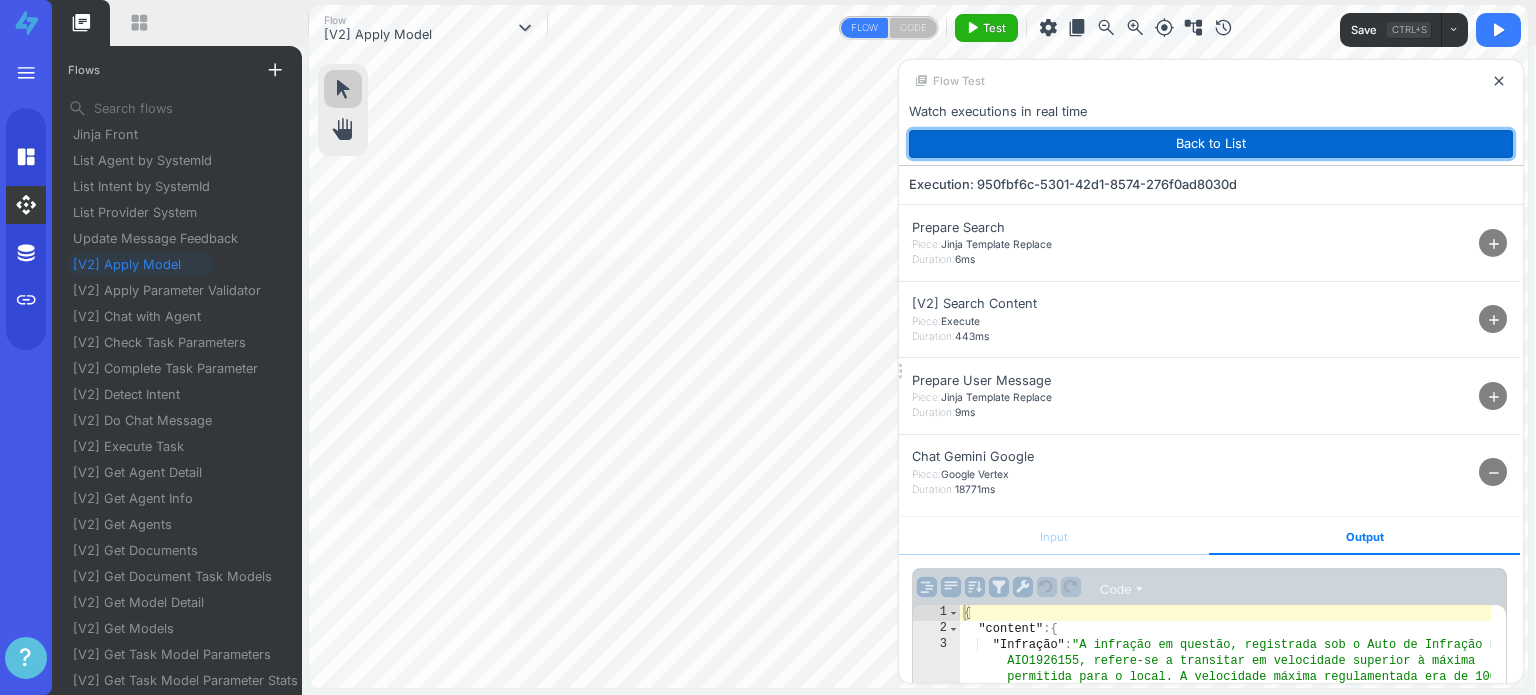 click on "Back to List" at bounding box center (1211, 144) 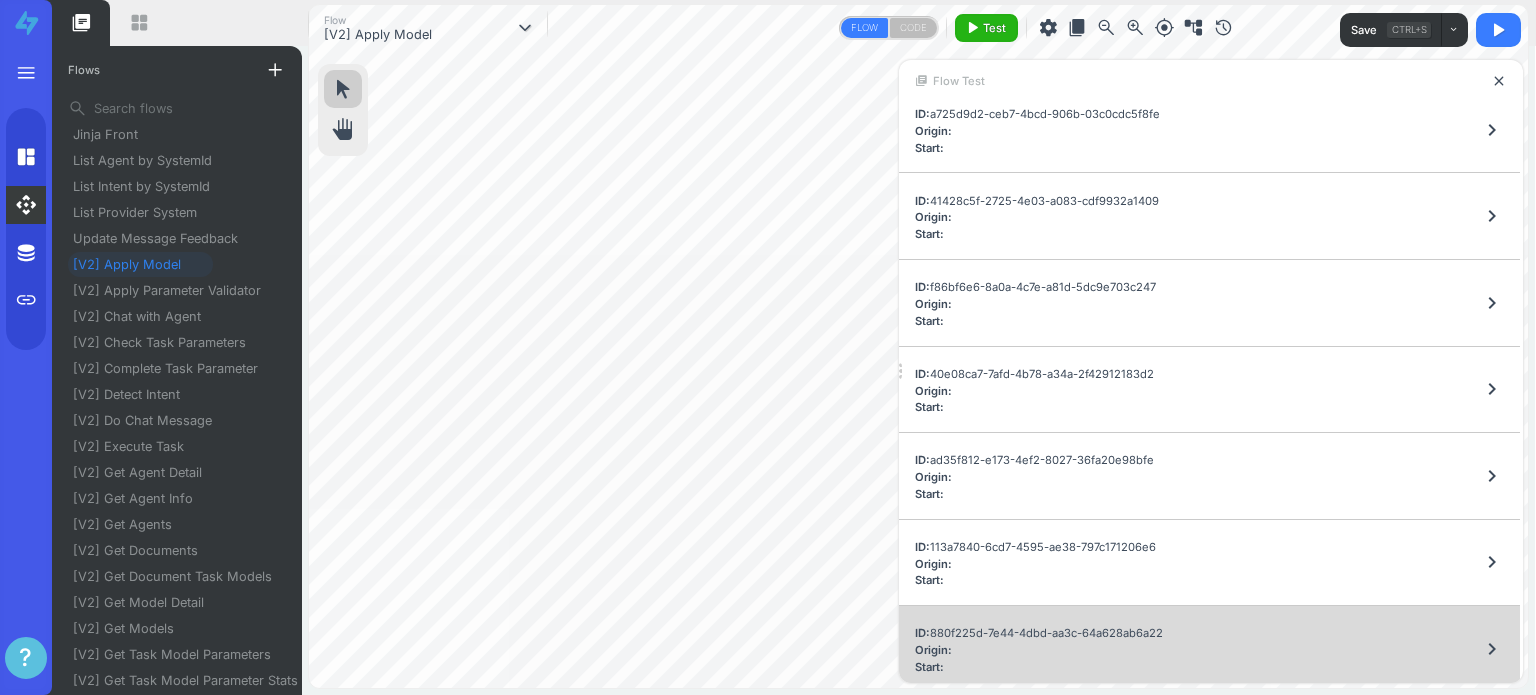 scroll, scrollTop: 2679, scrollLeft: 0, axis: vertical 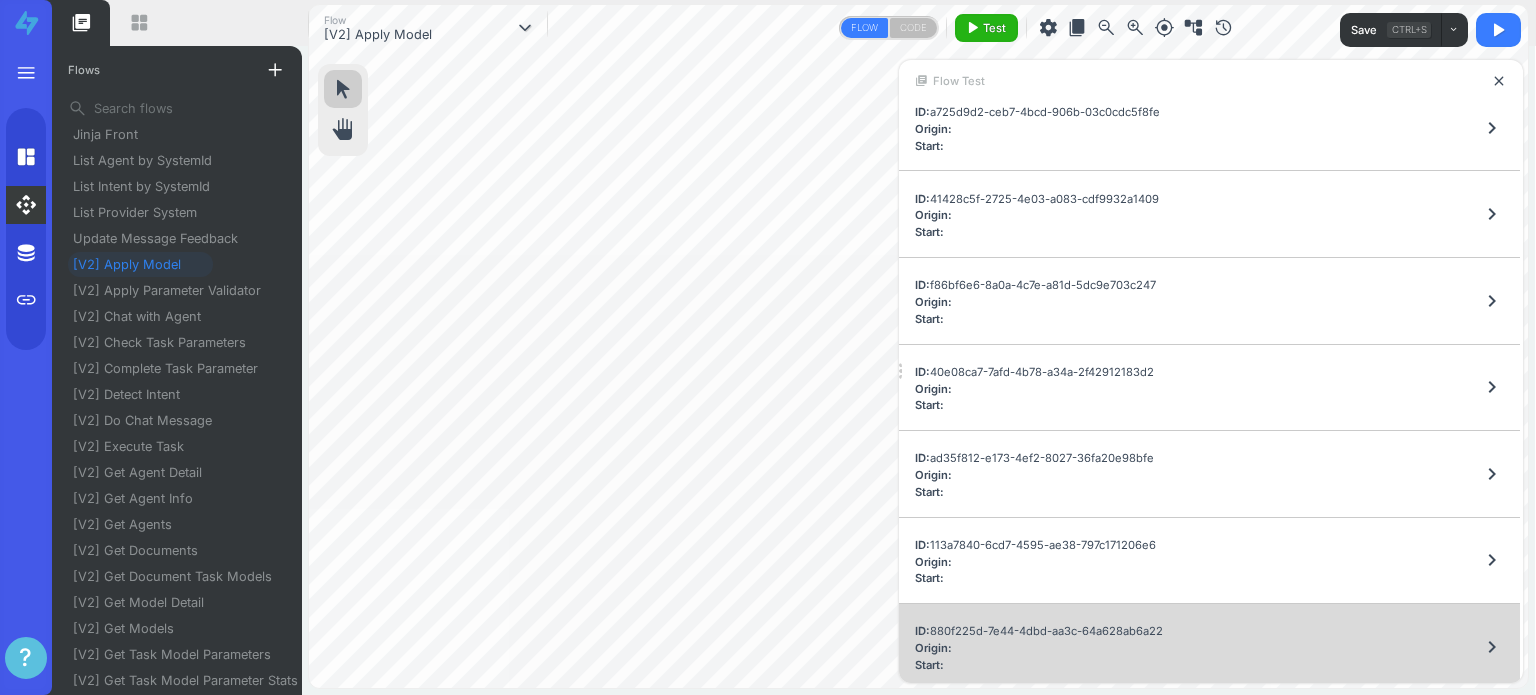 click on "ID:  880f225d-7e44-4dbd-aa3c-64a628ab6a22 Origin:    Start:    chevron_right" at bounding box center [1209, 647] 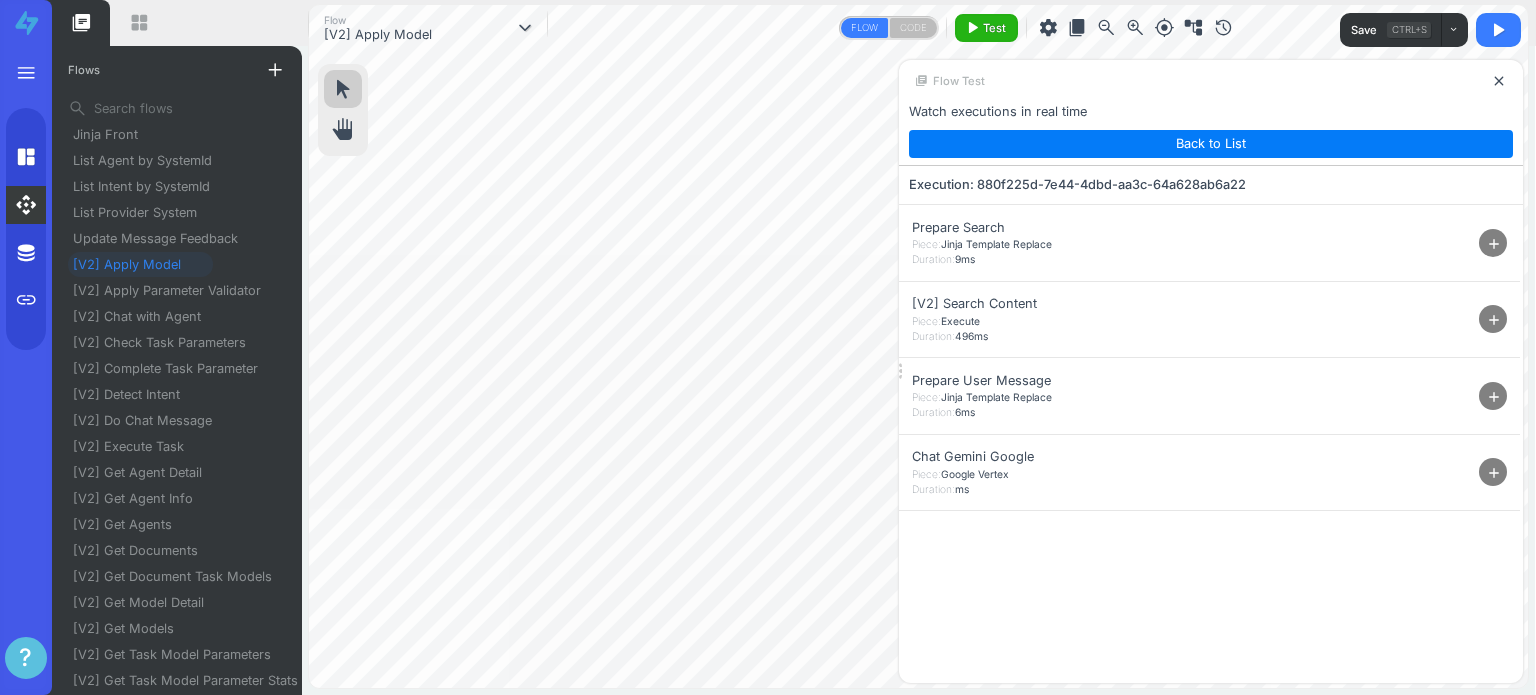 scroll, scrollTop: 0, scrollLeft: 0, axis: both 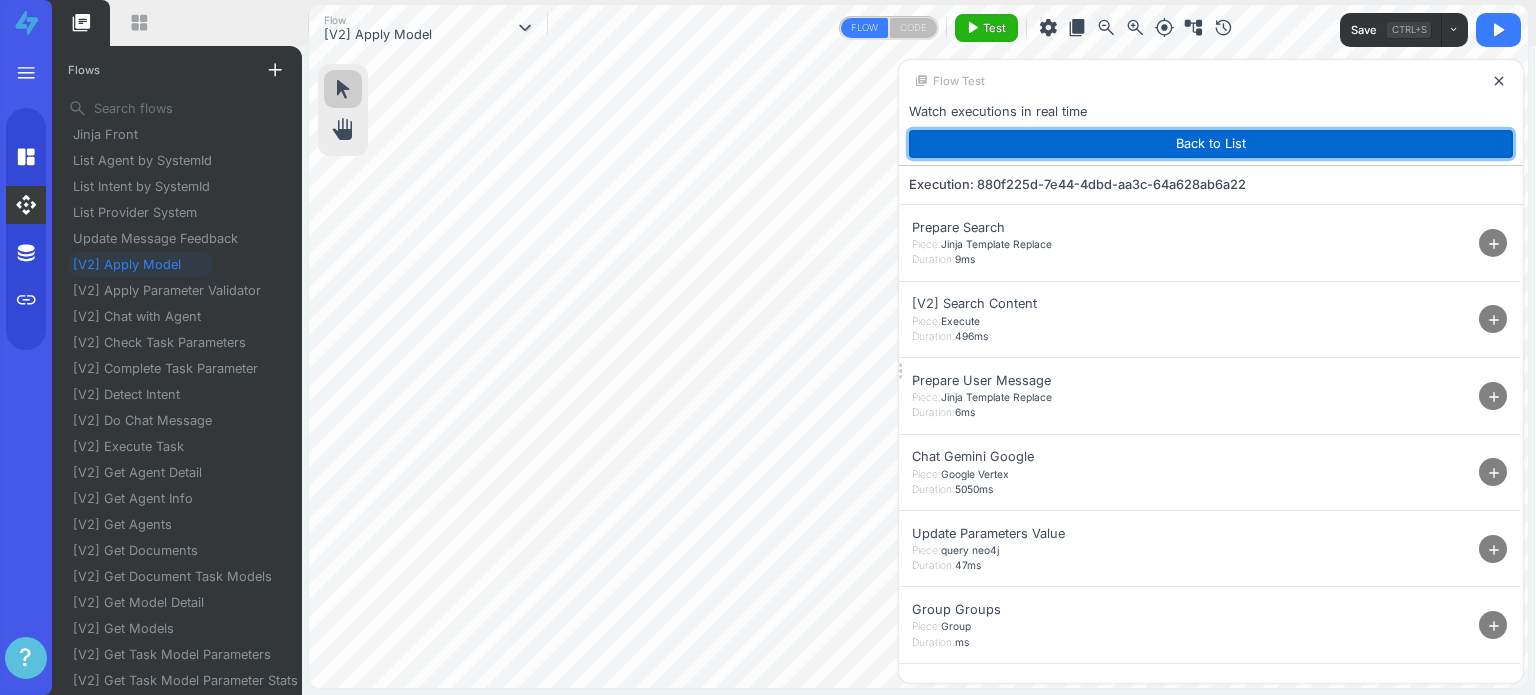 click on "Back to List" at bounding box center [1211, 144] 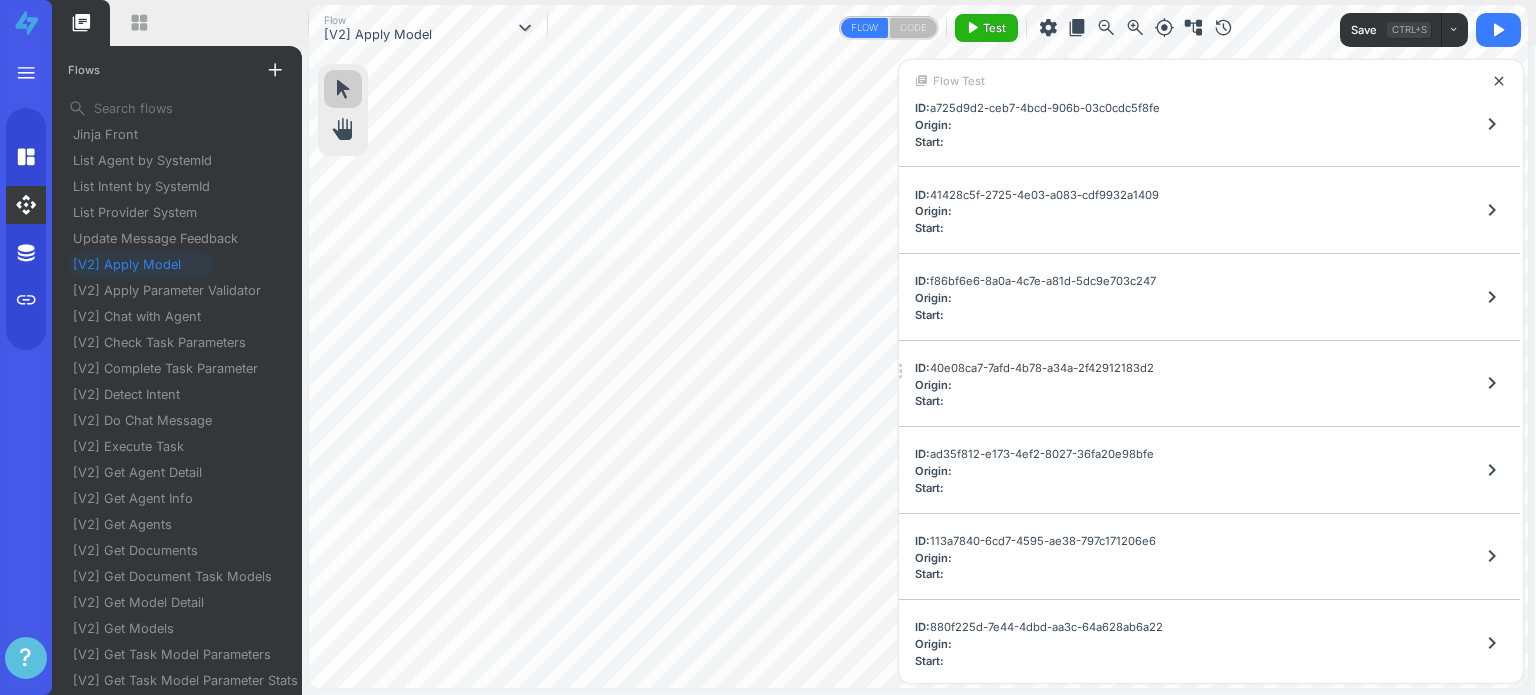 scroll, scrollTop: 2852, scrollLeft: 0, axis: vertical 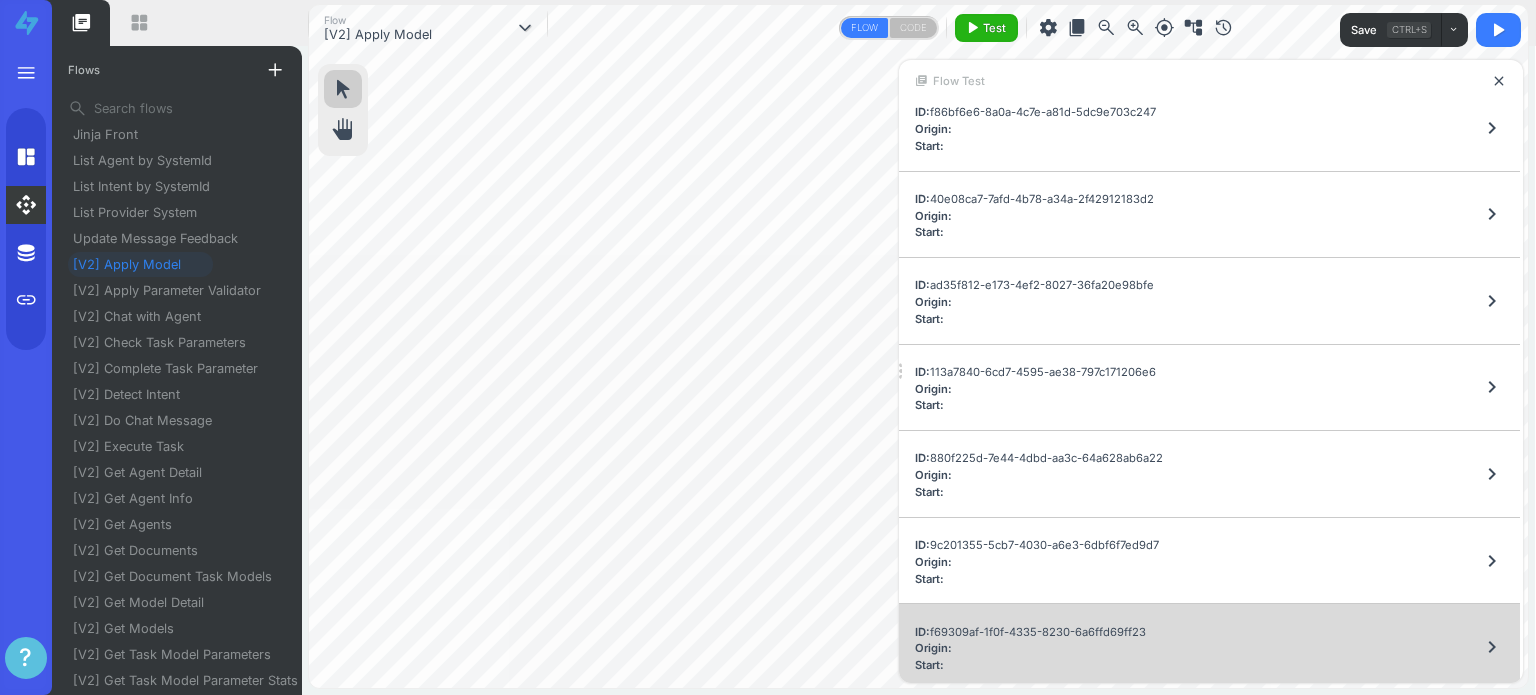 click on "ID:  f69309af-1f0f-4335-8230-6a6ffd69ff23 Origin:    Start:    chevron_right" at bounding box center (1209, 647) 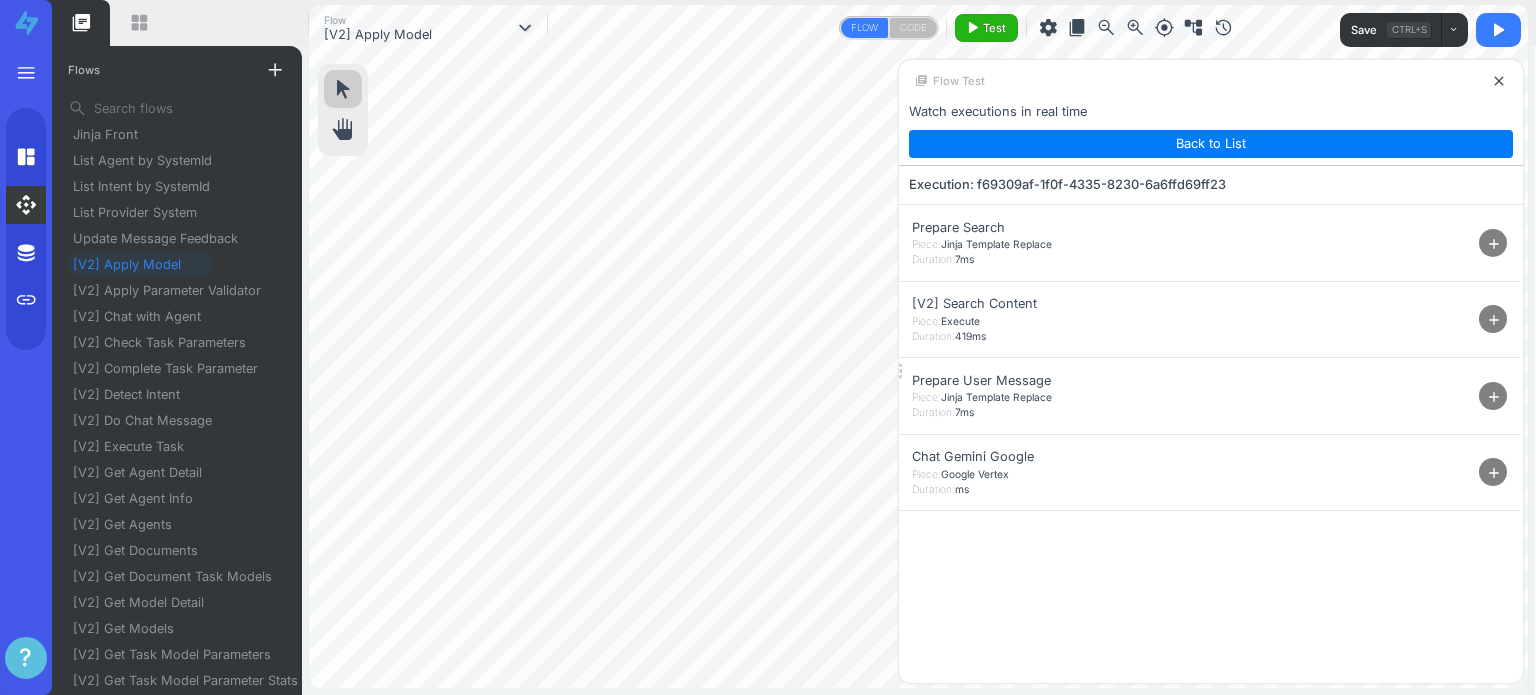scroll, scrollTop: 0, scrollLeft: 0, axis: both 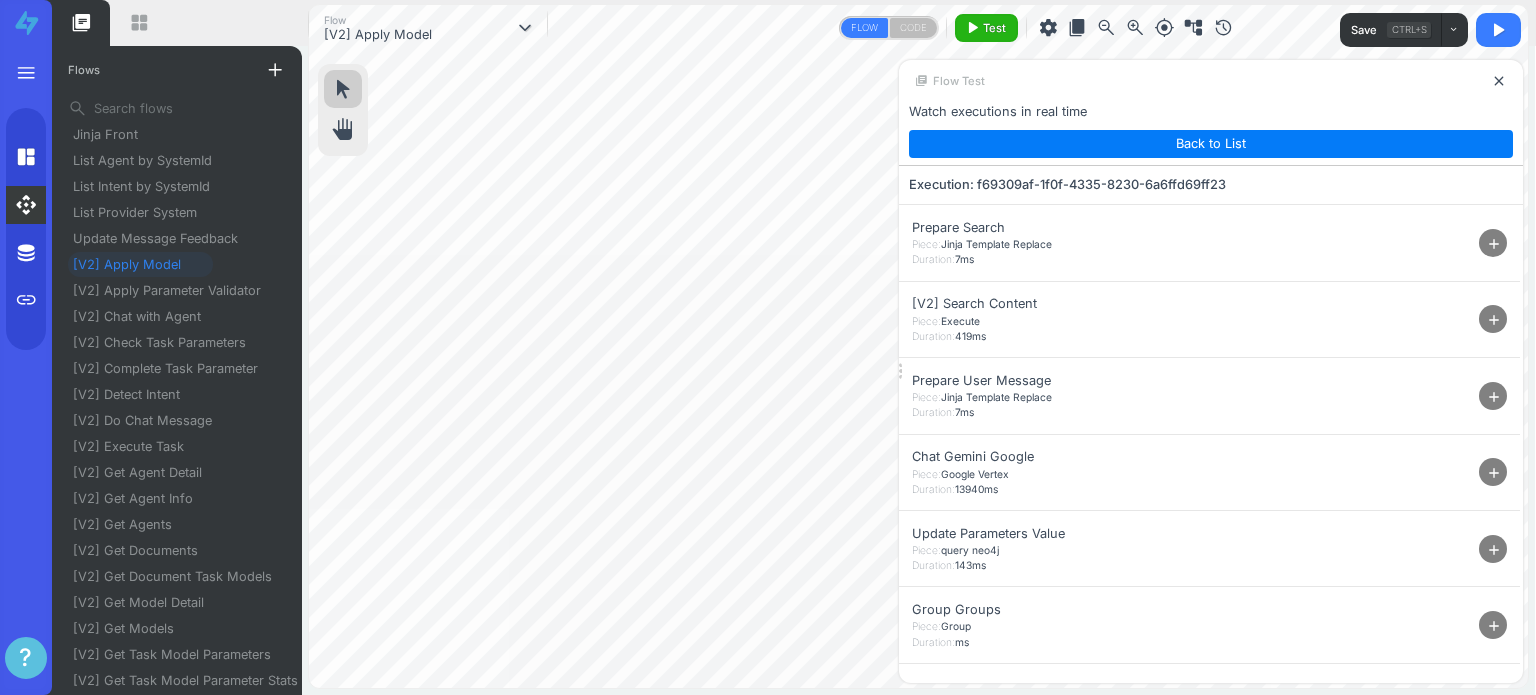 click on "add" at bounding box center [1493, 472] 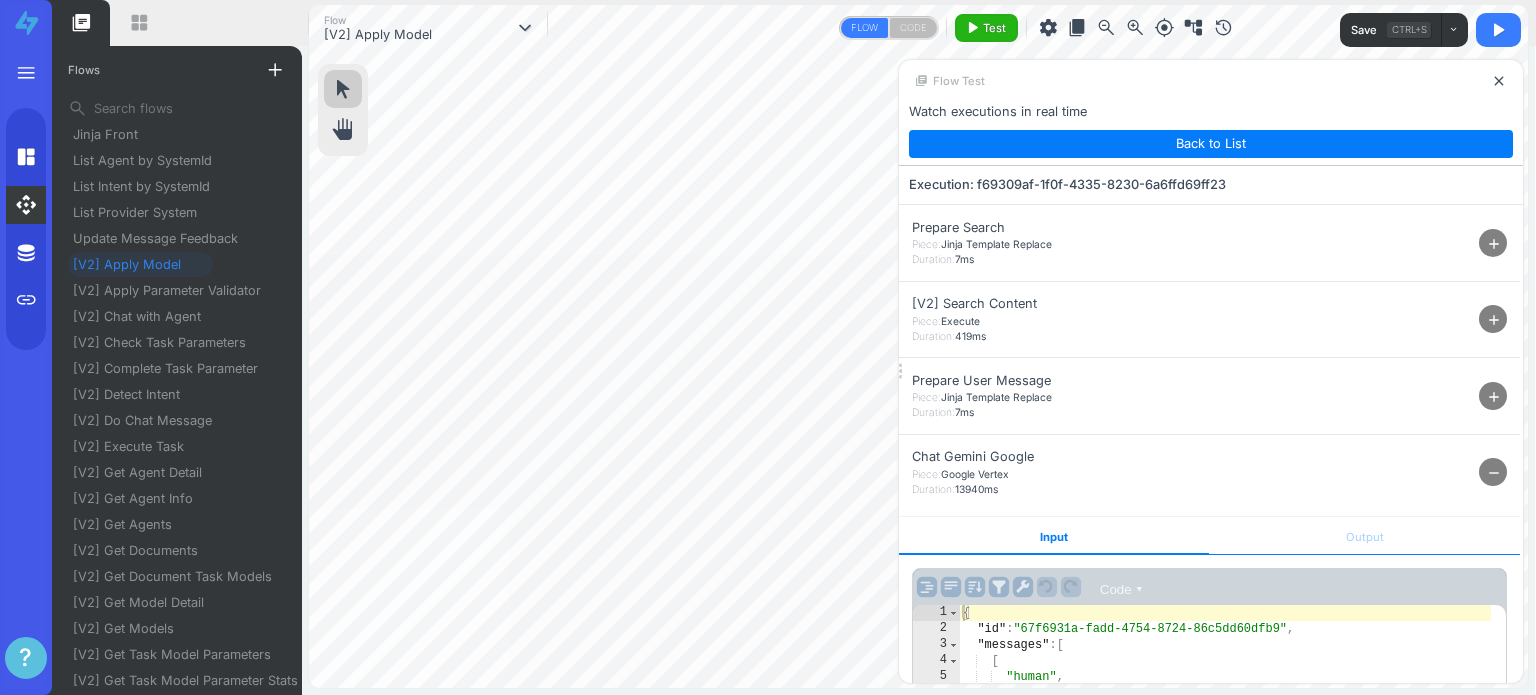 click on "Output" at bounding box center (1364, 536) 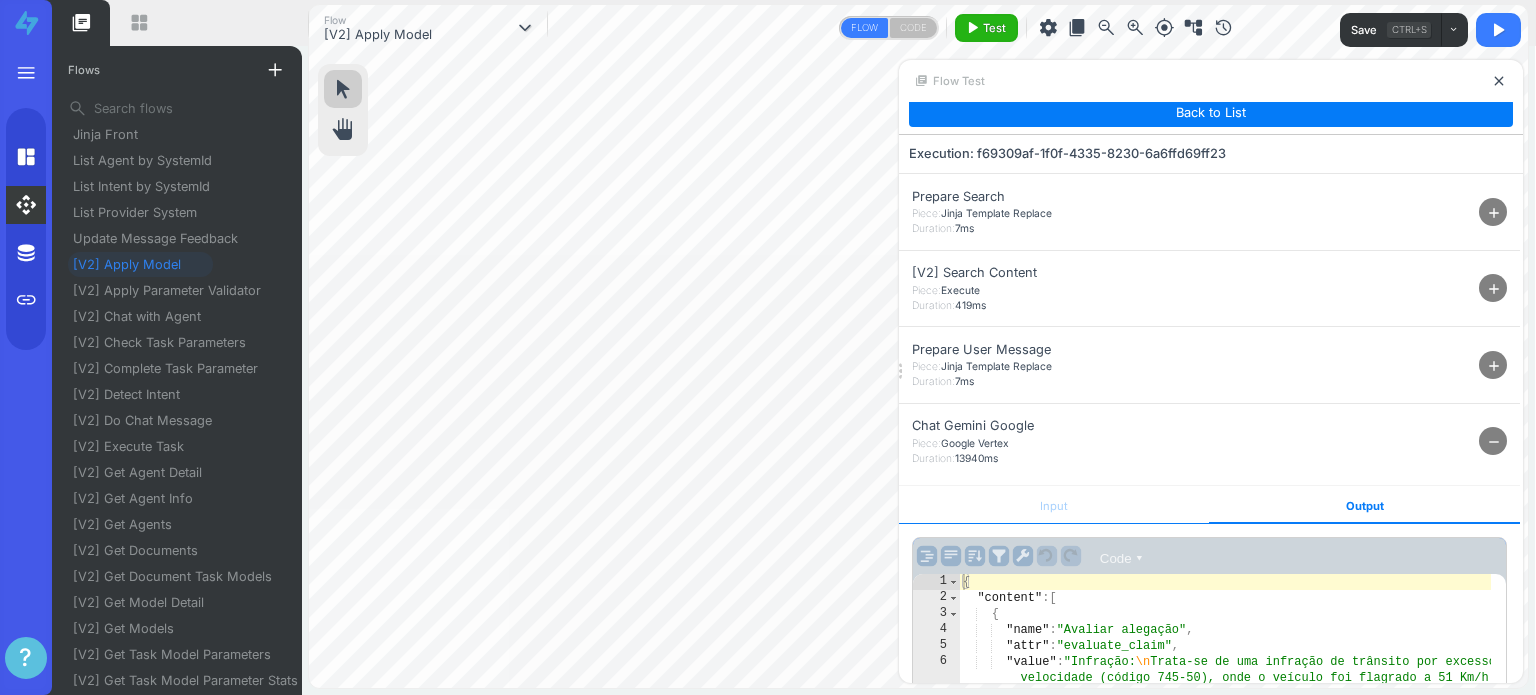 scroll, scrollTop: 0, scrollLeft: 0, axis: both 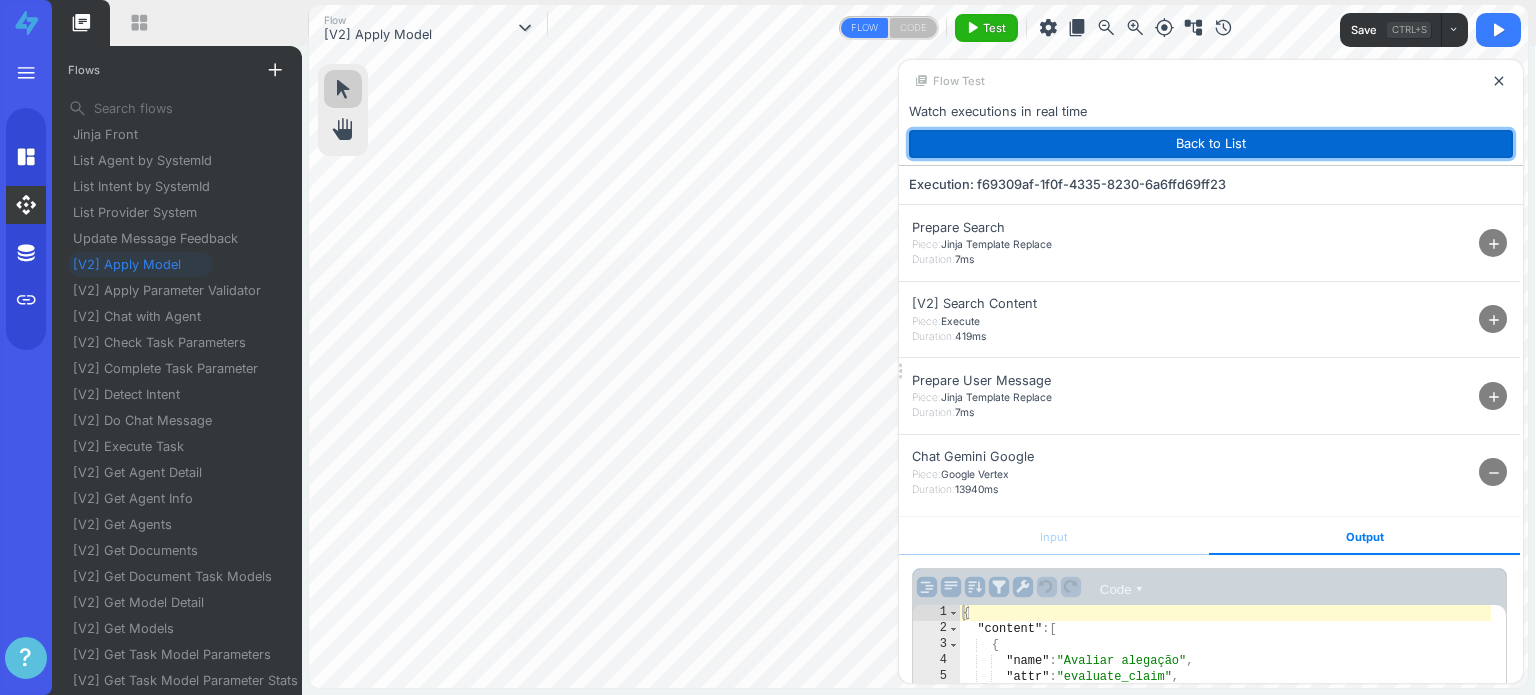 click on "Back to List" at bounding box center [1211, 144] 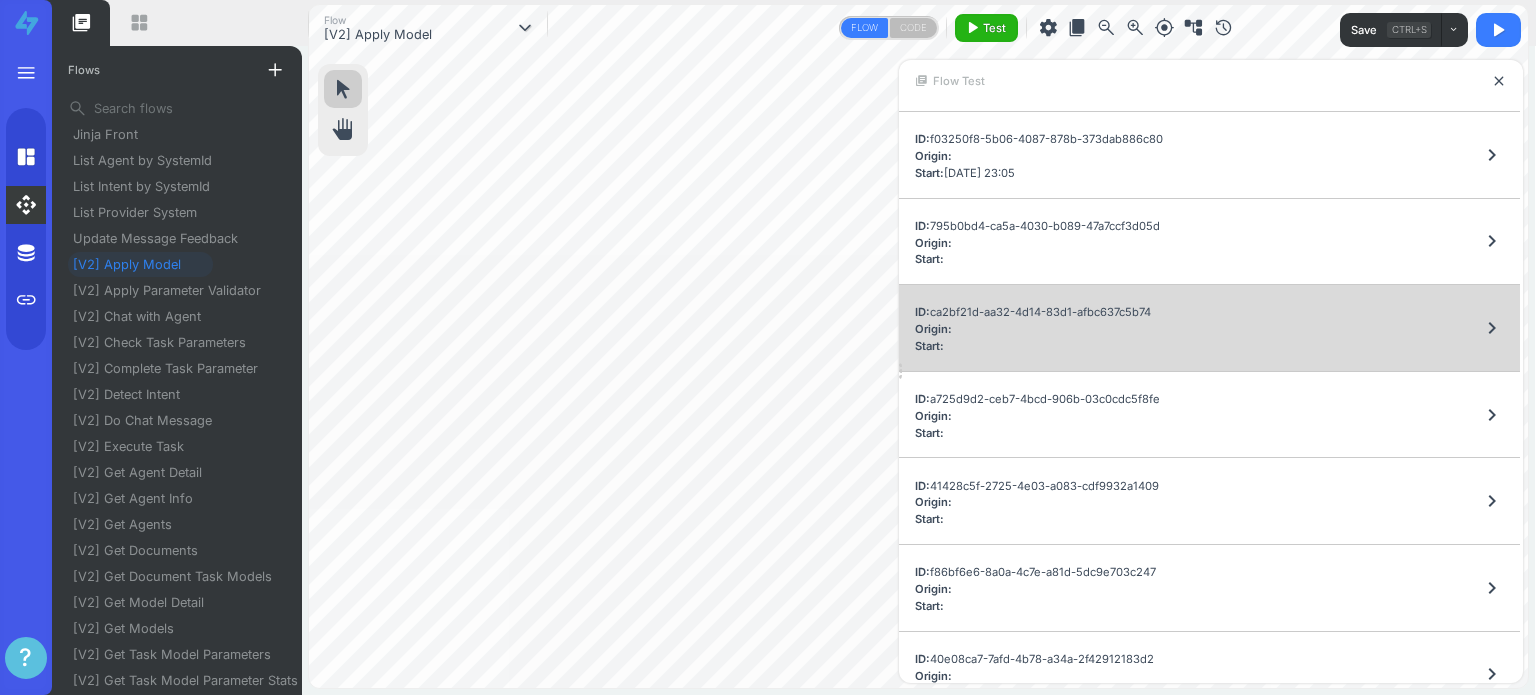 scroll, scrollTop: 2852, scrollLeft: 0, axis: vertical 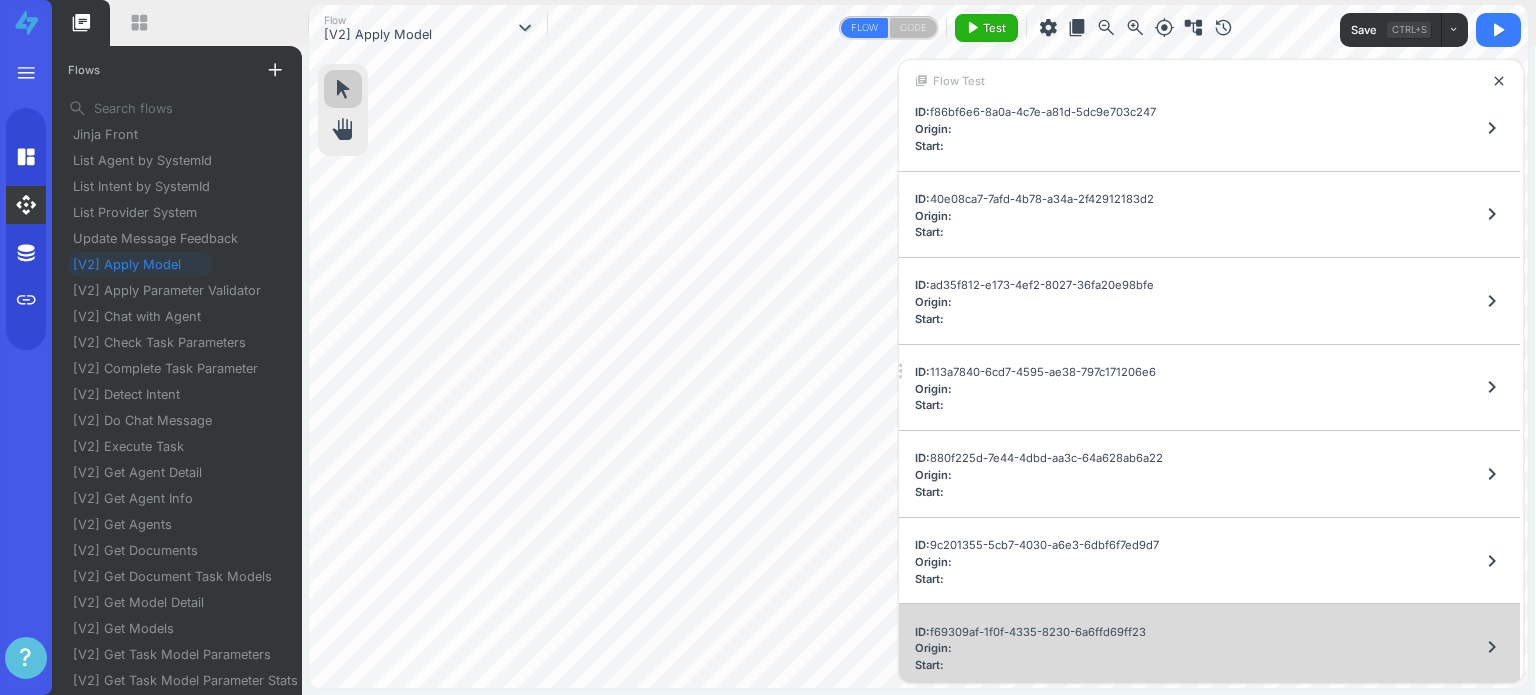 click on "ID:  f69309af-1f0f-4335-8230-6a6ffd69ff23 Origin:    Start:    chevron_right" at bounding box center (1209, 647) 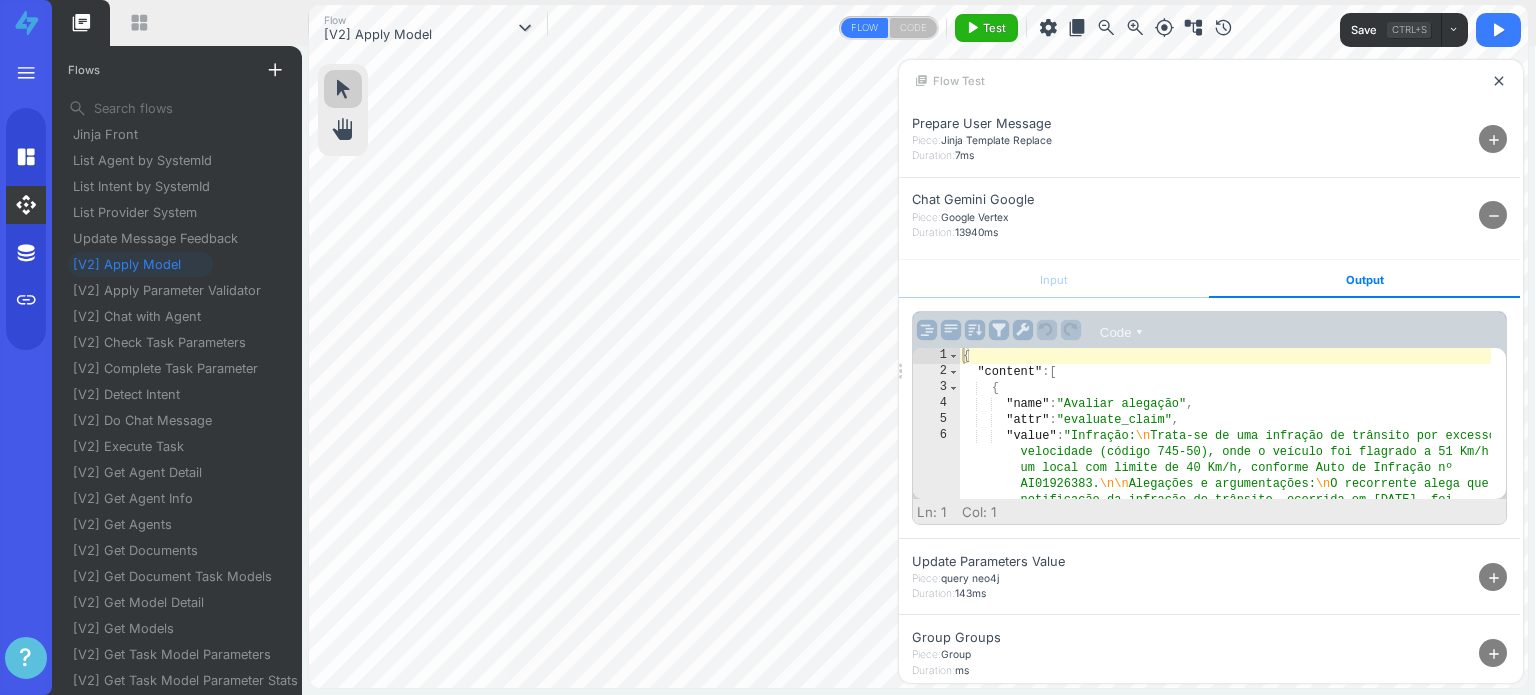 scroll, scrollTop: 263, scrollLeft: 0, axis: vertical 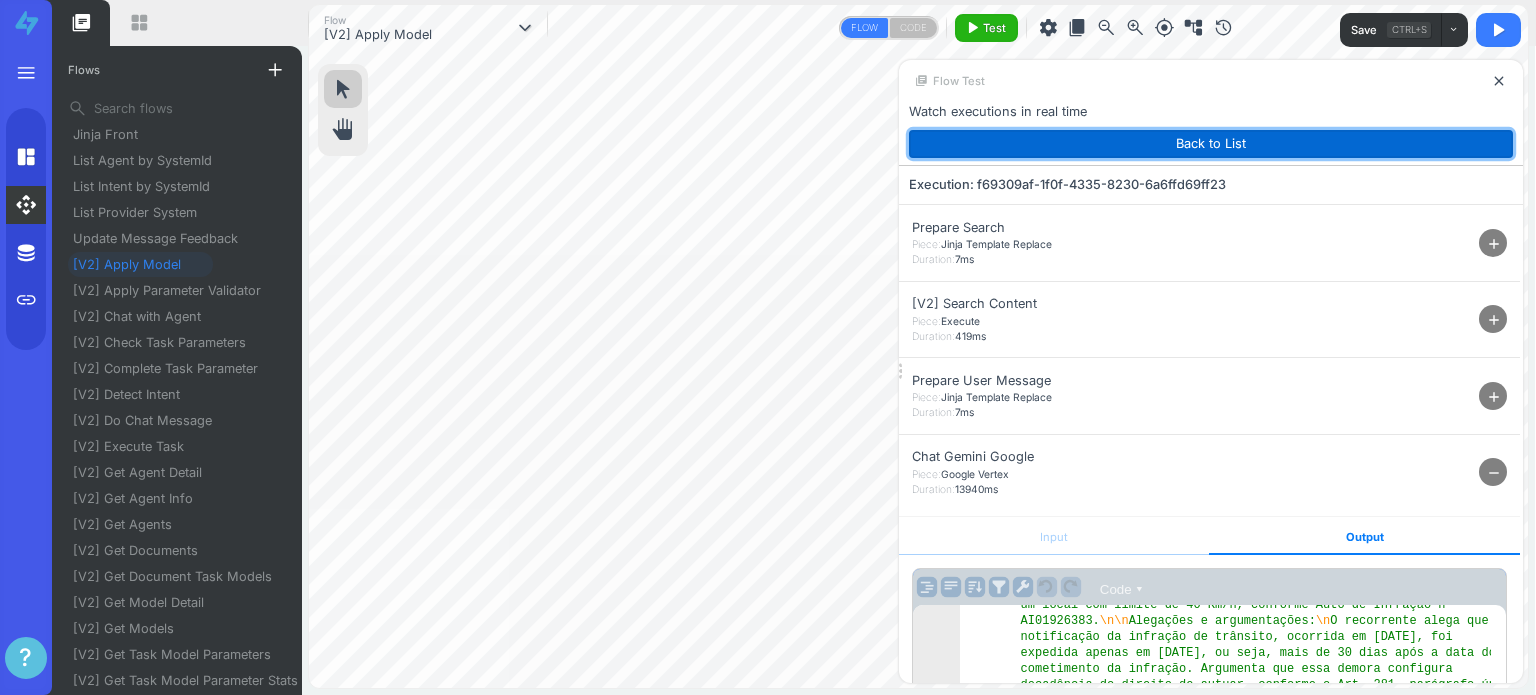 click on "Back to List" at bounding box center [1211, 144] 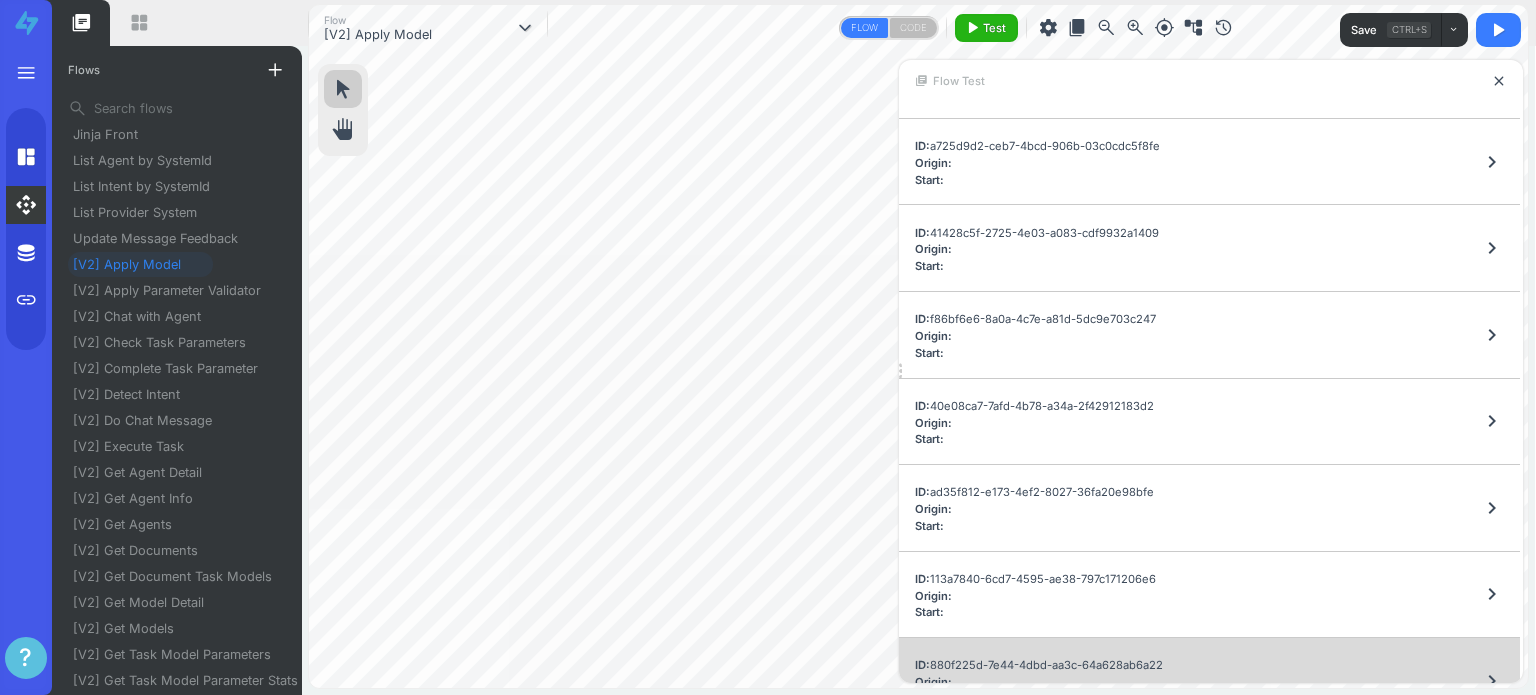 scroll, scrollTop: 2852, scrollLeft: 0, axis: vertical 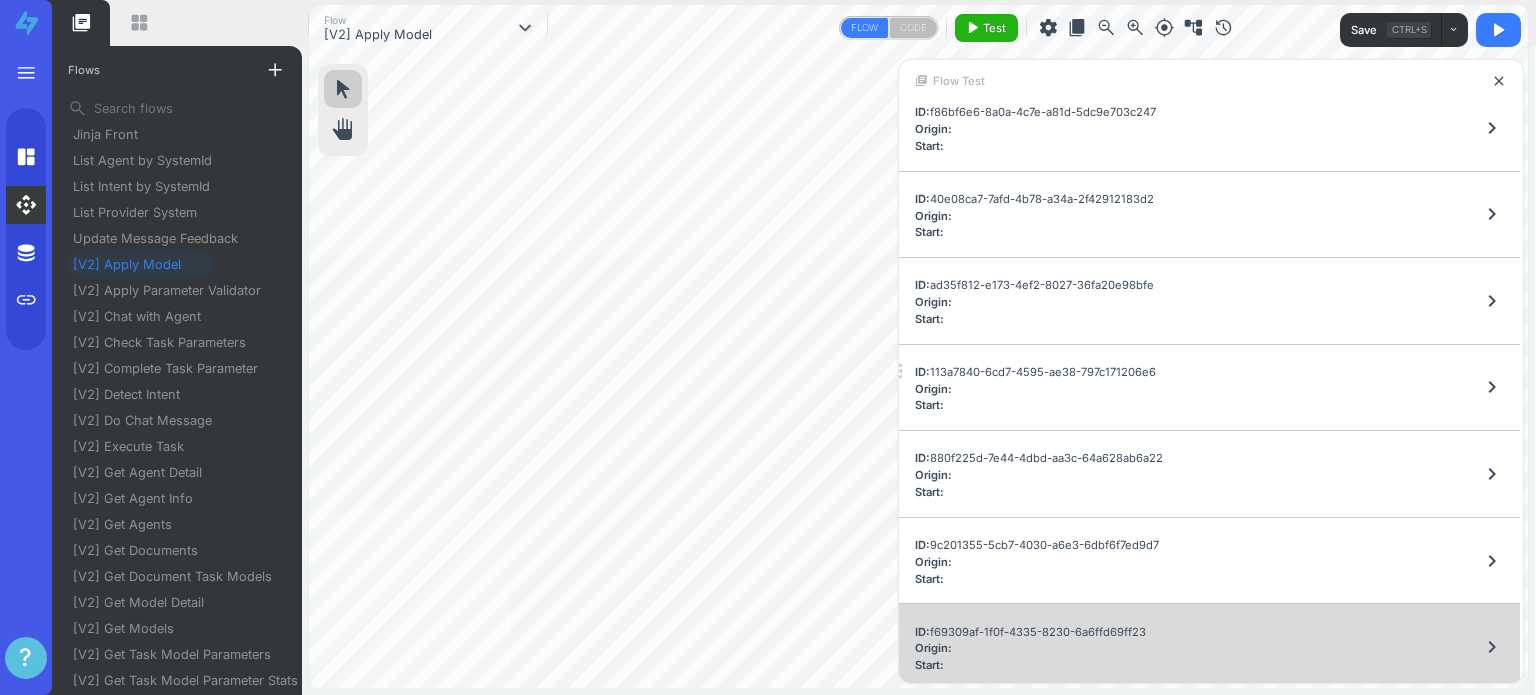 click on "ID:  f69309af-1f0f-4335-8230-6a6ffd69ff23 Origin:    Start:    chevron_right" at bounding box center (1209, 647) 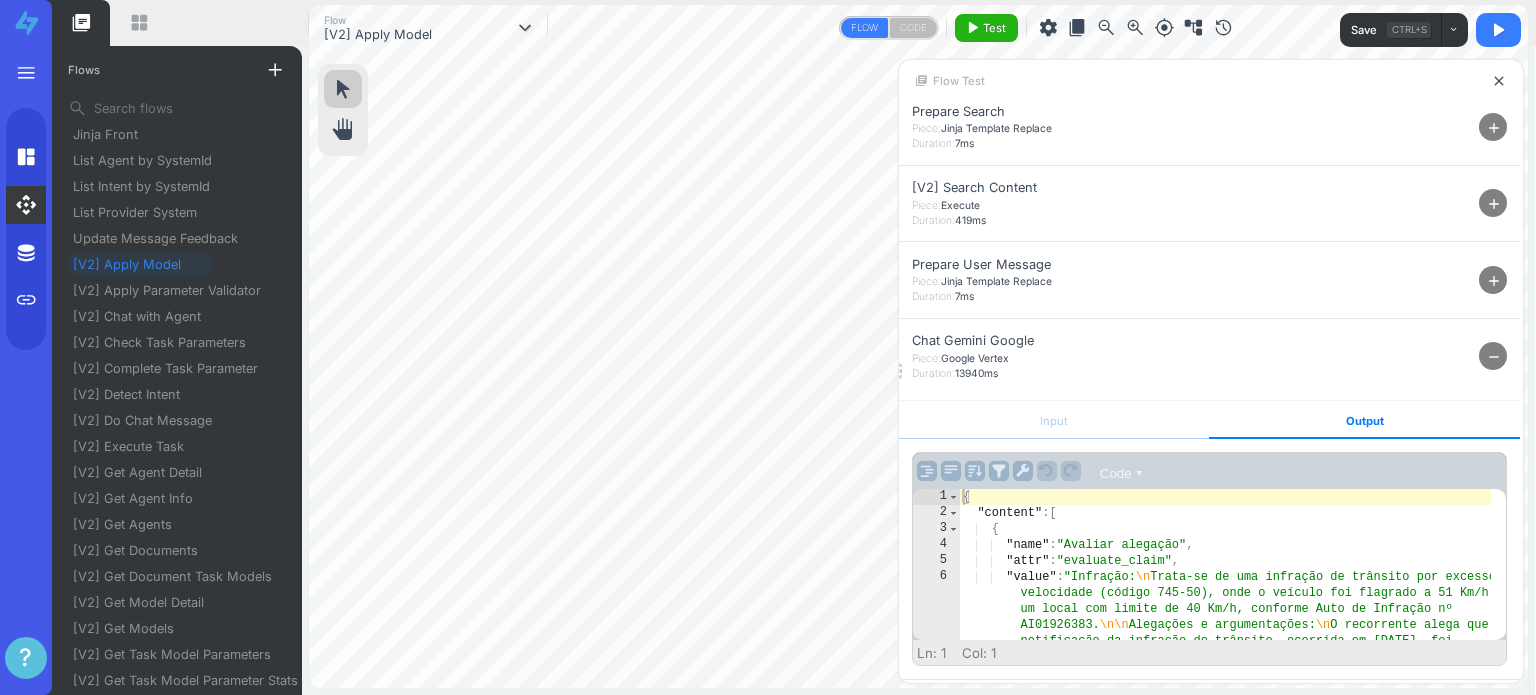 scroll, scrollTop: 200, scrollLeft: 0, axis: vertical 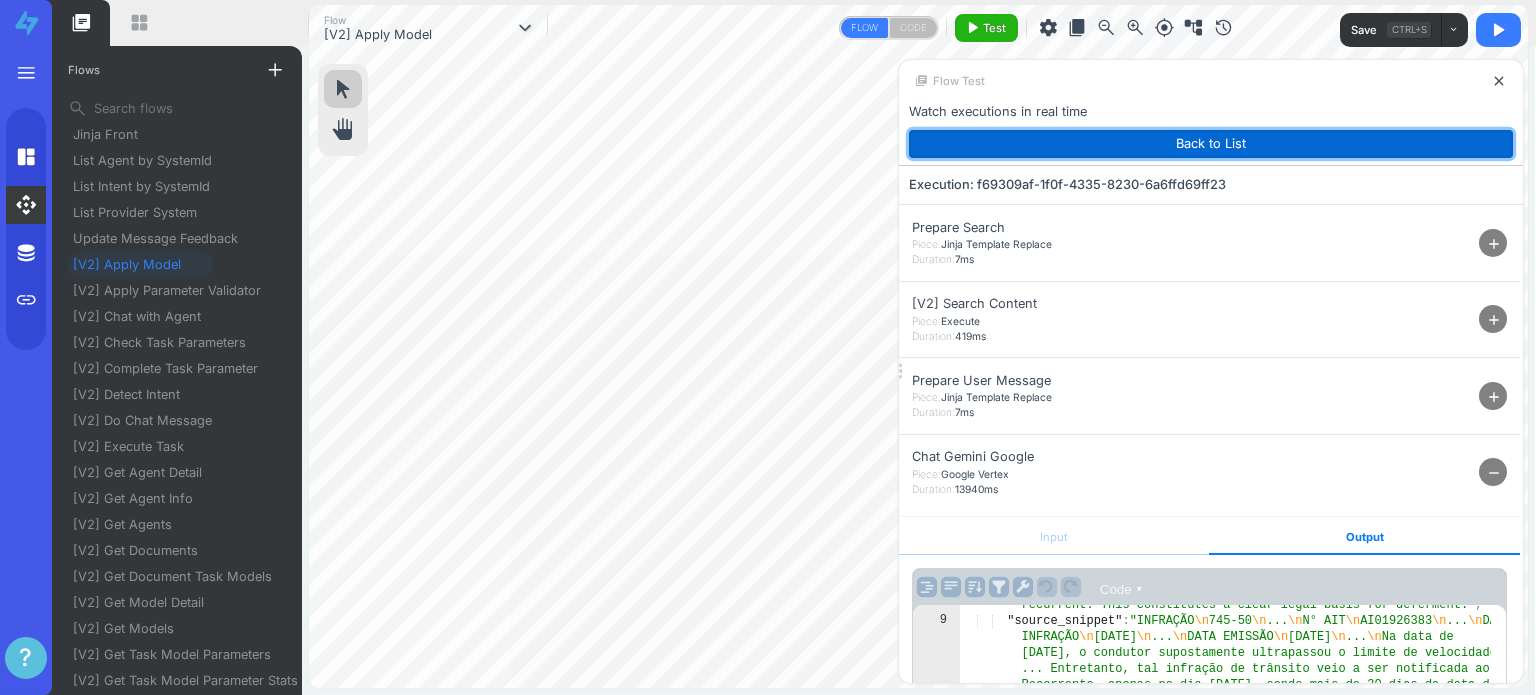 click on "Back to List" at bounding box center (1211, 144) 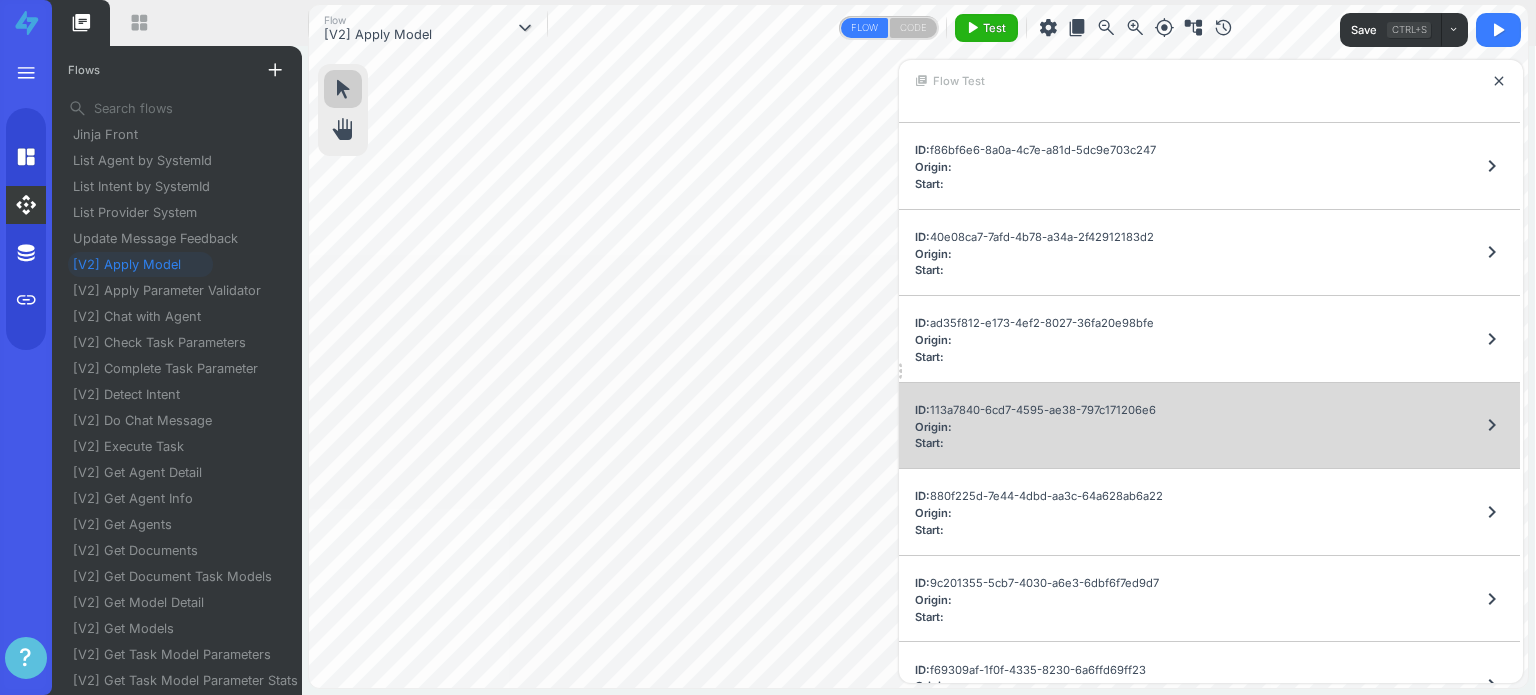 scroll, scrollTop: 2852, scrollLeft: 0, axis: vertical 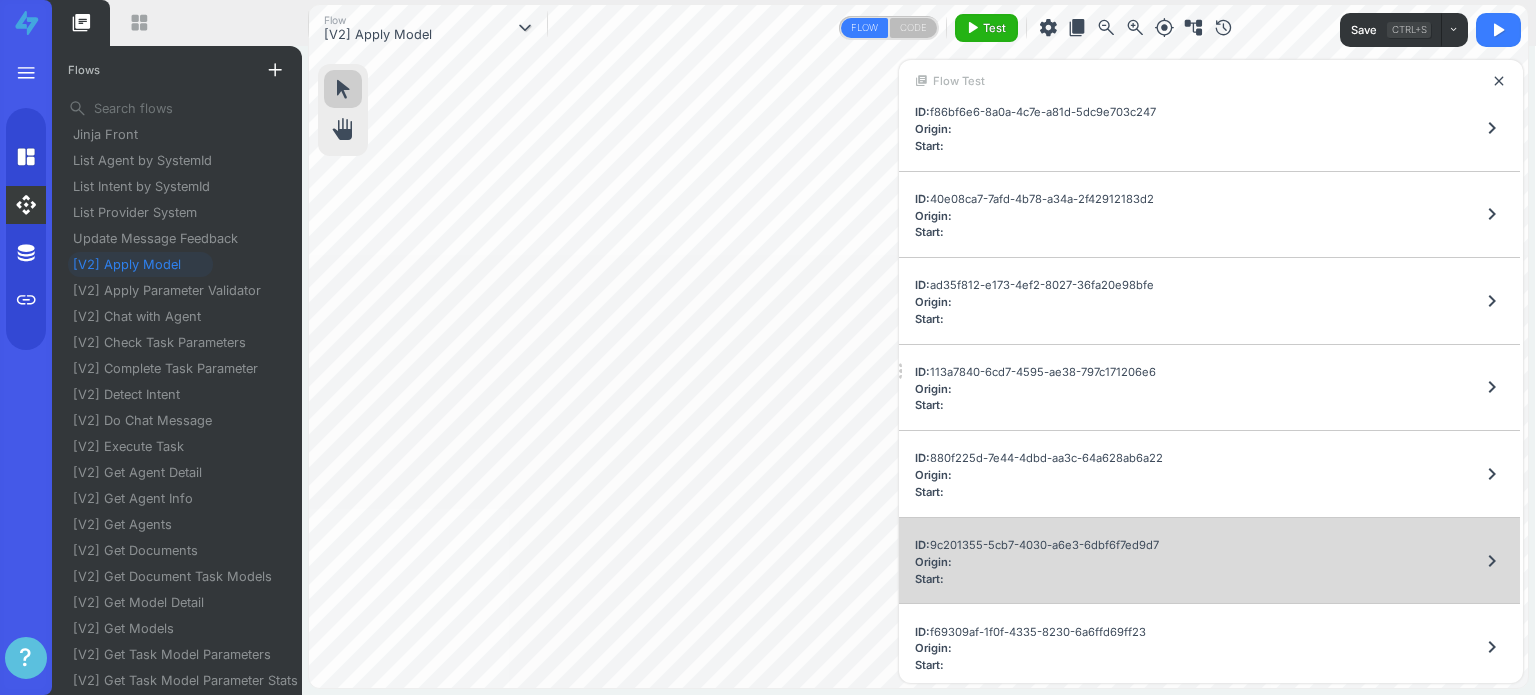 click on "ID:  9c201355-5cb7-4030-a6e3-6dbf6f7ed9d7 Origin:    Start:    chevron_right" at bounding box center (1209, 561) 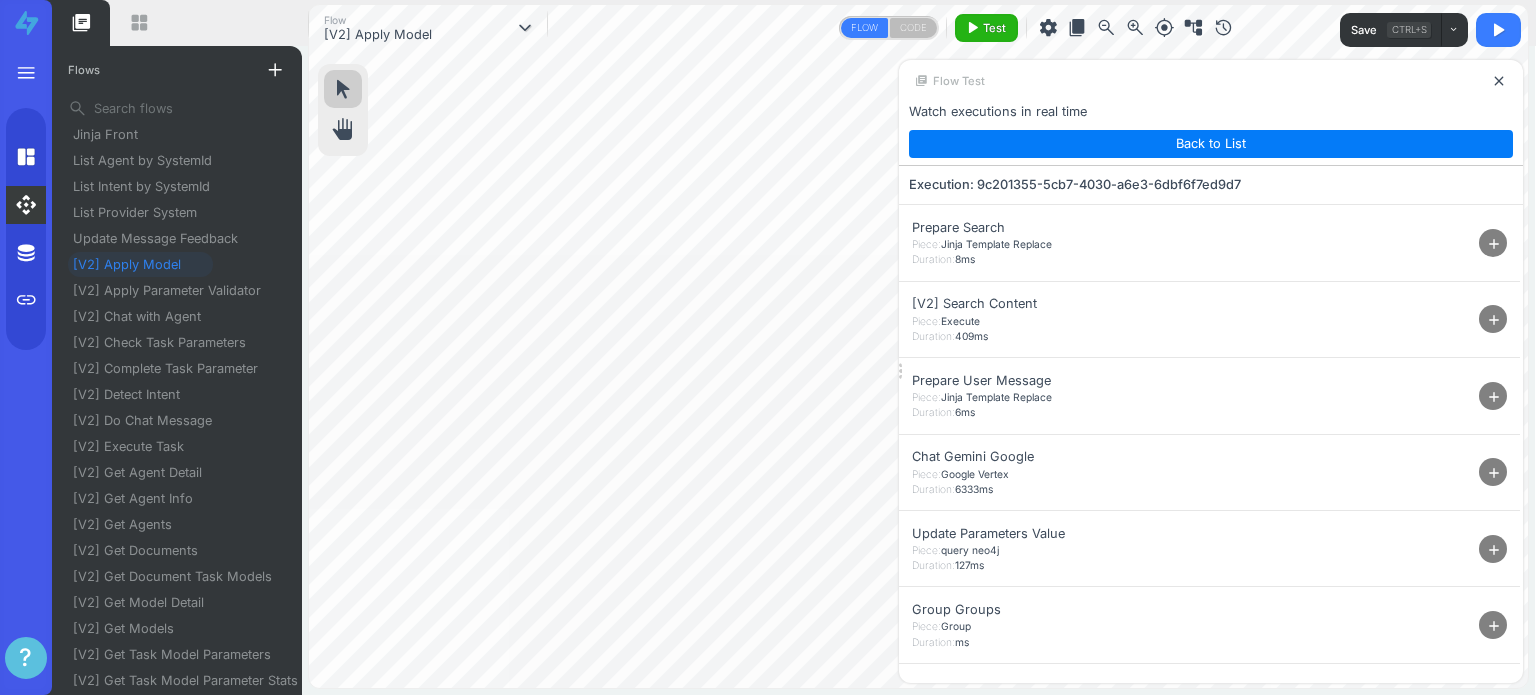 click on "add" at bounding box center [1494, 473] 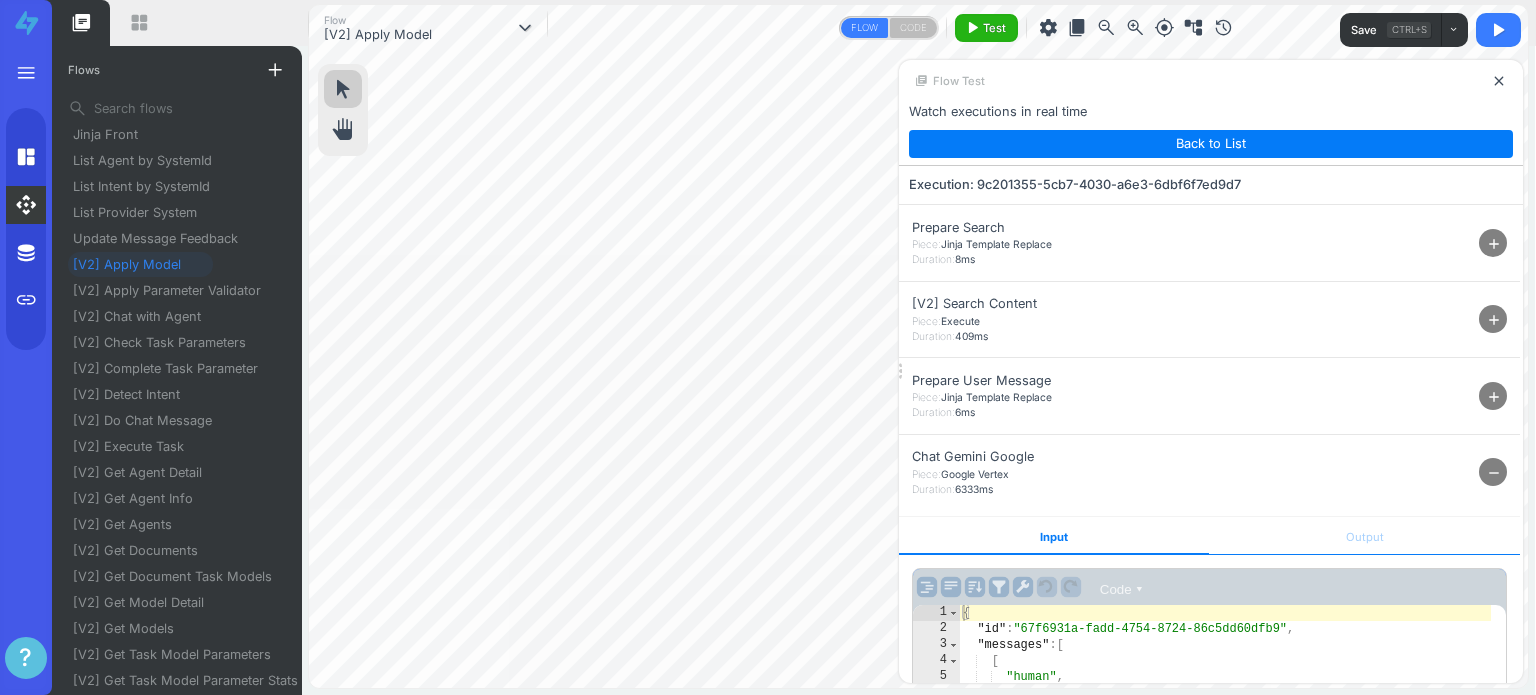 click on "Output" at bounding box center [1364, 536] 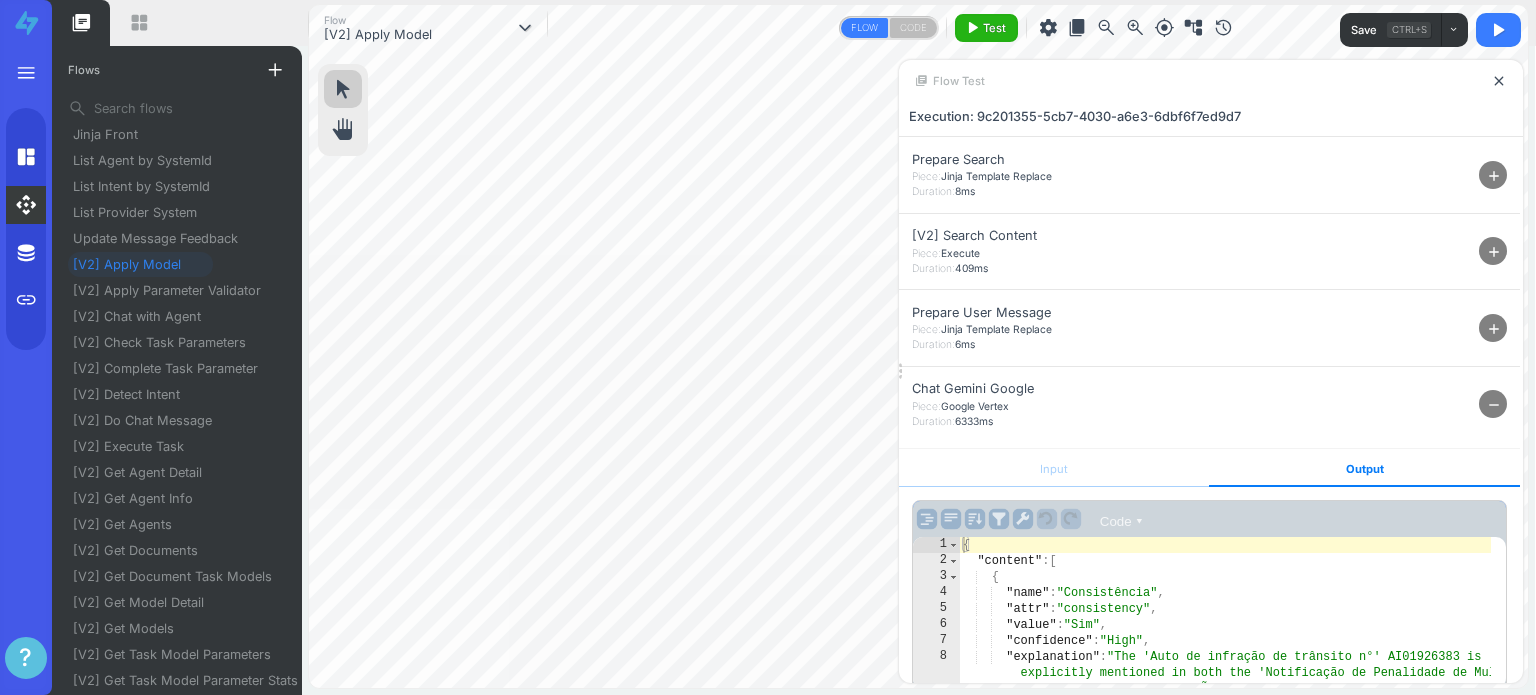 scroll, scrollTop: 0, scrollLeft: 0, axis: both 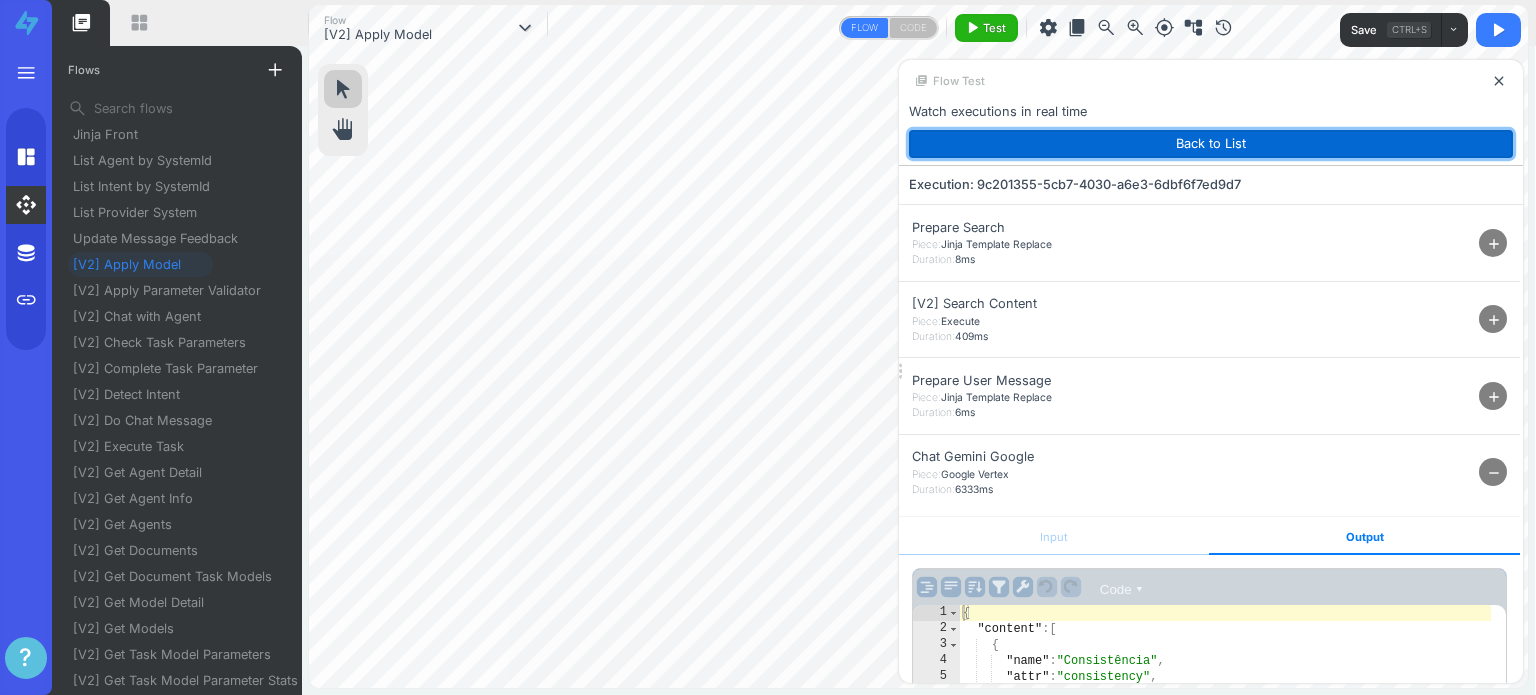 click on "Back to List" at bounding box center [1211, 144] 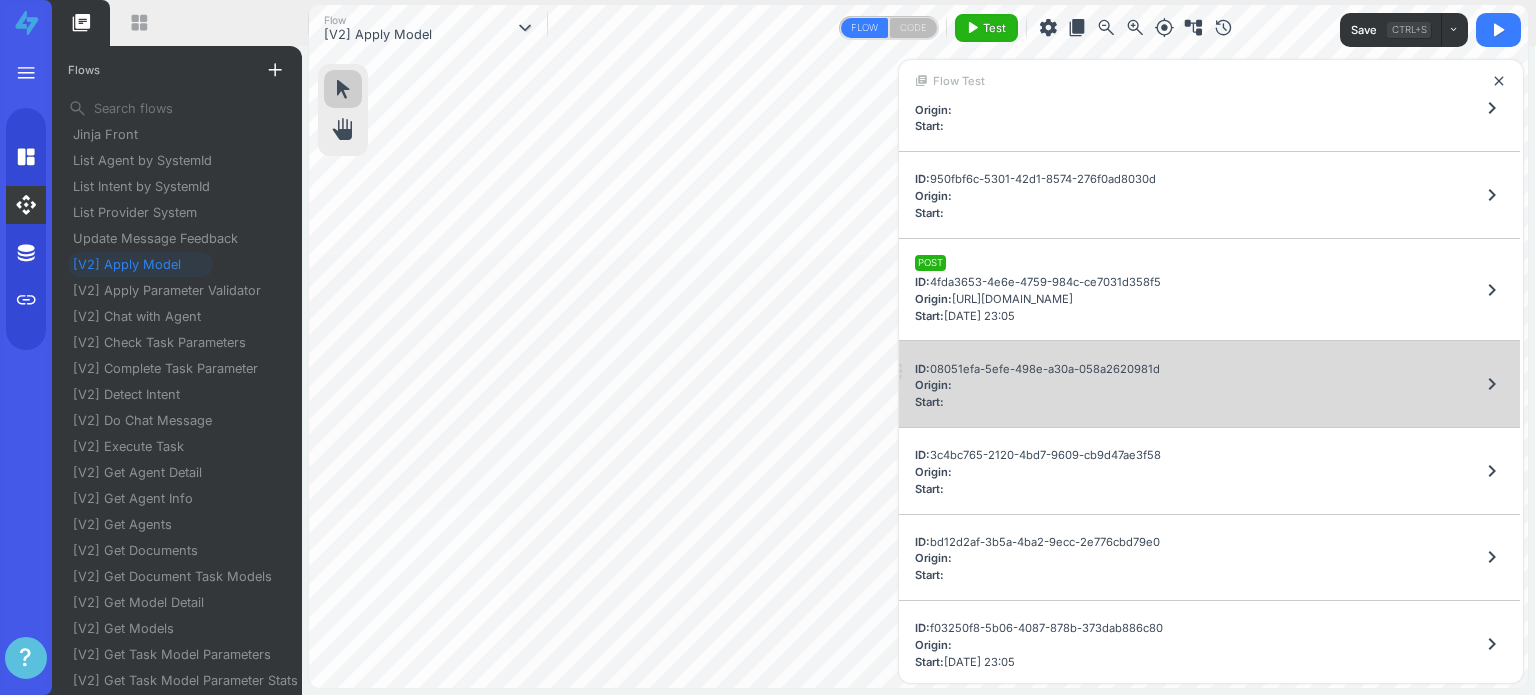 scroll, scrollTop: 1900, scrollLeft: 0, axis: vertical 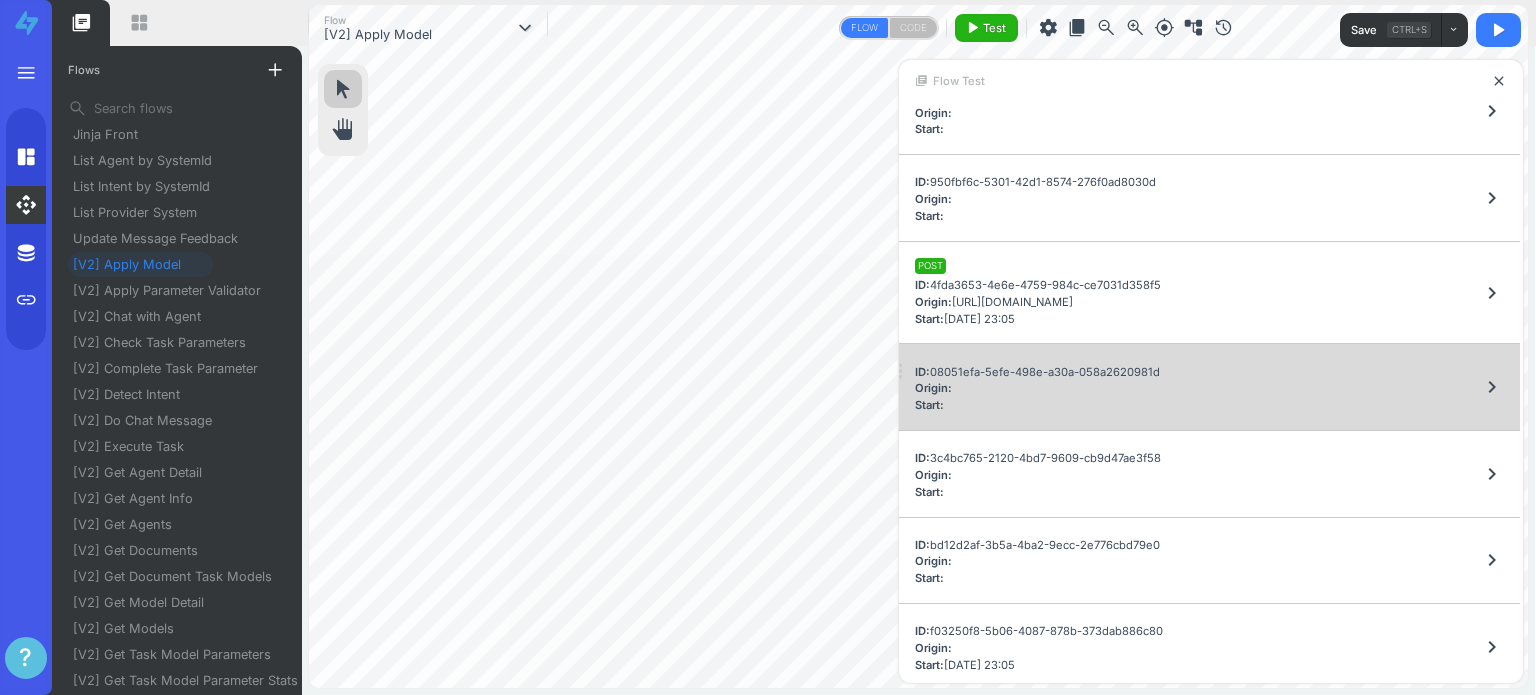 click on "Origin:" at bounding box center (1037, 388) 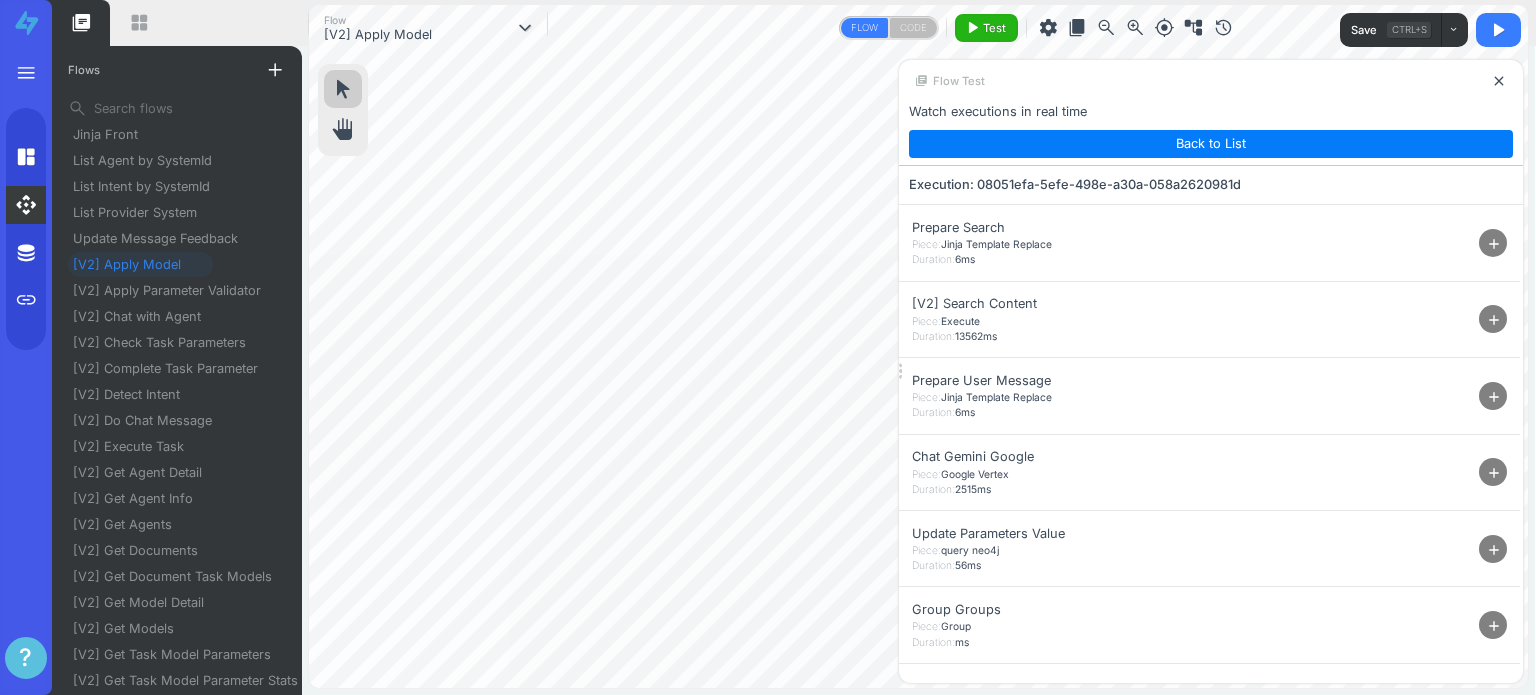 click on "add" at bounding box center (1493, 472) 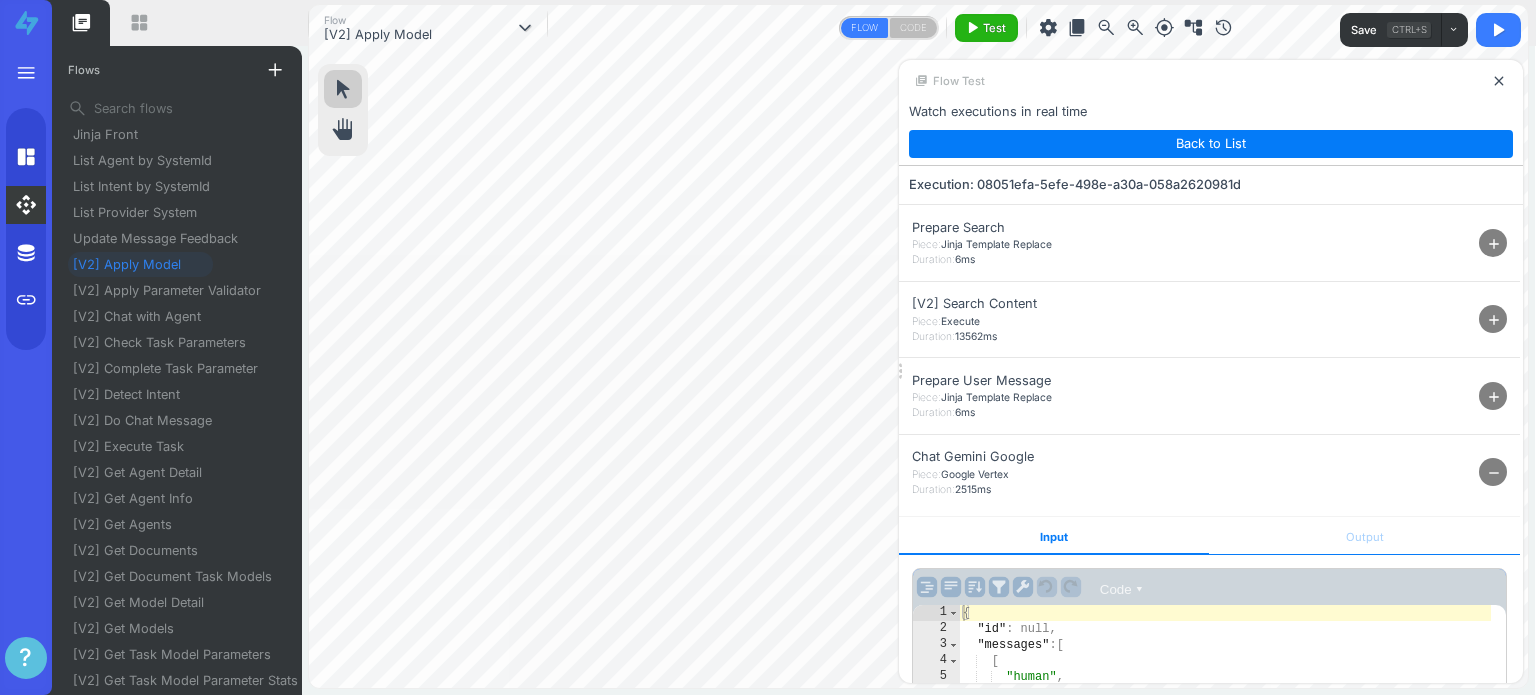 click on "Output" at bounding box center [1364, 536] 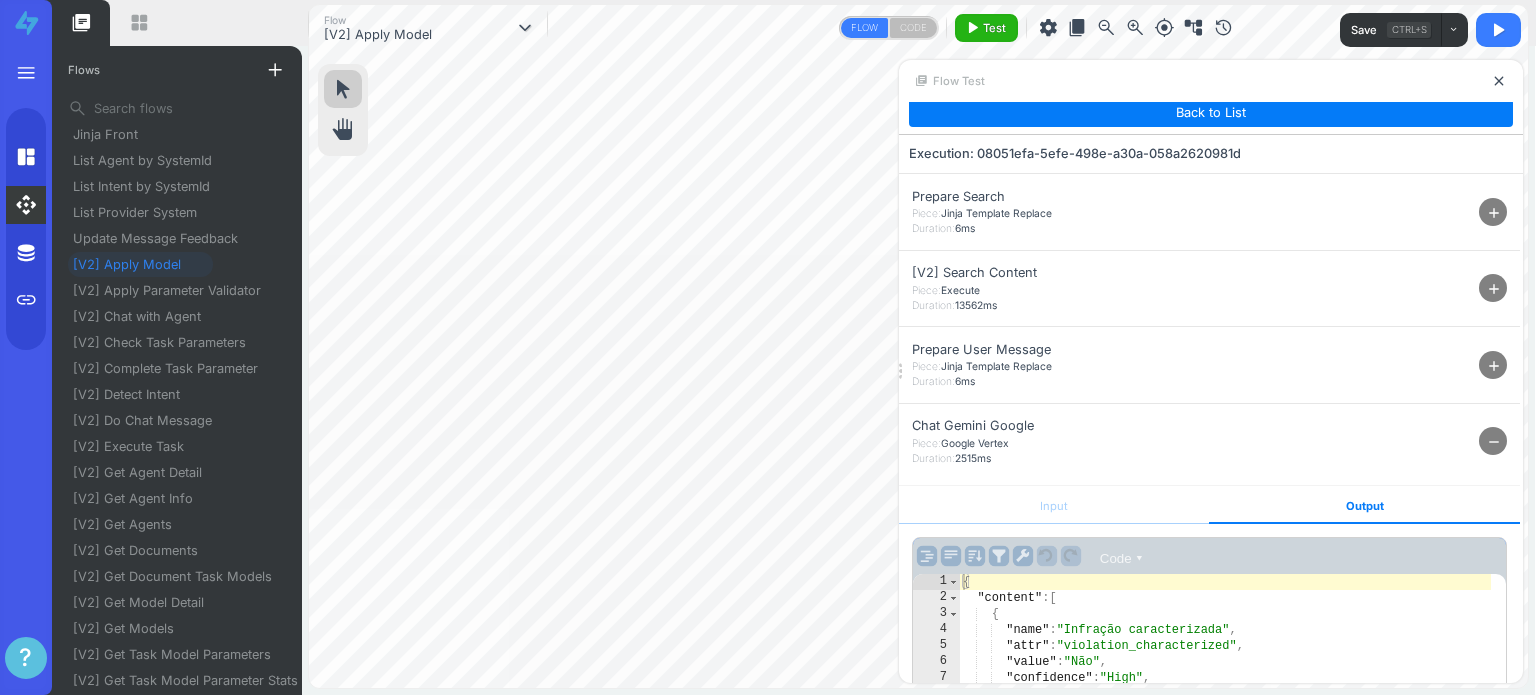 scroll, scrollTop: 0, scrollLeft: 0, axis: both 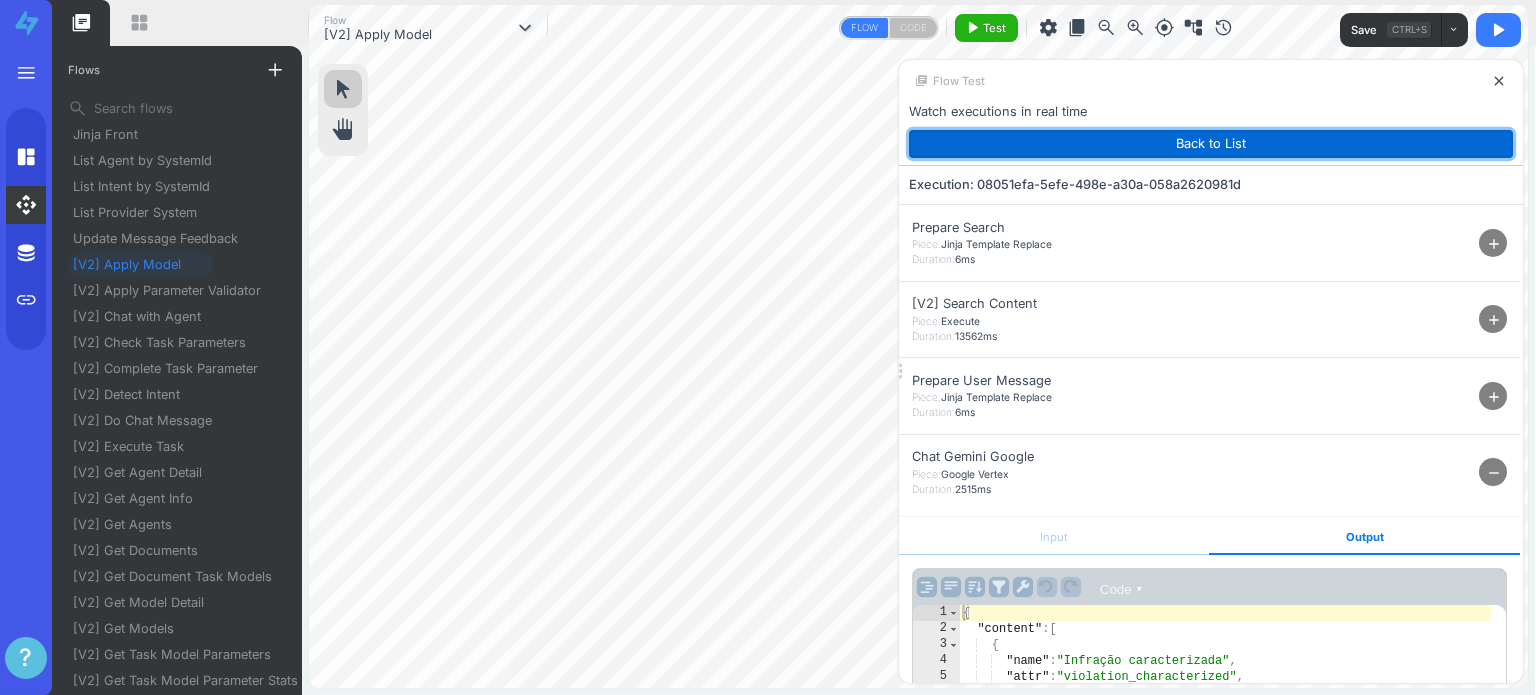 click on "Back to List" at bounding box center [1211, 144] 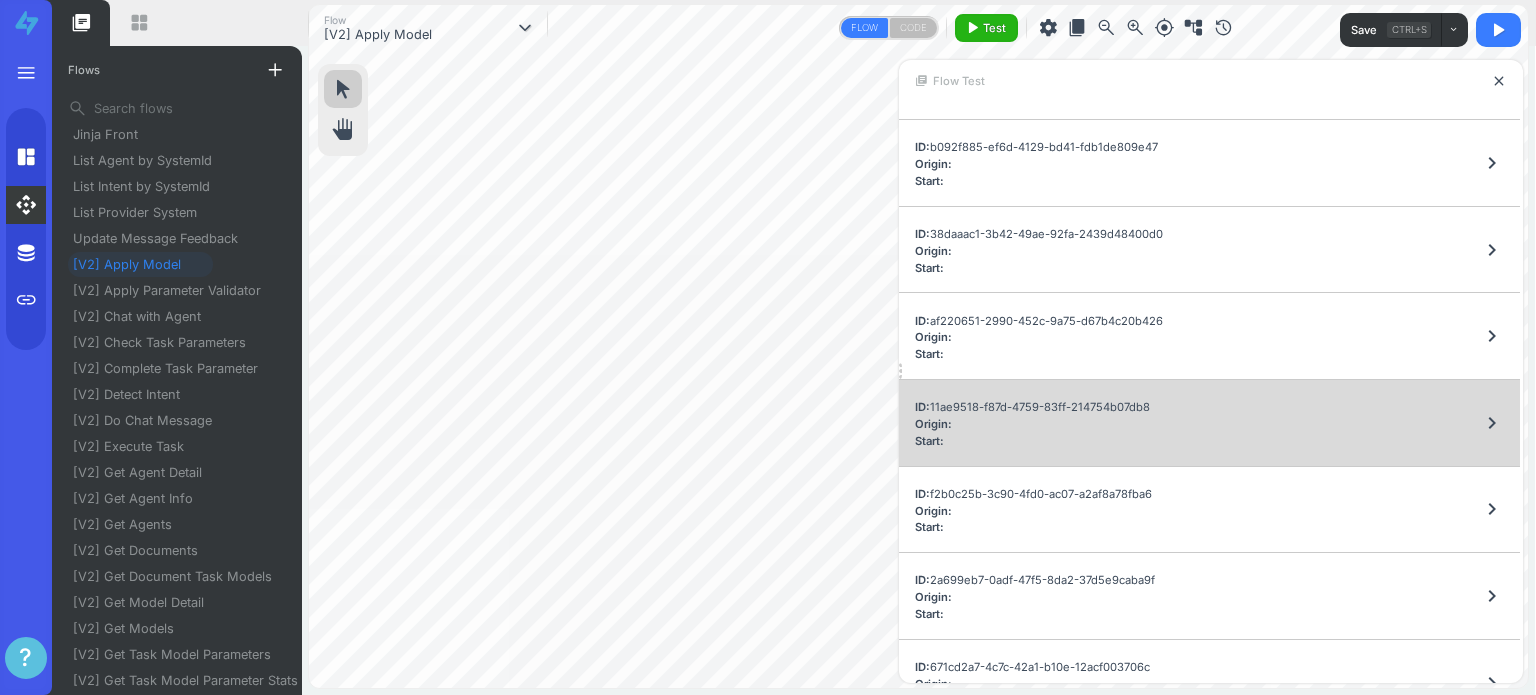 scroll, scrollTop: 1000, scrollLeft: 0, axis: vertical 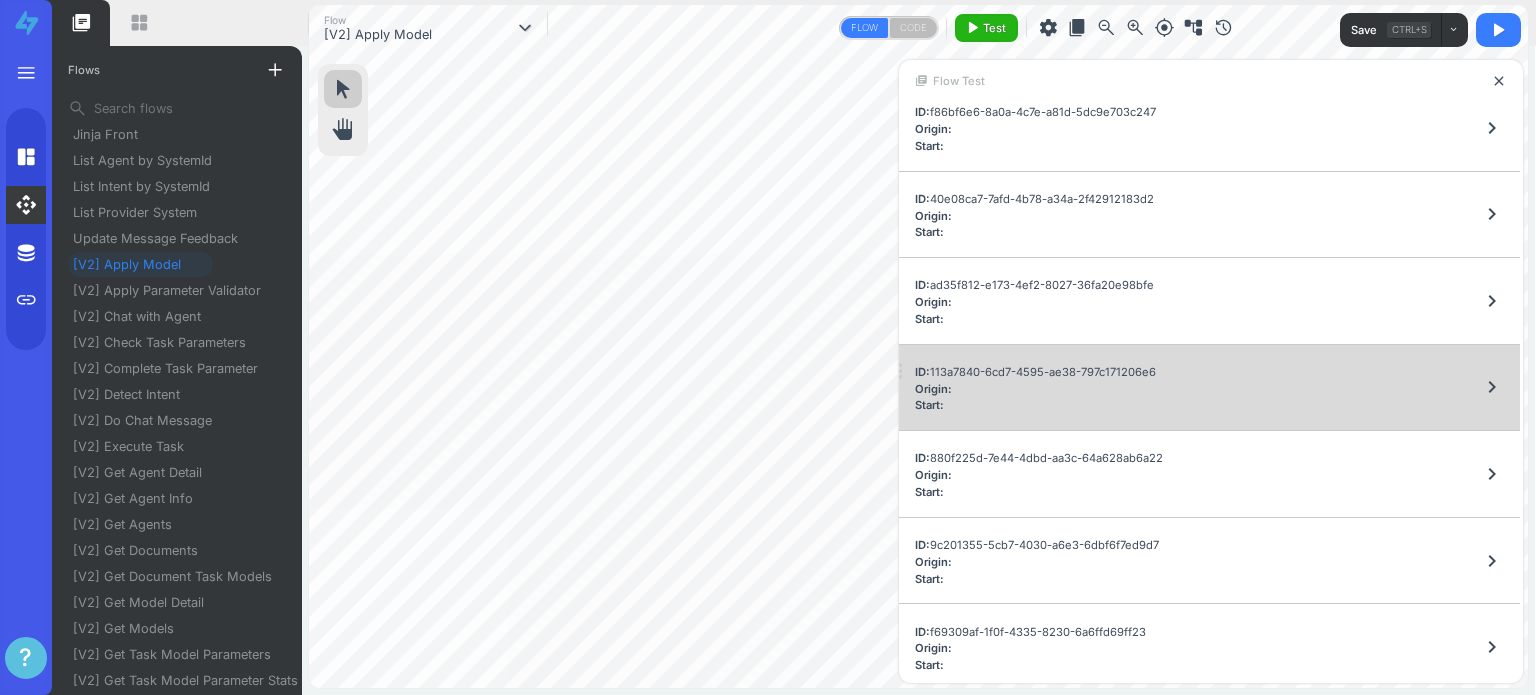 click on "Start:" at bounding box center (1035, 405) 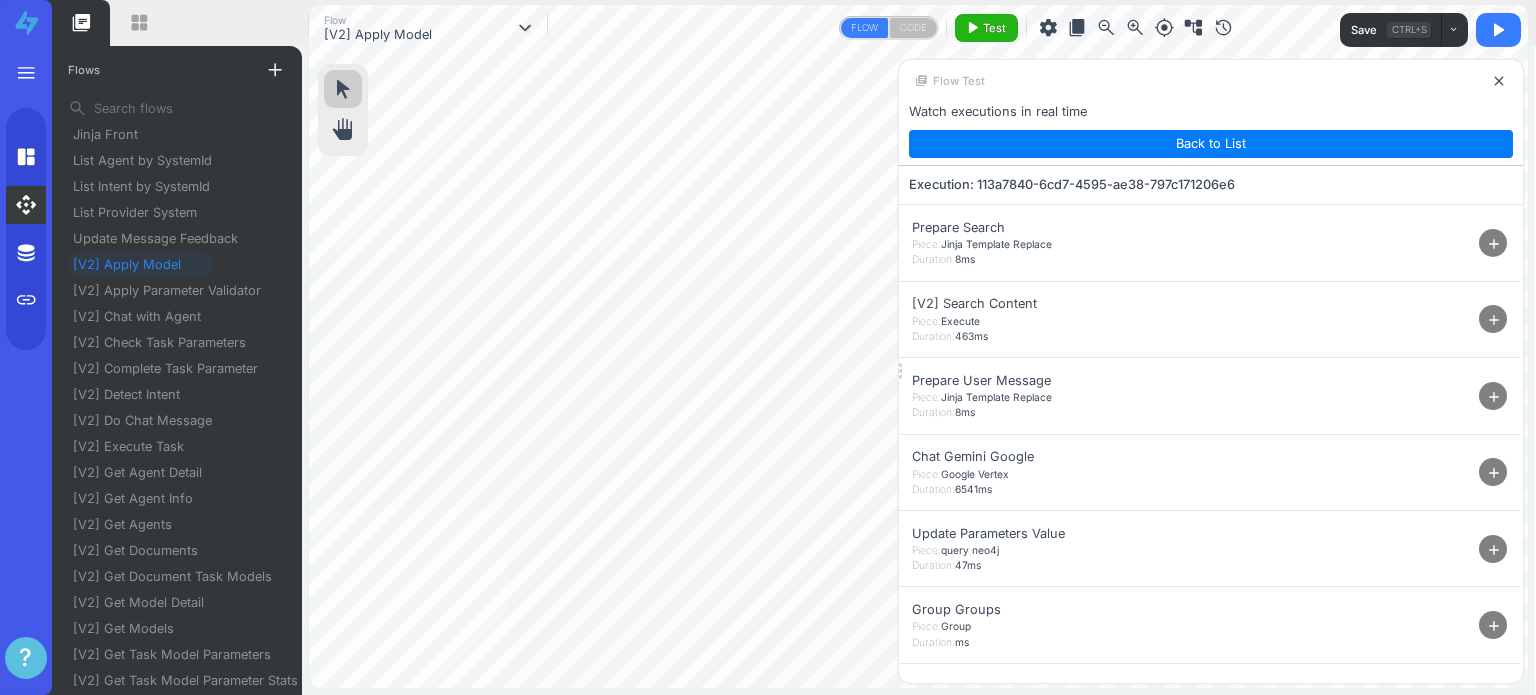 scroll, scrollTop: 0, scrollLeft: 0, axis: both 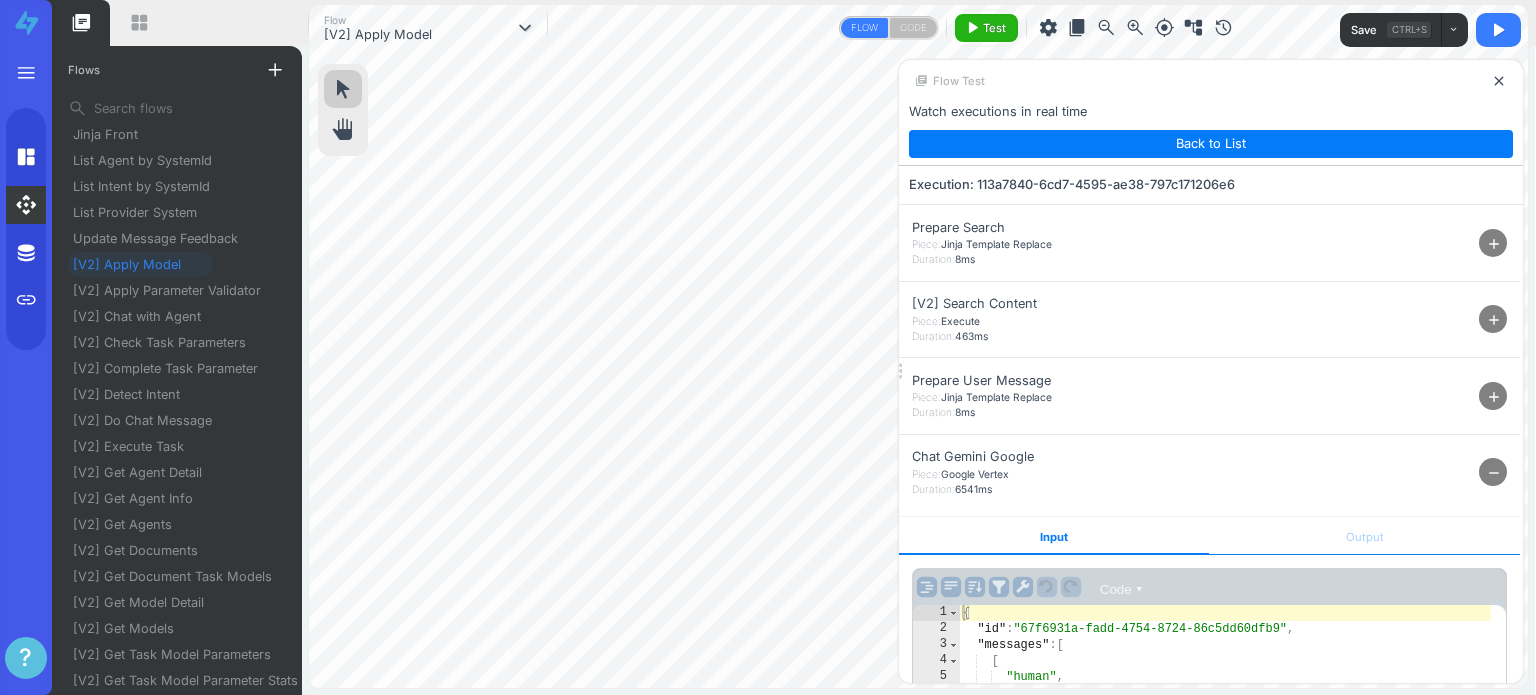 click on "Output" at bounding box center (1364, 536) 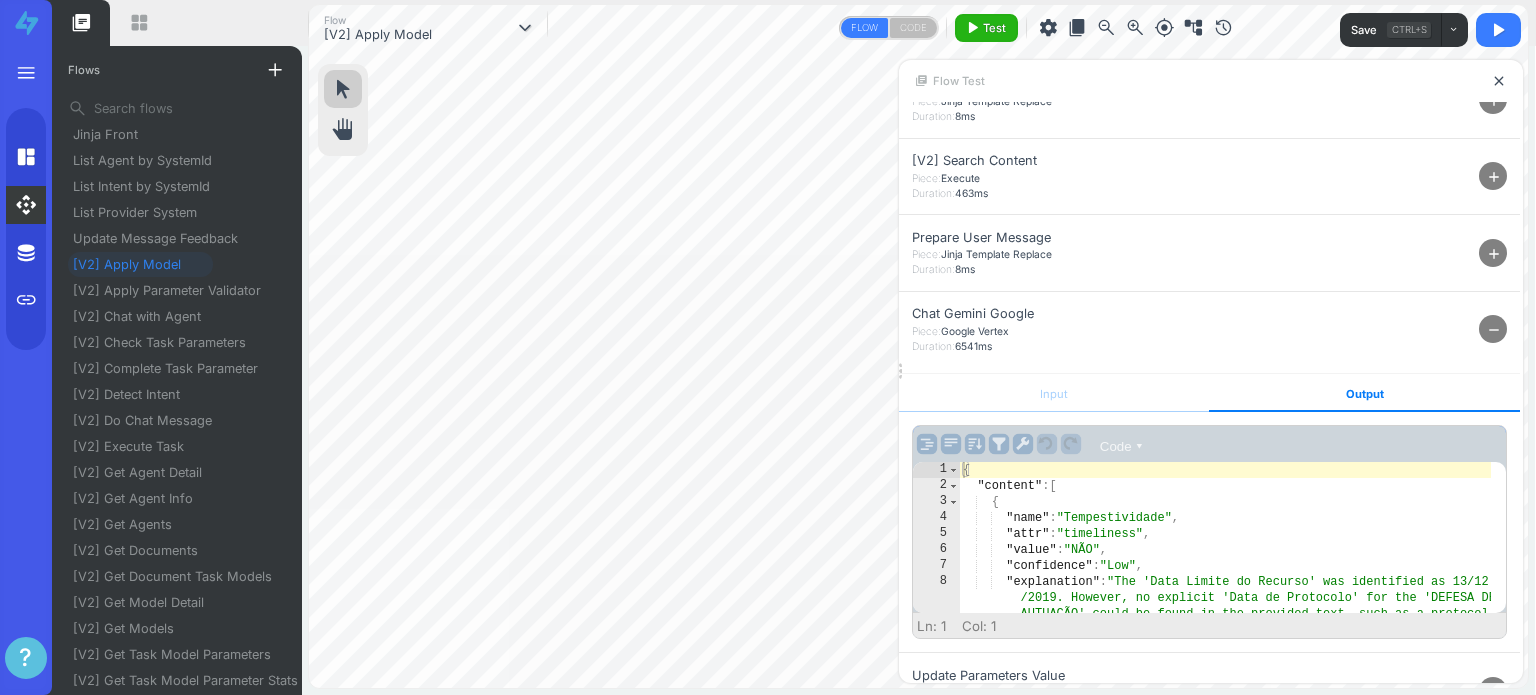 scroll, scrollTop: 0, scrollLeft: 0, axis: both 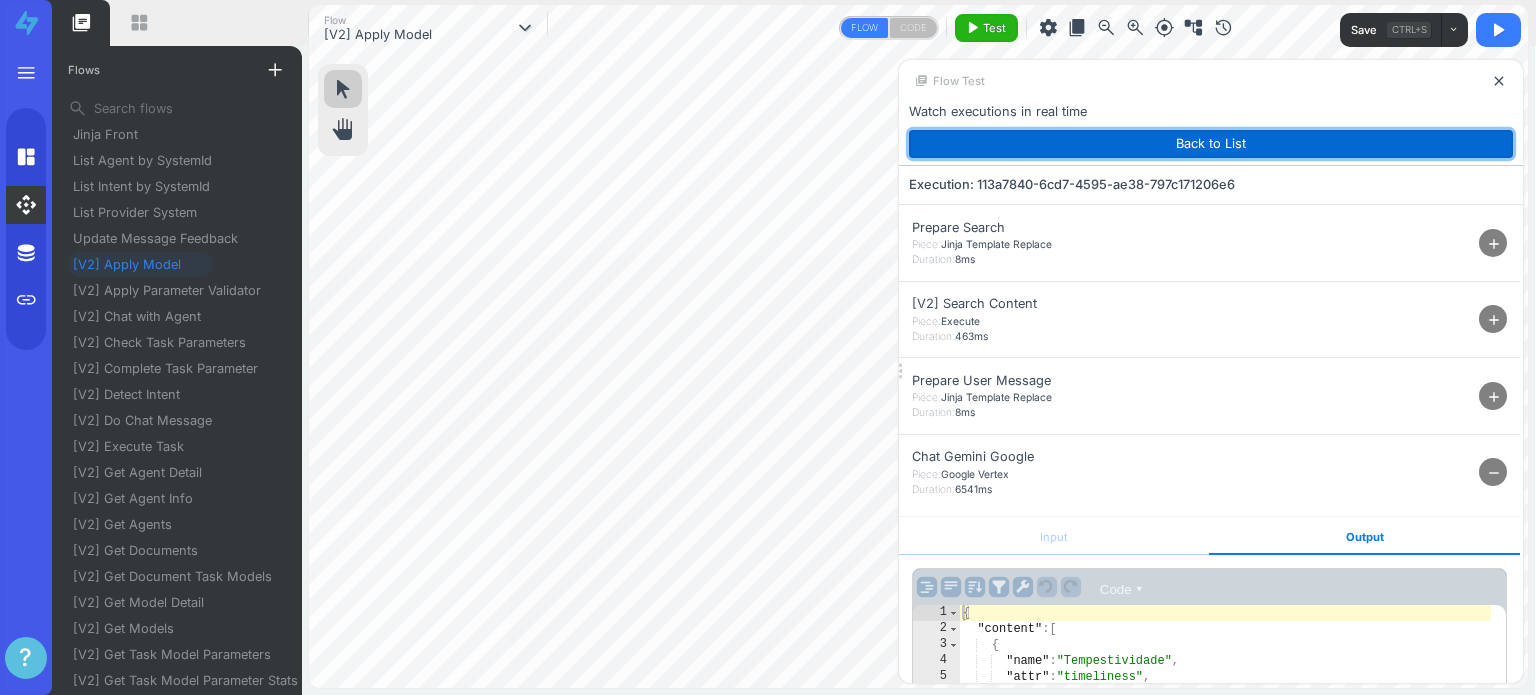click on "Back to List" at bounding box center [1211, 144] 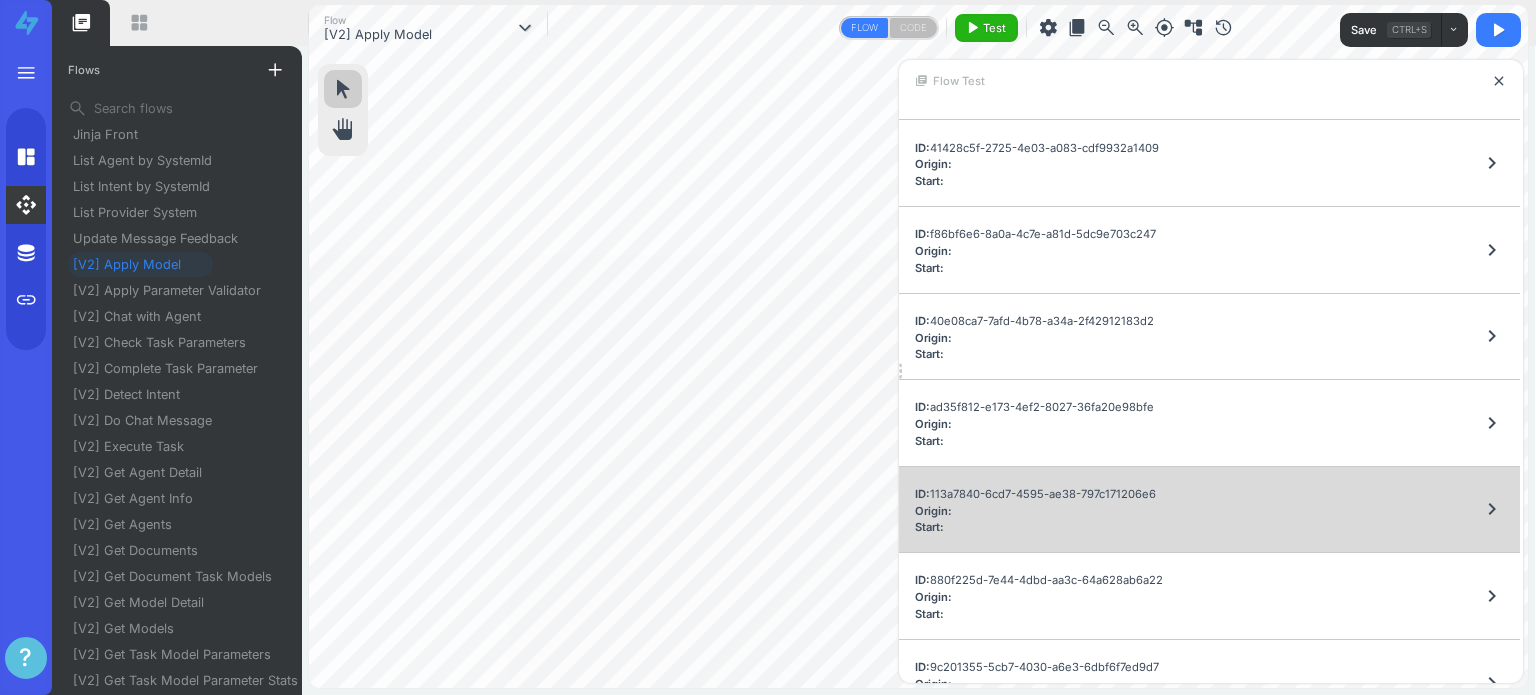 scroll, scrollTop: 2852, scrollLeft: 0, axis: vertical 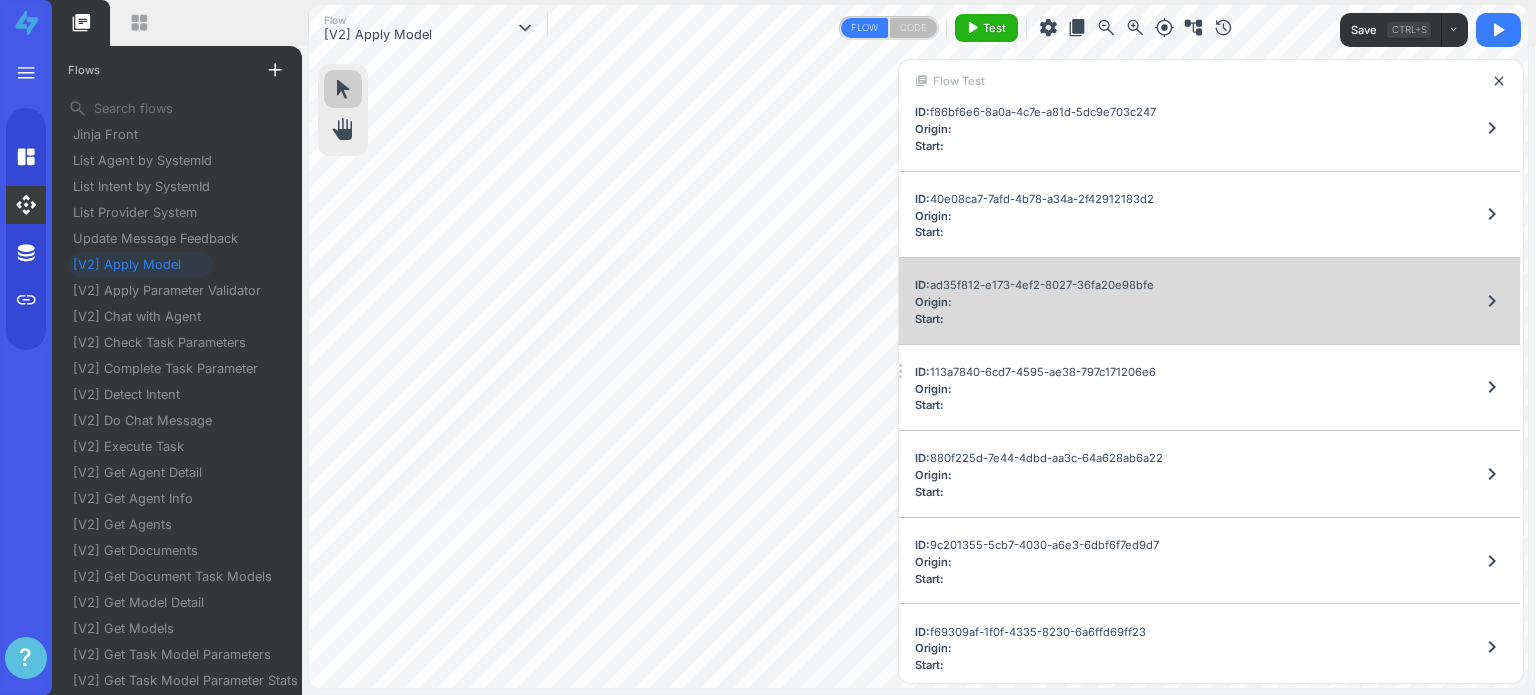 click on "ID:  ad35f812-e173-4ef2-8027-36fa20e98bfe Origin:    Start:    chevron_right" at bounding box center (1209, 301) 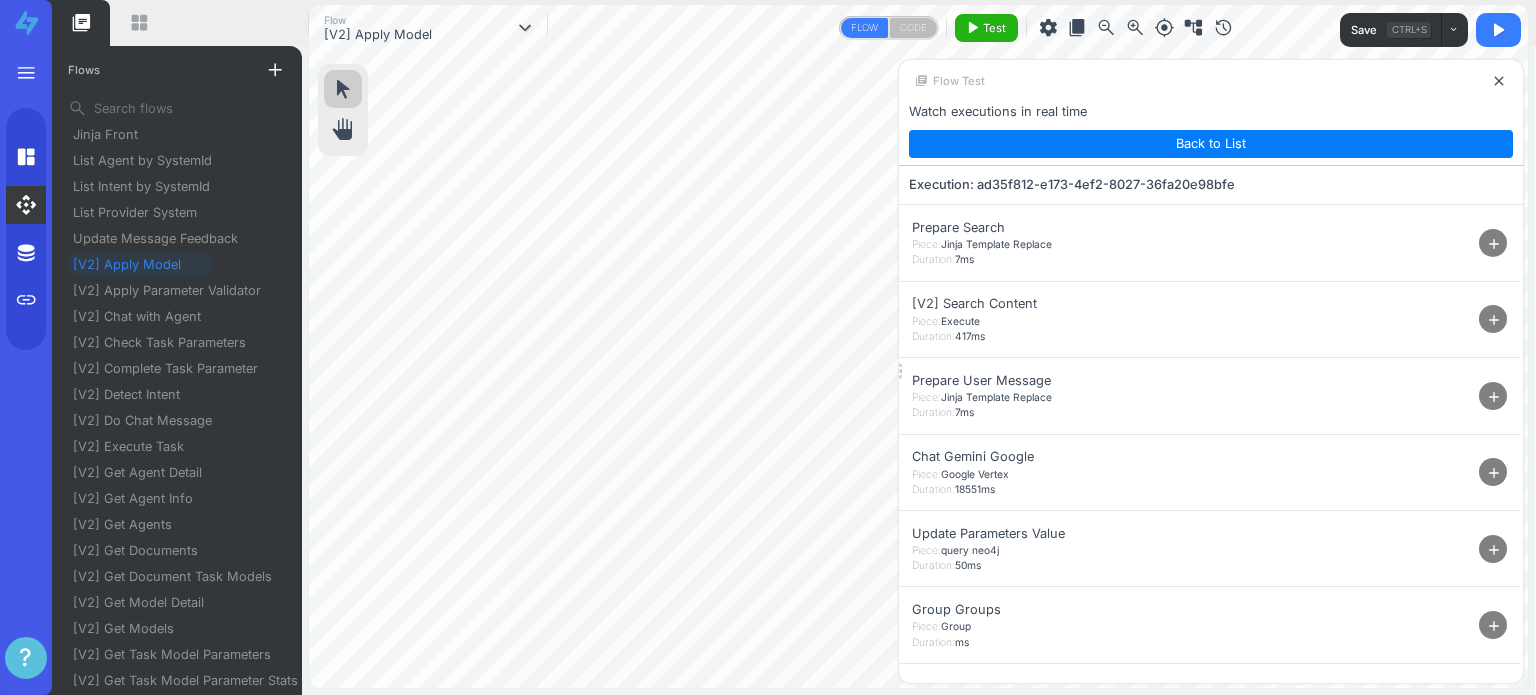 scroll, scrollTop: 0, scrollLeft: 0, axis: both 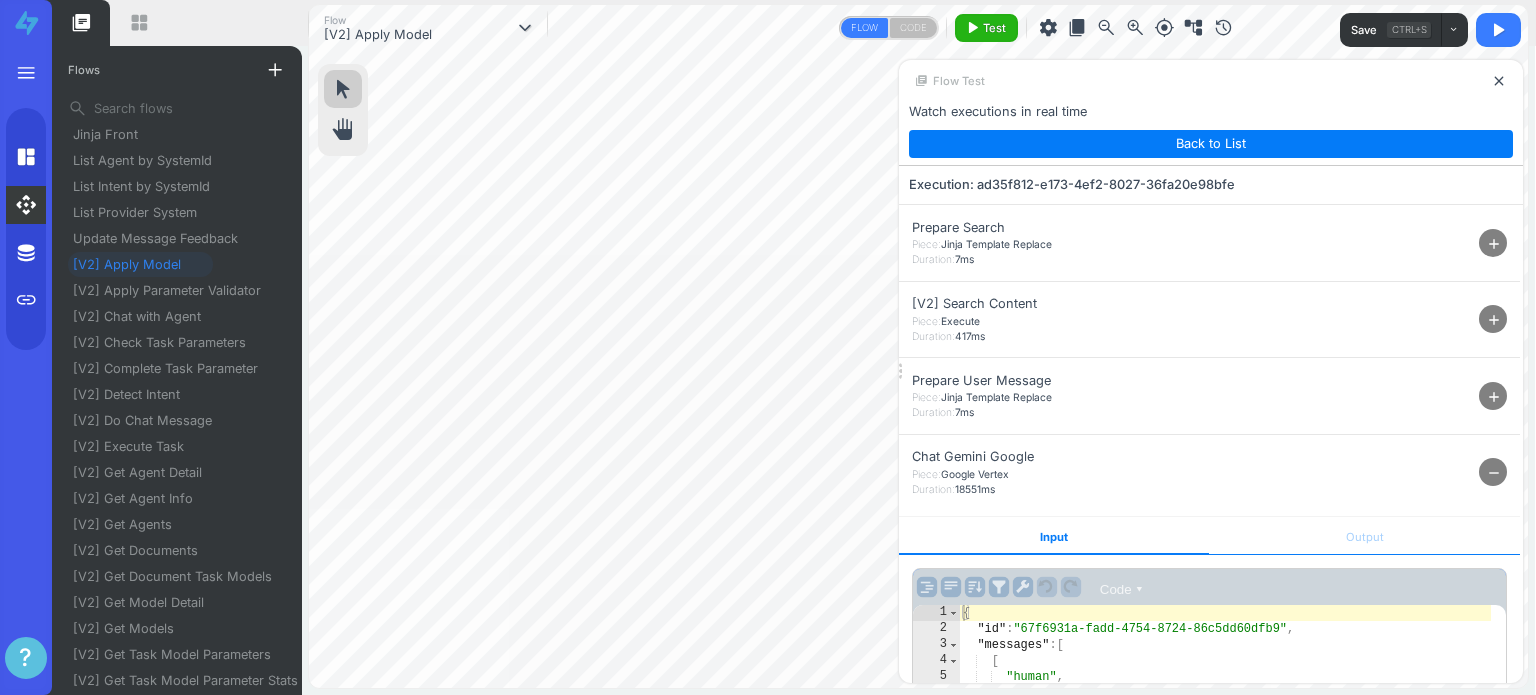 click on "Output" at bounding box center (1364, 536) 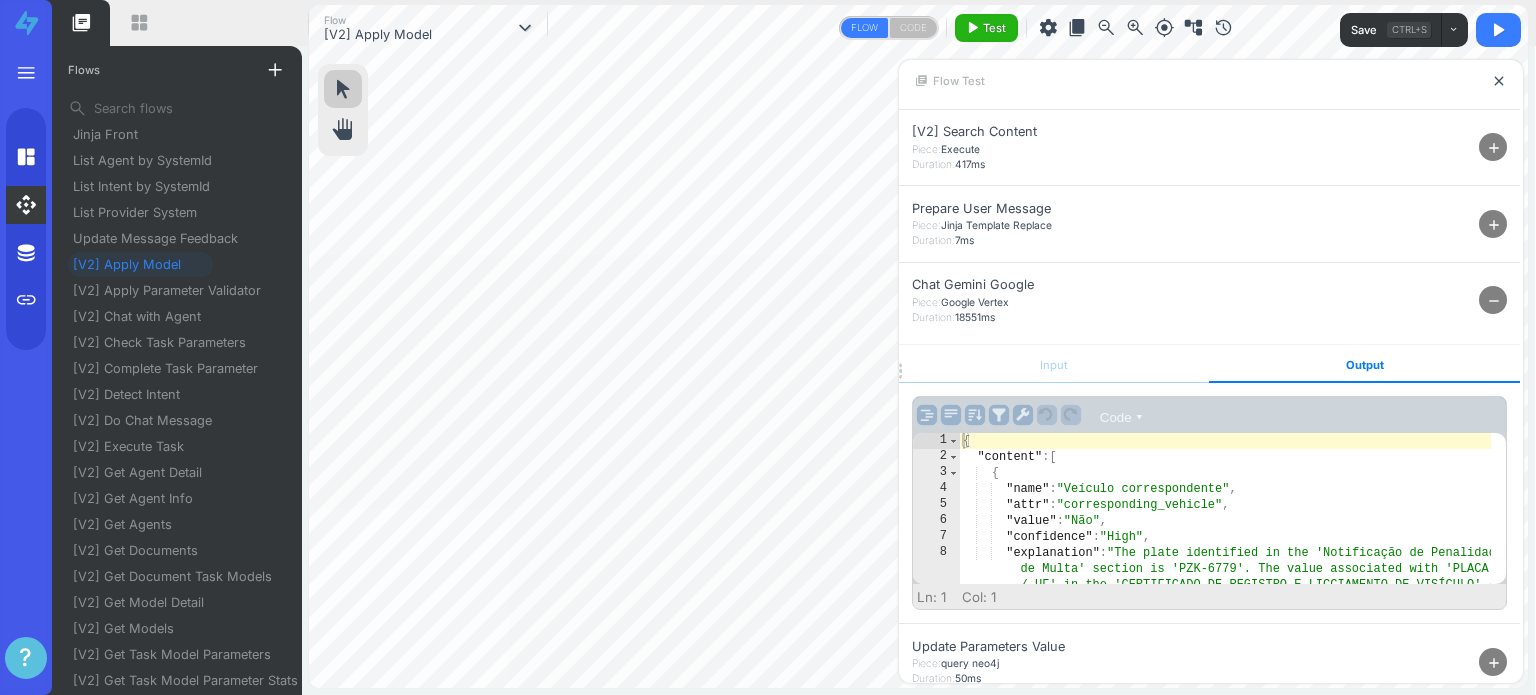 scroll, scrollTop: 0, scrollLeft: 0, axis: both 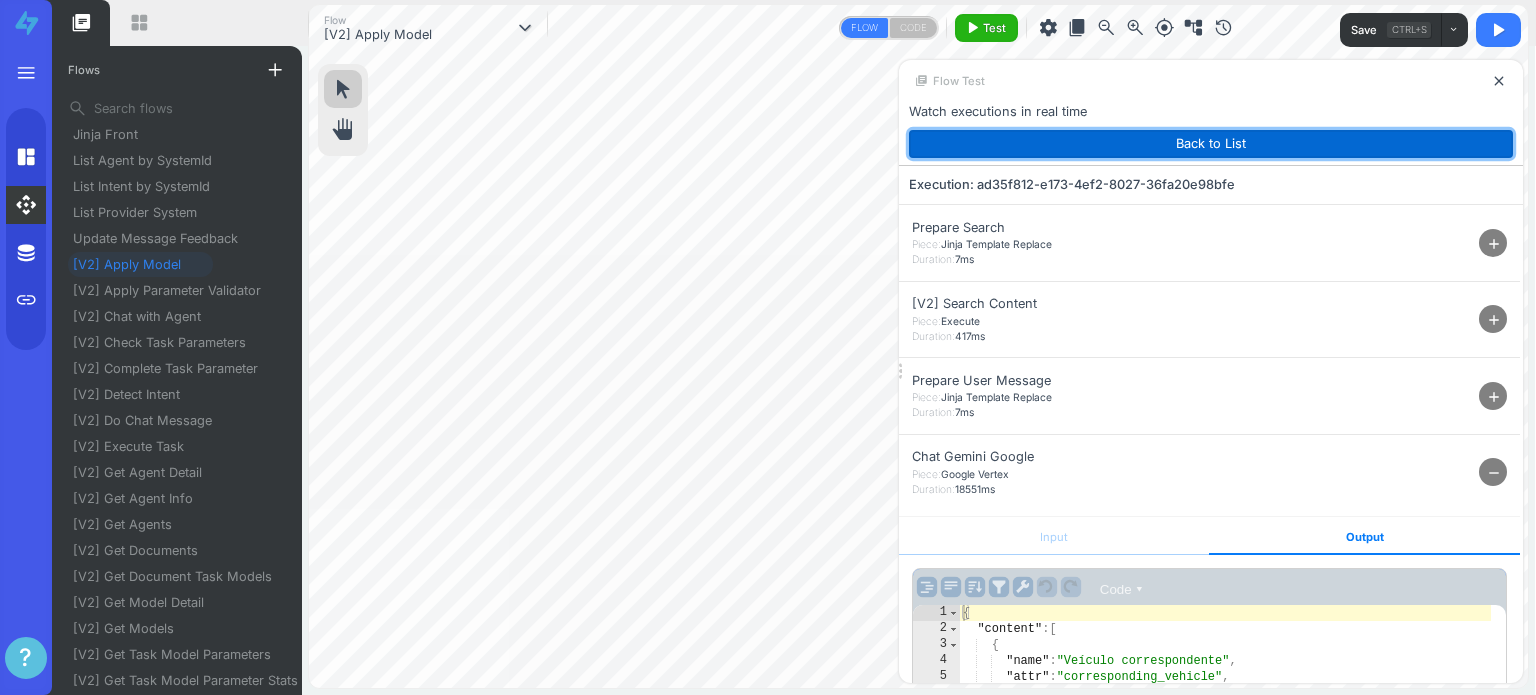 click on "Back to List" at bounding box center (1211, 144) 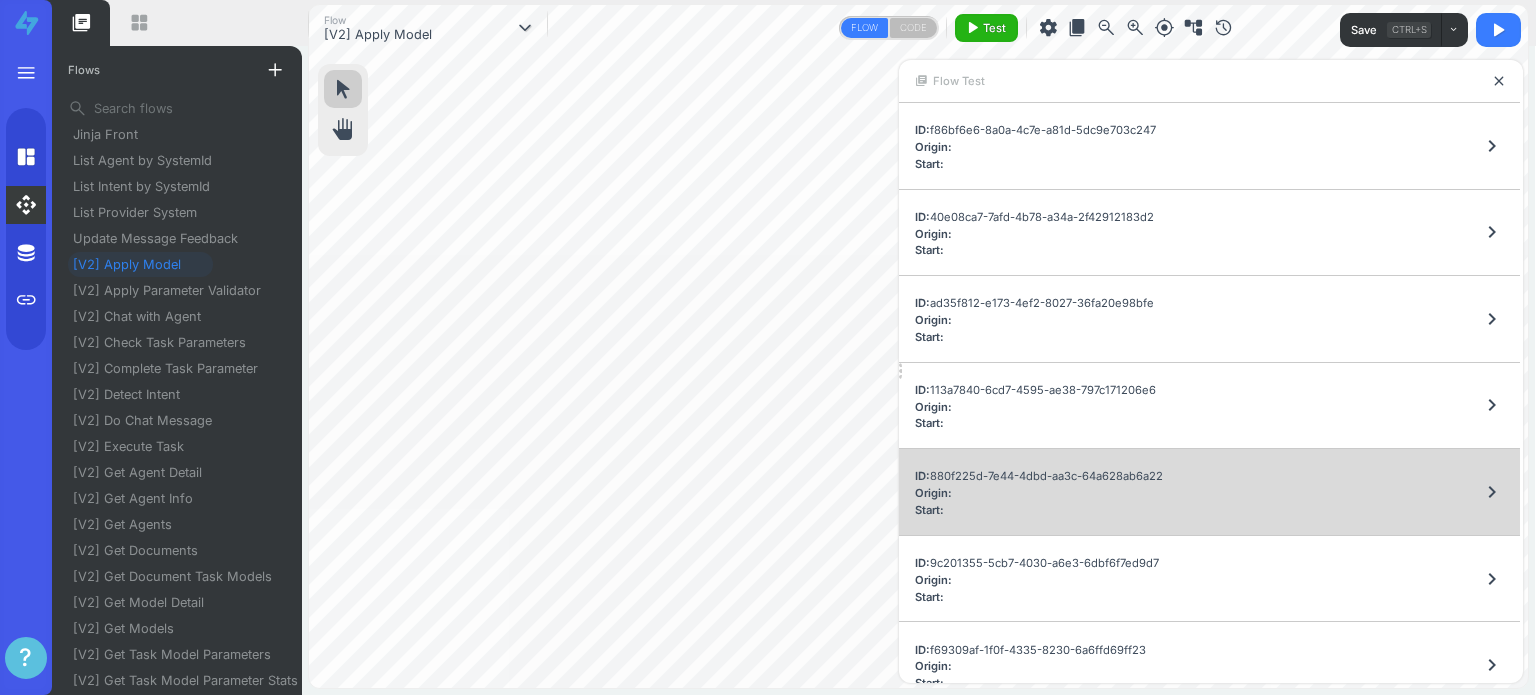 scroll, scrollTop: 2852, scrollLeft: 0, axis: vertical 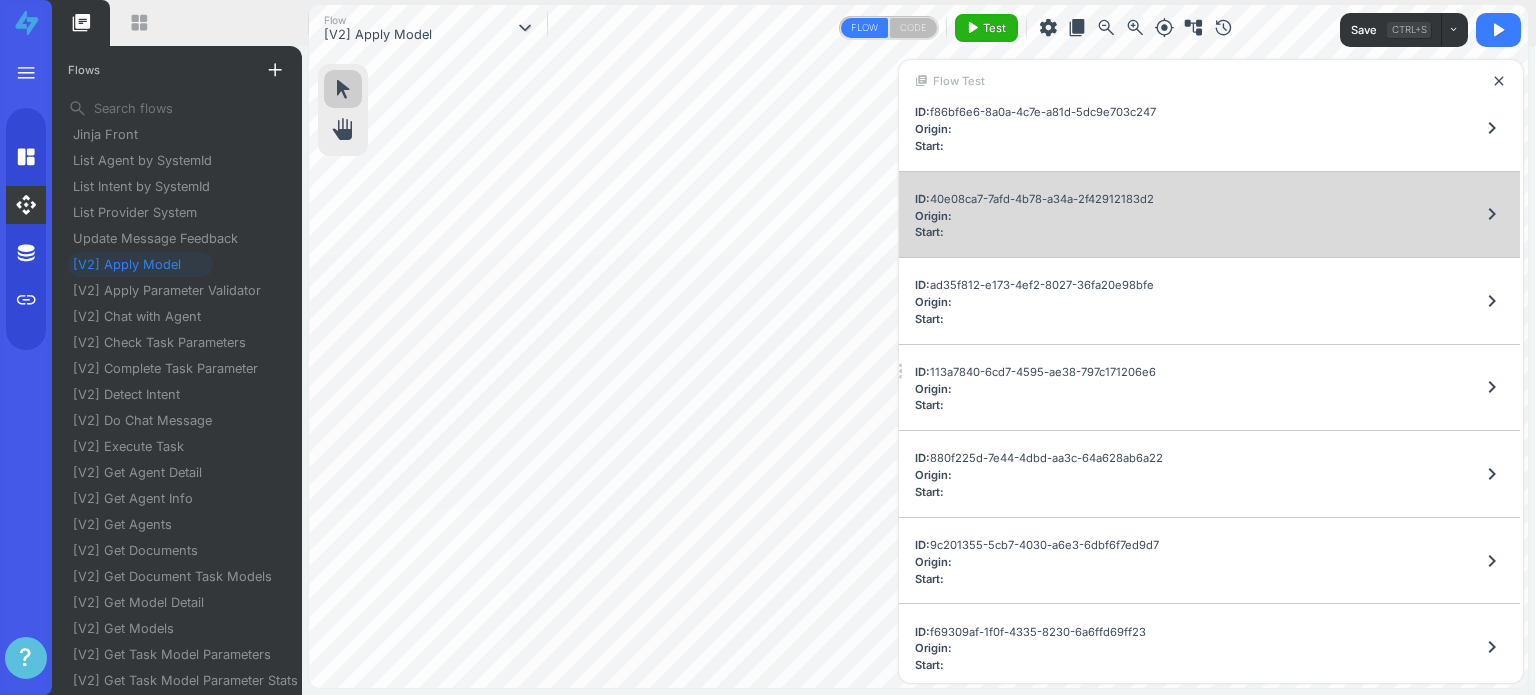 click on "ID:  40e08ca7-7afd-4b78-a34a-2f42912183d2 Origin:    Start:    chevron_right" at bounding box center [1209, 215] 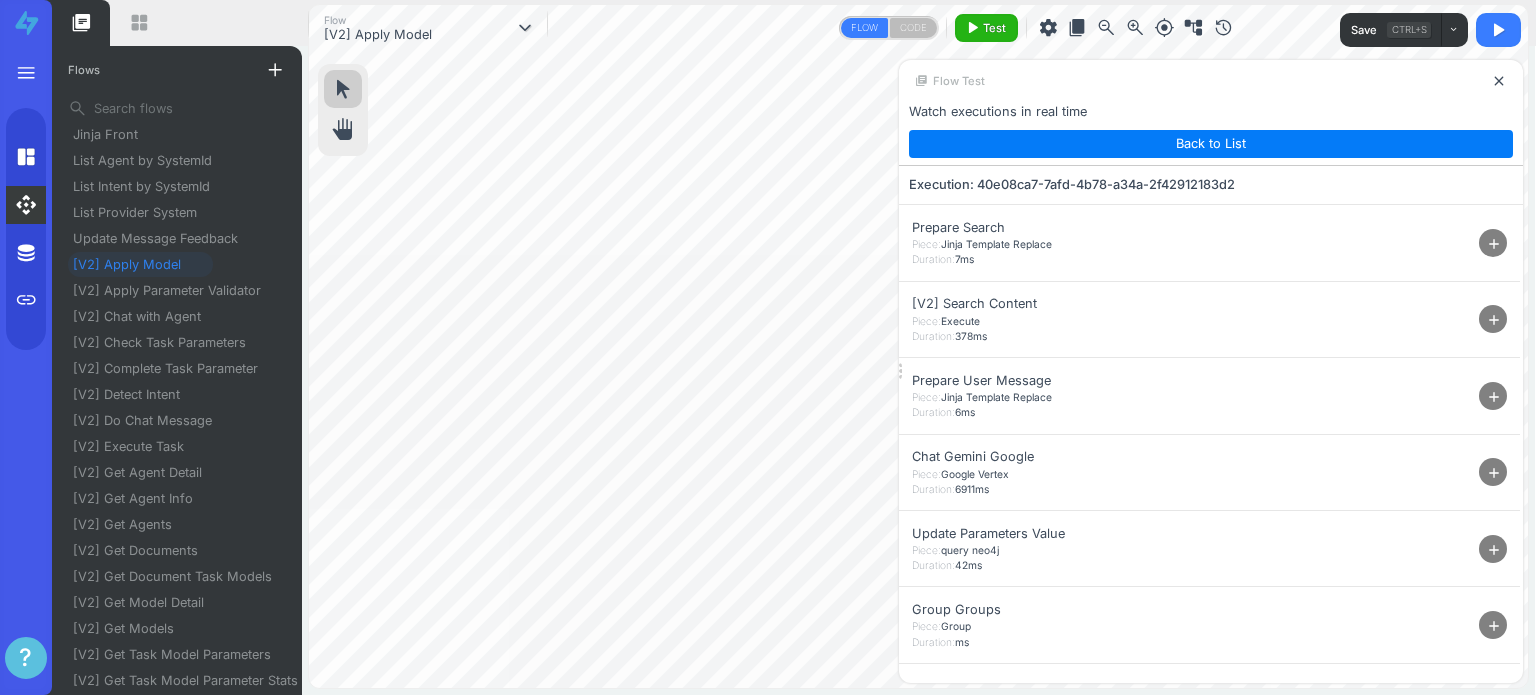click on "add" at bounding box center (1494, 473) 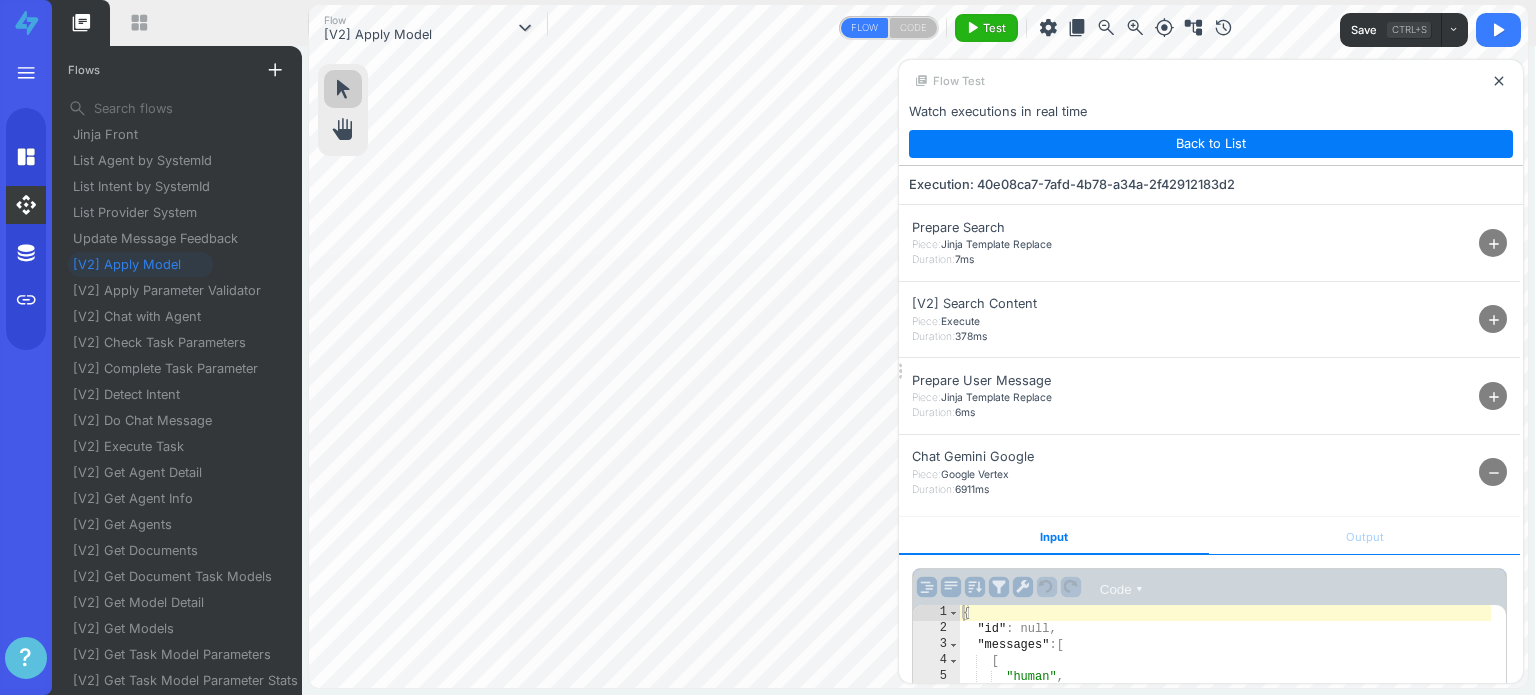 click on "Output" at bounding box center [1364, 536] 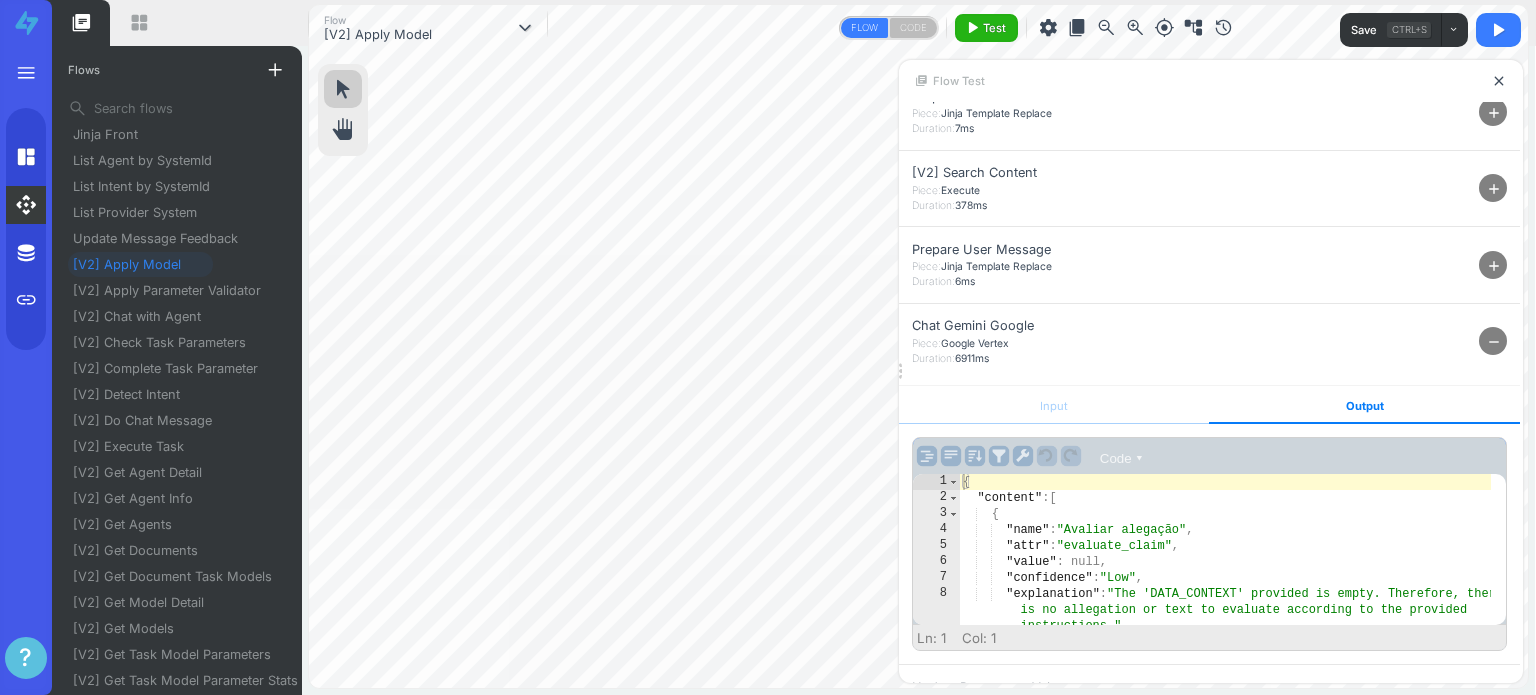 scroll, scrollTop: 0, scrollLeft: 0, axis: both 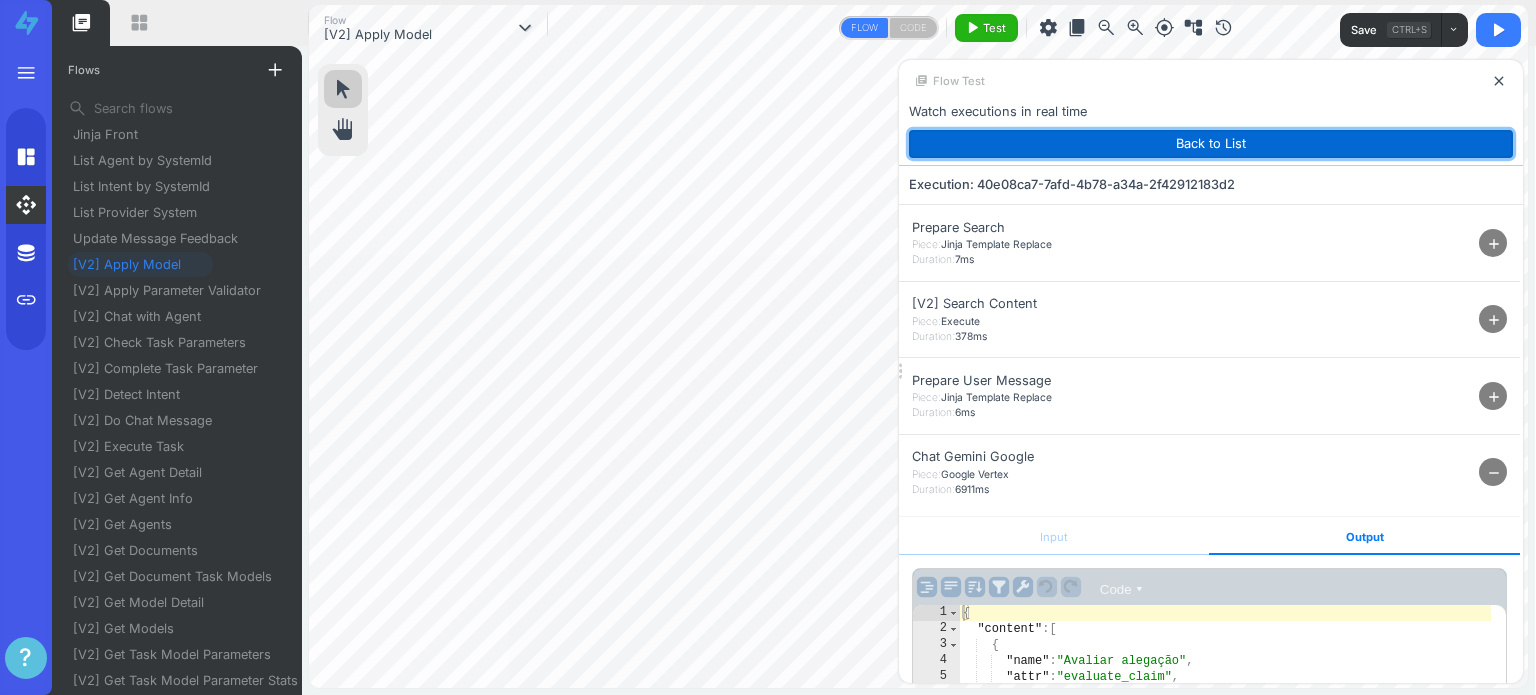 click on "Back to List" at bounding box center [1211, 144] 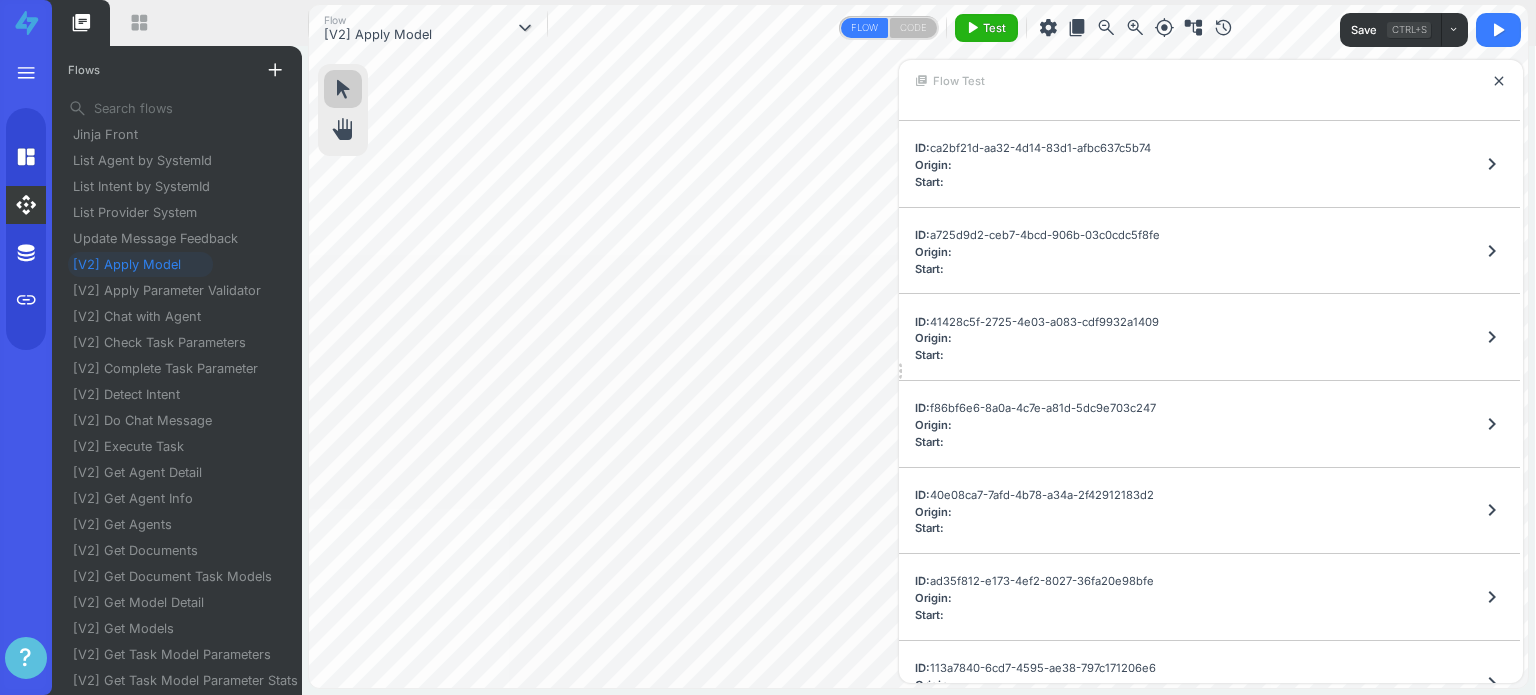 scroll, scrollTop: 2852, scrollLeft: 0, axis: vertical 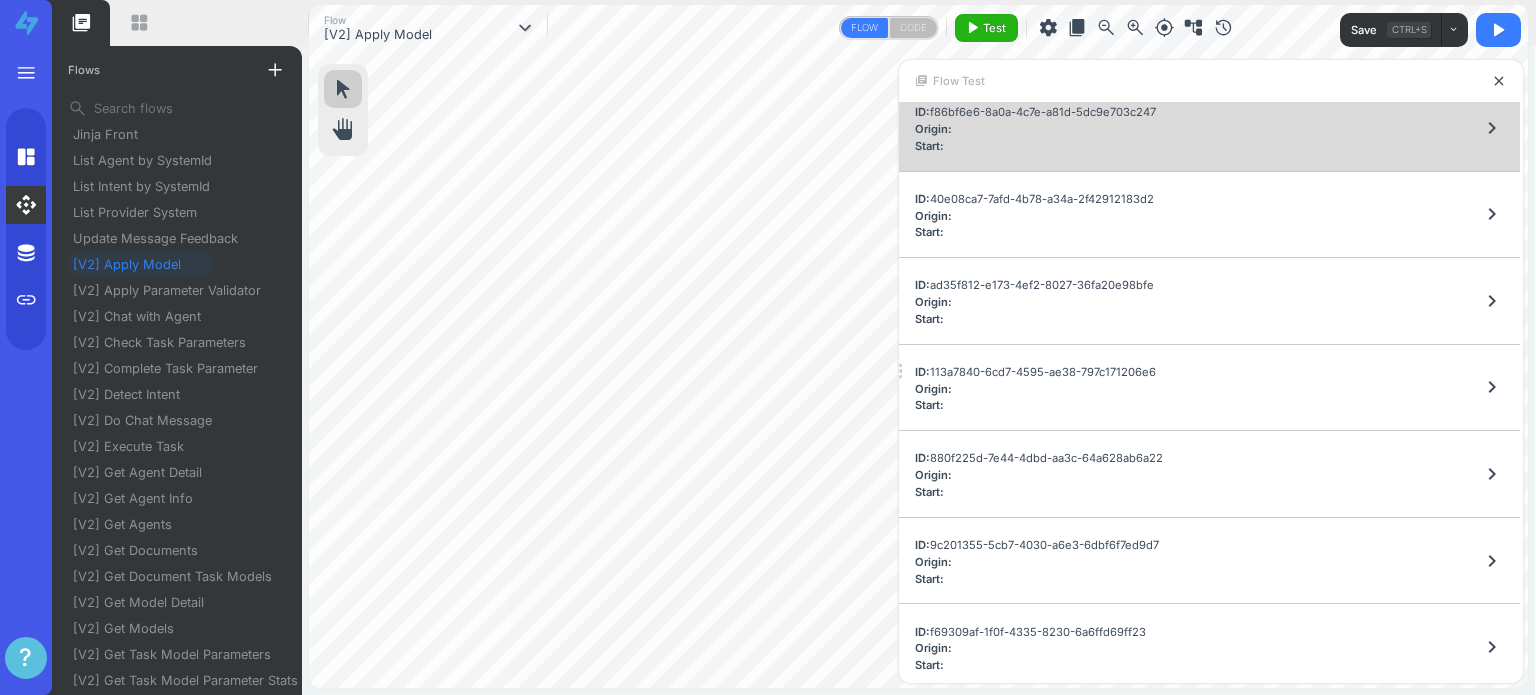 click on "ID:  f86bf6e6-8a0a-4c7e-a81d-5dc9e703c247 Origin:    Start:    chevron_right" at bounding box center [1209, 128] 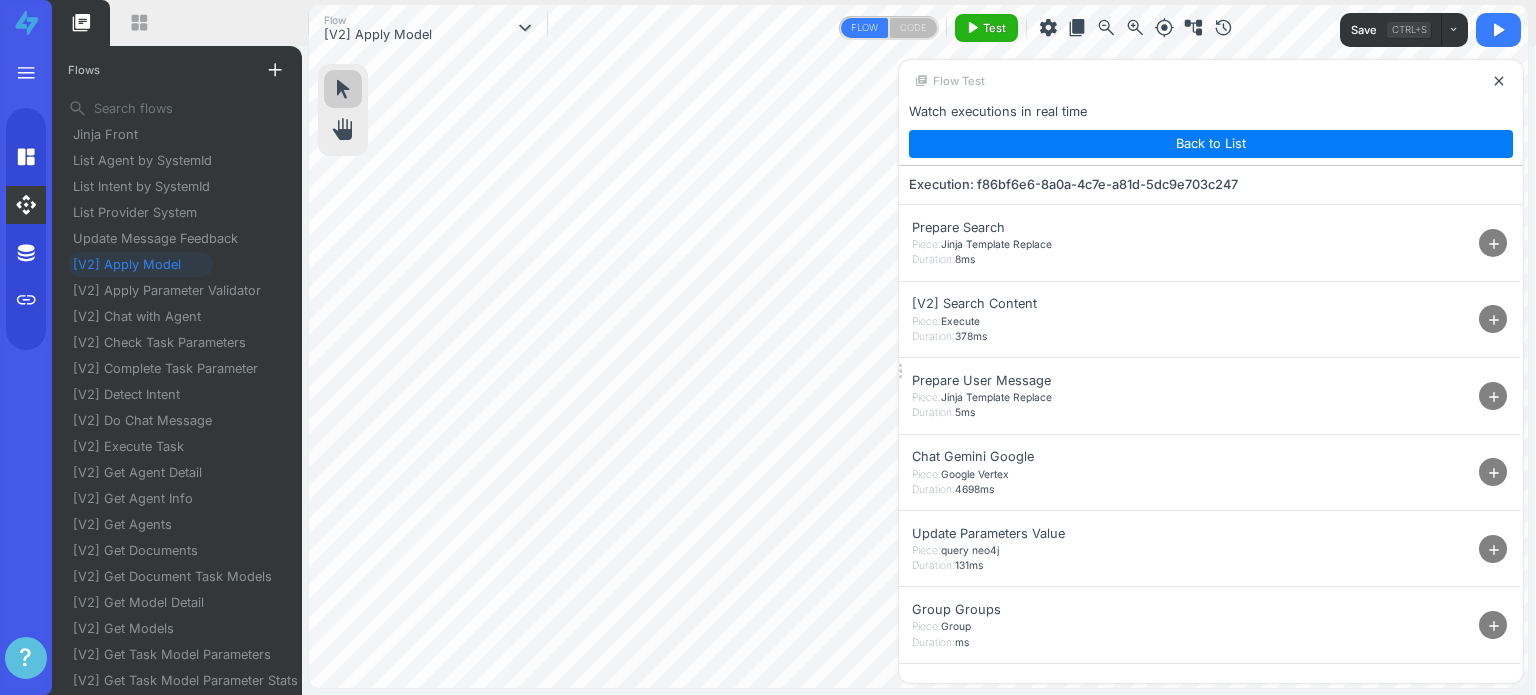 drag, startPoint x: 1480, startPoint y: 463, endPoint x: 1488, endPoint y: 472, distance: 12.0415945 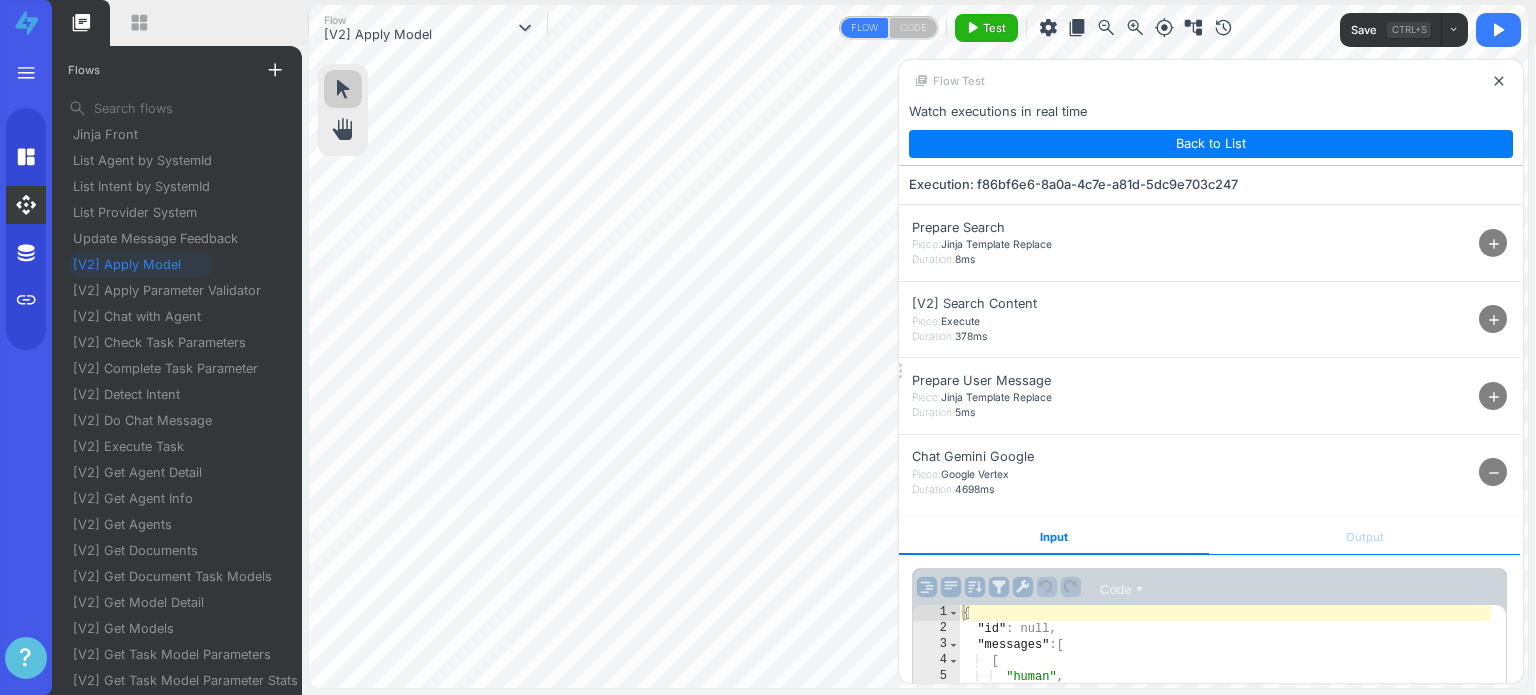 click on "Output" at bounding box center [1364, 536] 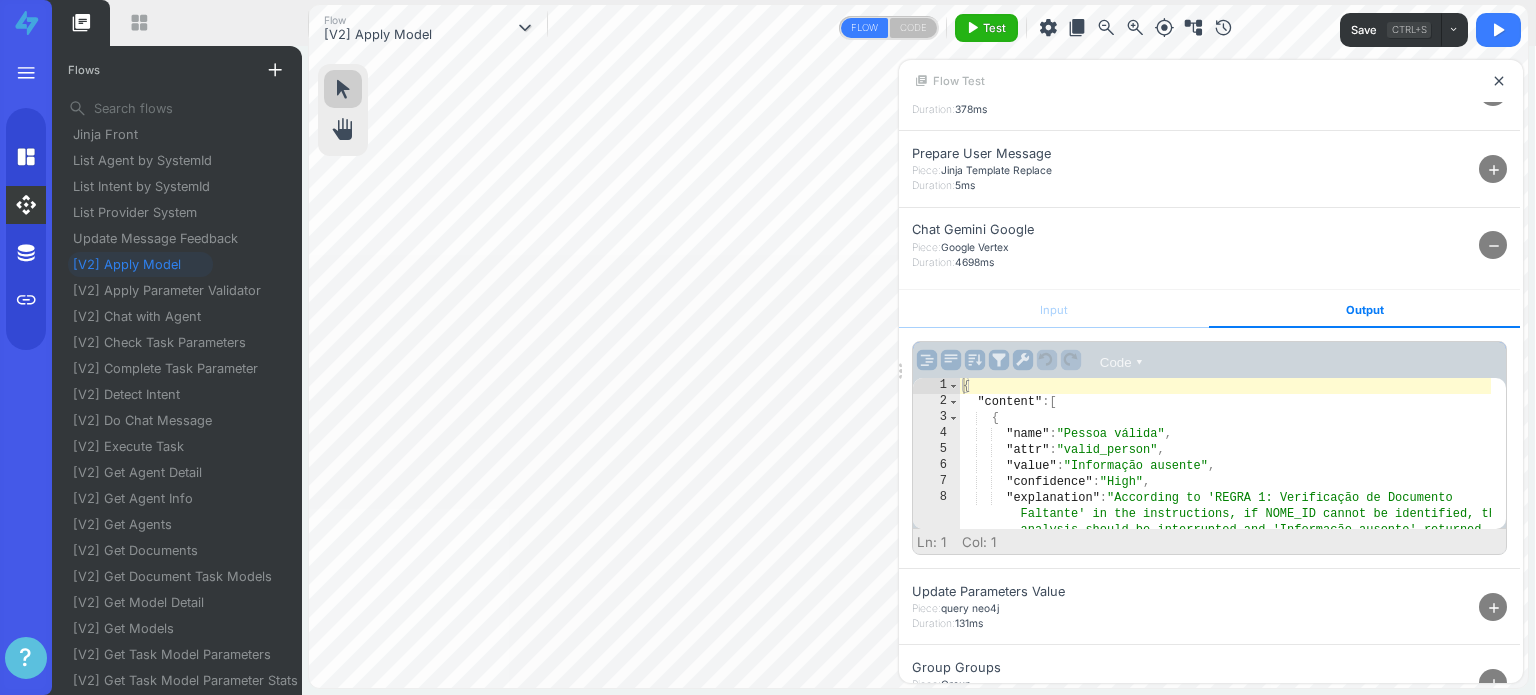 scroll, scrollTop: 263, scrollLeft: 0, axis: vertical 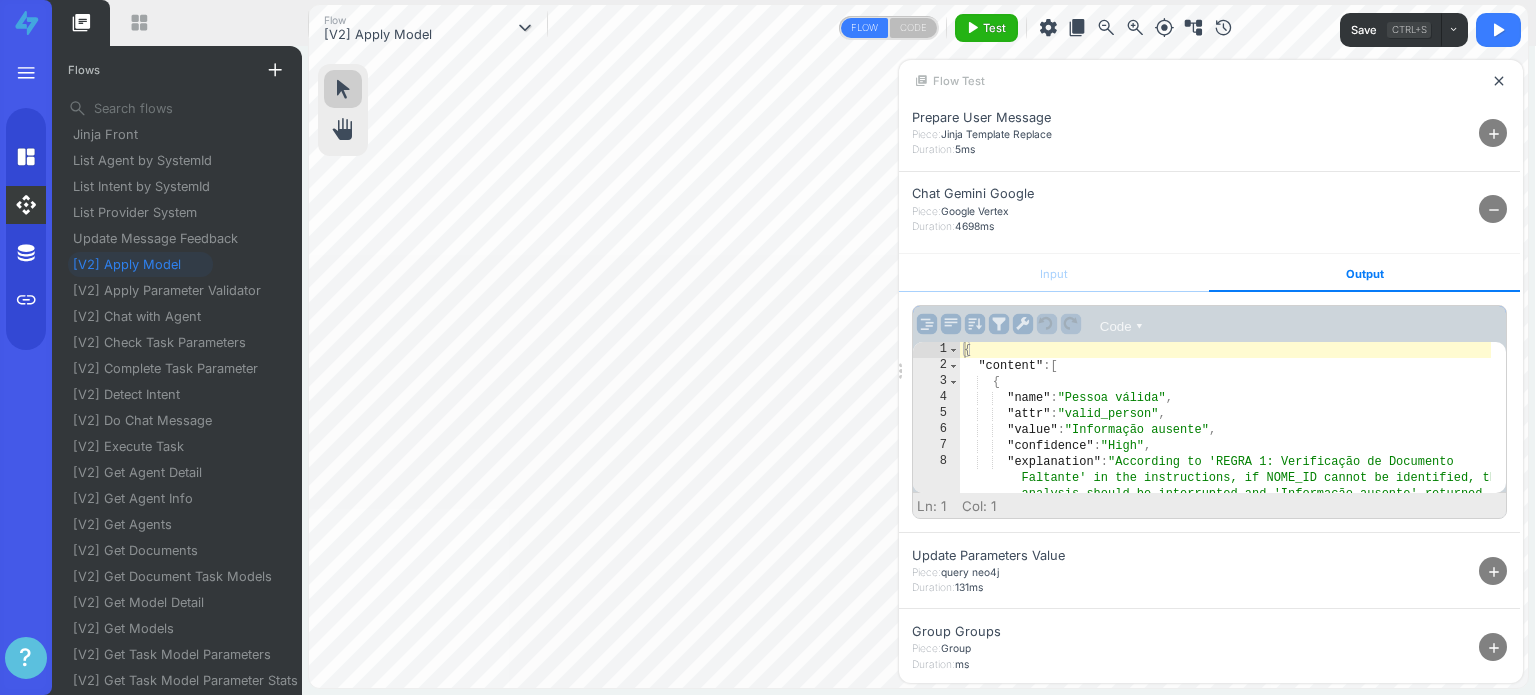 click on "add" at bounding box center [1494, 572] 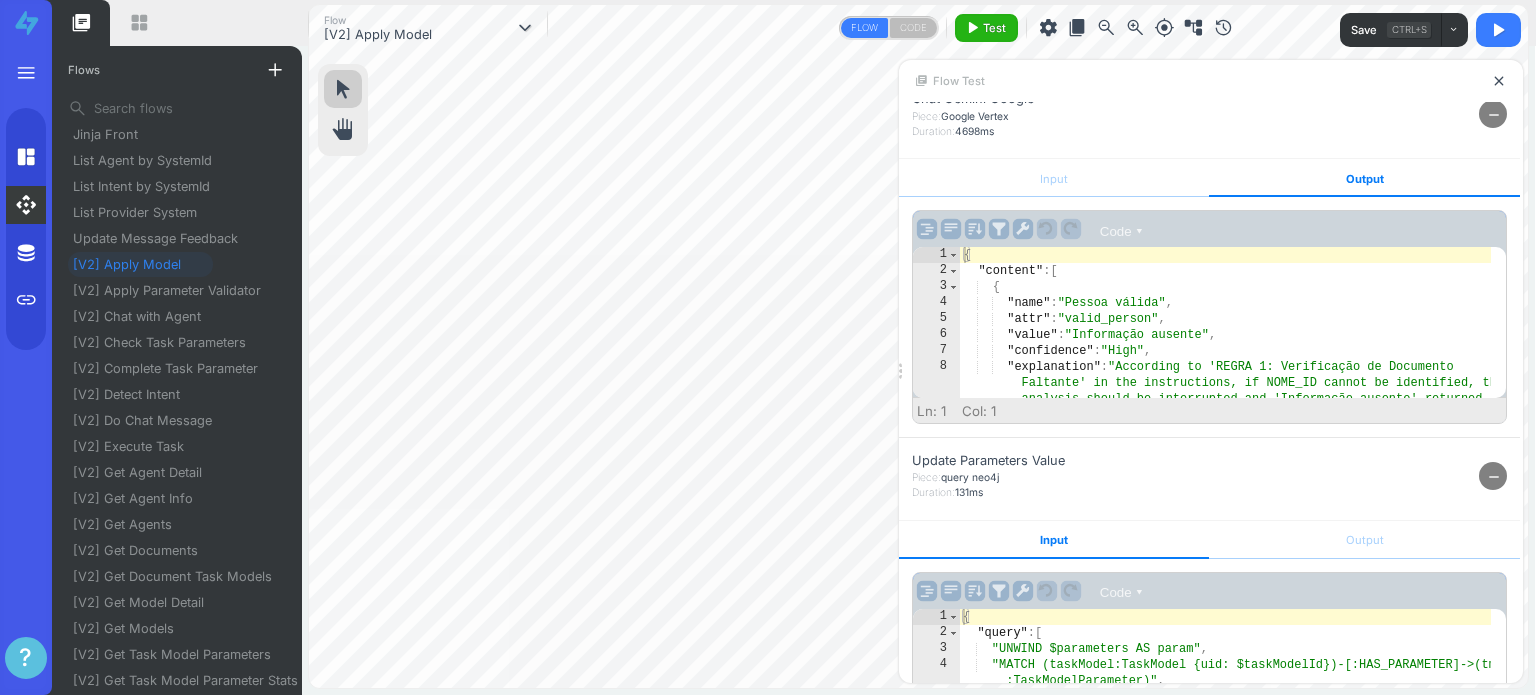 scroll, scrollTop: 547, scrollLeft: 0, axis: vertical 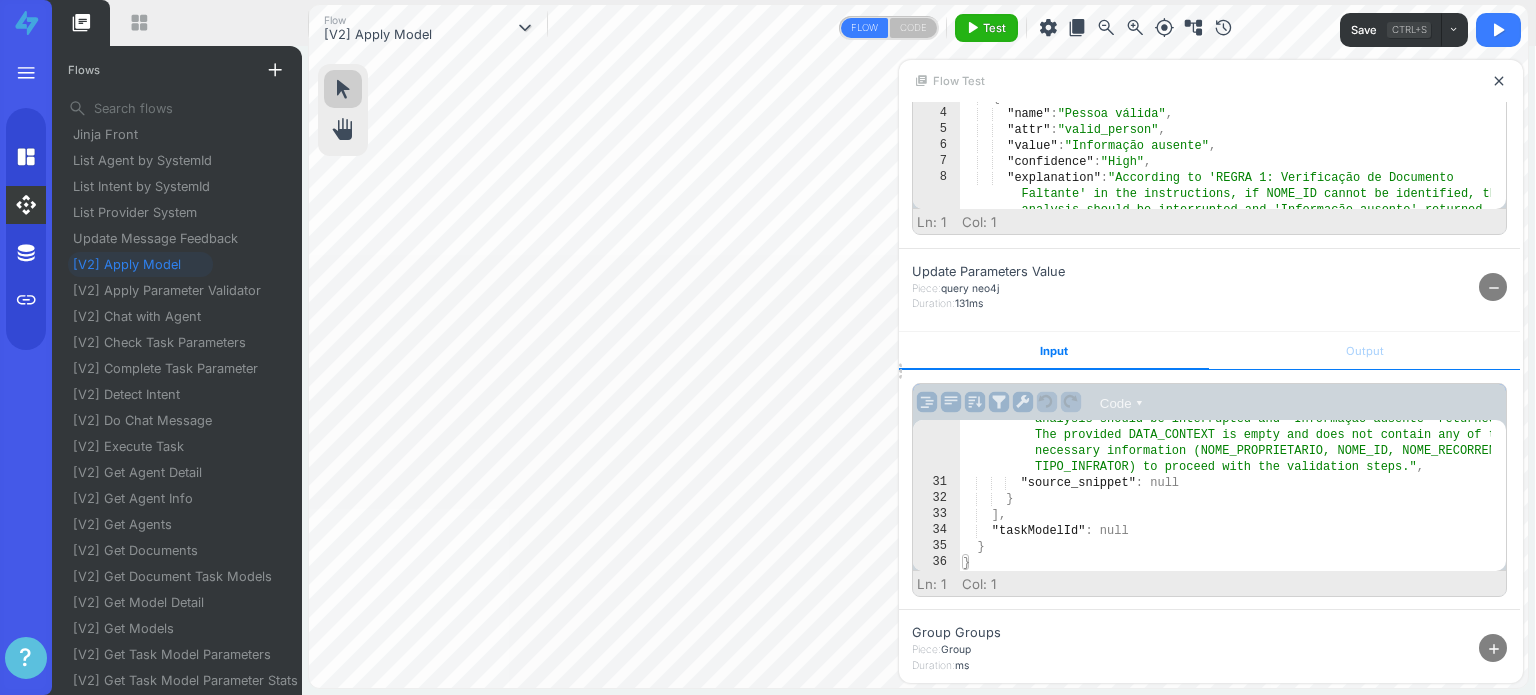 click on "Output" at bounding box center [1364, 351] 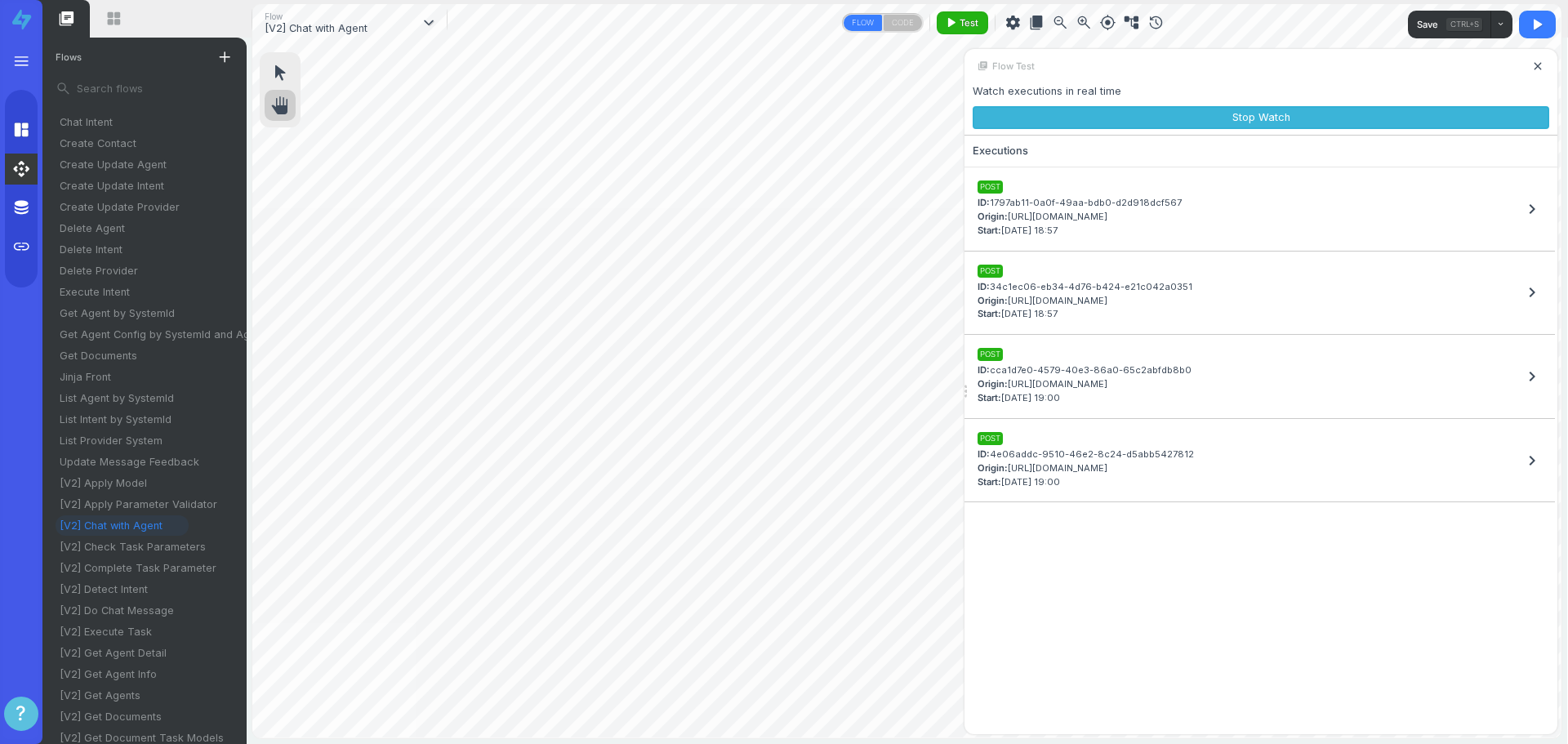 scroll, scrollTop: 0, scrollLeft: 0, axis: both 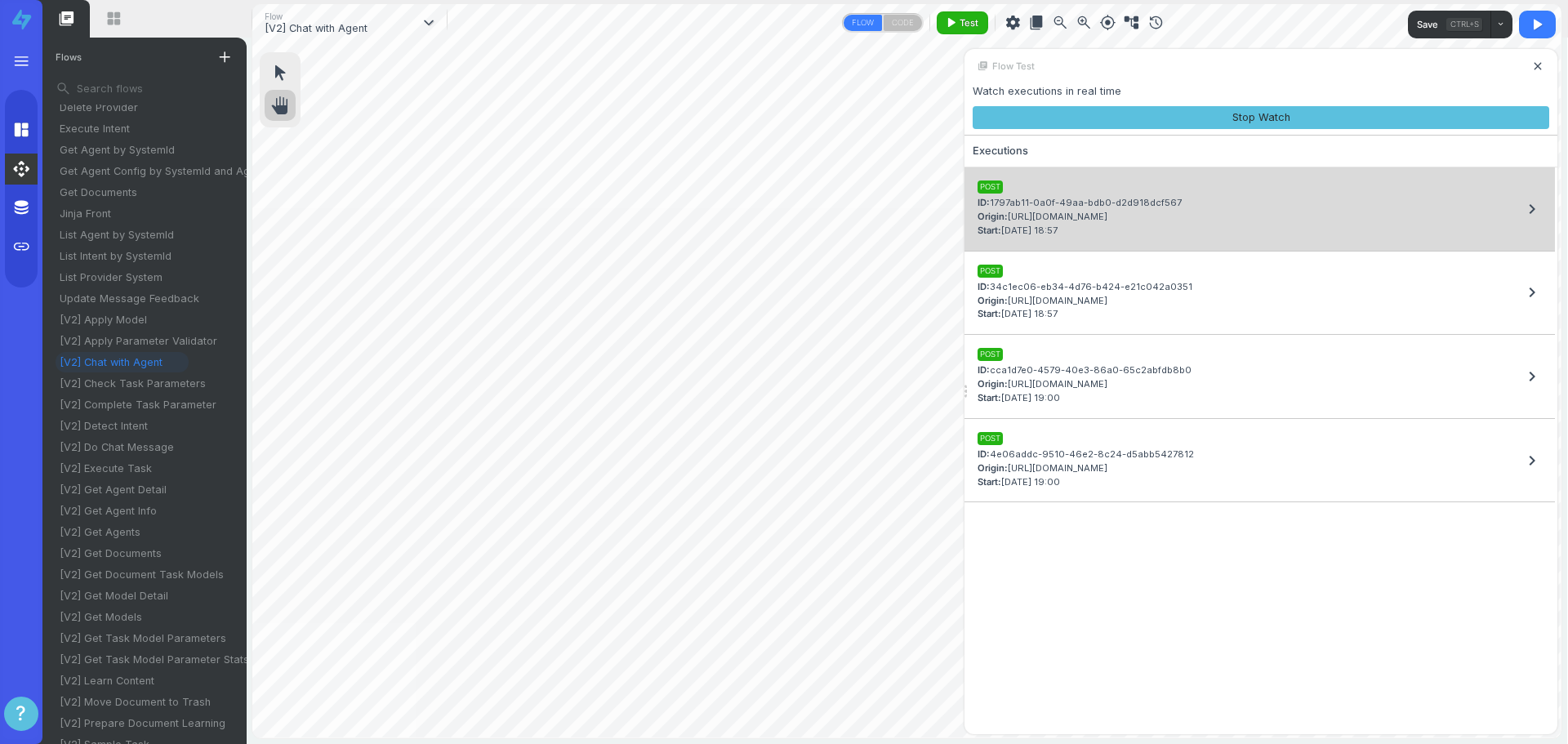 click on "Origin:   https://go.fluna.io/" at bounding box center (1080, 216) 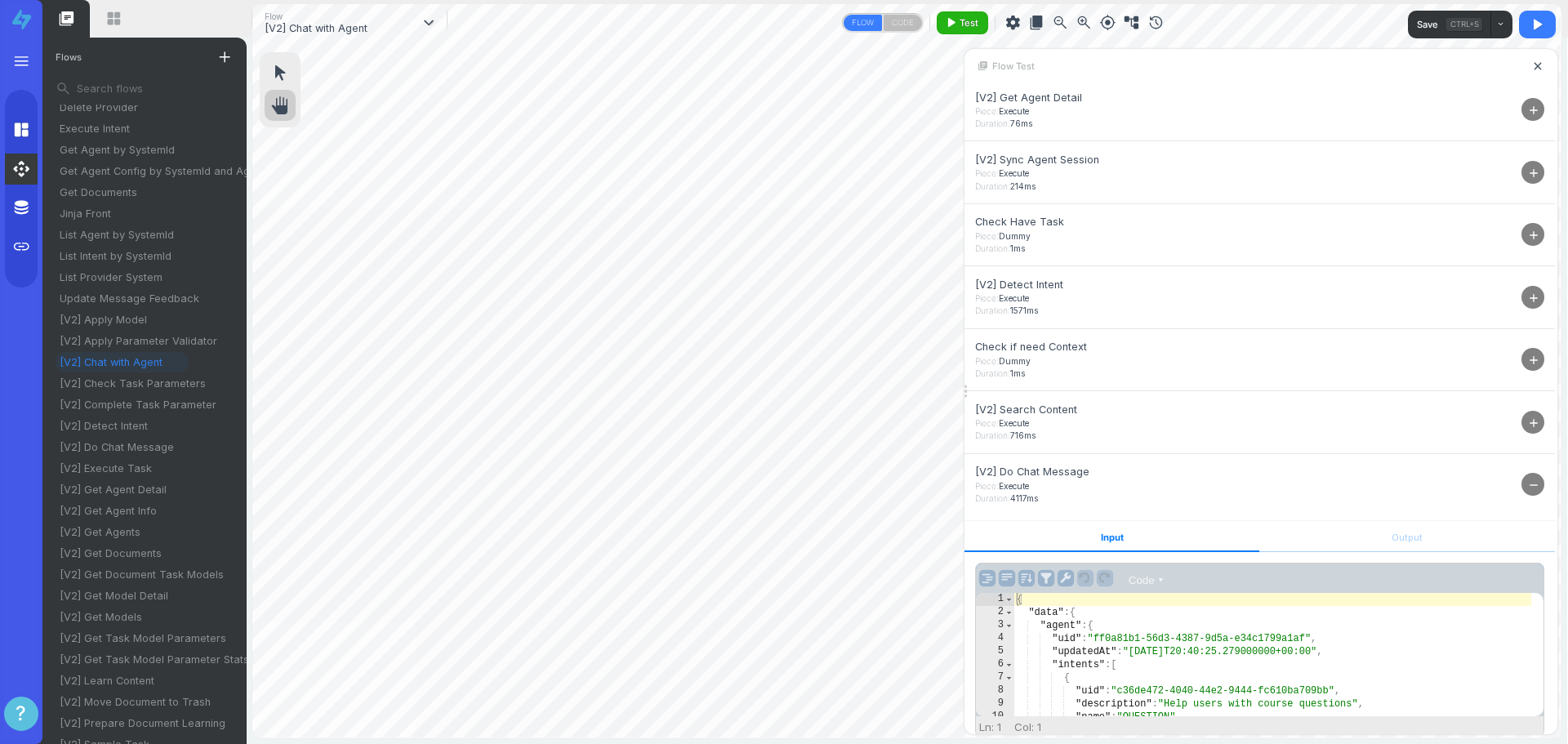 scroll, scrollTop: 110, scrollLeft: 0, axis: vertical 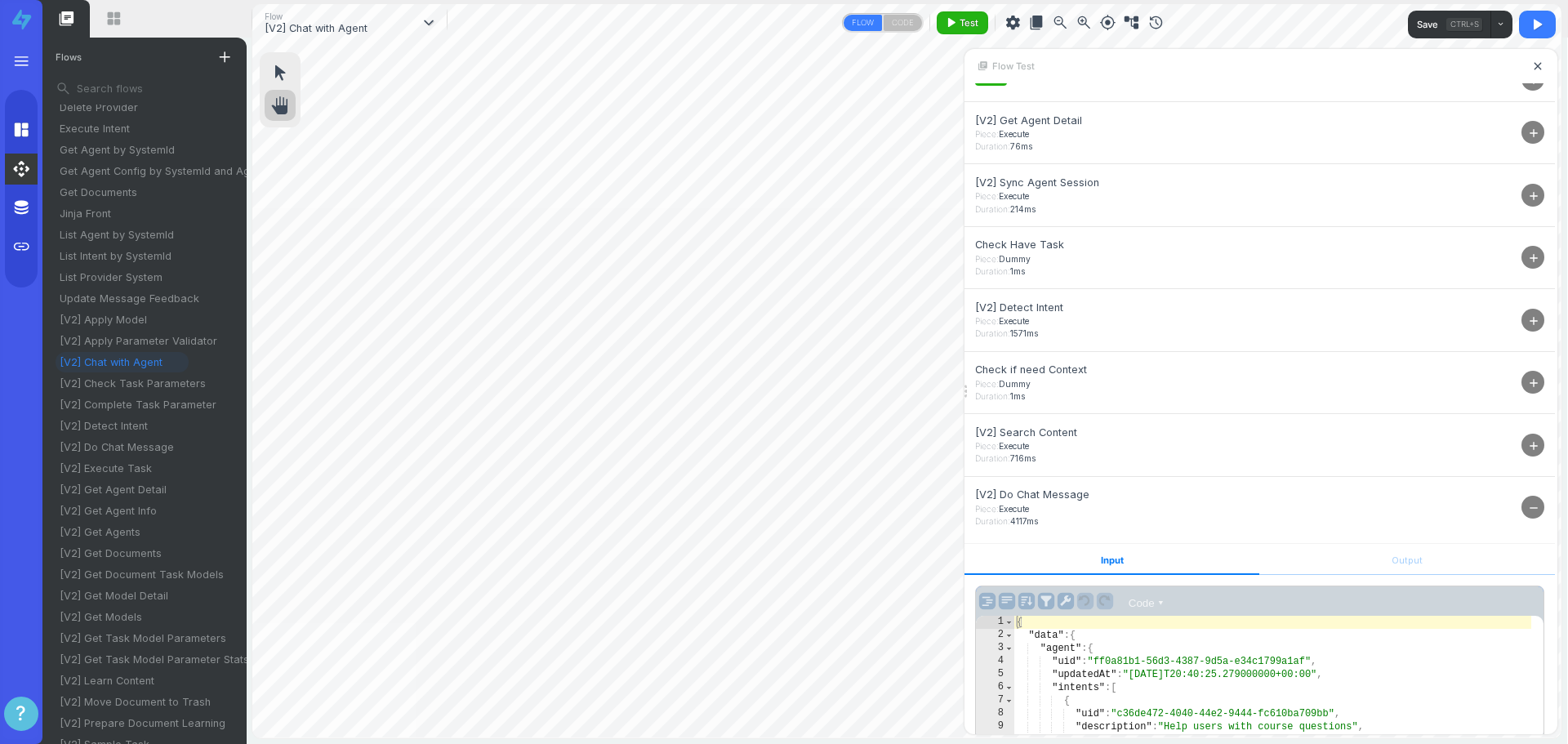 click on "add" at bounding box center [1534, 446] 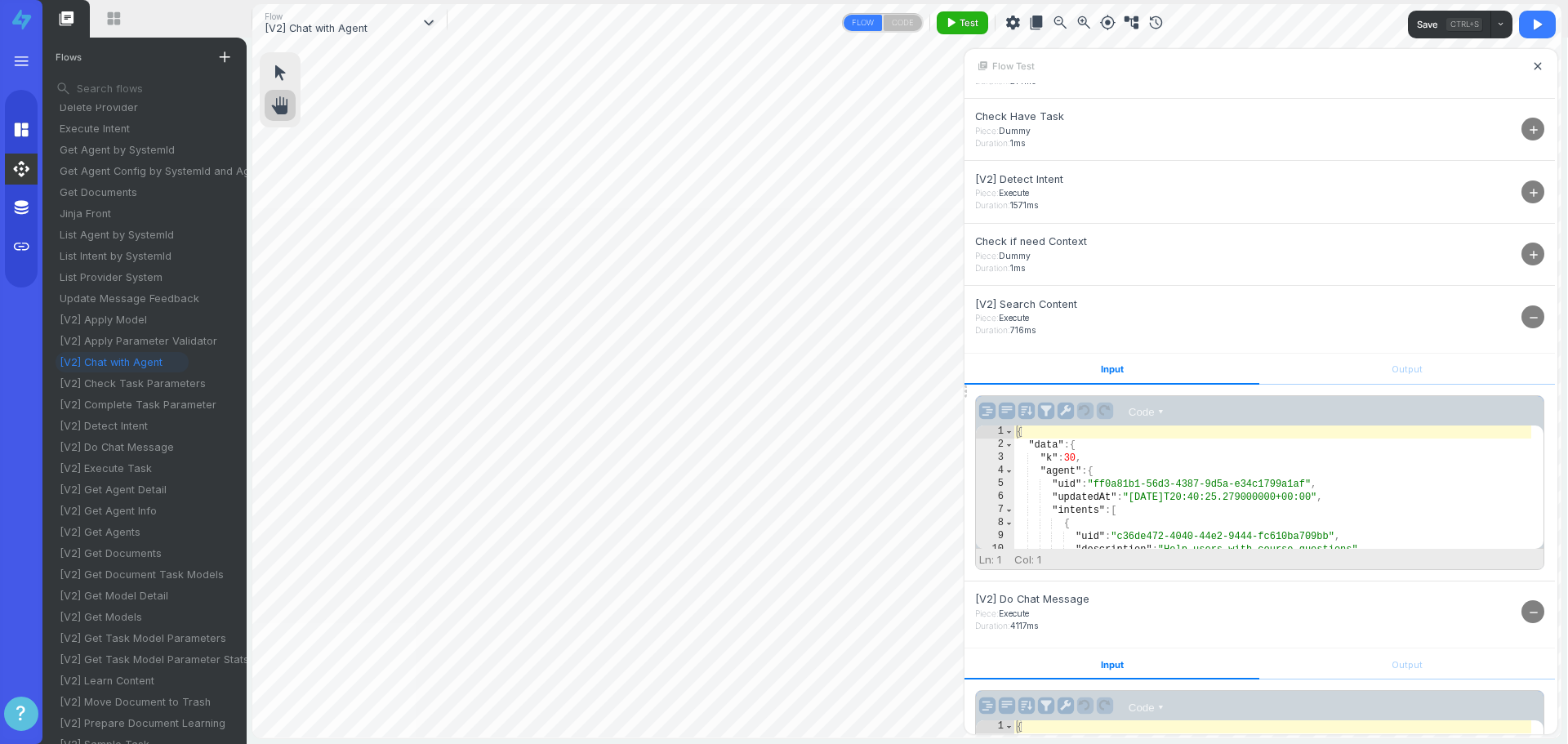 scroll, scrollTop: 274, scrollLeft: 0, axis: vertical 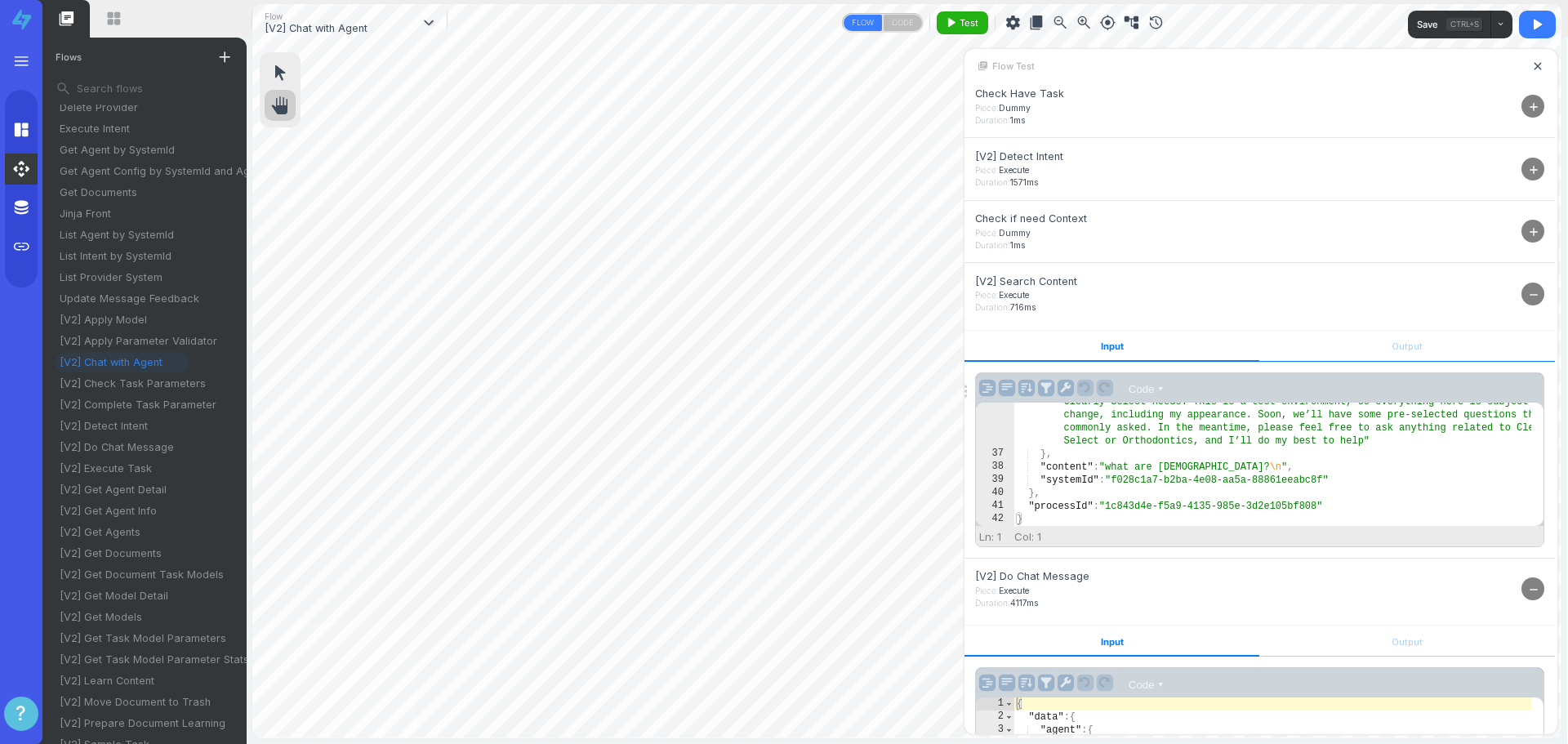 click on "Output" at bounding box center (1406, 346) 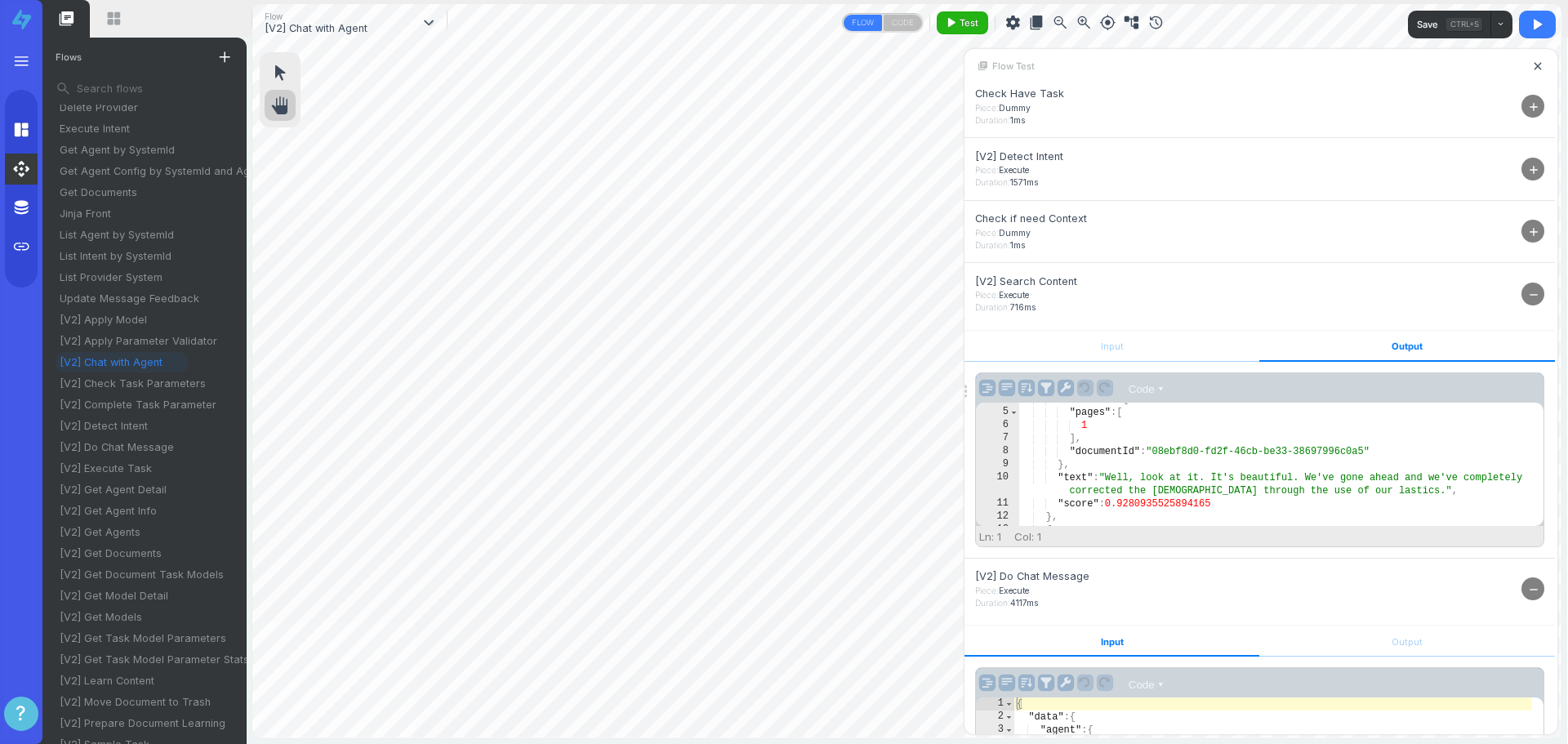 scroll, scrollTop: 98, scrollLeft: 0, axis: vertical 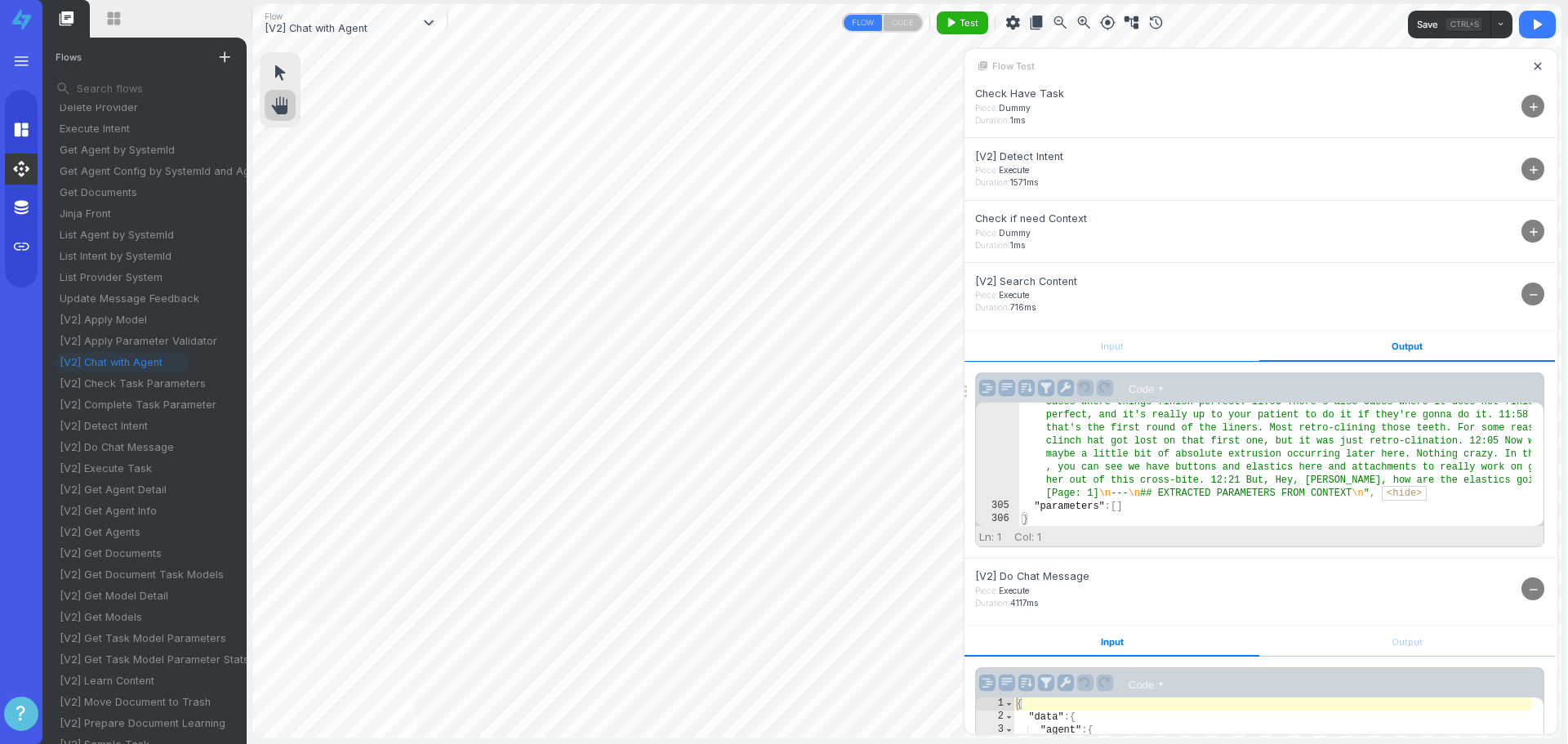 click on "Input" at bounding box center (1111, 346) 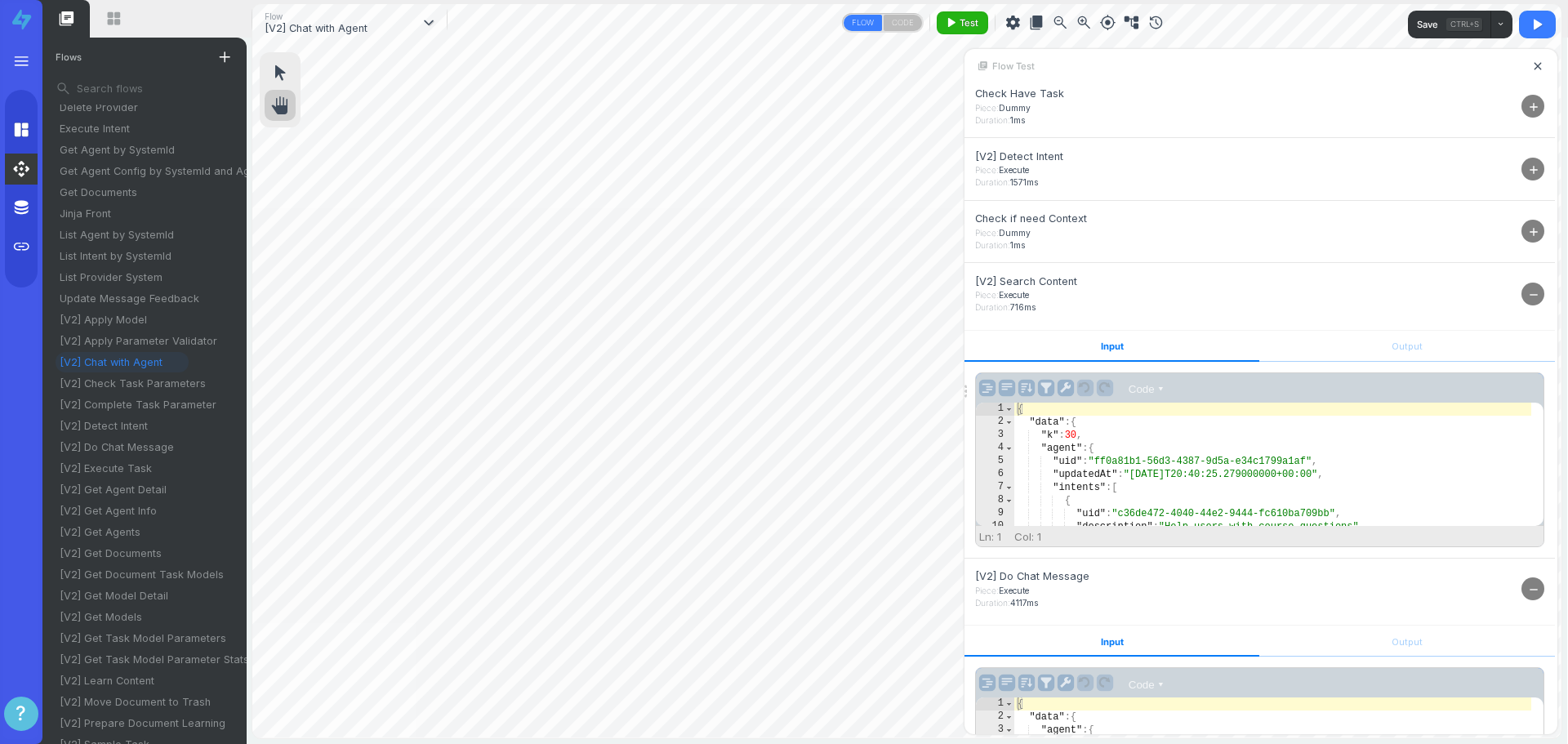 click on "remove" at bounding box center [1533, 294] 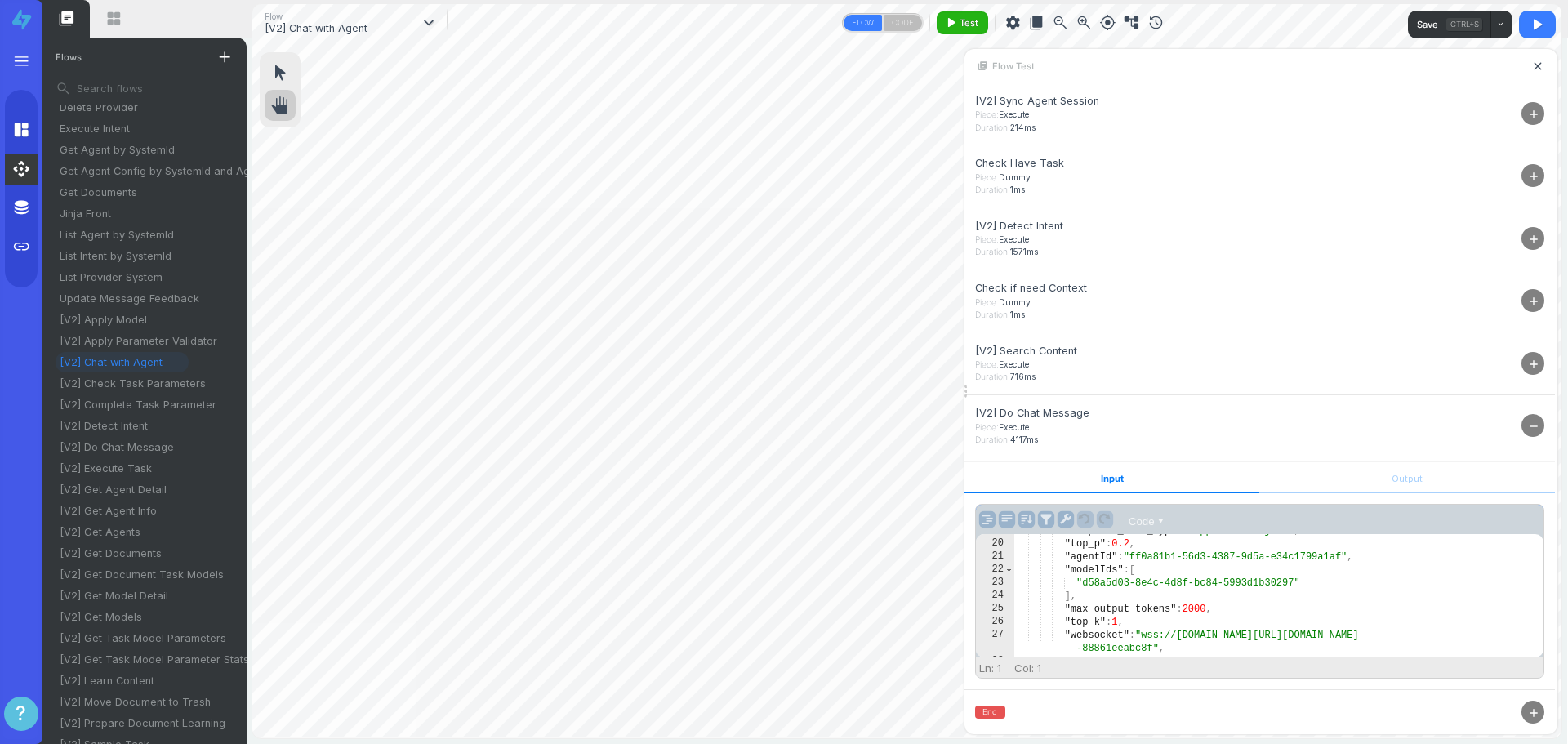 scroll, scrollTop: 392, scrollLeft: 0, axis: vertical 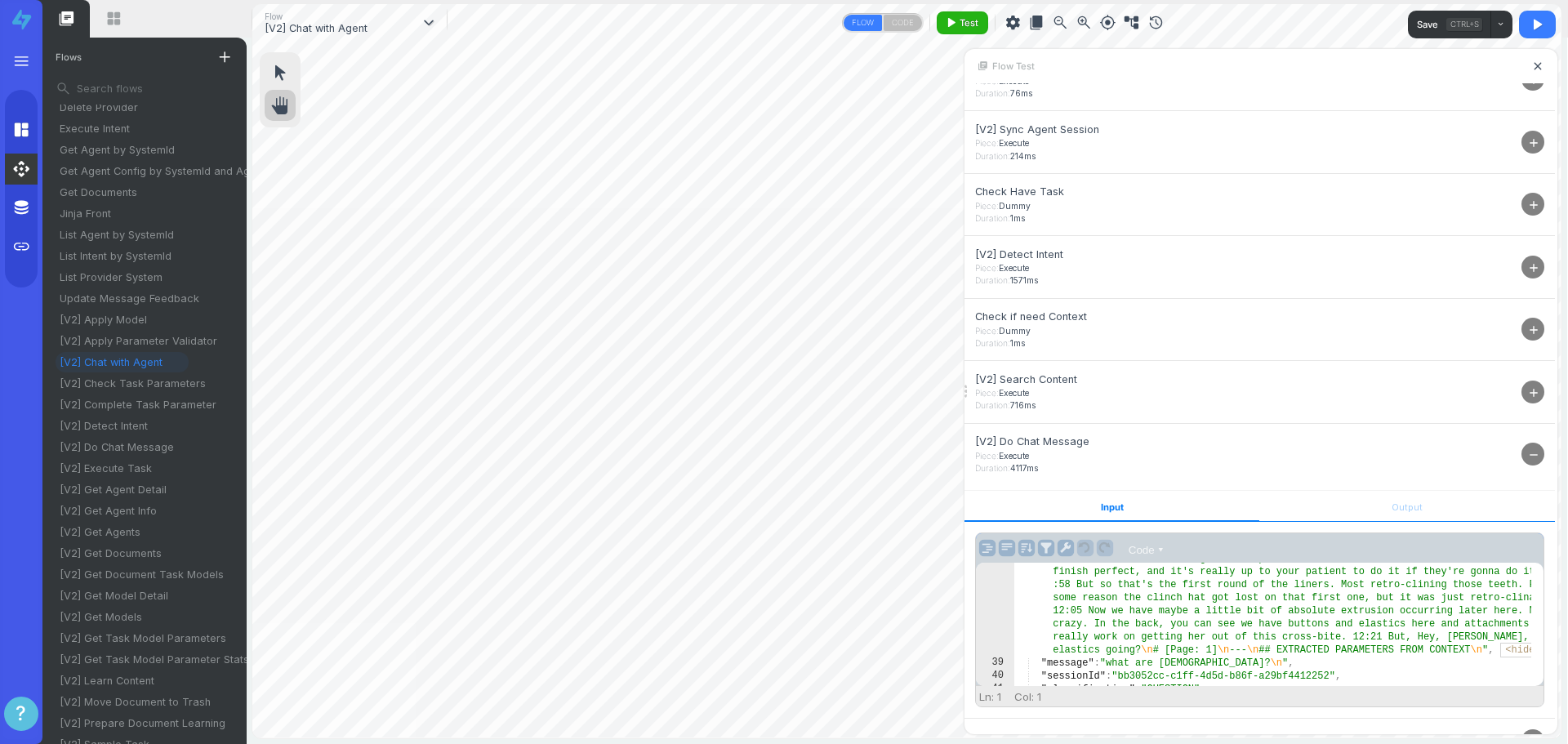 click on "Output" at bounding box center (1406, 506) 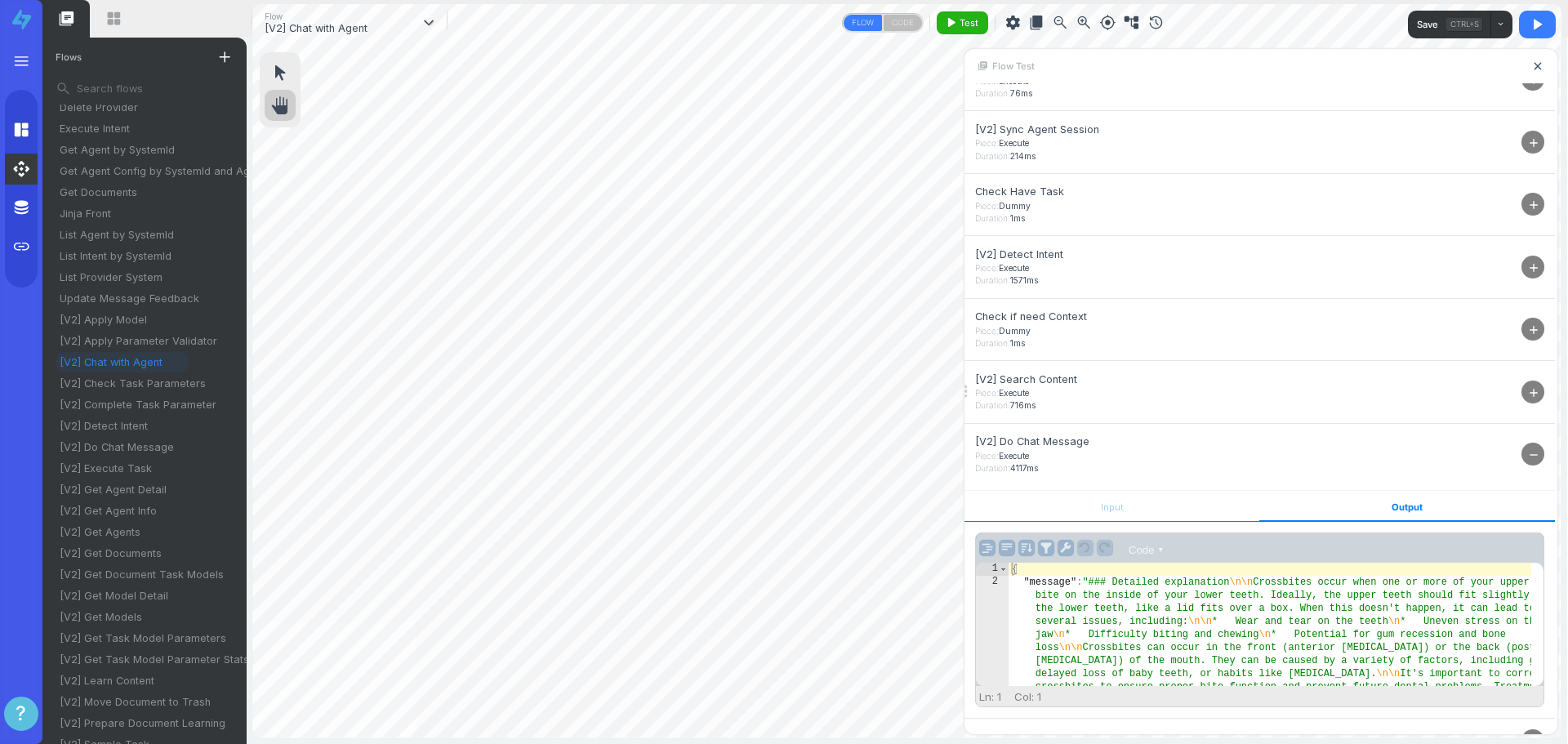 click on "Input" at bounding box center (1111, 506) 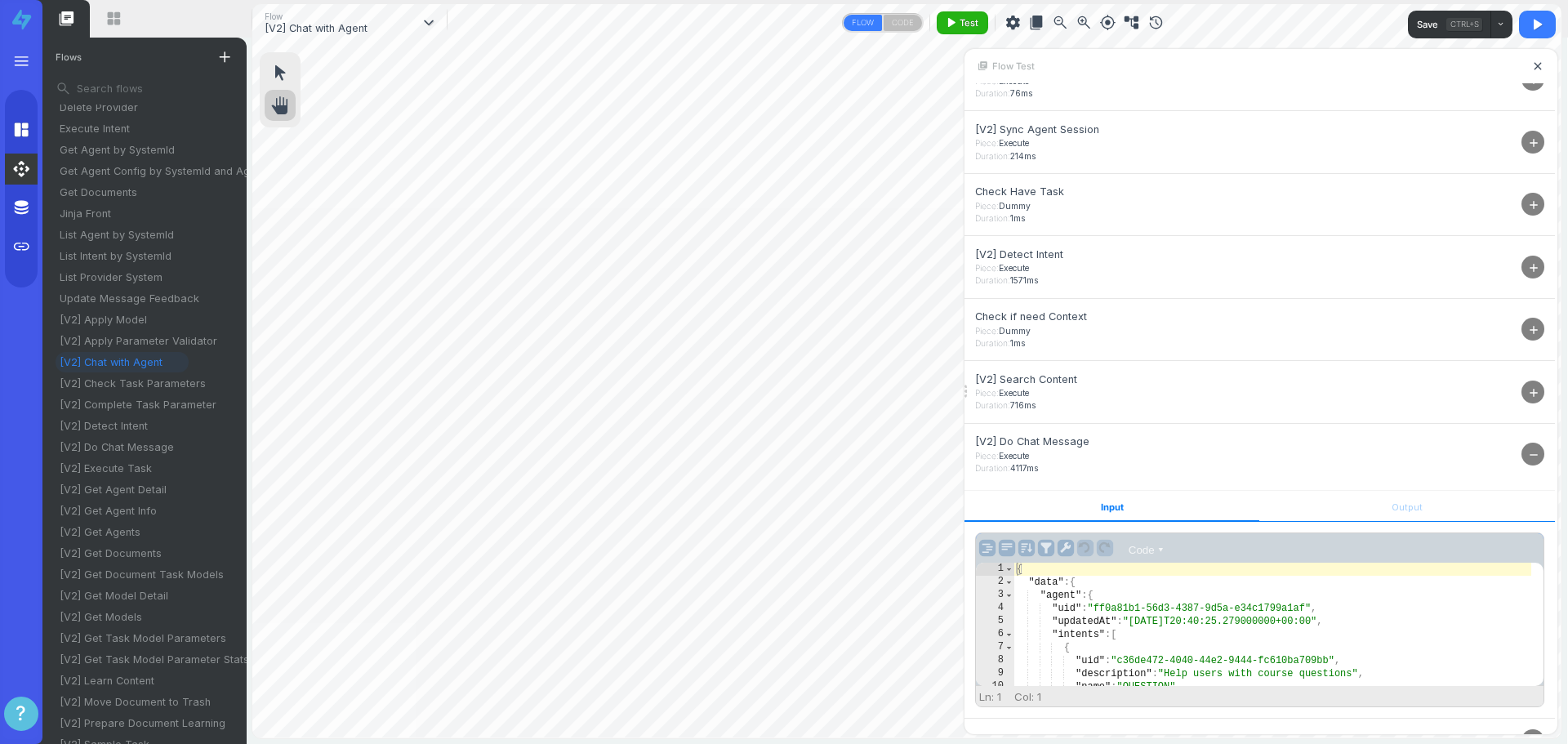 click on "Output" at bounding box center (1406, 506) 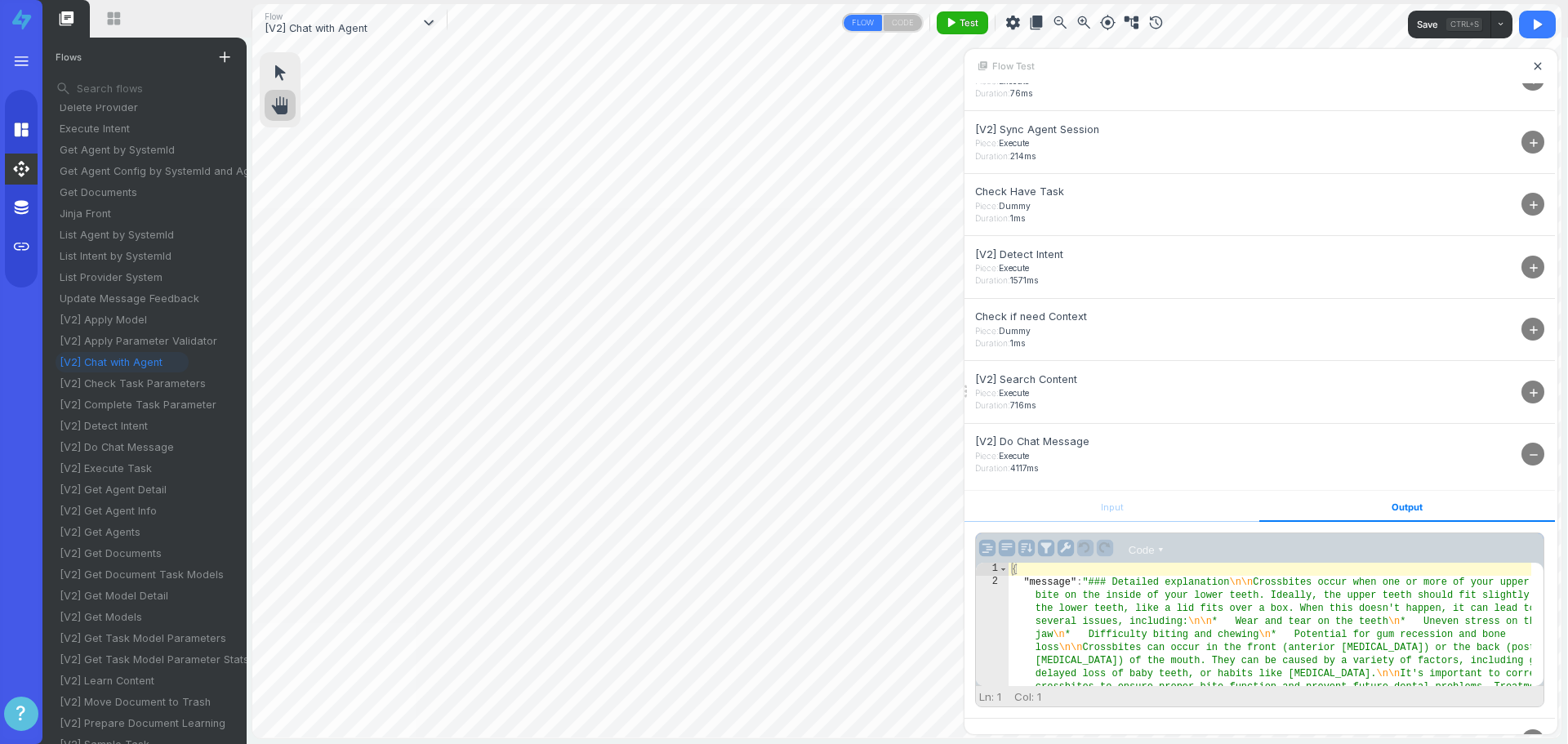 scroll, scrollTop: 190, scrollLeft: 0, axis: vertical 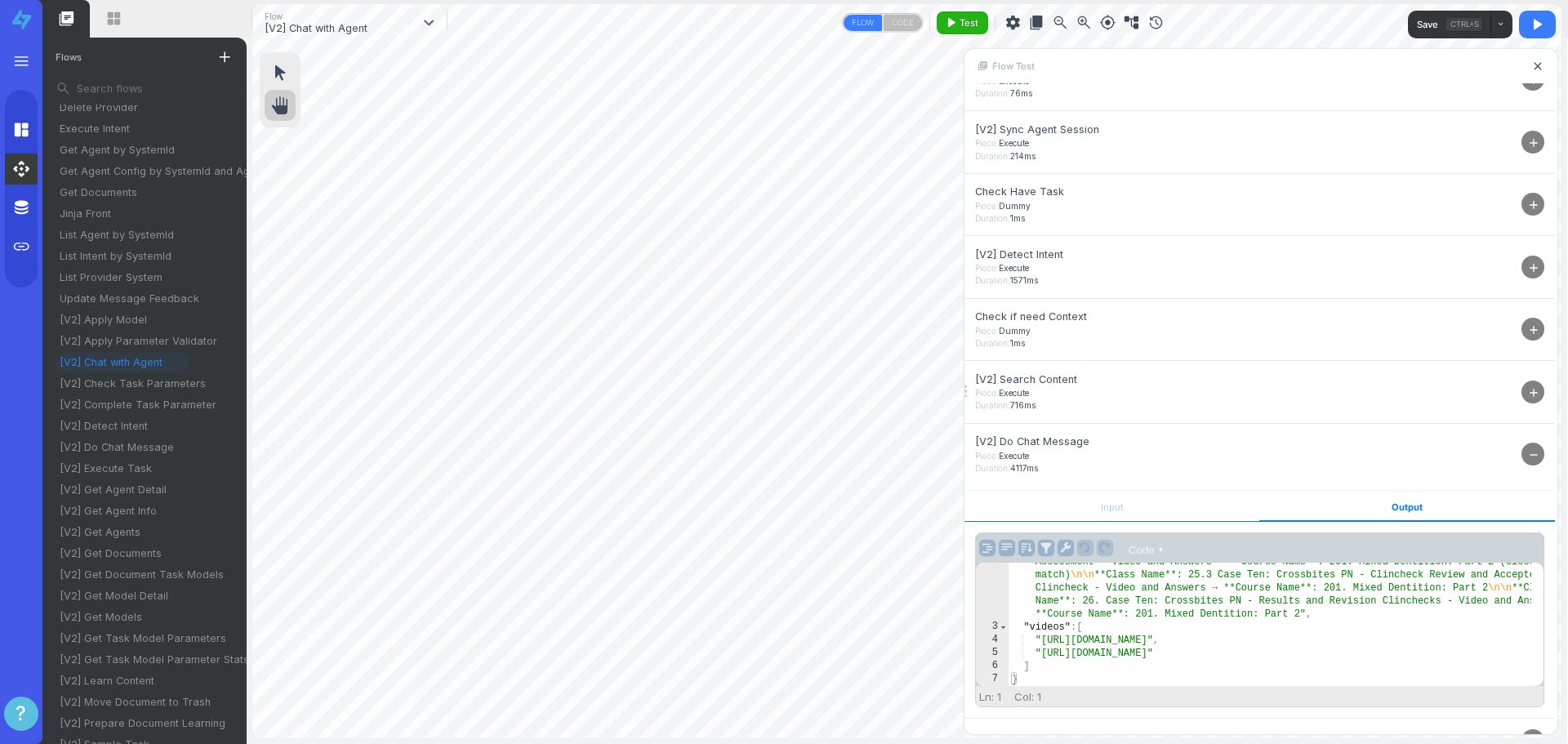 click on "Input" at bounding box center [1111, 506] 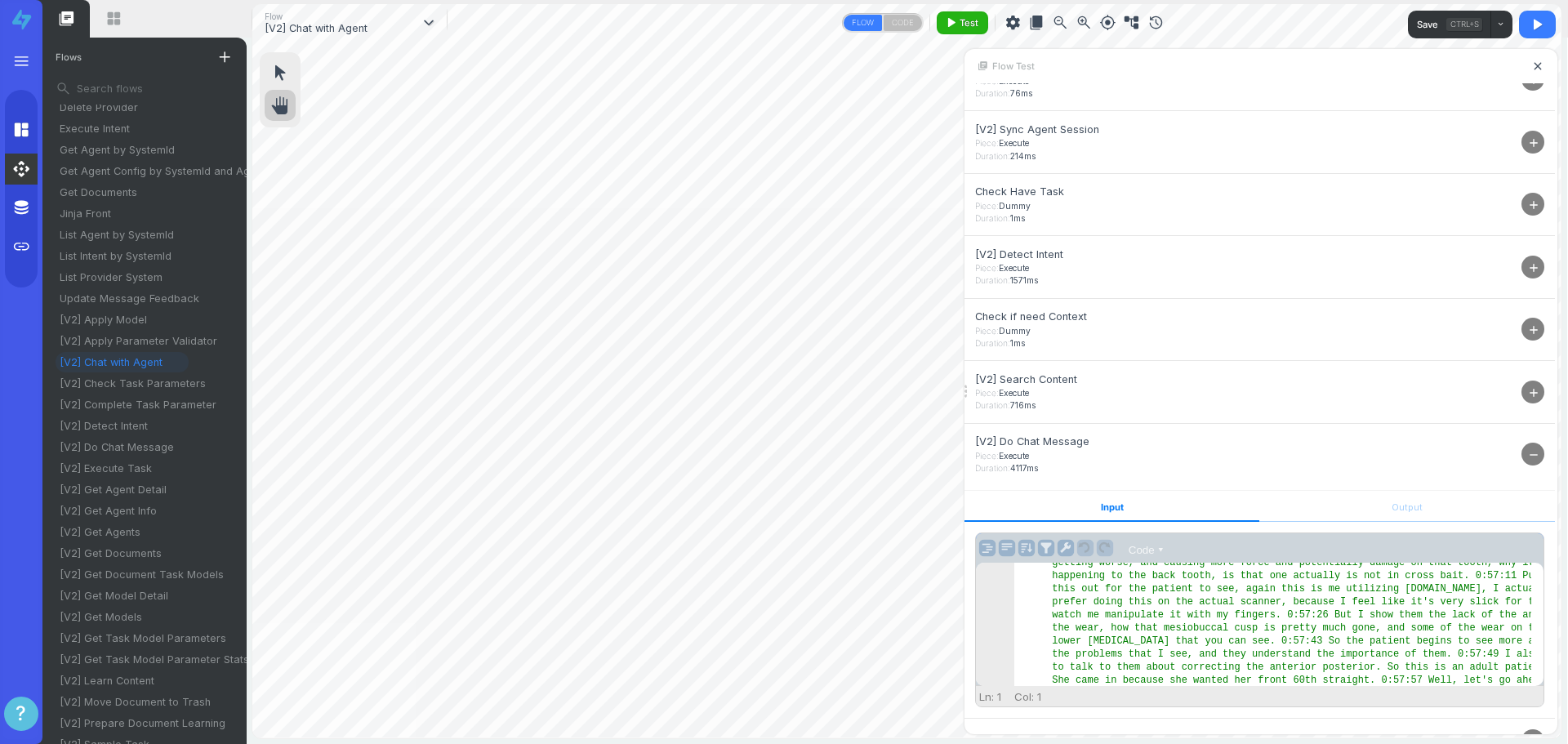scroll, scrollTop: 5978, scrollLeft: 0, axis: vertical 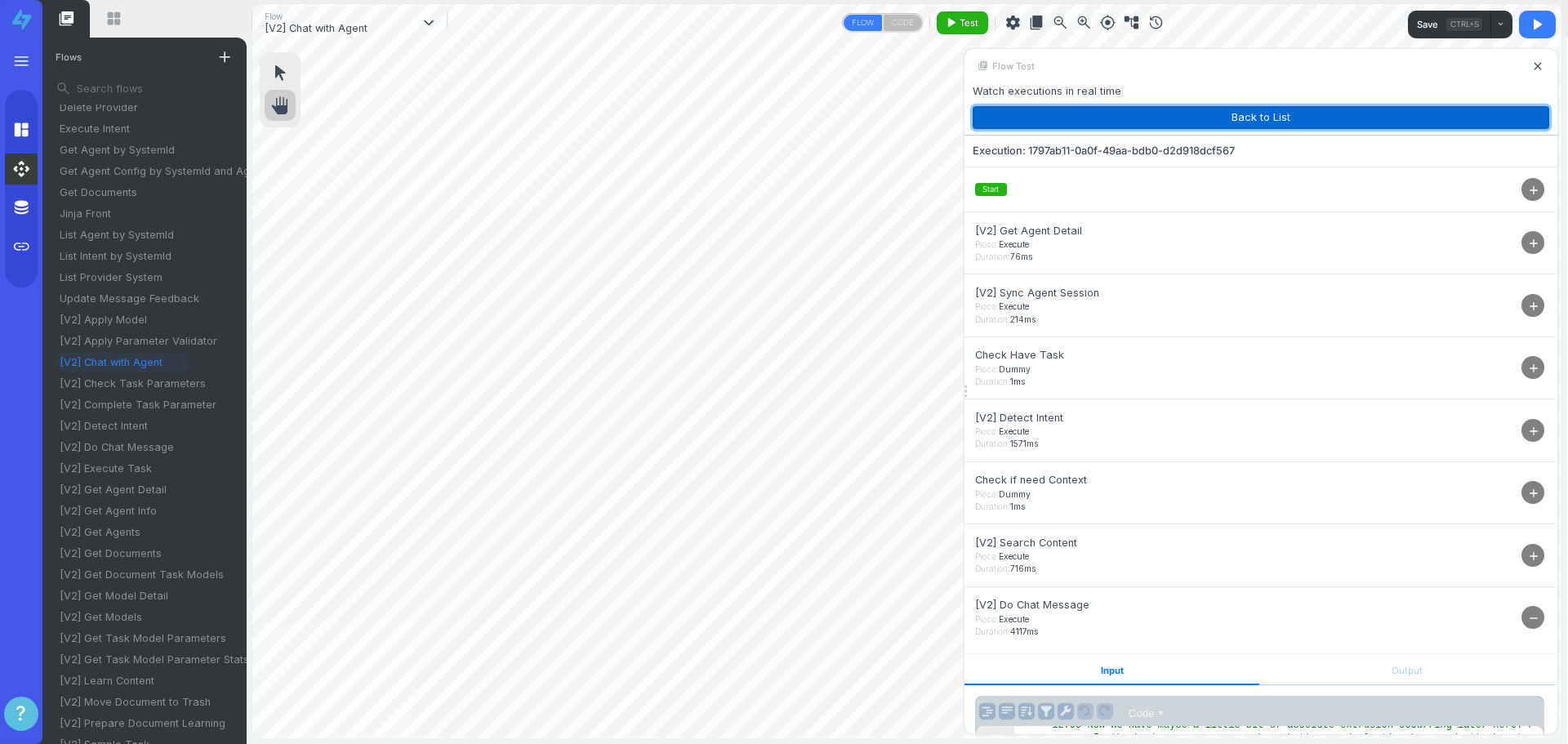 click on "Back to List" at bounding box center [1261, 118] 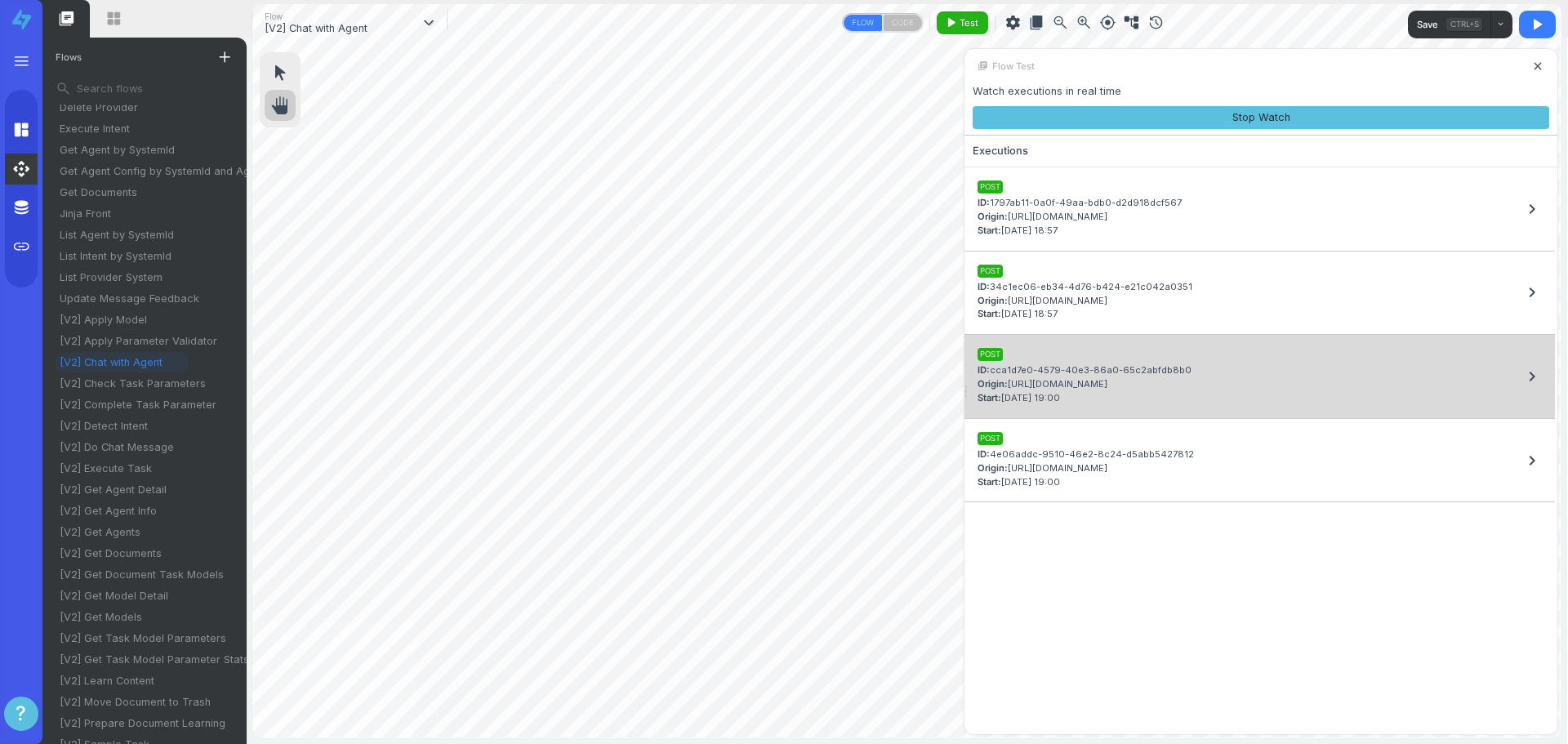 click on "POST ID:  cca1d7e0-4579-40e3-86a0-65c2abfdb8b0 Origin:   https://go.fluna.io/ Start:   01/07/2025 19:00 chevron_right" at bounding box center [1259, 376] 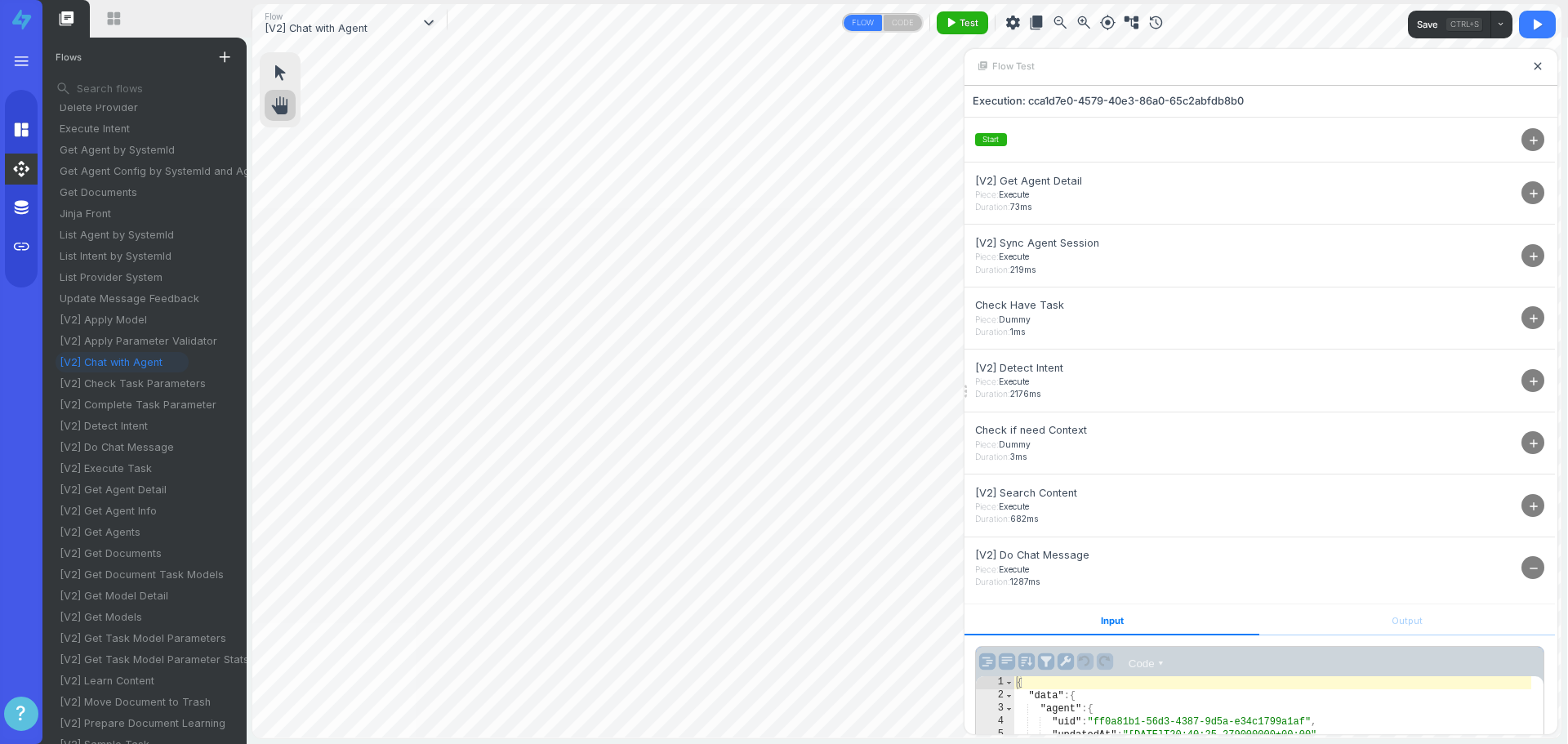 scroll, scrollTop: 192, scrollLeft: 0, axis: vertical 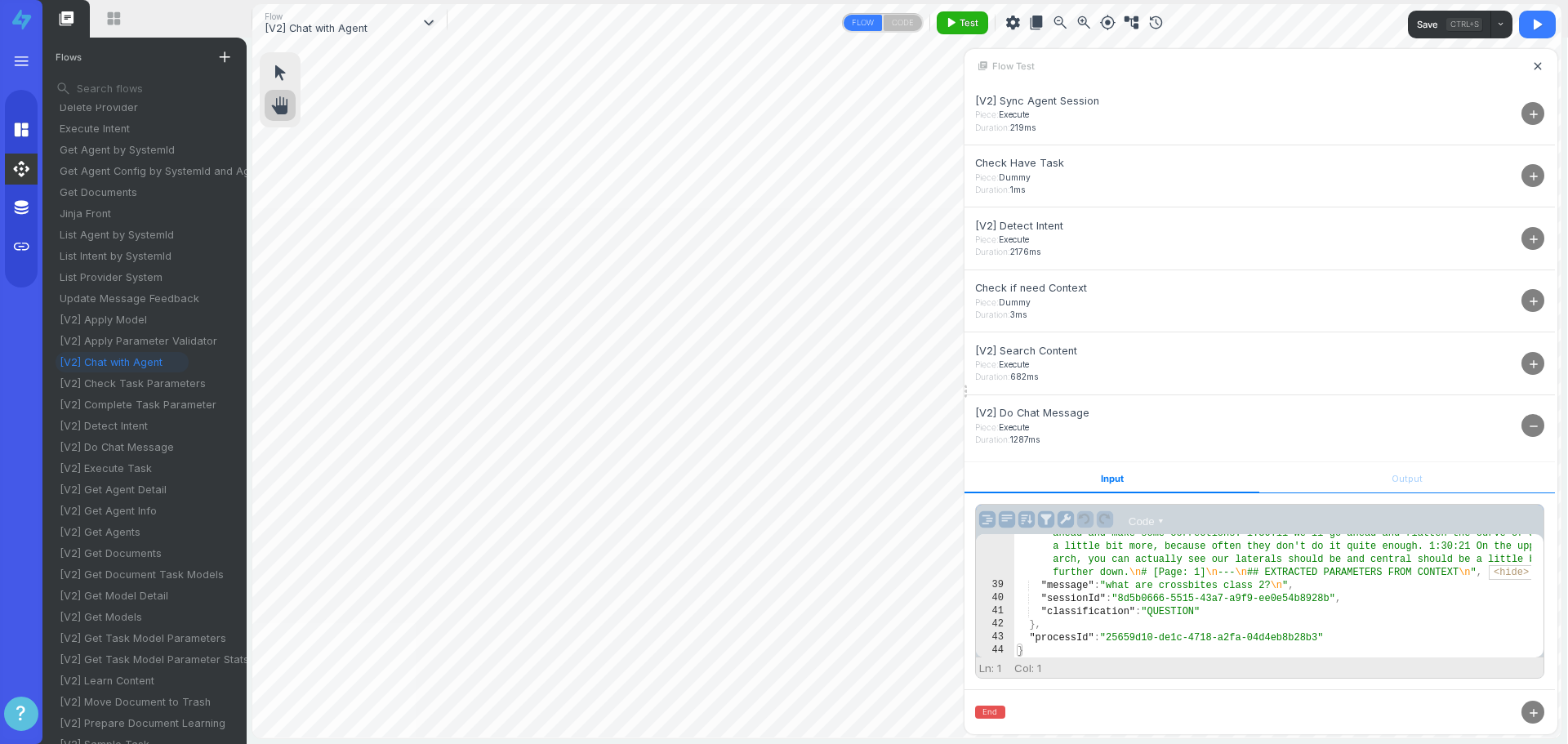click on "Output" at bounding box center [1406, 478] 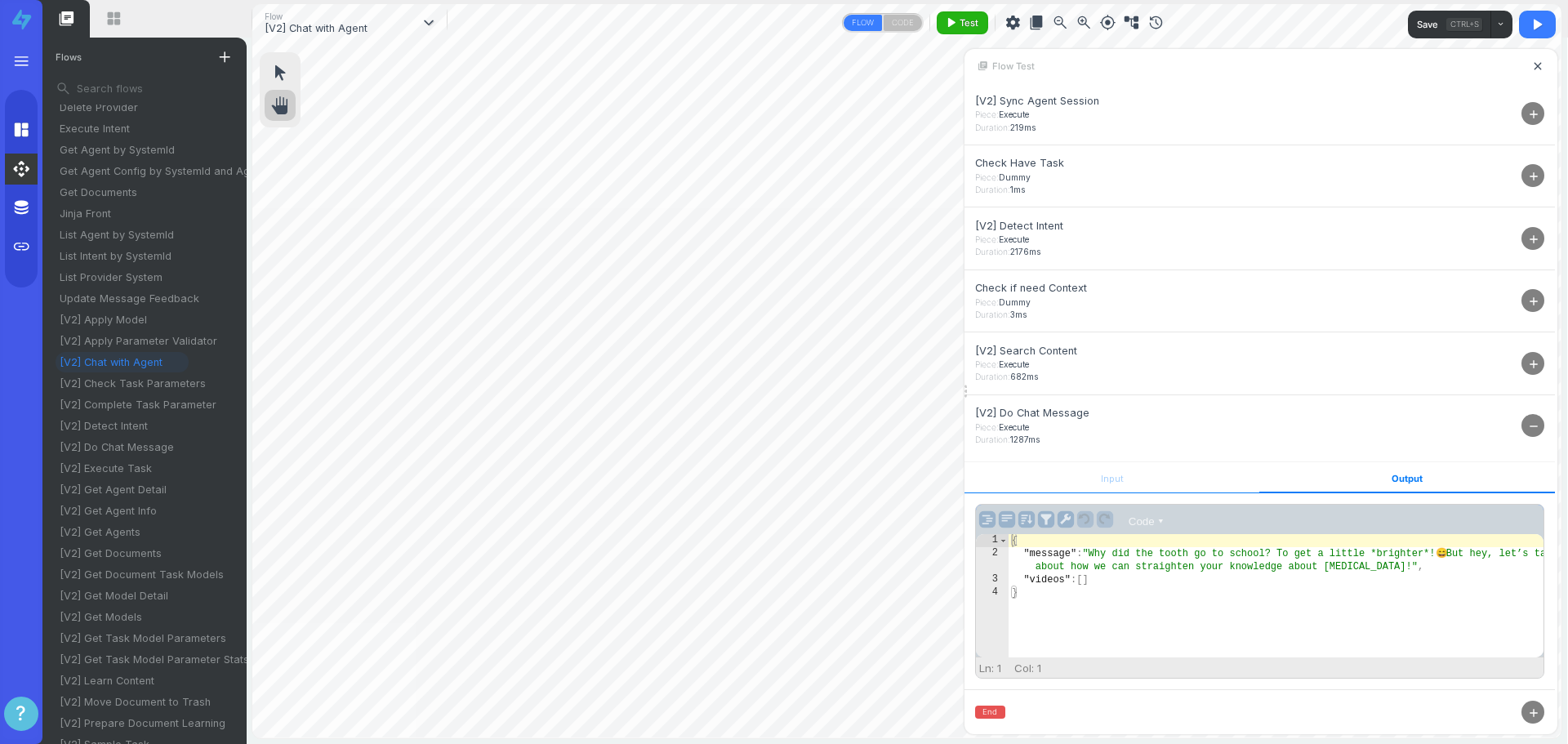 click on "Input" at bounding box center (1111, 478) 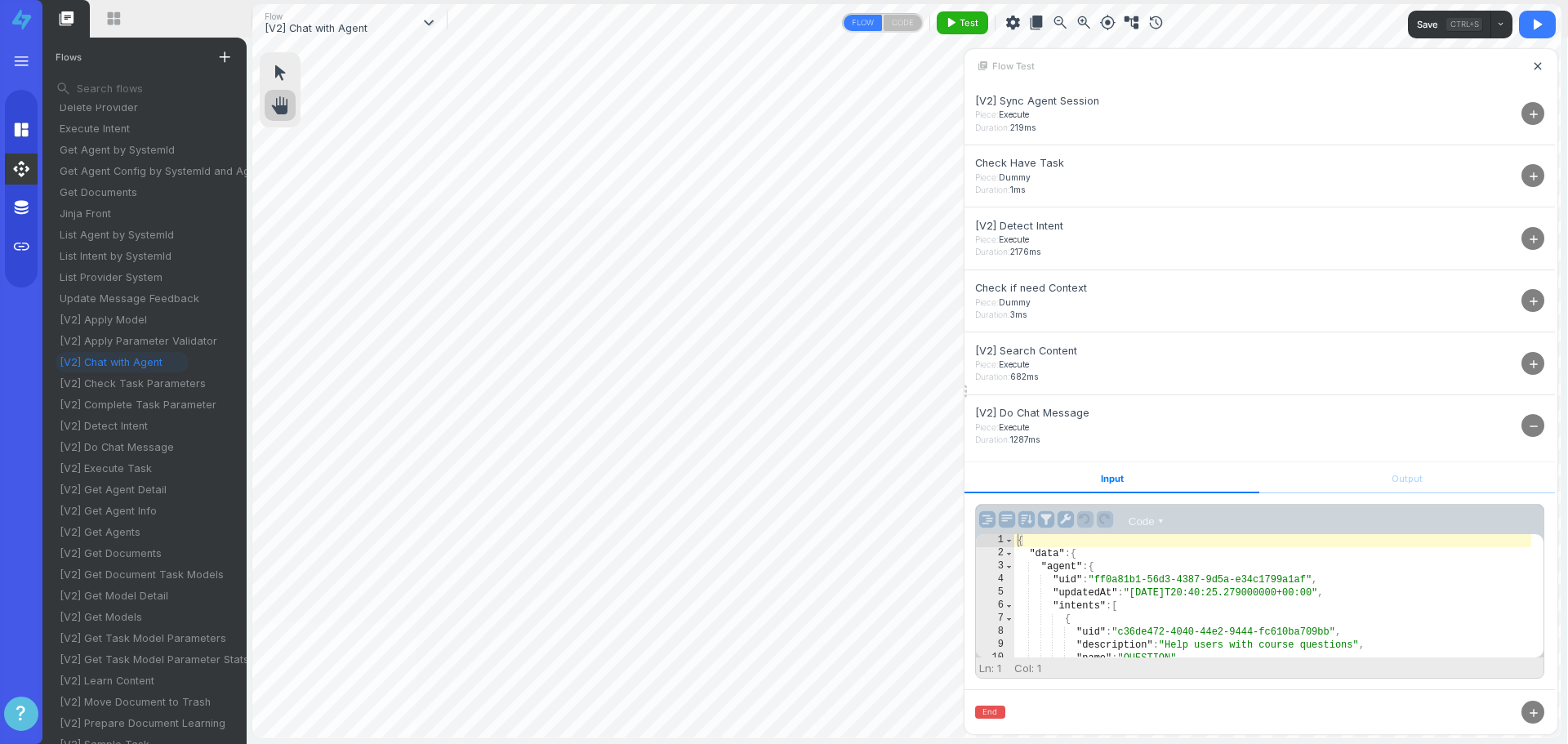 click on "add" at bounding box center (1533, 363) 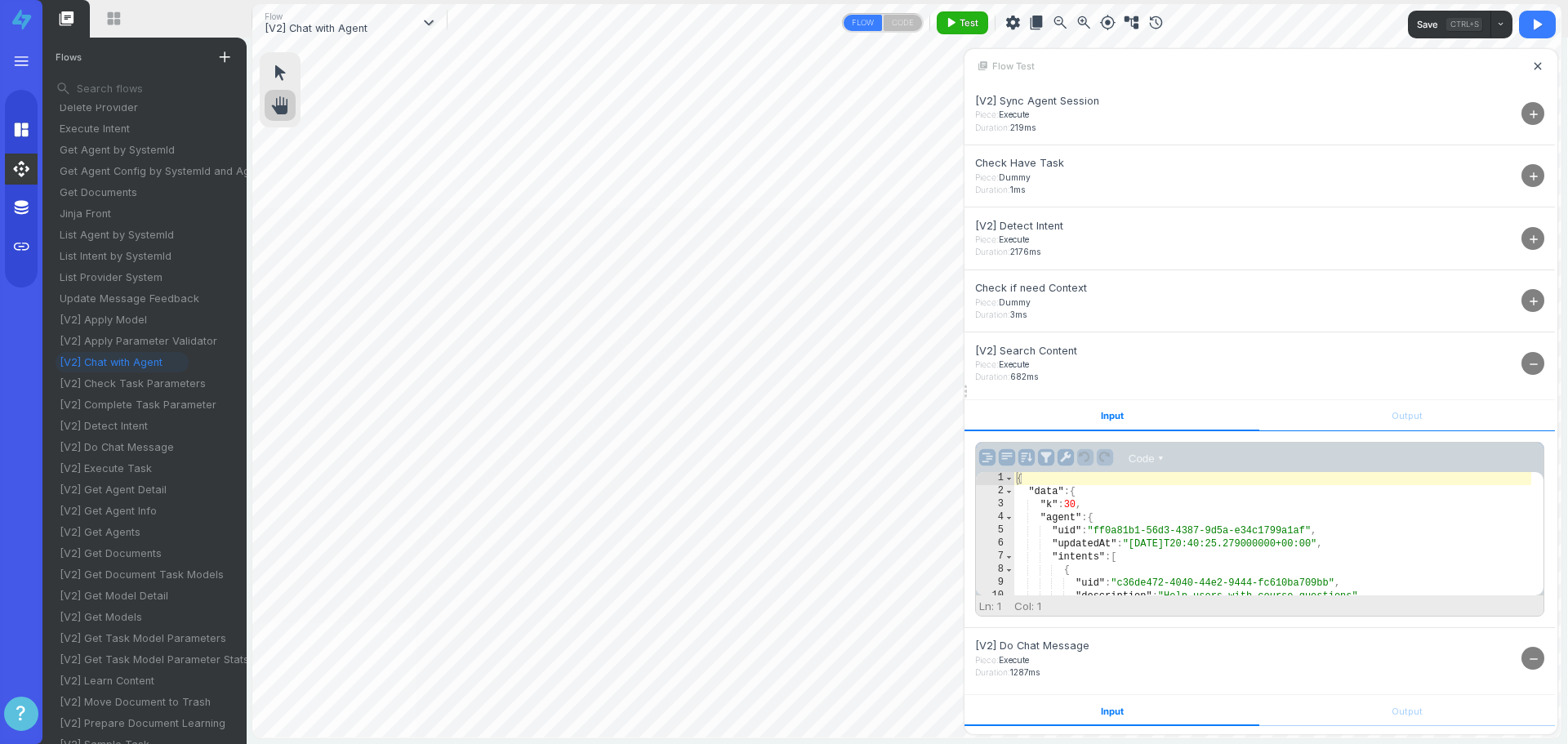 click on "Output" at bounding box center [1406, 416] 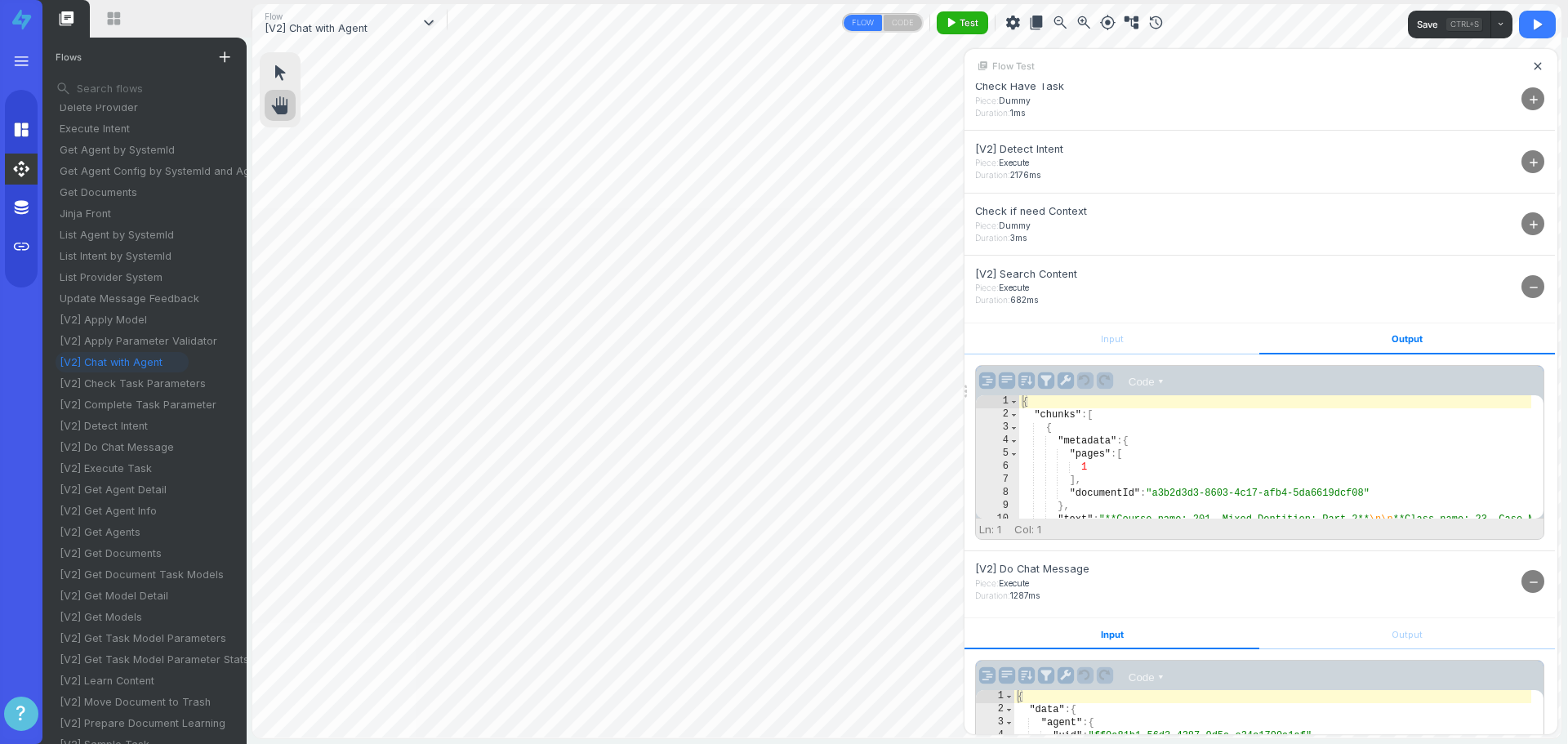 scroll, scrollTop: 273, scrollLeft: 0, axis: vertical 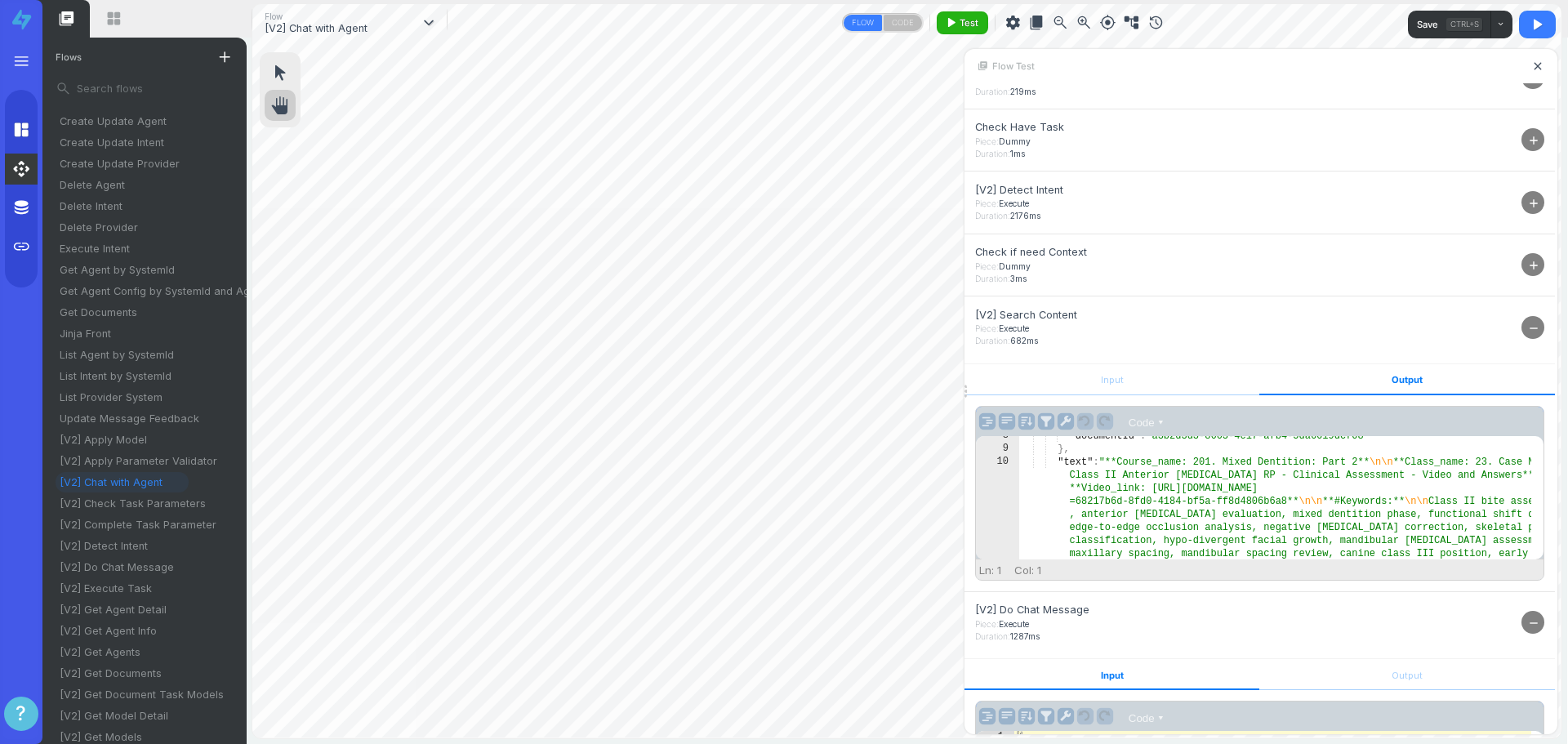 click on ""documentId" :  "a3b2d3d3-8603-4c17-afb4-5da6619dcf08"          } ,          "text" :  "**Course_name: 201. Mixed Dentition: Part 2** \n\n **Class_name: 23. Case Nine:           Class II Anterior Crossbite RP - Clinical Assessment - Video and Answers** \n\n          **Video_link: https://www.loom.com/share/412311730910419e870cd4fb4a1ed43f?sid          =68217b6d-8fd0-4184-bf5a-ff8d4806b6a8** \n\n **#Keywords:** \n\n Class II bite assessment          , anterior crossbite evaluation, mixed dentition phase, functional shift diagnosis,           edge-to-edge occlusion analysis, negative overjet correction, skeletal pattern           classification, hypo-divergent facial growth, mandibular prognathism assessment, mild           maxillary spacing, mandibular spacing review, canine class III position, early           interceptive treatment plan, orthodontic bruxism signs, facial symmetry analysis,                    ," at bounding box center (1275, 615) 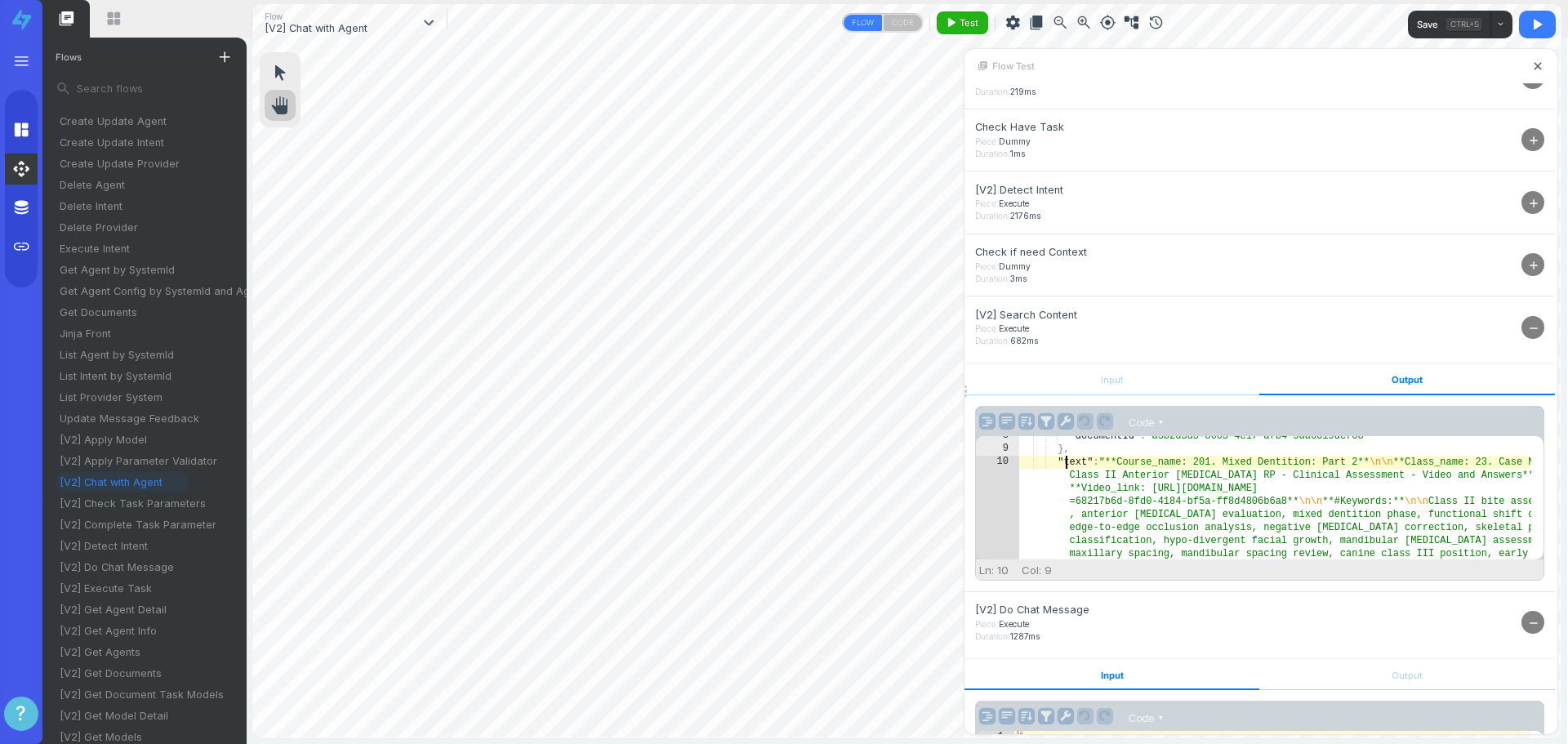 click on ""documentId" :  "a3b2d3d3-8603-4c17-afb4-5da6619dcf08"          } ,          "text" :  "**Course_name: 201. Mixed Dentition: Part 2** \n\n **Class_name: 23. Case Nine:           Class II Anterior Crossbite RP - Clinical Assessment - Video and Answers** \n\n          **Video_link: https://www.loom.com/share/412311730910419e870cd4fb4a1ed43f?sid          =68217b6d-8fd0-4184-bf5a-ff8d4806b6a8** \n\n **#Keywords:** \n\n Class II bite assessment          , anterior crossbite evaluation, mixed dentition phase, functional shift diagnosis,           edge-to-edge occlusion analysis, negative overjet correction, skeletal pattern           classification, hypo-divergent facial growth, mandibular prognathism assessment, mild           maxillary spacing, mandibular spacing review, canine class III position, early           interceptive treatment plan, orthodontic bruxism signs, facial symmetry analysis,                    ," at bounding box center [1275, 615] 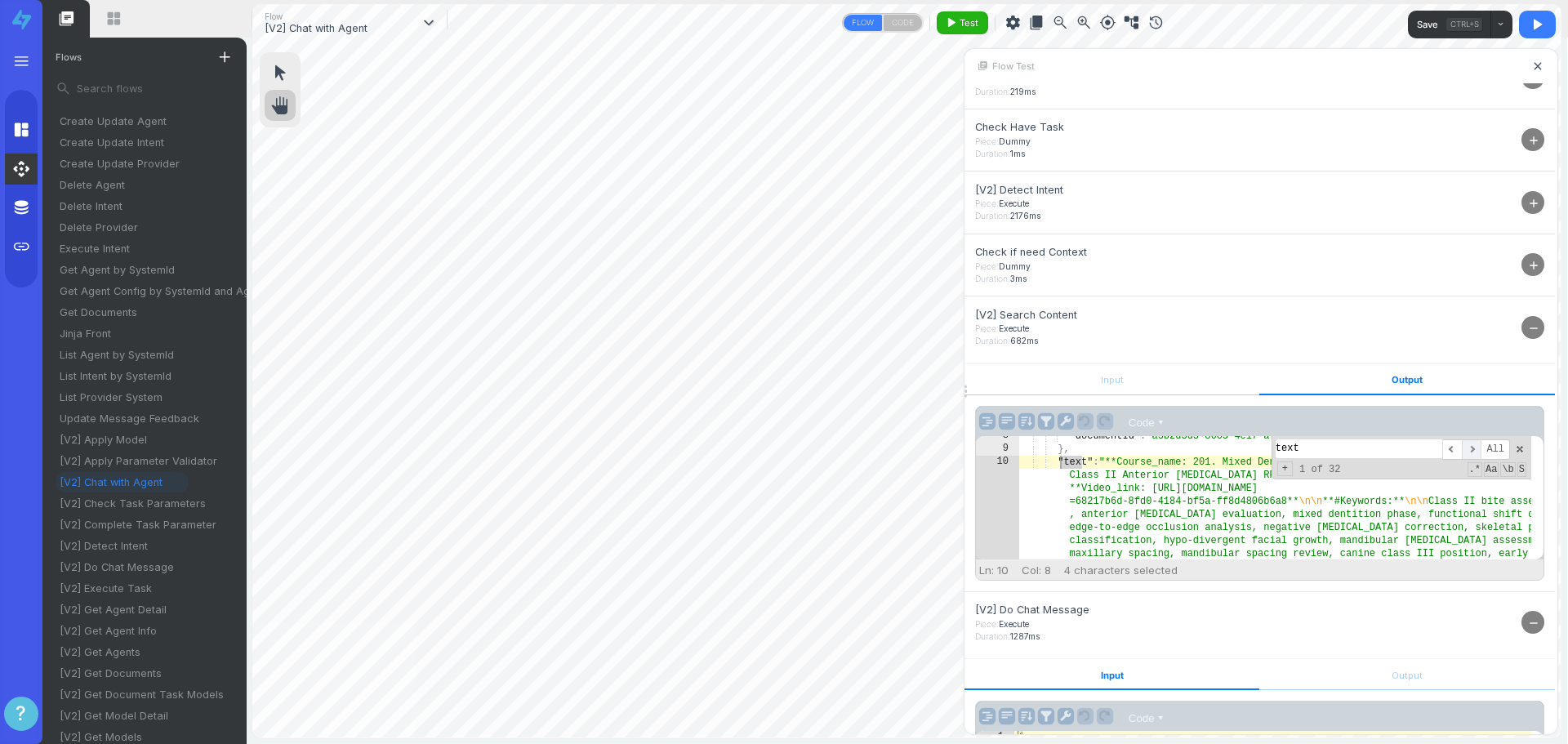 click on "​" at bounding box center (1472, 449) 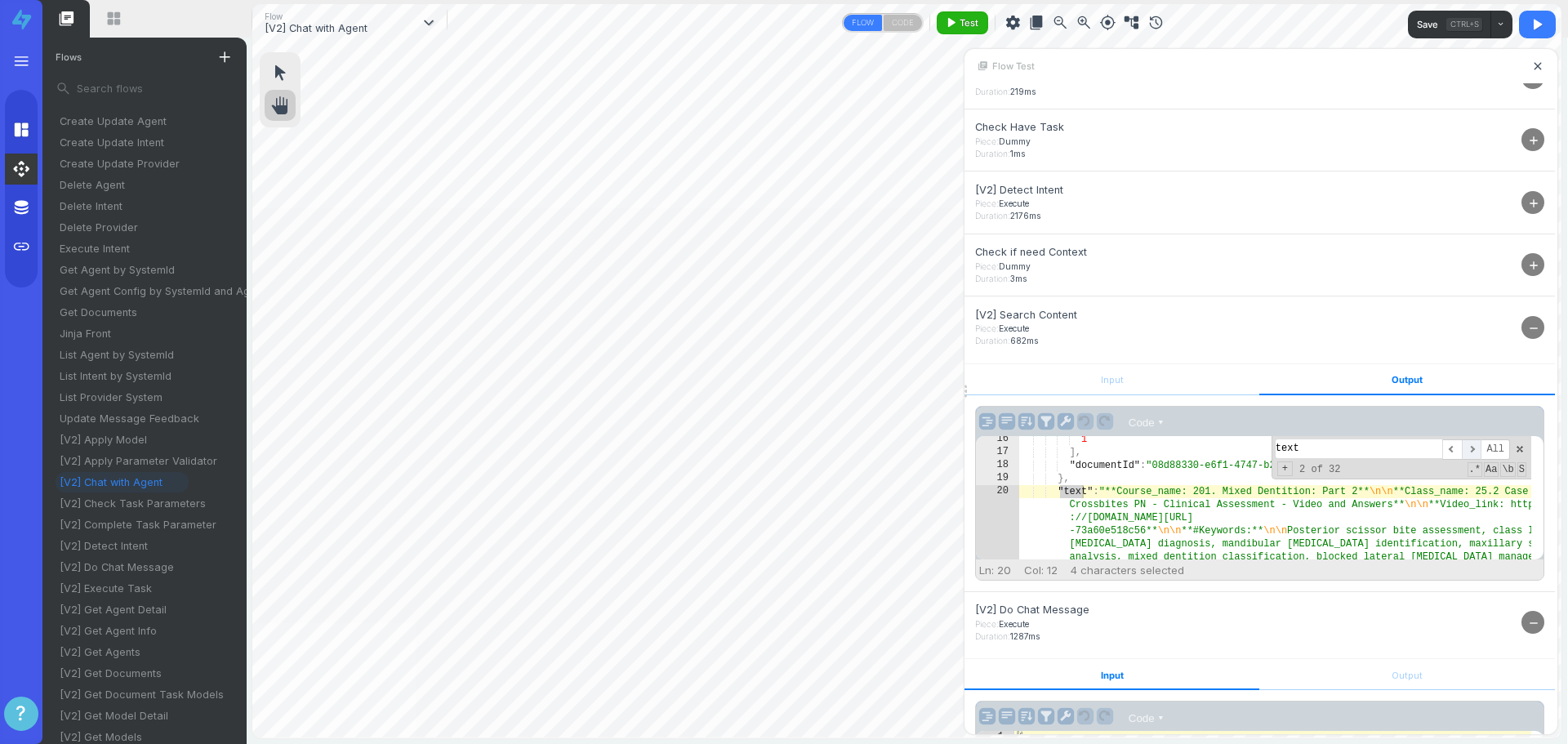 click on "​" at bounding box center [1472, 449] 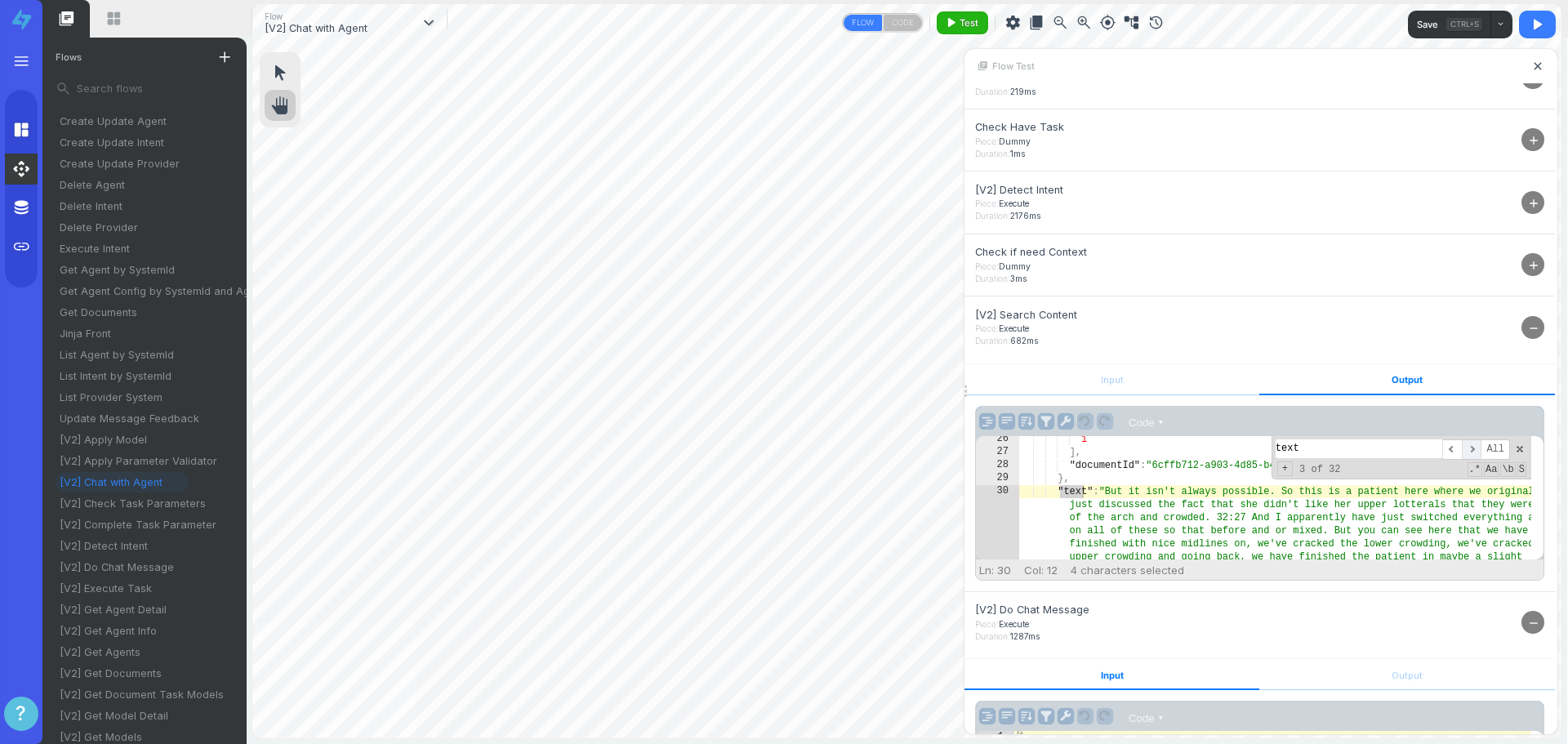 click on "​" at bounding box center (1472, 449) 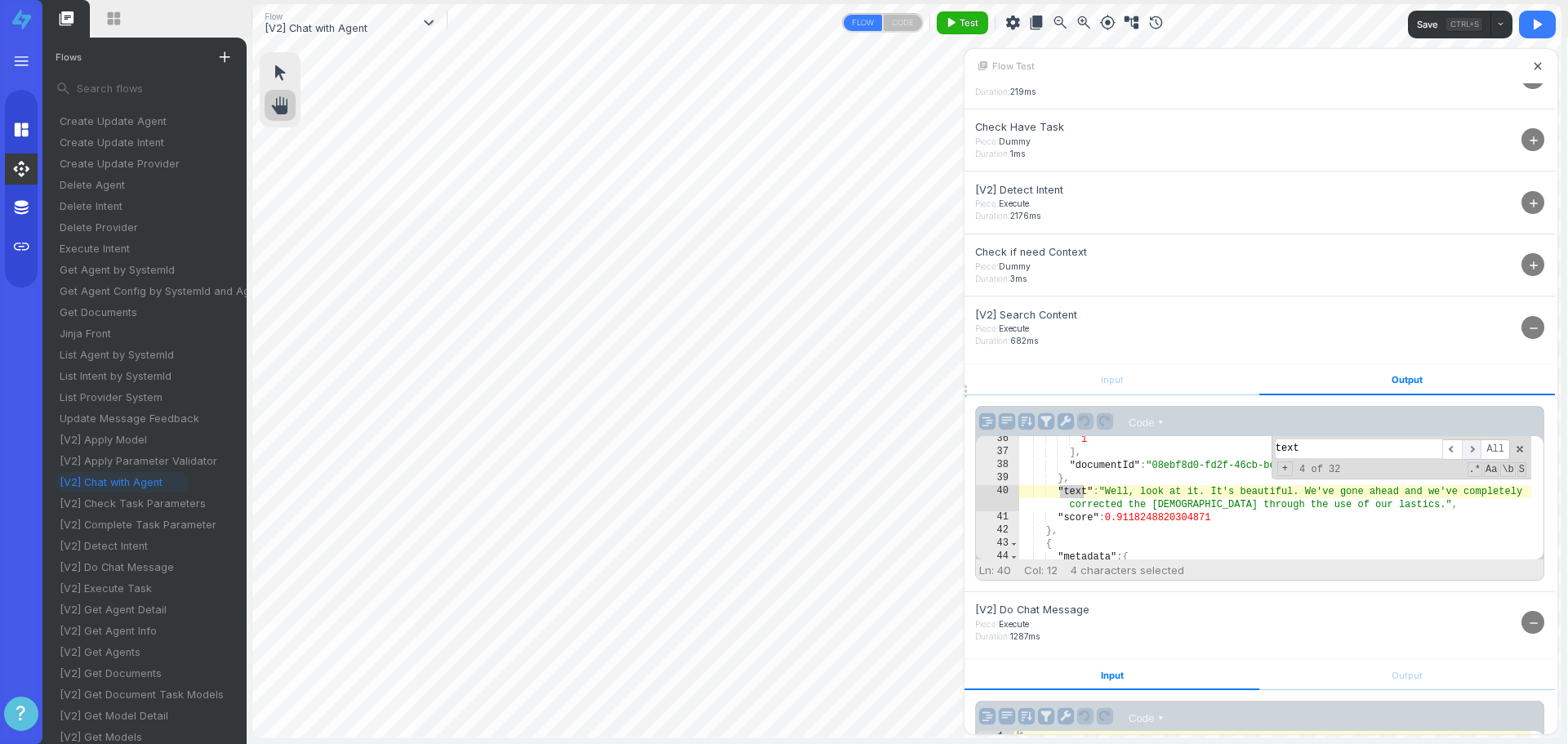 click on "​" at bounding box center [1472, 449] 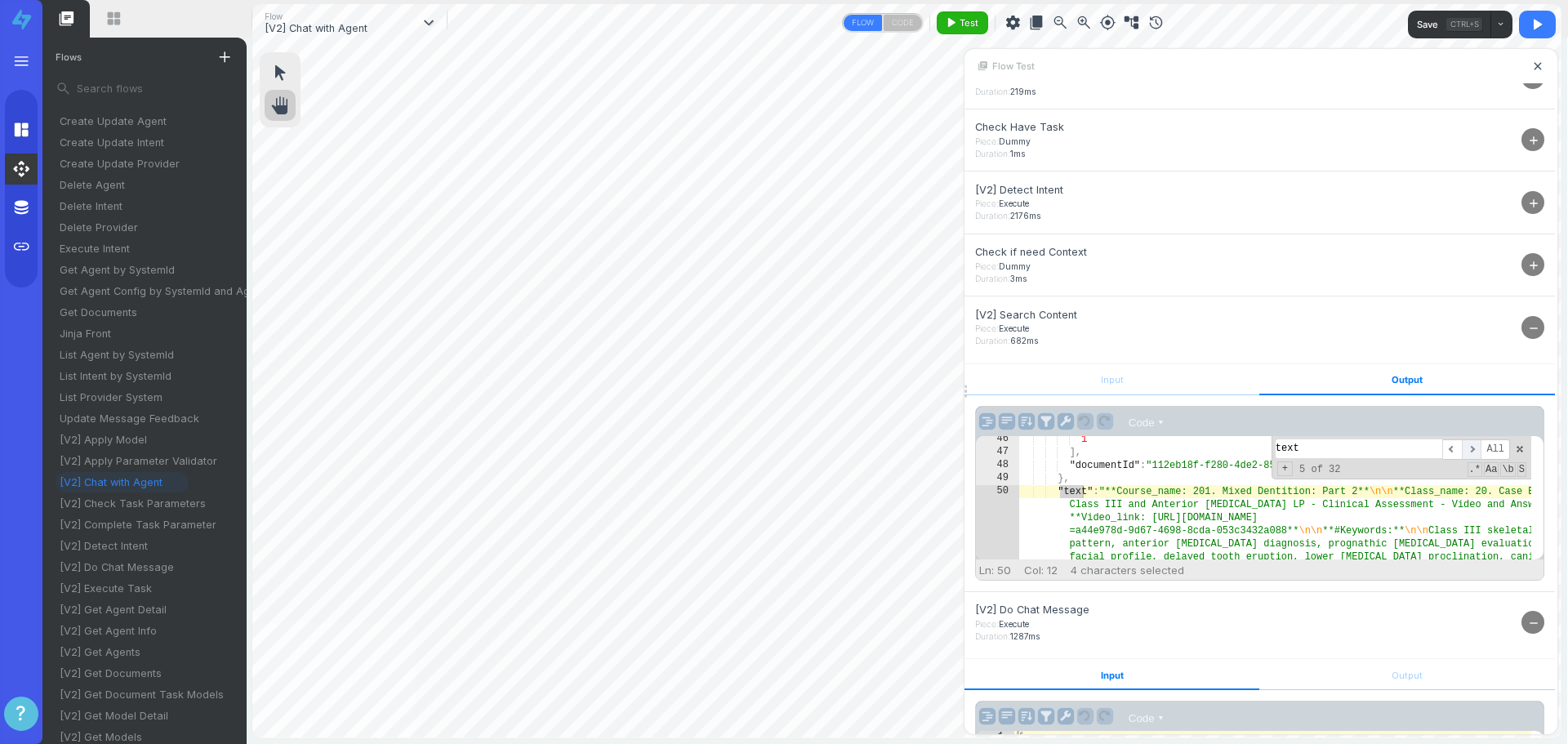 click on "​" at bounding box center [1472, 449] 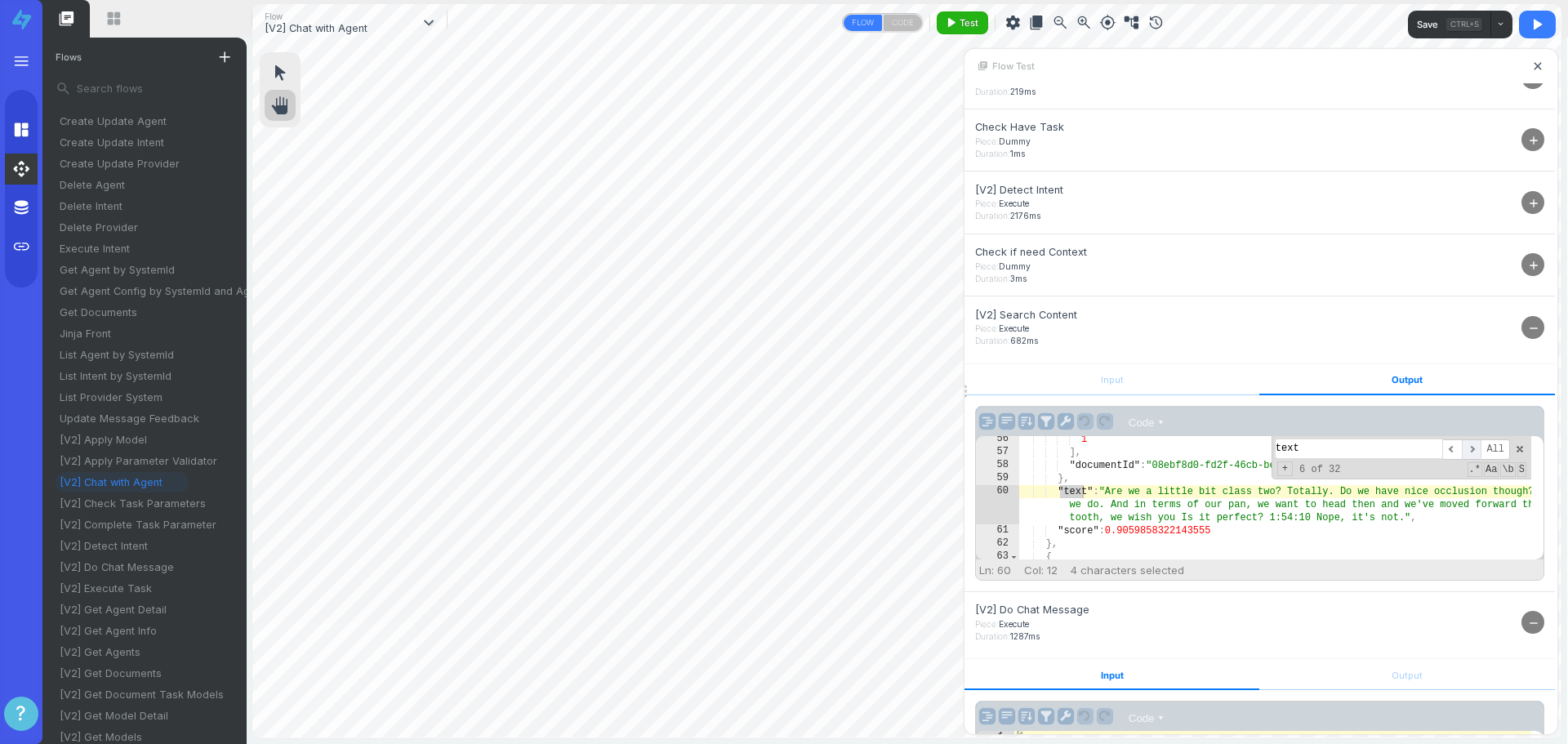 click on "​" at bounding box center [1472, 449] 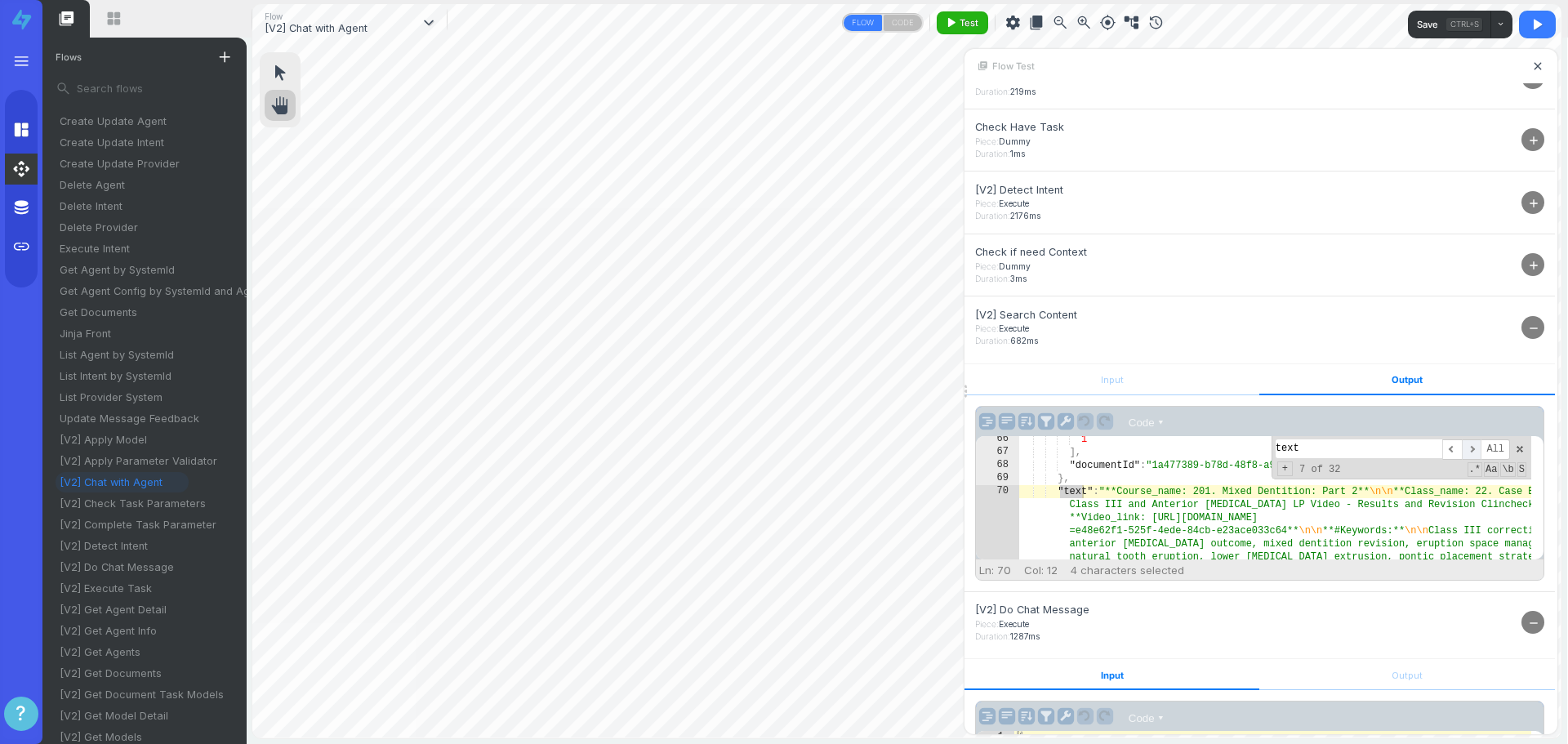 scroll, scrollTop: 1964, scrollLeft: 0, axis: vertical 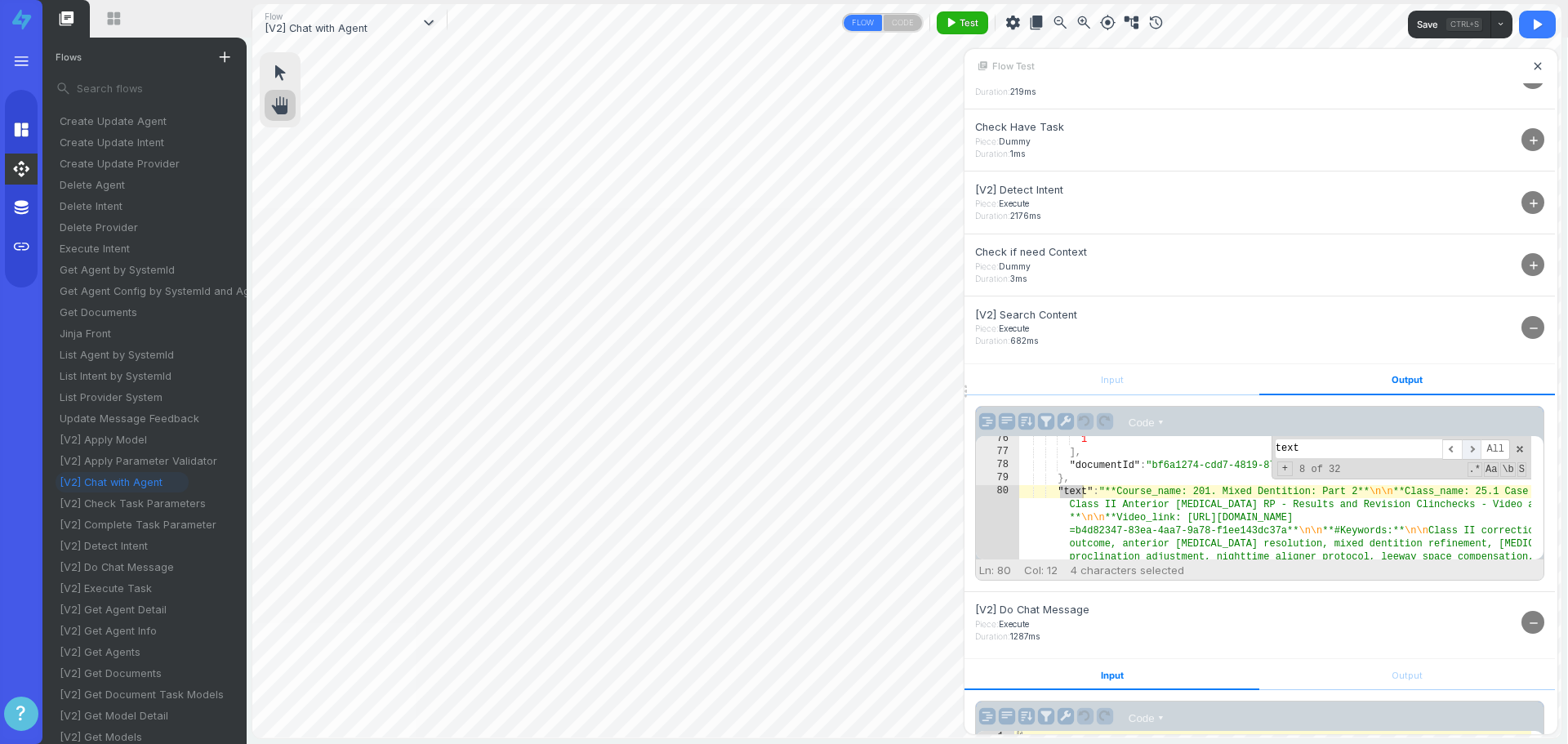 click on "​" at bounding box center (1472, 449) 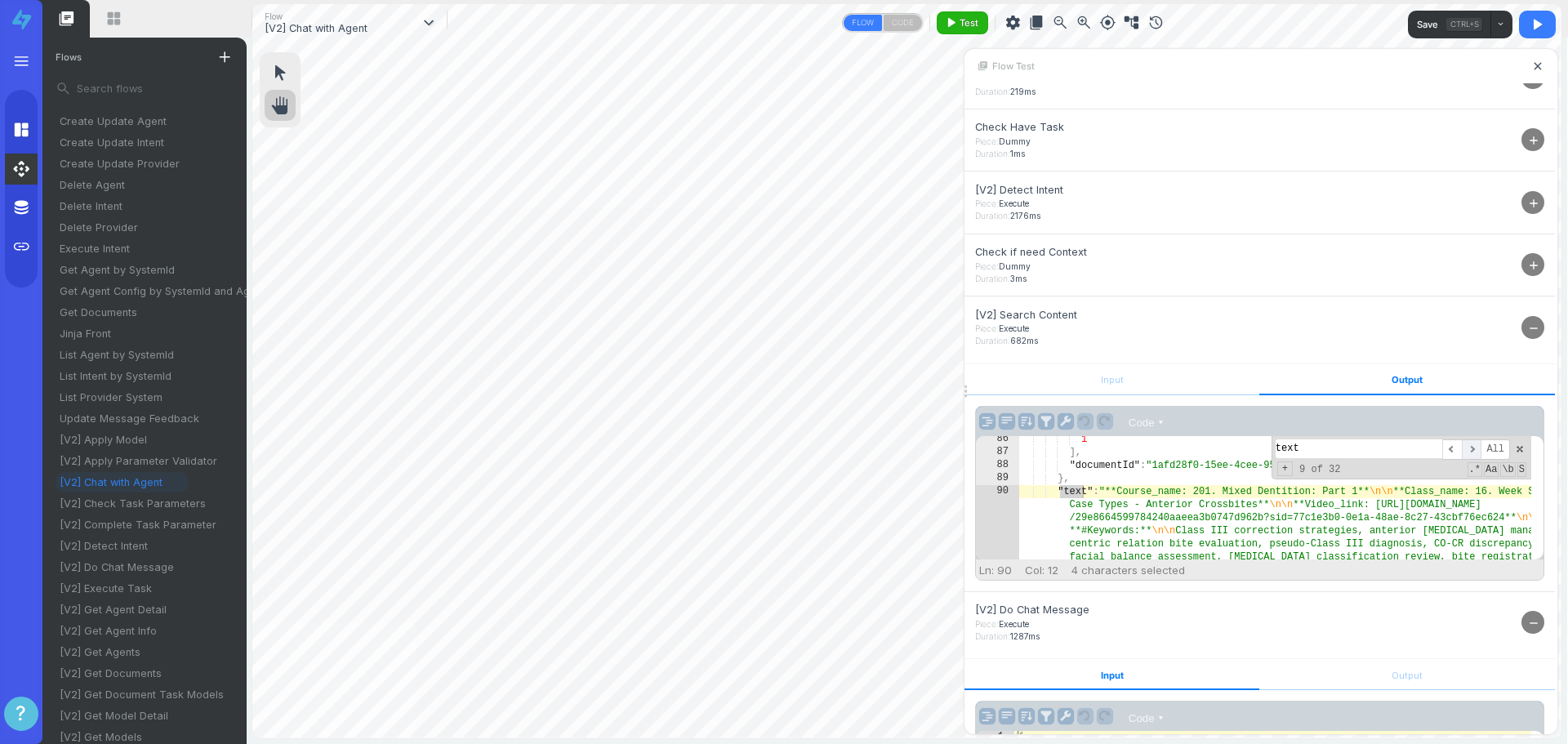 click on "​" at bounding box center [1472, 449] 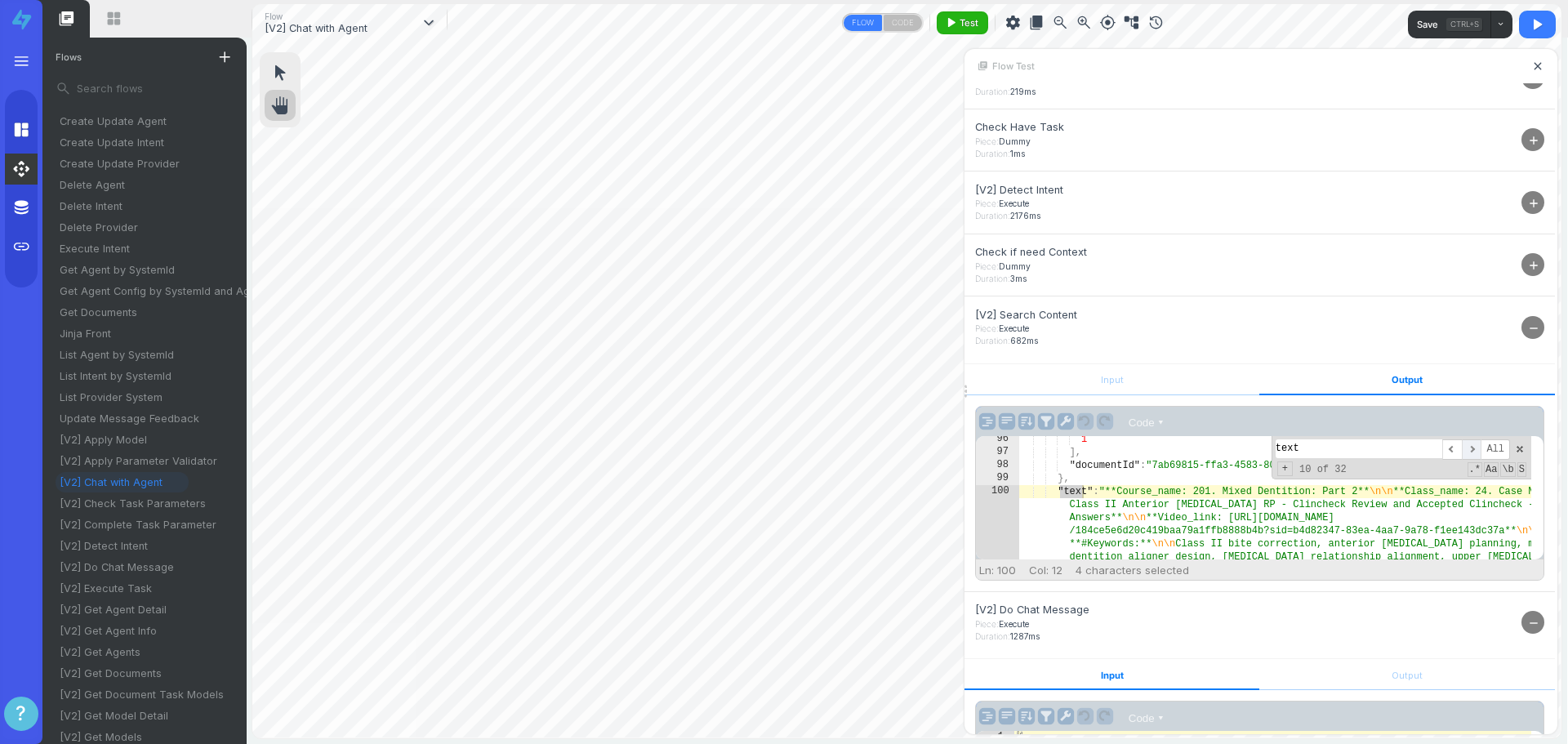 click on "​" at bounding box center (1472, 449) 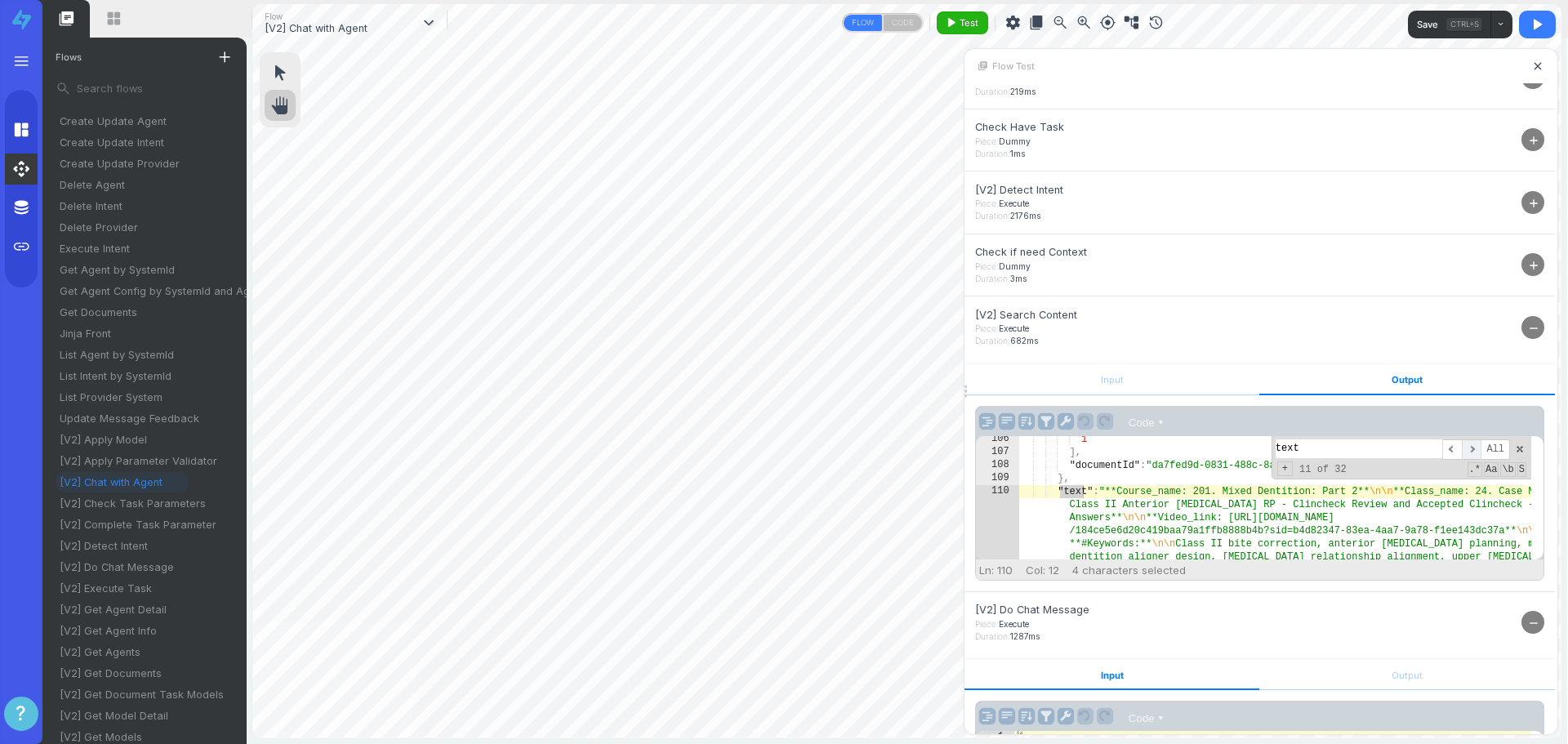 click on "​" at bounding box center (1472, 449) 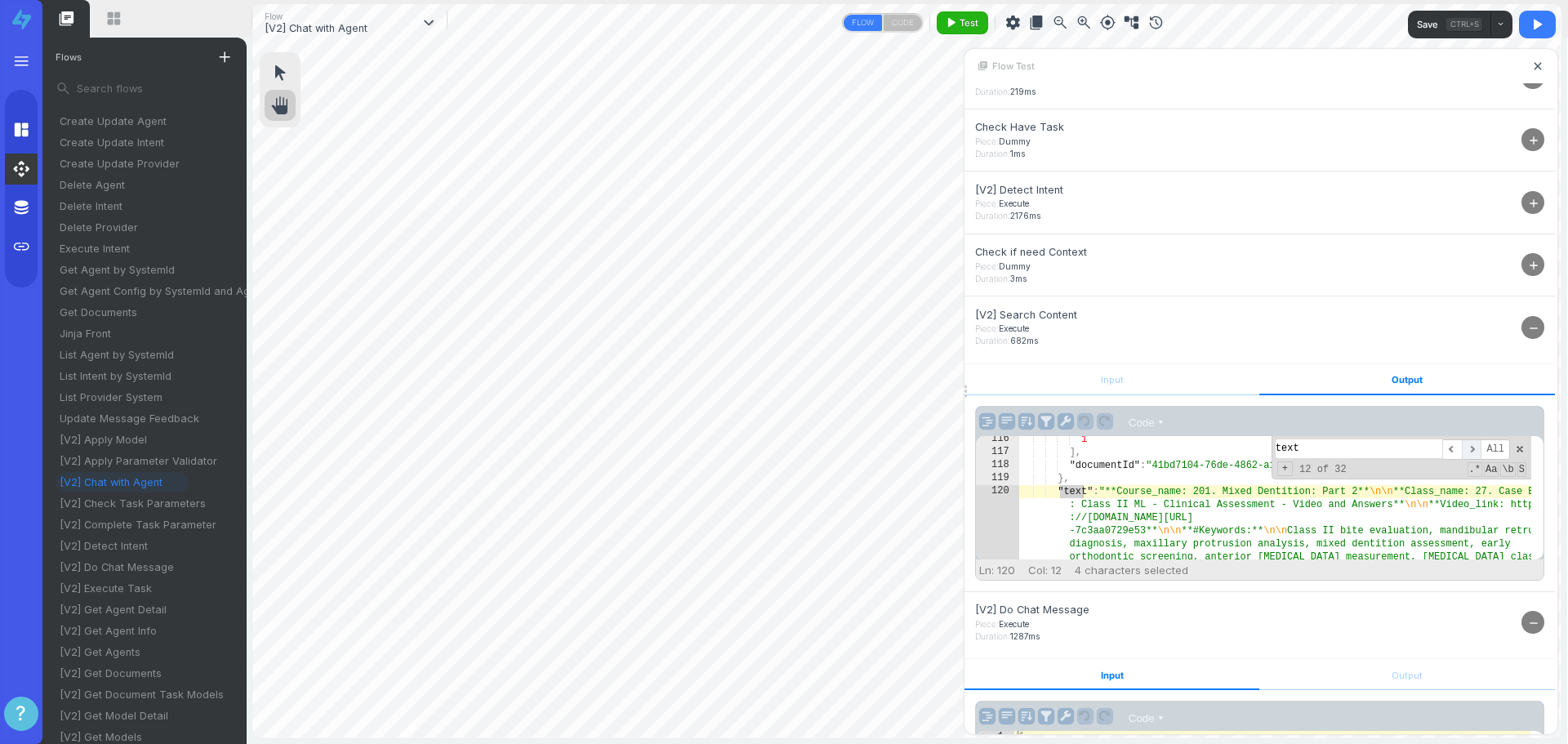 click on "​" at bounding box center (1472, 449) 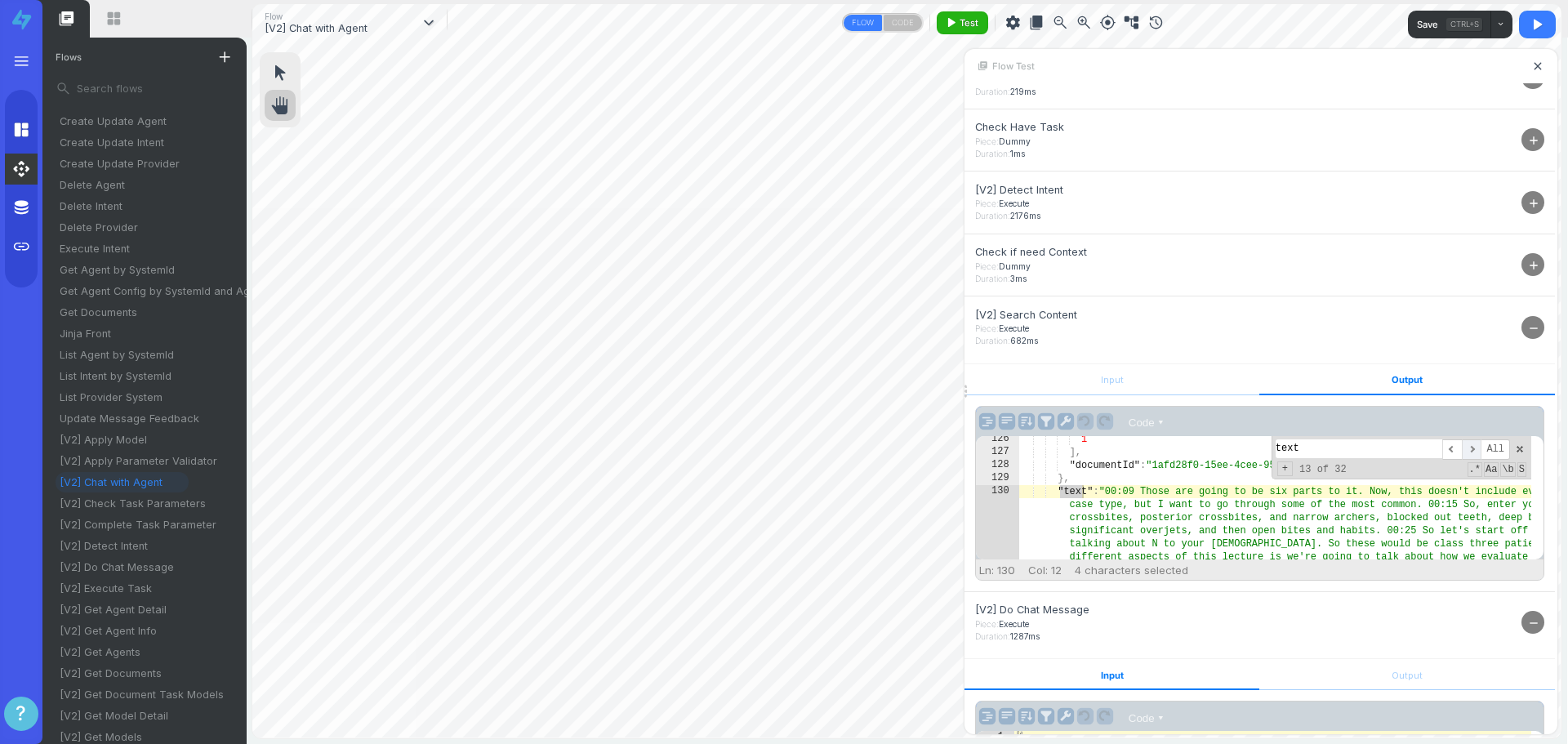 click on "​" at bounding box center [1472, 449] 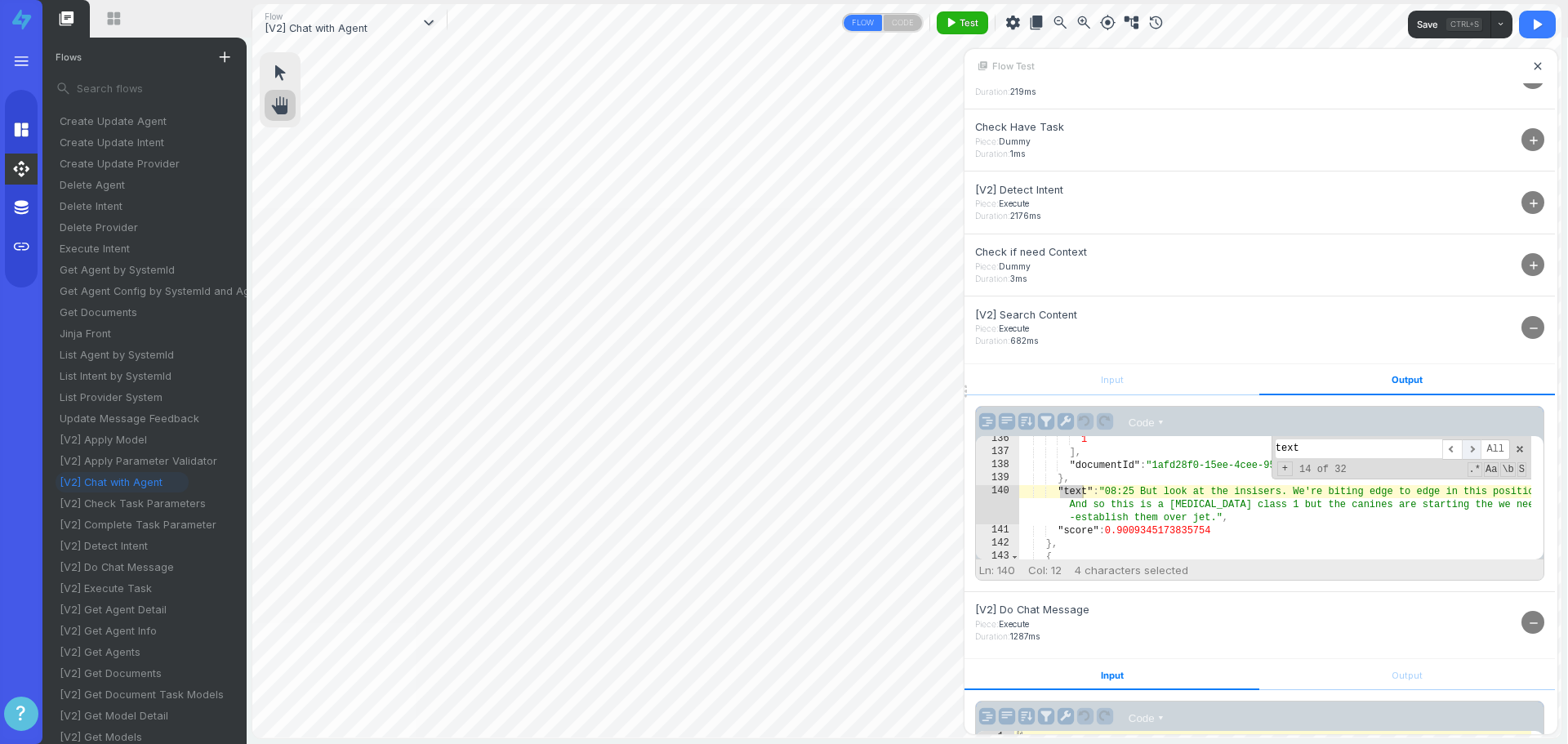 click on "​" at bounding box center (1472, 449) 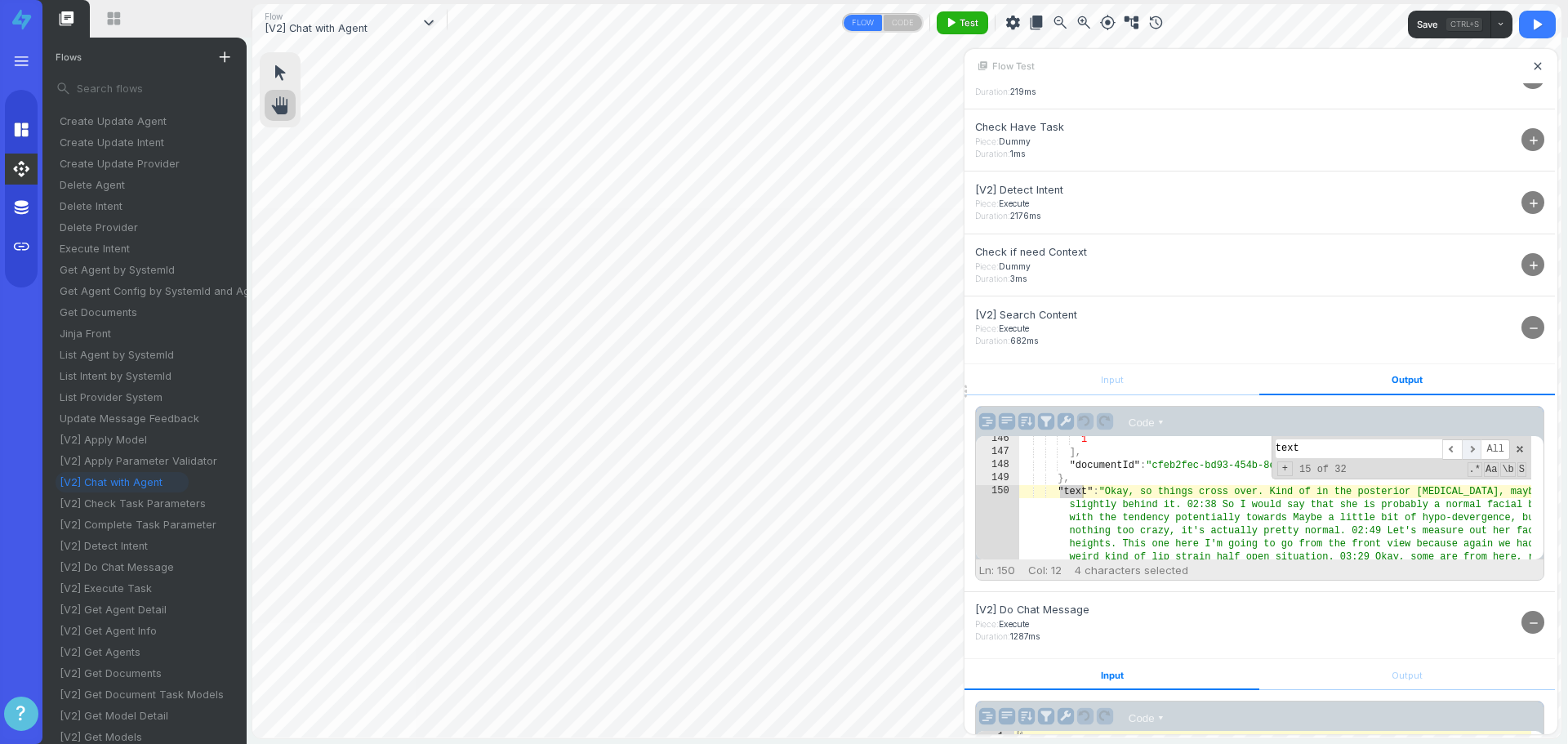 click on "​" at bounding box center [1472, 449] 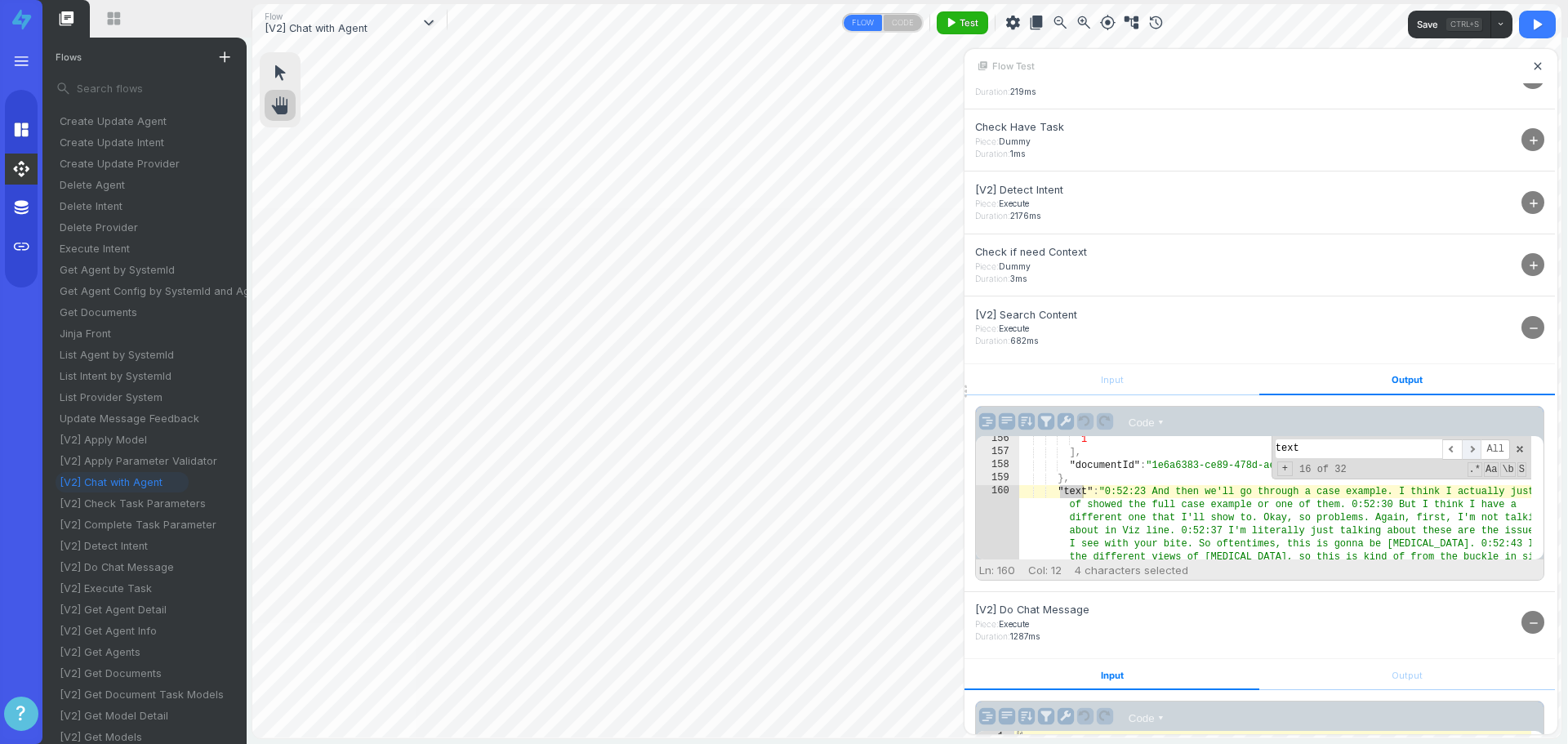 click on "​" at bounding box center (1472, 449) 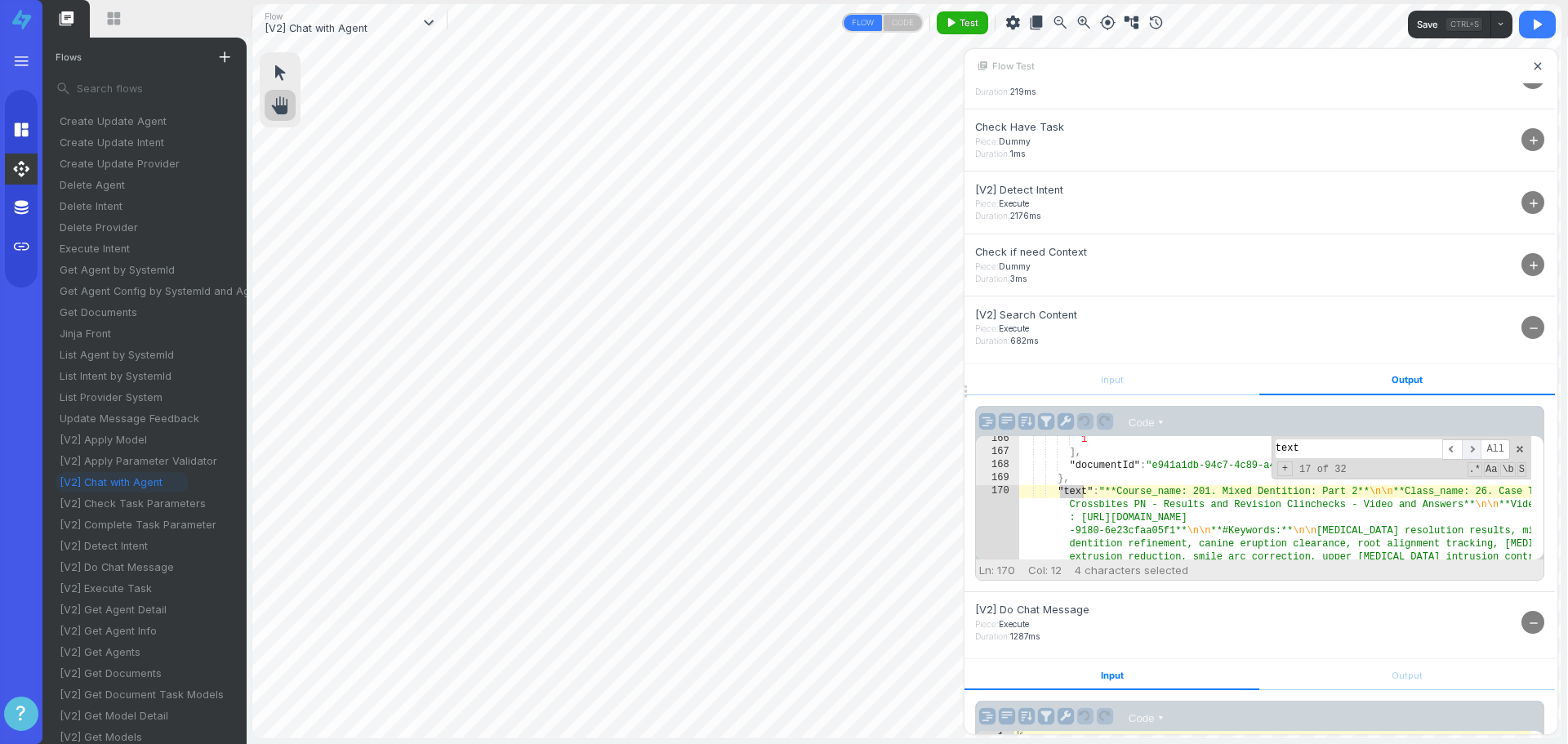 click on "​" at bounding box center (1472, 449) 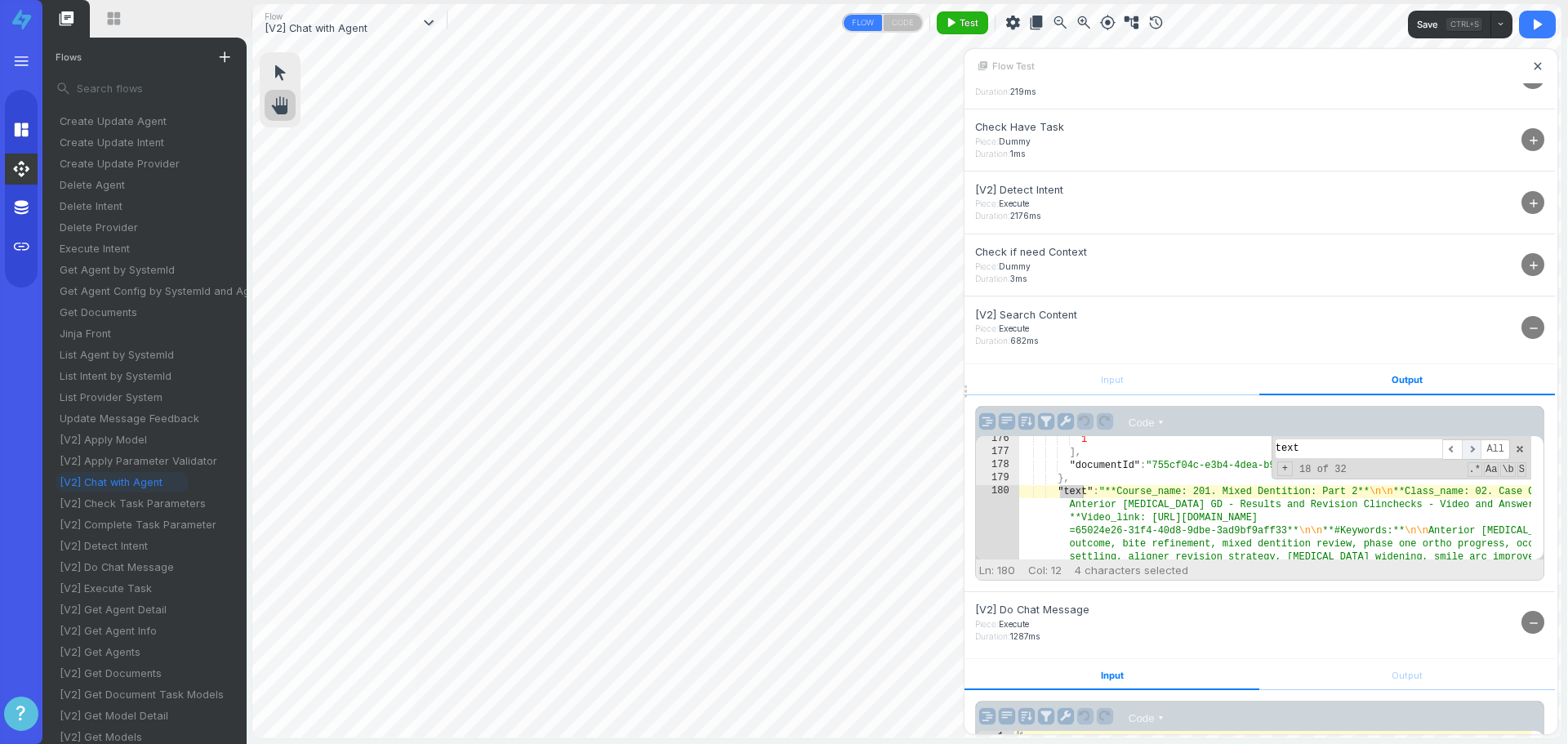 click on "​" at bounding box center (1472, 449) 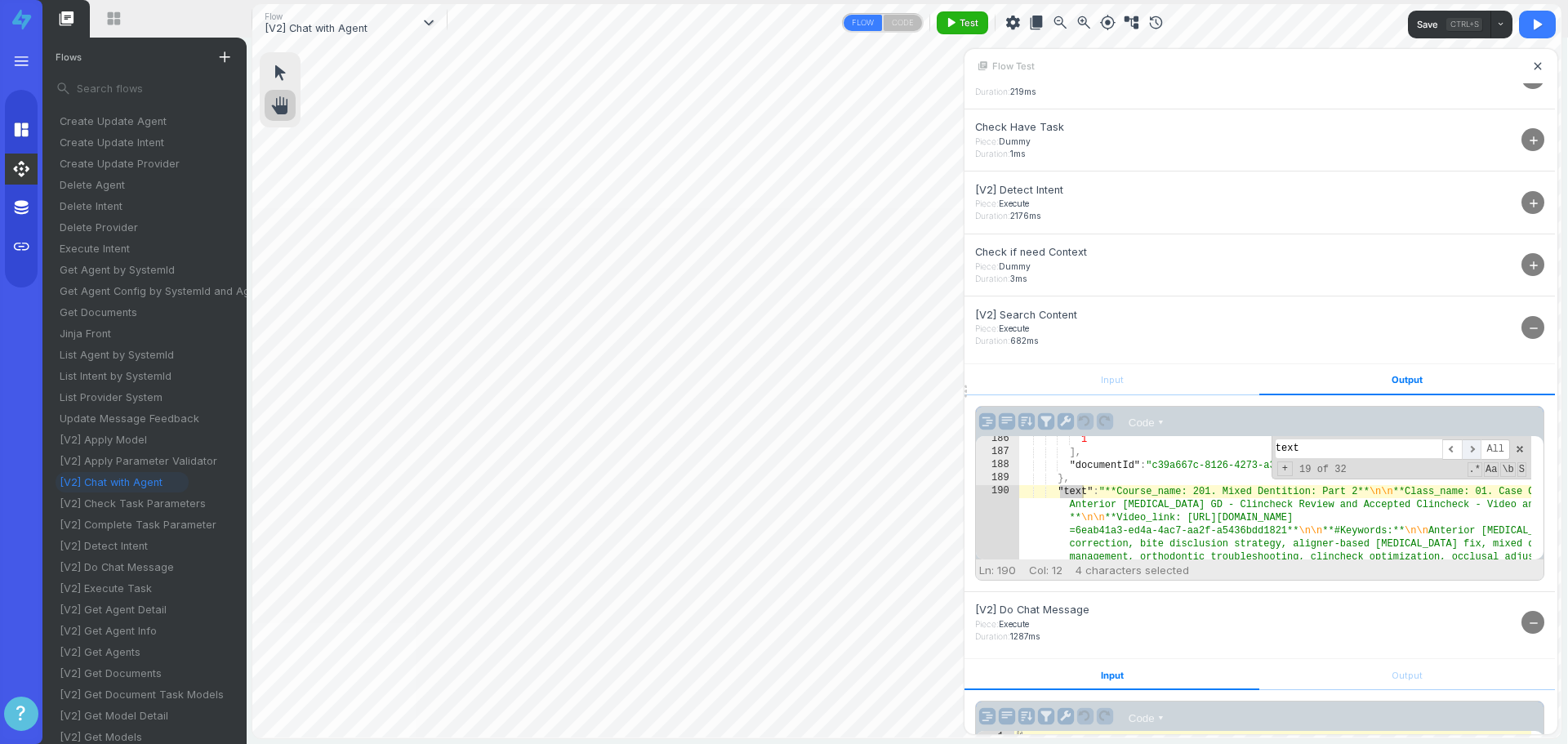 click on "​" at bounding box center [1472, 449] 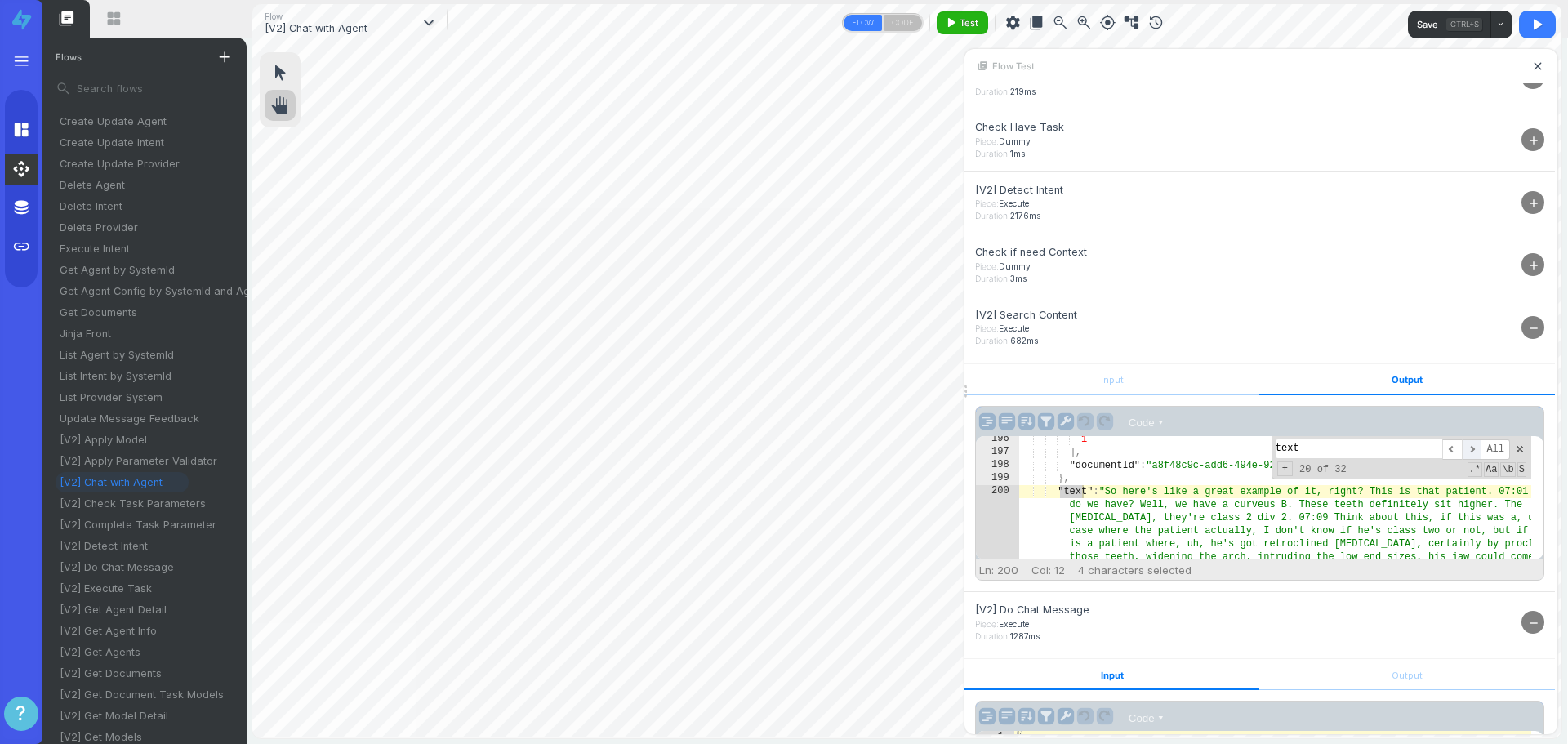 click on "​" at bounding box center (1472, 449) 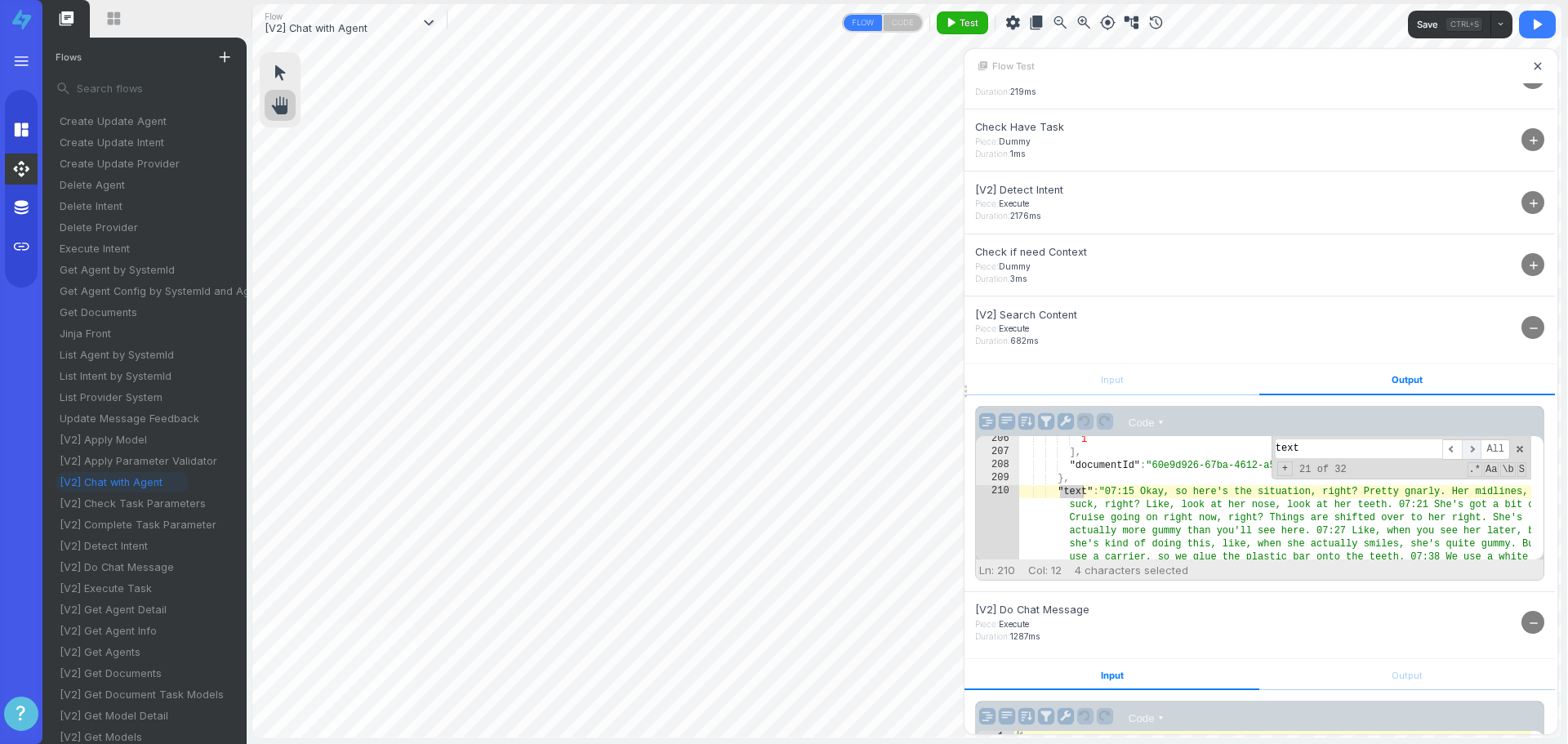 click on "​" at bounding box center (1472, 449) 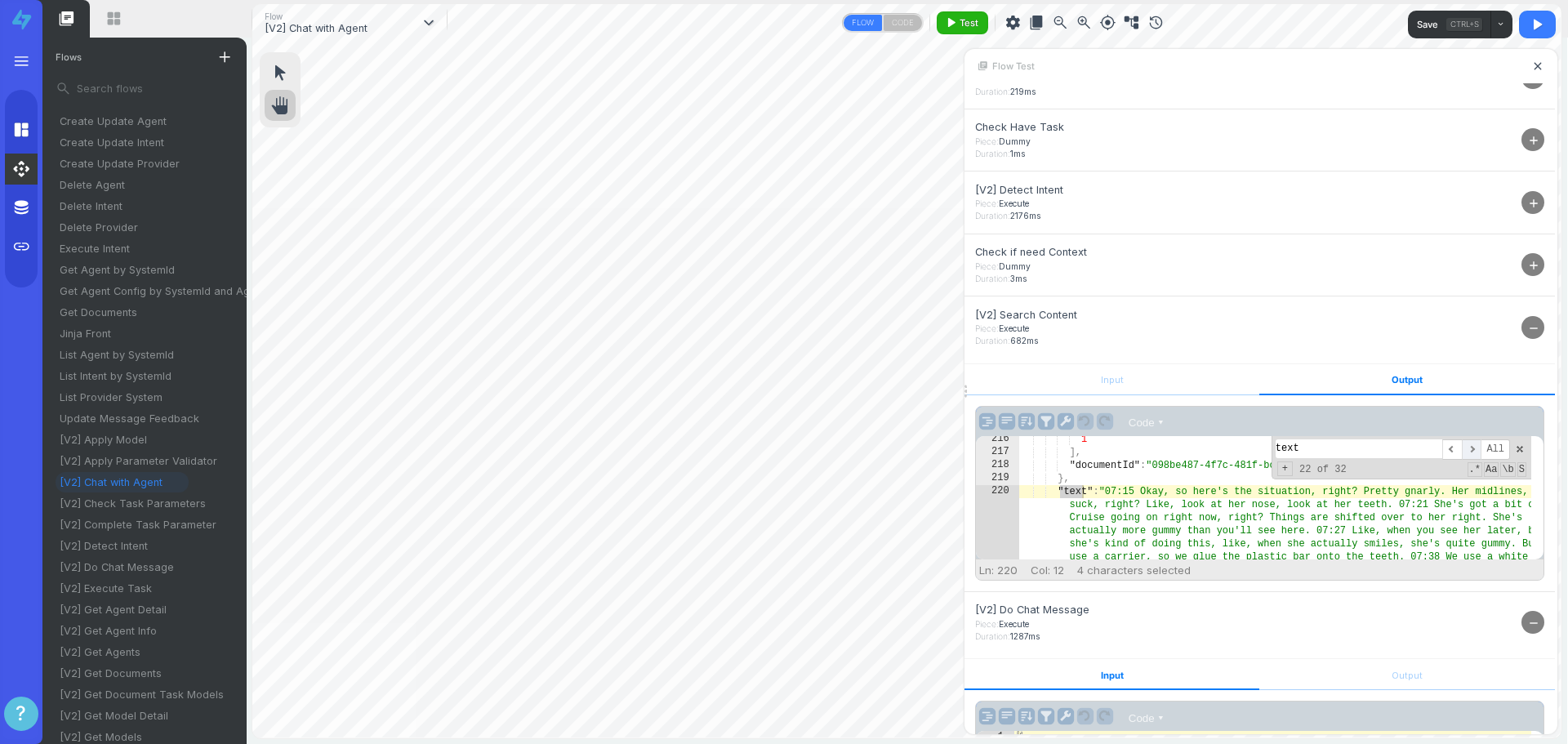 click on "​" at bounding box center [1472, 449] 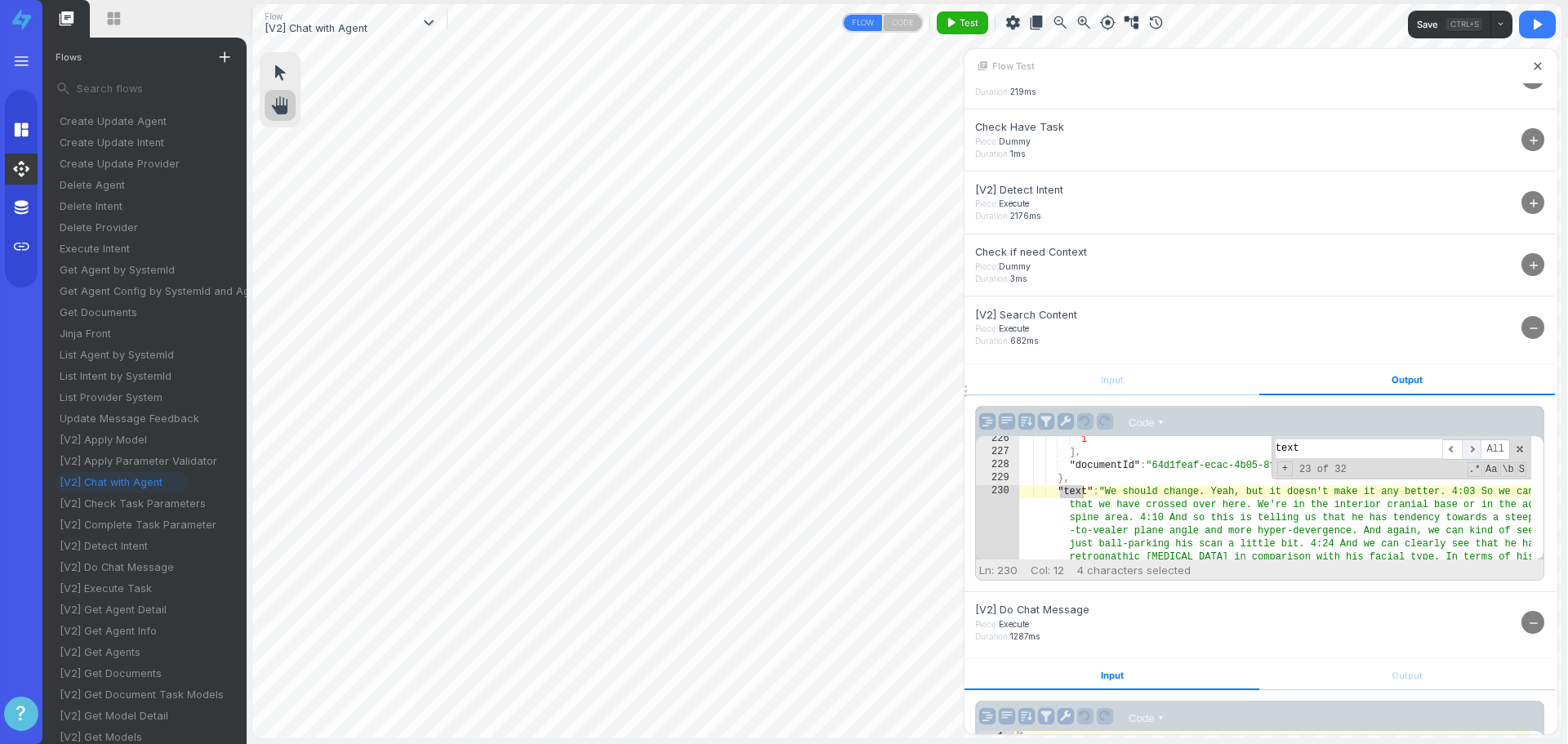 click on "​" at bounding box center [1472, 449] 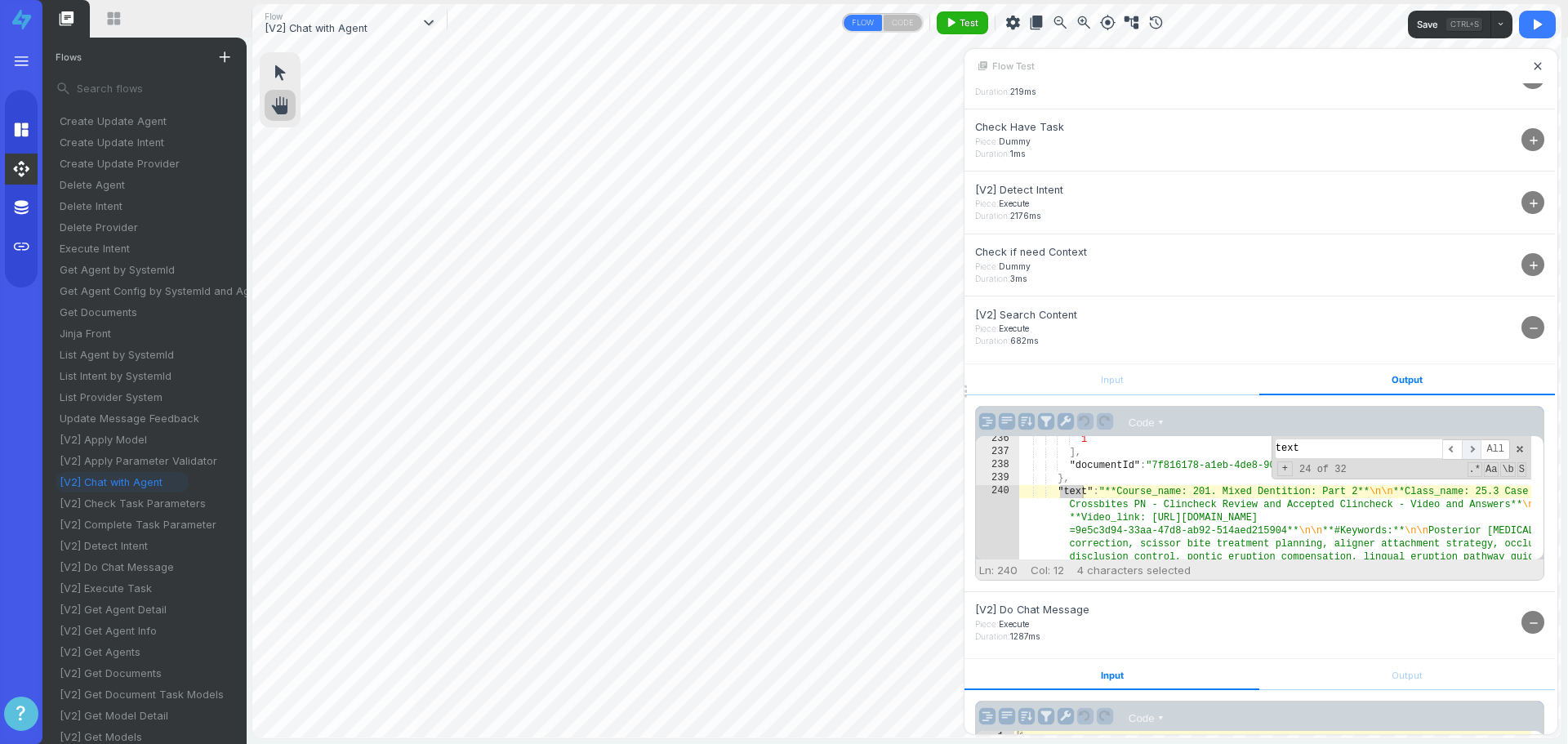 click on "​" at bounding box center (1472, 449) 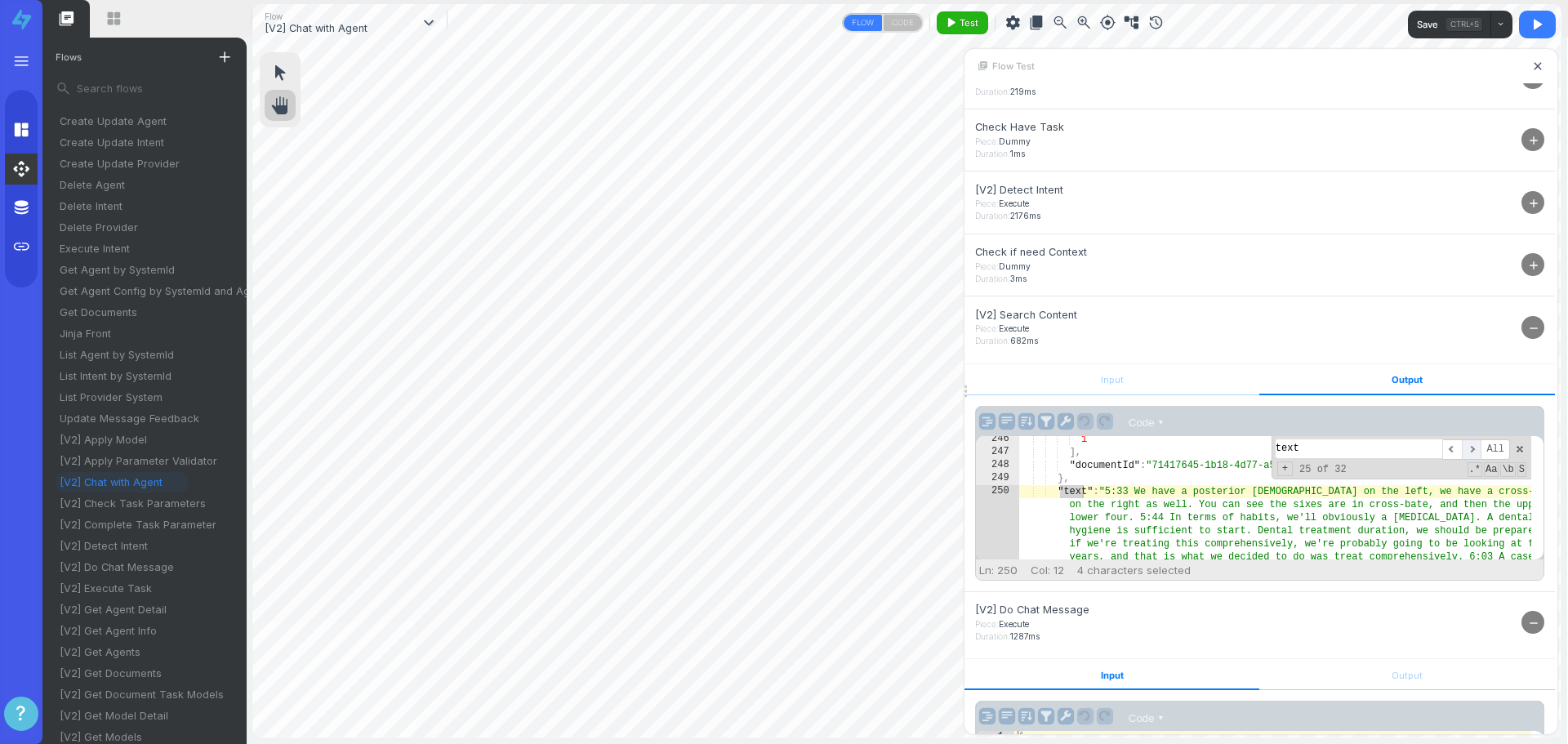 click on "​" at bounding box center [1472, 449] 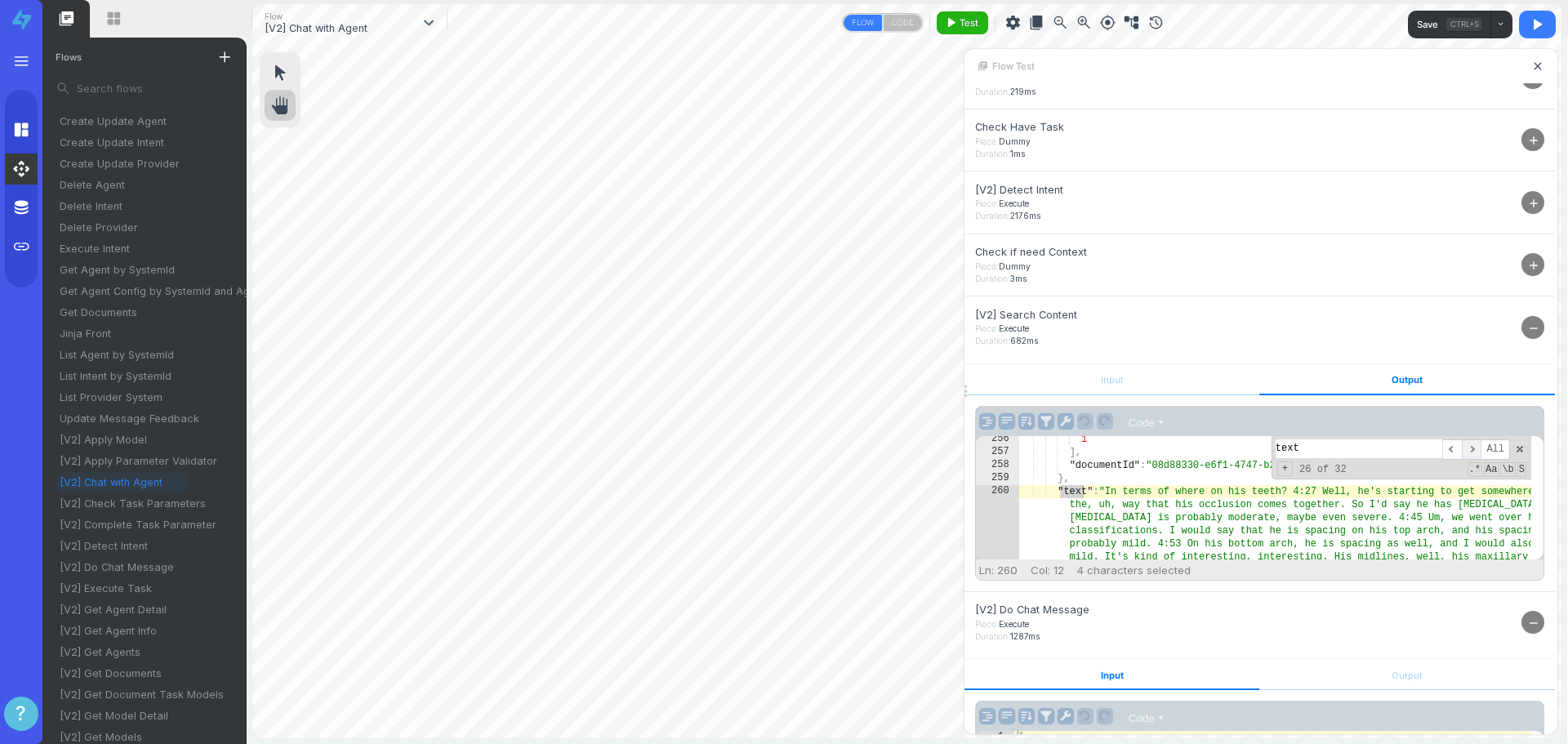 click on "​" at bounding box center (1472, 449) 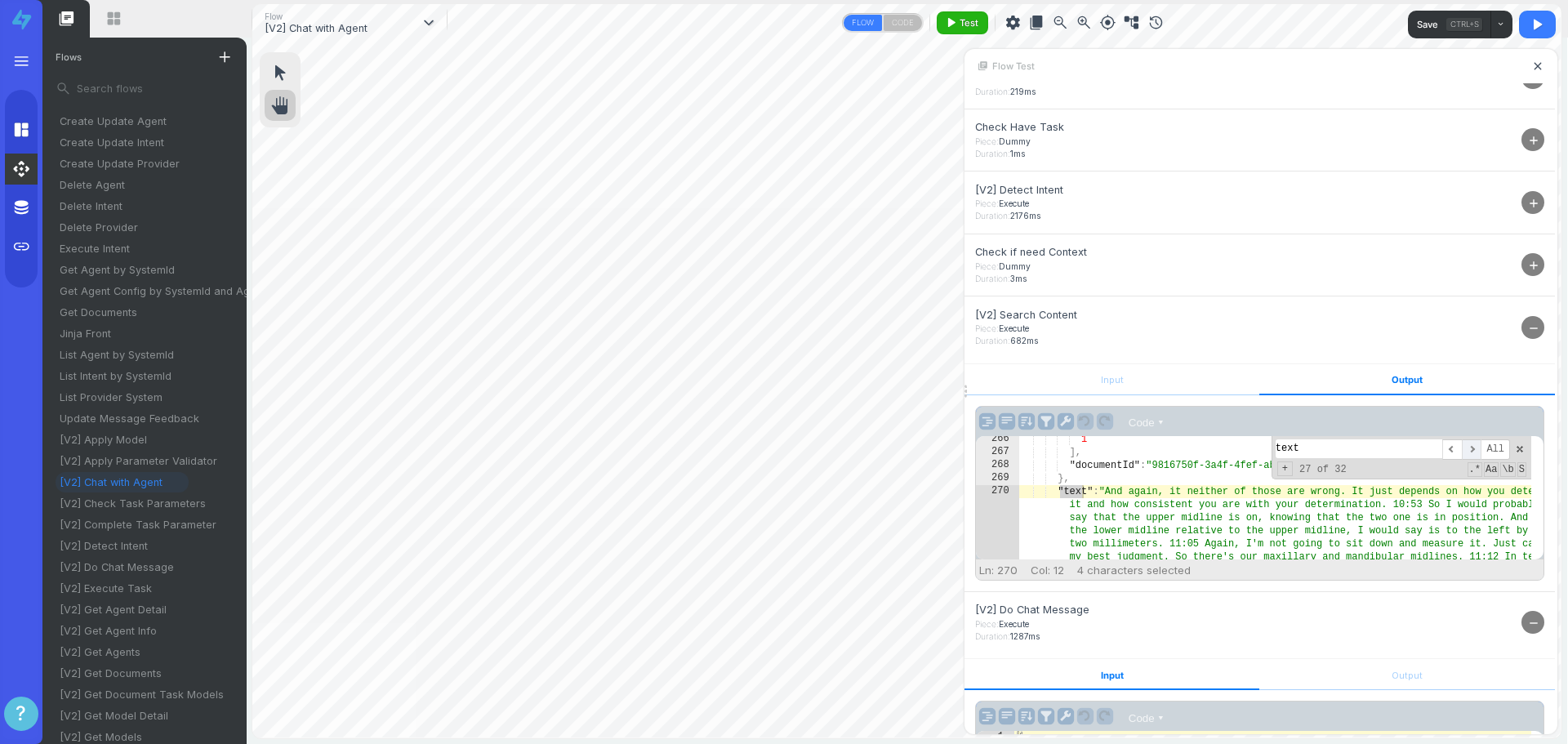 click on "​" at bounding box center (1472, 449) 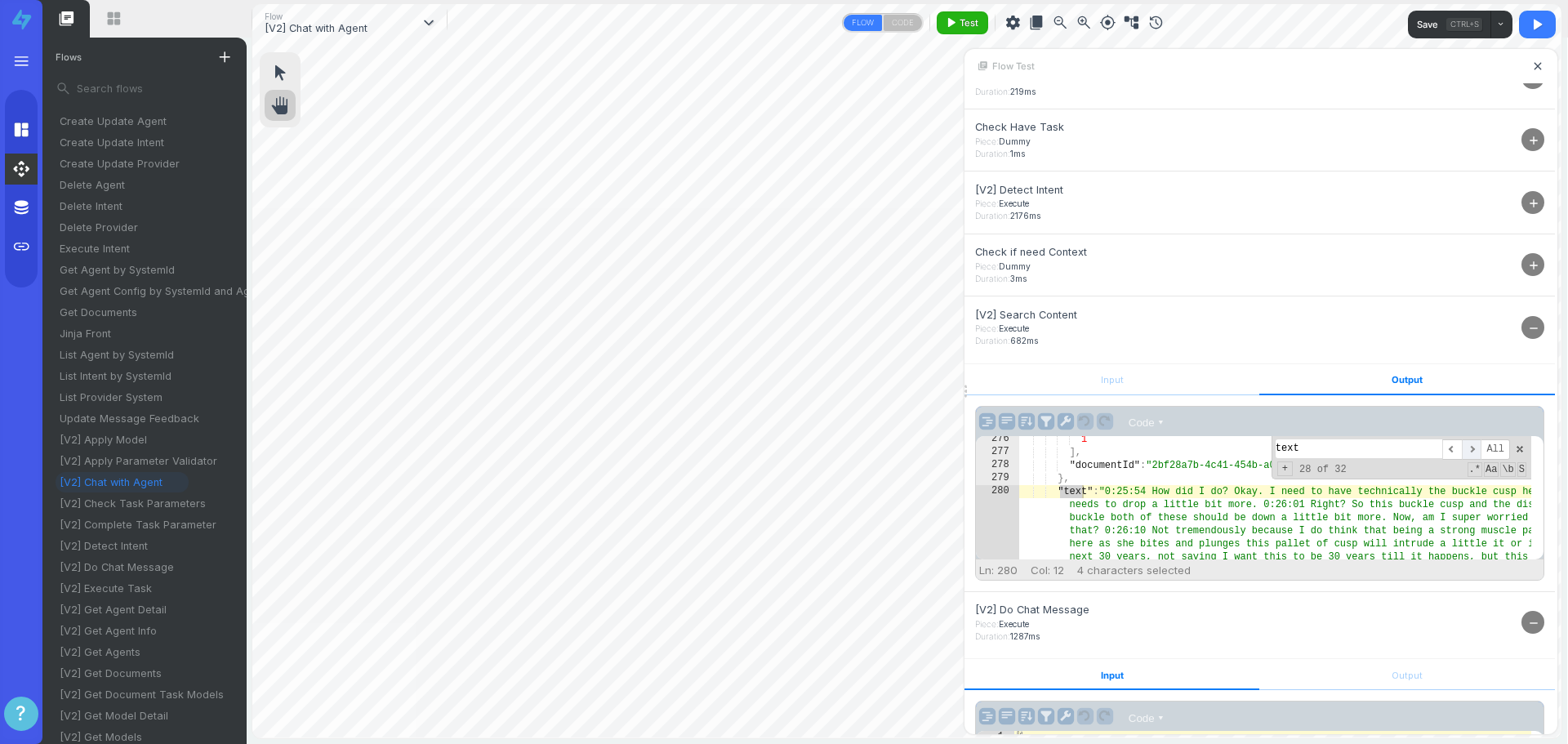 click on "​" at bounding box center [1472, 449] 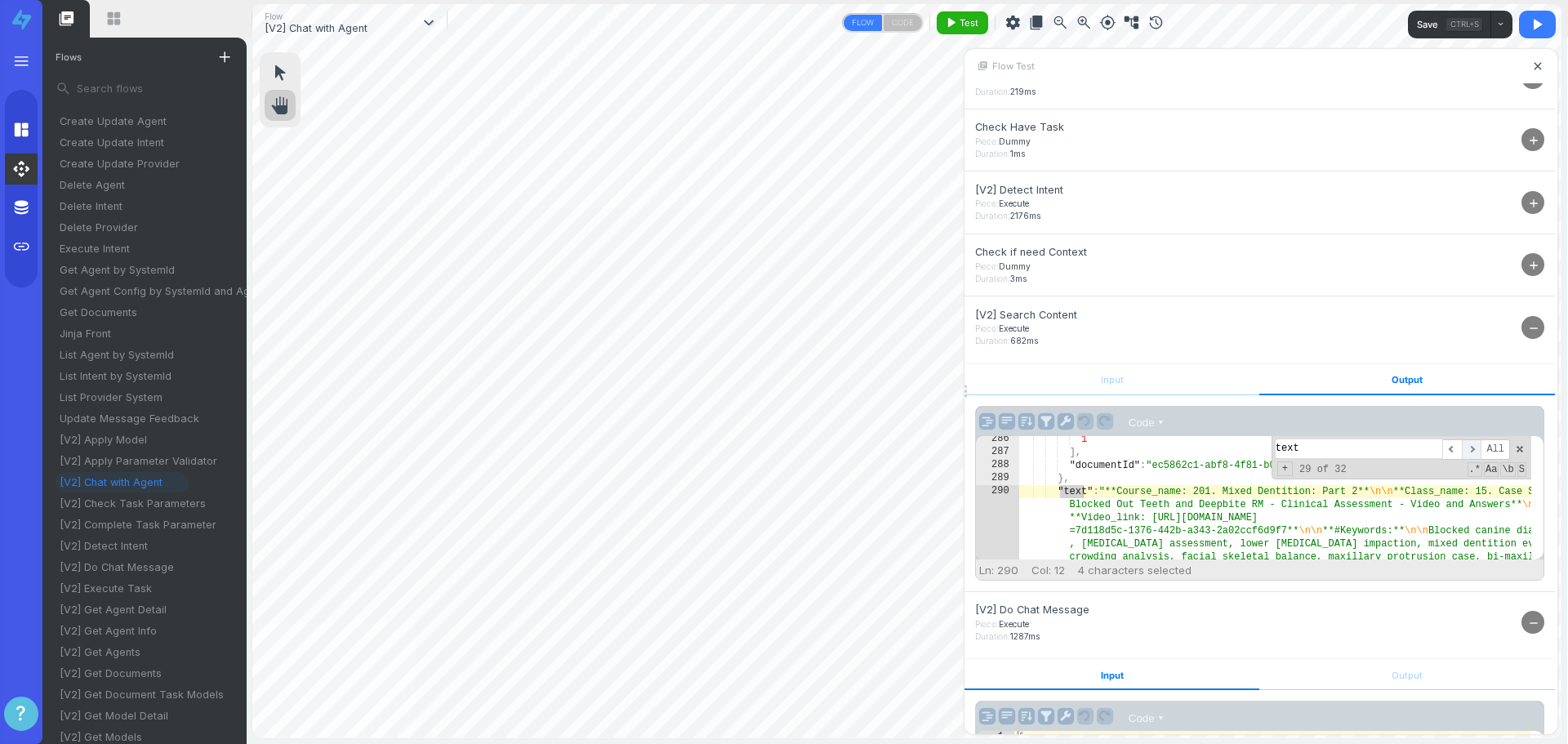 click on "​" at bounding box center [1472, 449] 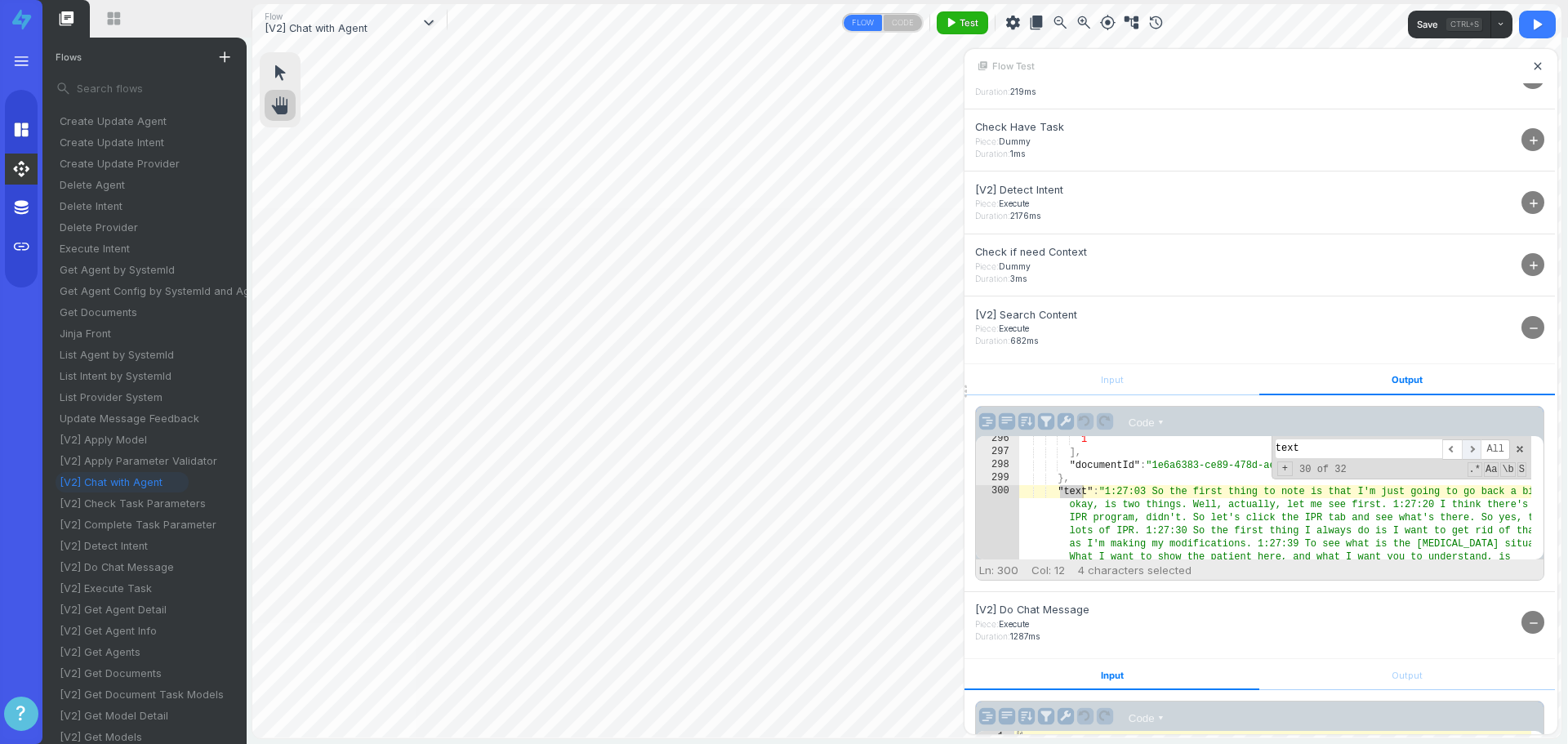 click on "​" at bounding box center (1472, 449) 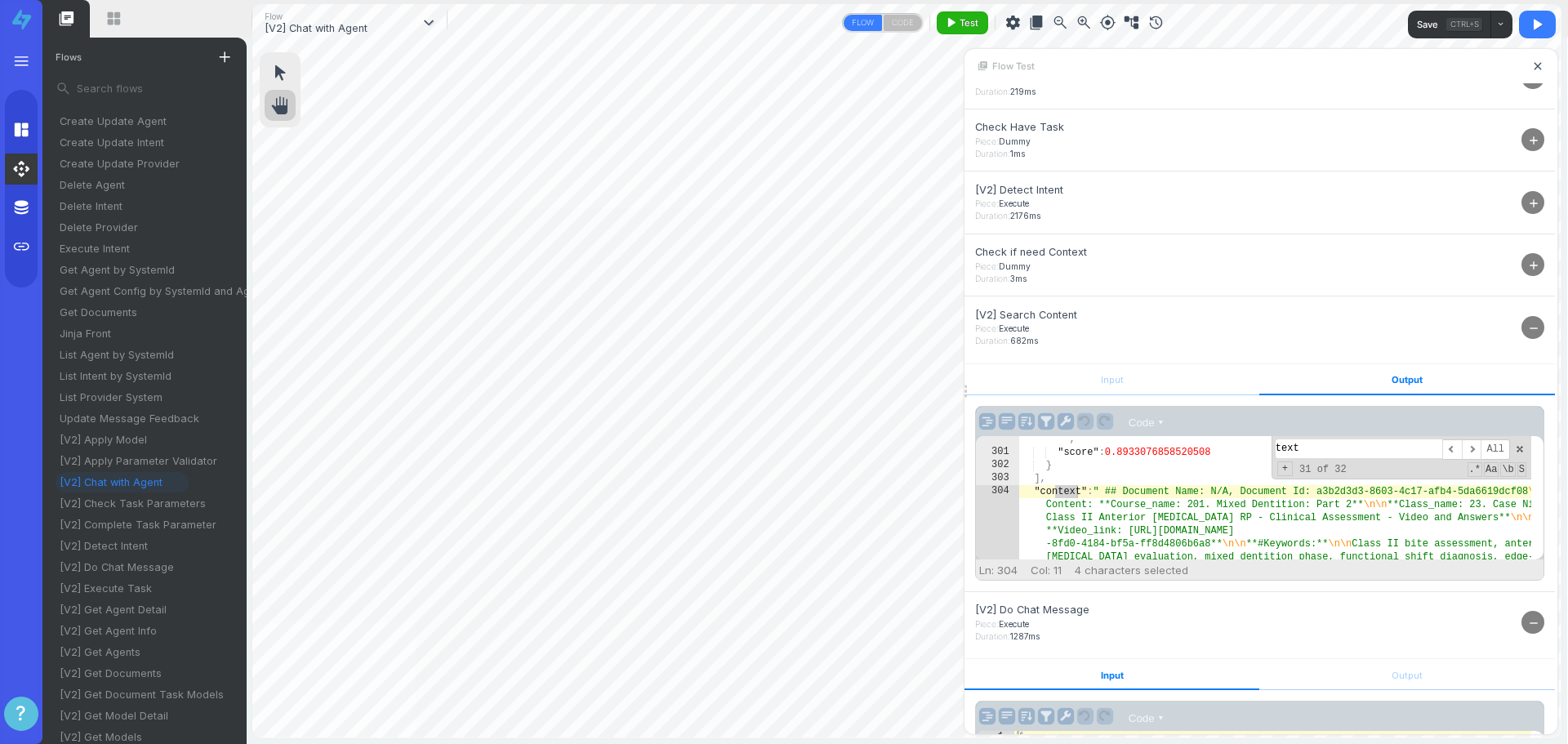 scroll, scrollTop: 13960, scrollLeft: 0, axis: vertical 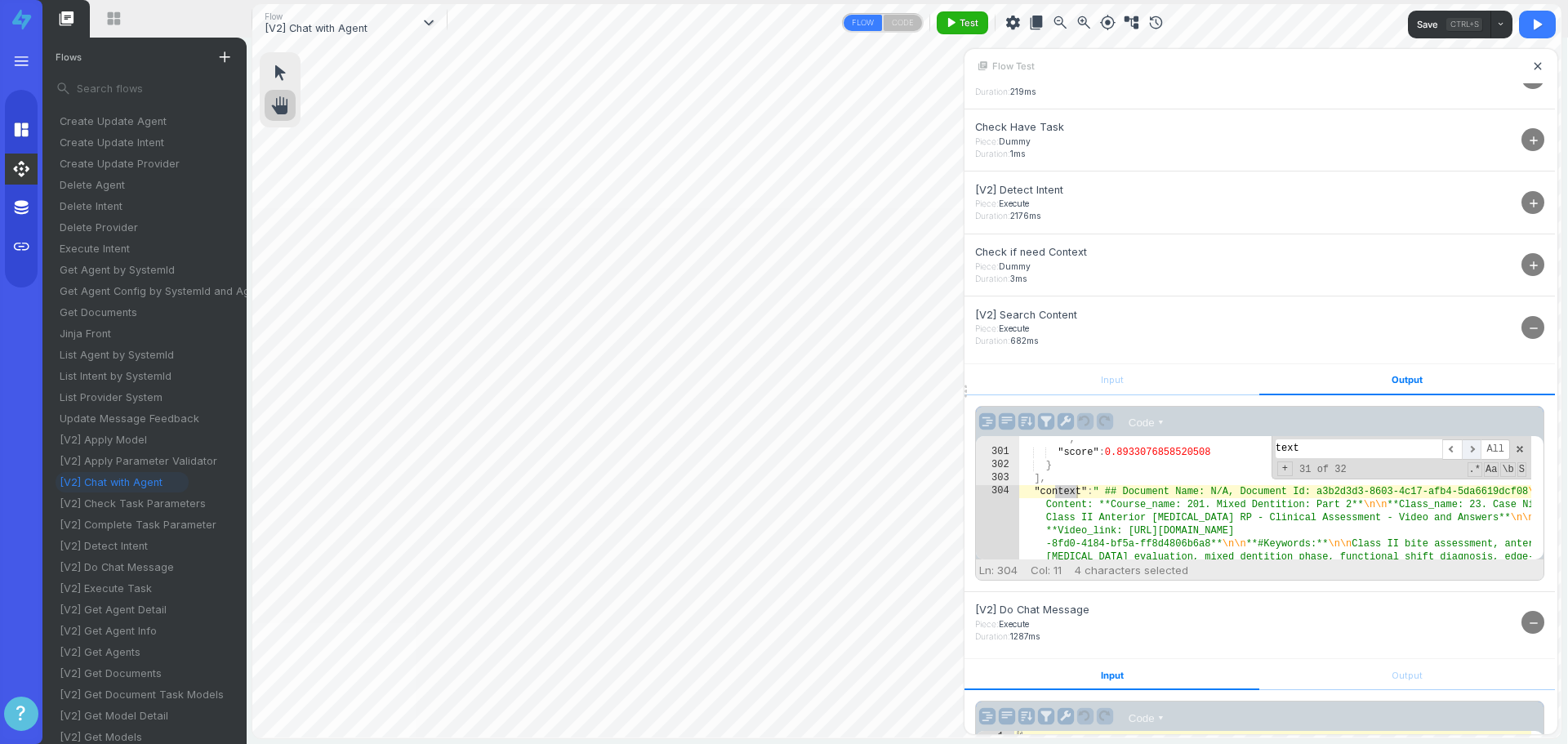 click on "​" at bounding box center [1472, 449] 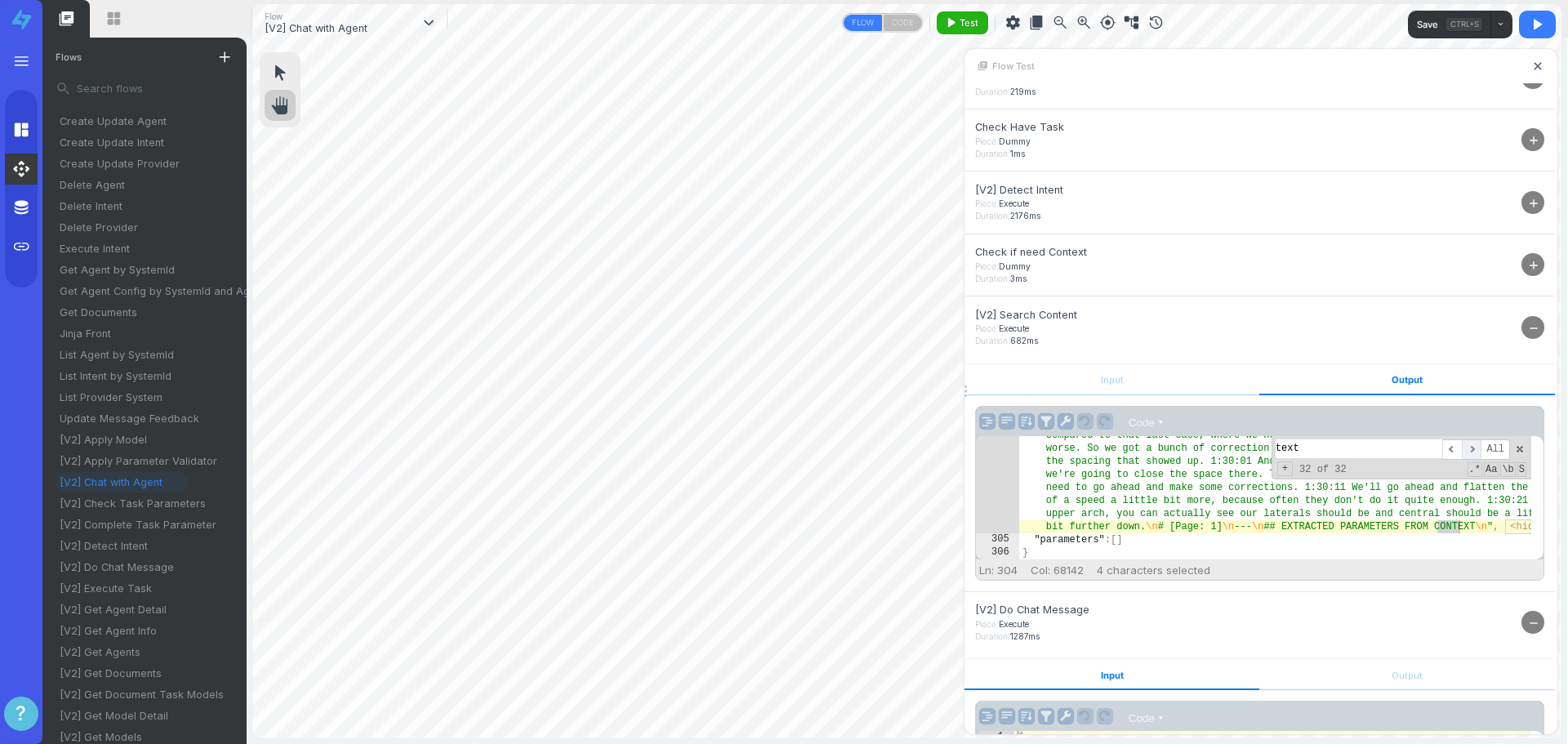 scroll, scrollTop: 24142, scrollLeft: 0, axis: vertical 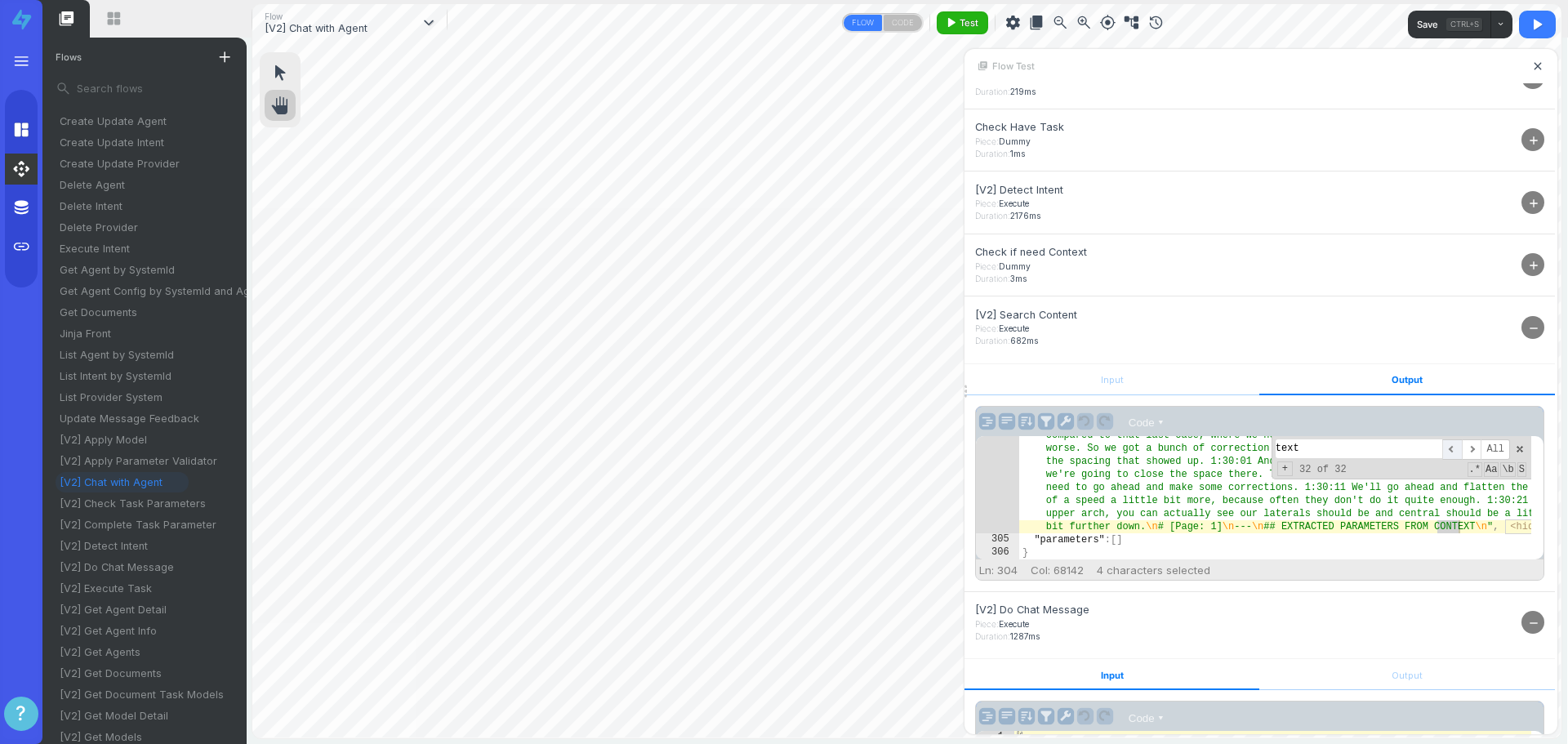 click on "​" at bounding box center [1452, 449] 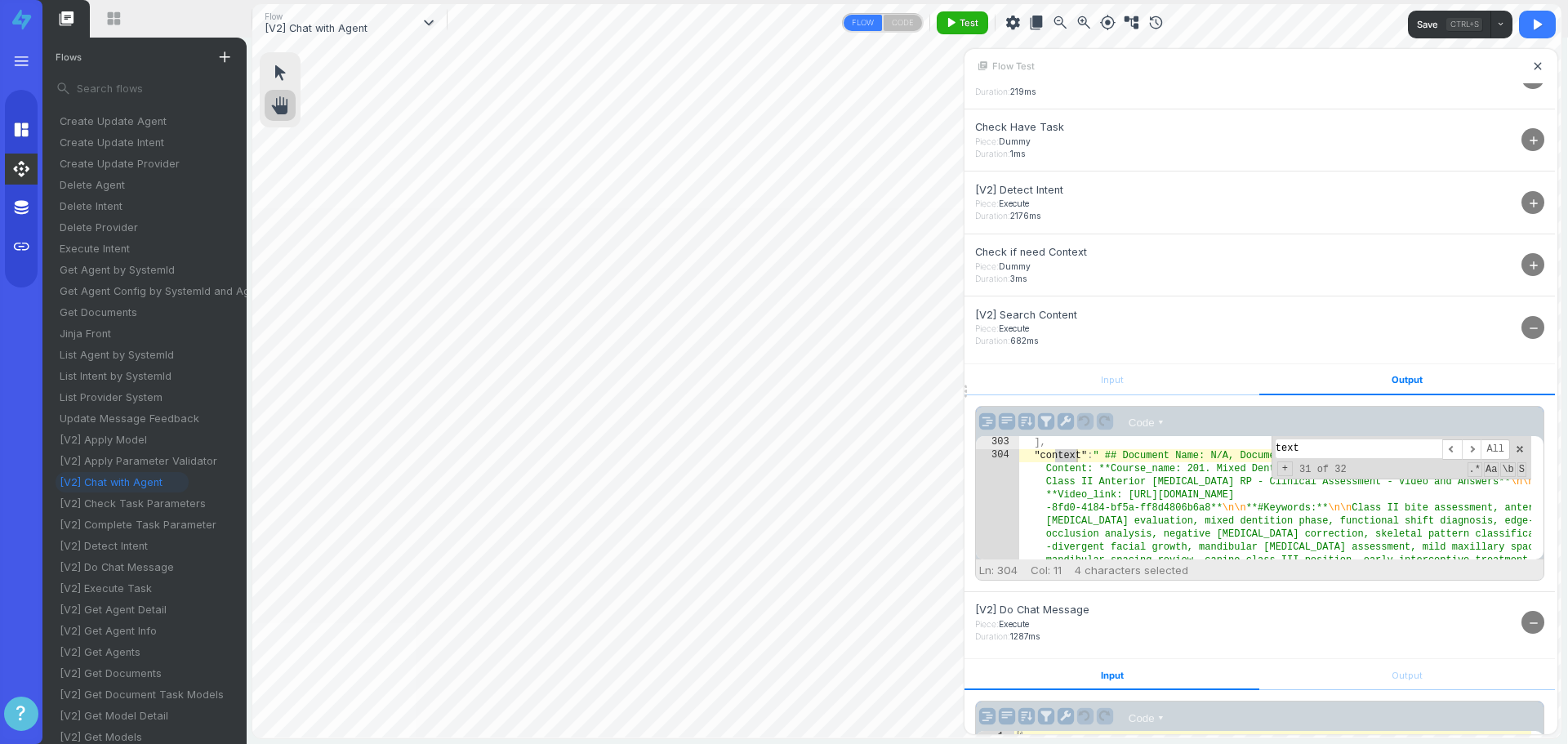 scroll, scrollTop: 13996, scrollLeft: 0, axis: vertical 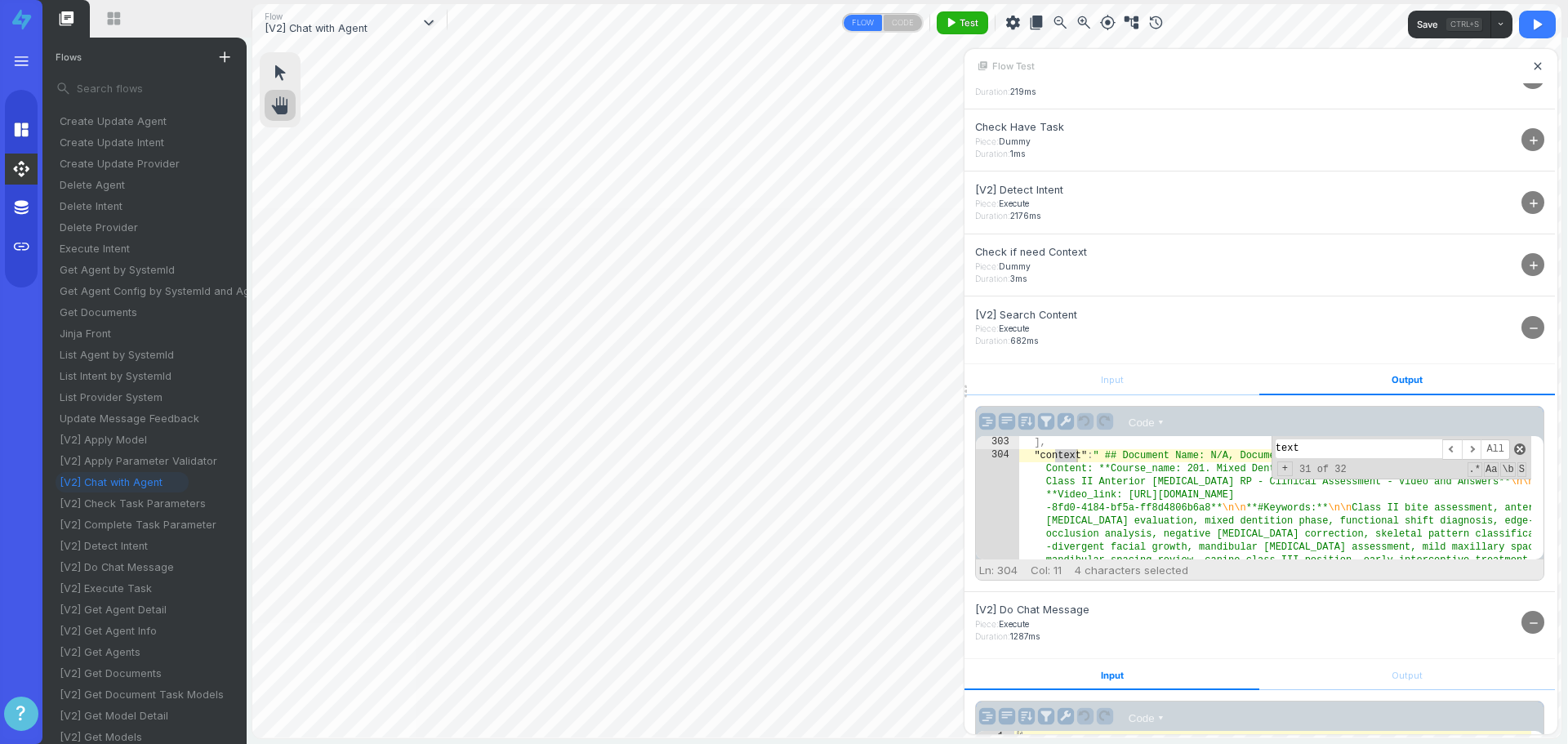 click at bounding box center [1520, 449] 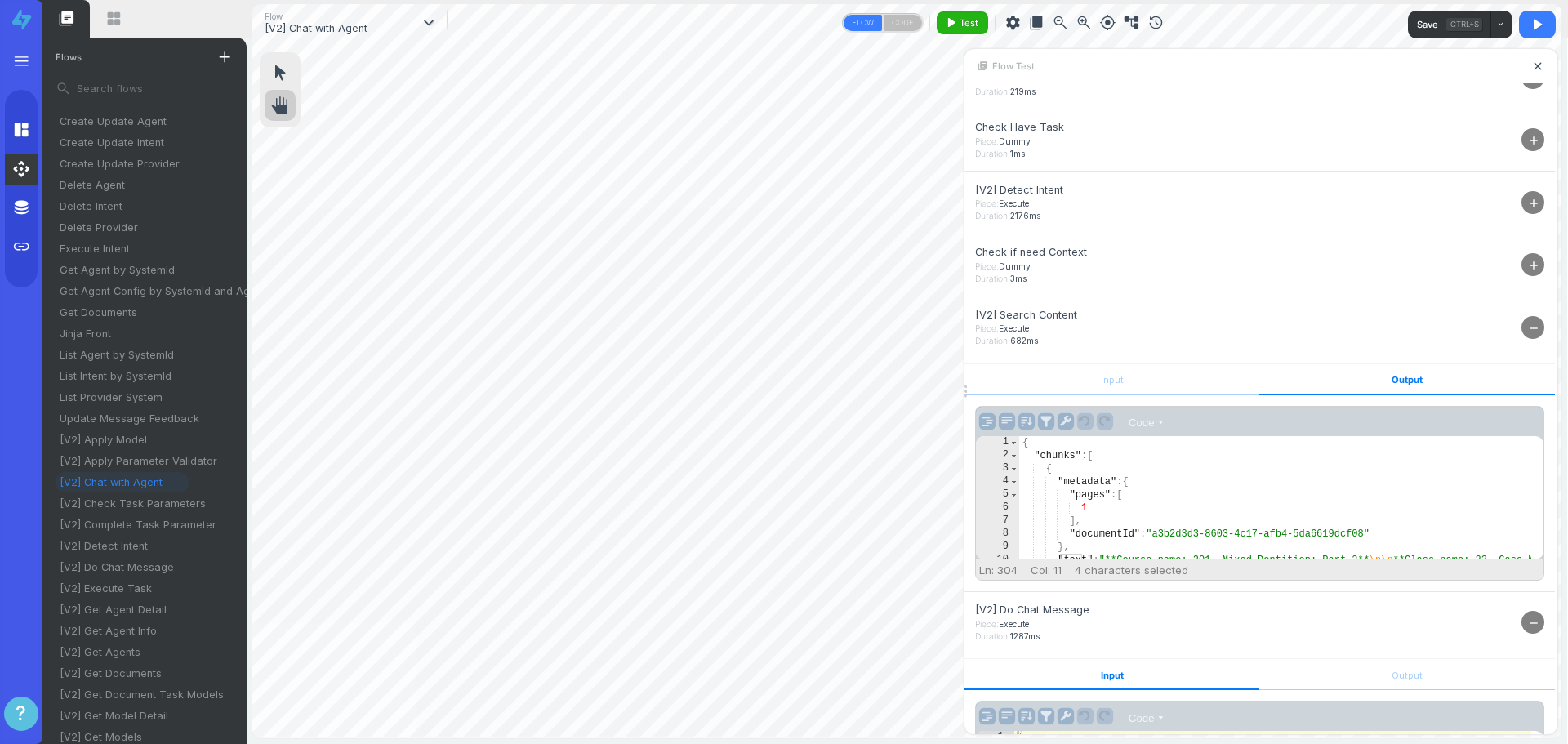 scroll, scrollTop: 49, scrollLeft: 0, axis: vertical 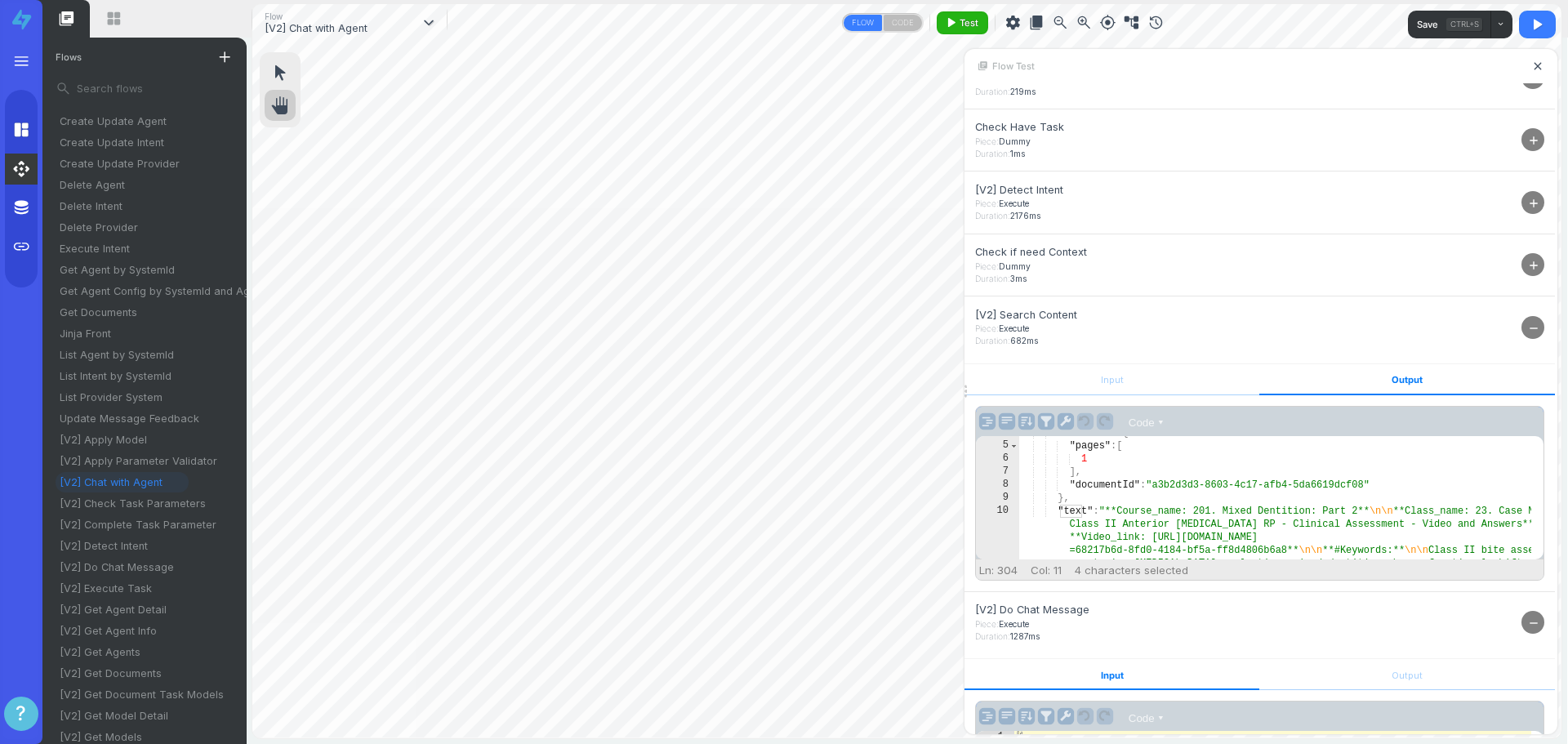 click on ""metadata" :  {             "pages" :  [                1             ] ,             "documentId" :  "a3b2d3d3-8603-4c17-afb4-5da6619dcf08"          } ,          "text" :  "**Course_name: 201. Mixed Dentition: Part 2** \n\n **Class_name: 23. Case Nine:           Class II Anterior Crossbite RP - Clinical Assessment - Video and Answers** \n\n          **Video_link: https://www.loom.com/share/412311730910419e870cd4fb4a1ed43f?sid          =68217b6d-8fd0-4184-bf5a-ff8d4806b6a8** \n\n **#Keywords:** \n\n Class II bite assessment          , anterior crossbite evaluation, mixed dentition phase, functional shift diagnosis,           edge-to-edge occlusion analysis, negative overjet correction, skeletal pattern           classification, hypo-divergent facial growth, mandibular prognathism assessment, mild           maxillary spacing, mandibular spacing review, canine class III position, early                             ," at bounding box center [1275, 612] 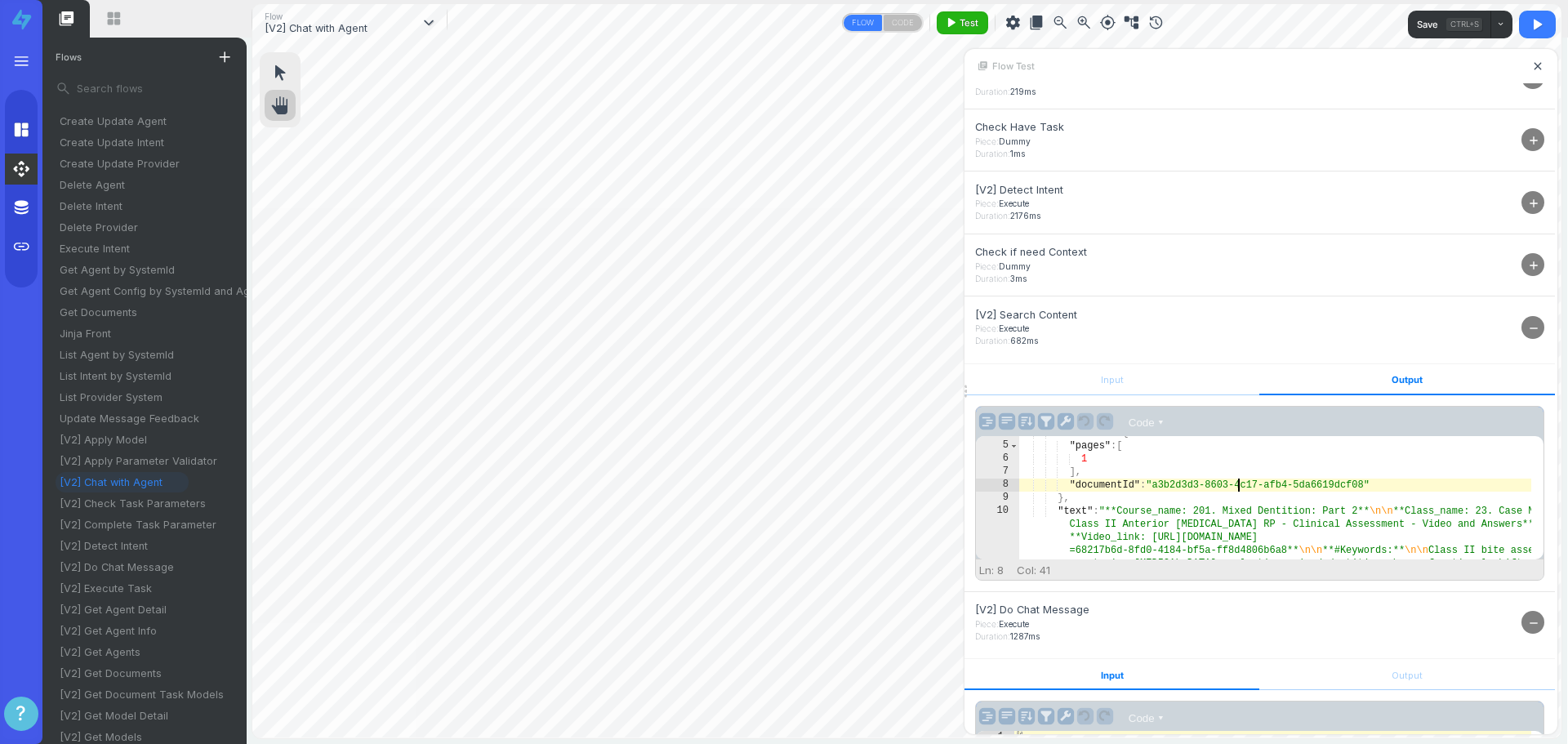 click on ""metadata" :  {             "pages" :  [                1             ] ,             "documentId" :  "a3b2d3d3-8603-4c17-afb4-5da6619dcf08"          } ,          "text" :  "**Course_name: 201. Mixed Dentition: Part 2** \n\n **Class_name: 23. Case Nine:           Class II Anterior Crossbite RP - Clinical Assessment - Video and Answers** \n\n          **Video_link: https://www.loom.com/share/412311730910419e870cd4fb4a1ed43f?sid          =68217b6d-8fd0-4184-bf5a-ff8d4806b6a8** \n\n **#Keywords:** \n\n Class II bite assessment          , anterior crossbite evaluation, mixed dentition phase, functional shift diagnosis,           edge-to-edge occlusion analysis, negative overjet correction, skeletal pattern           classification, hypo-divergent facial growth, mandibular prognathism assessment, mild           maxillary spacing, mandibular spacing review, canine class III position, early                             ," at bounding box center (1275, 612) 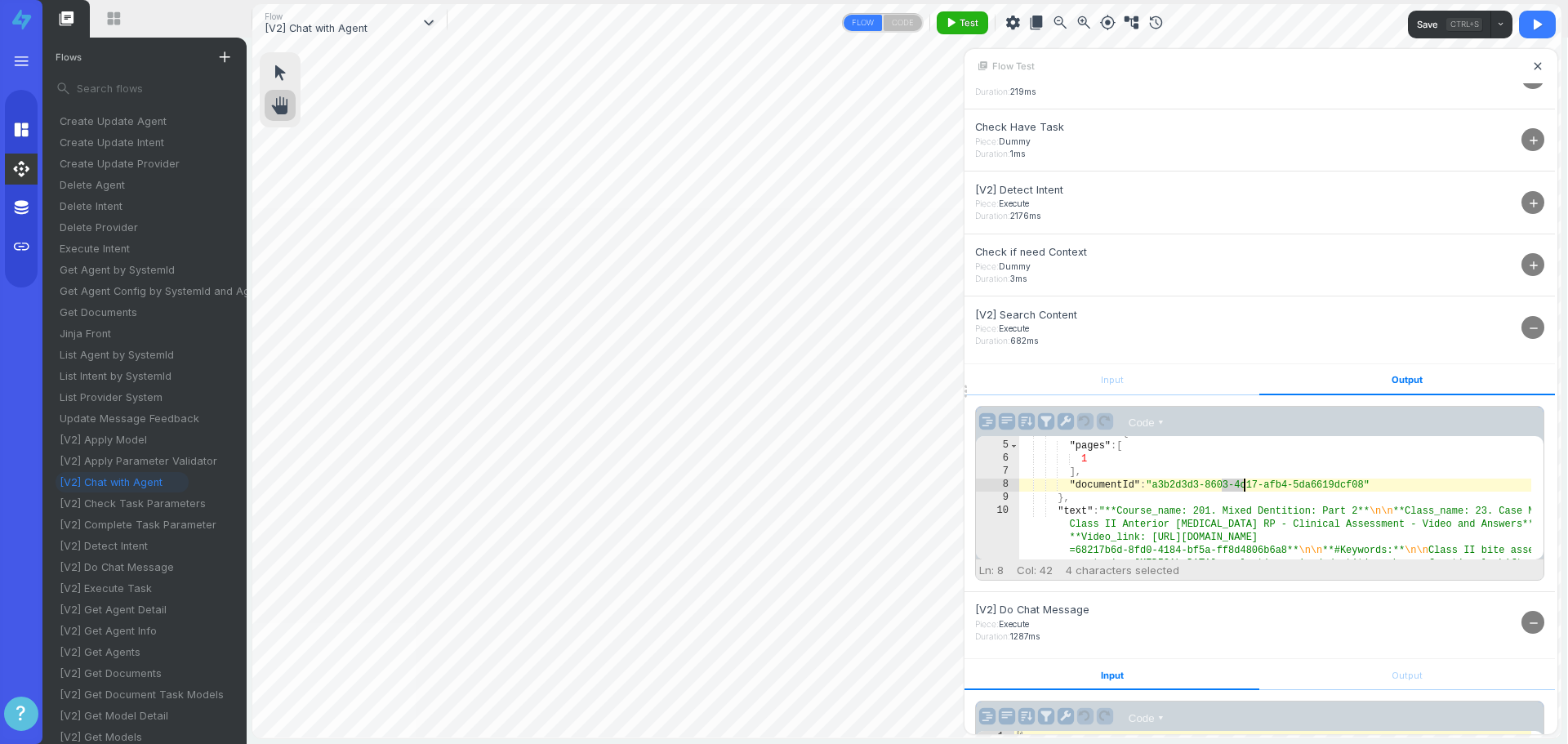 click on ""metadata" :  {             "pages" :  [                1             ] ,             "documentId" :  "a3b2d3d3-8603-4c17-afb4-5da6619dcf08"          } ,          "text" :  "**Course_name: 201. Mixed Dentition: Part 2** \n\n **Class_name: 23. Case Nine:           Class II Anterior Crossbite RP - Clinical Assessment - Video and Answers** \n\n          **Video_link: https://www.loom.com/share/412311730910419e870cd4fb4a1ed43f?sid          =68217b6d-8fd0-4184-bf5a-ff8d4806b6a8** \n\n **#Keywords:** \n\n Class II bite assessment          , anterior crossbite evaluation, mixed dentition phase, functional shift diagnosis,           edge-to-edge occlusion analysis, negative overjet correction, skeletal pattern           classification, hypo-divergent facial growth, mandibular prognathism assessment, mild           maxillary spacing, mandibular spacing review, canine class III position, early                             ," at bounding box center [1275, 612] 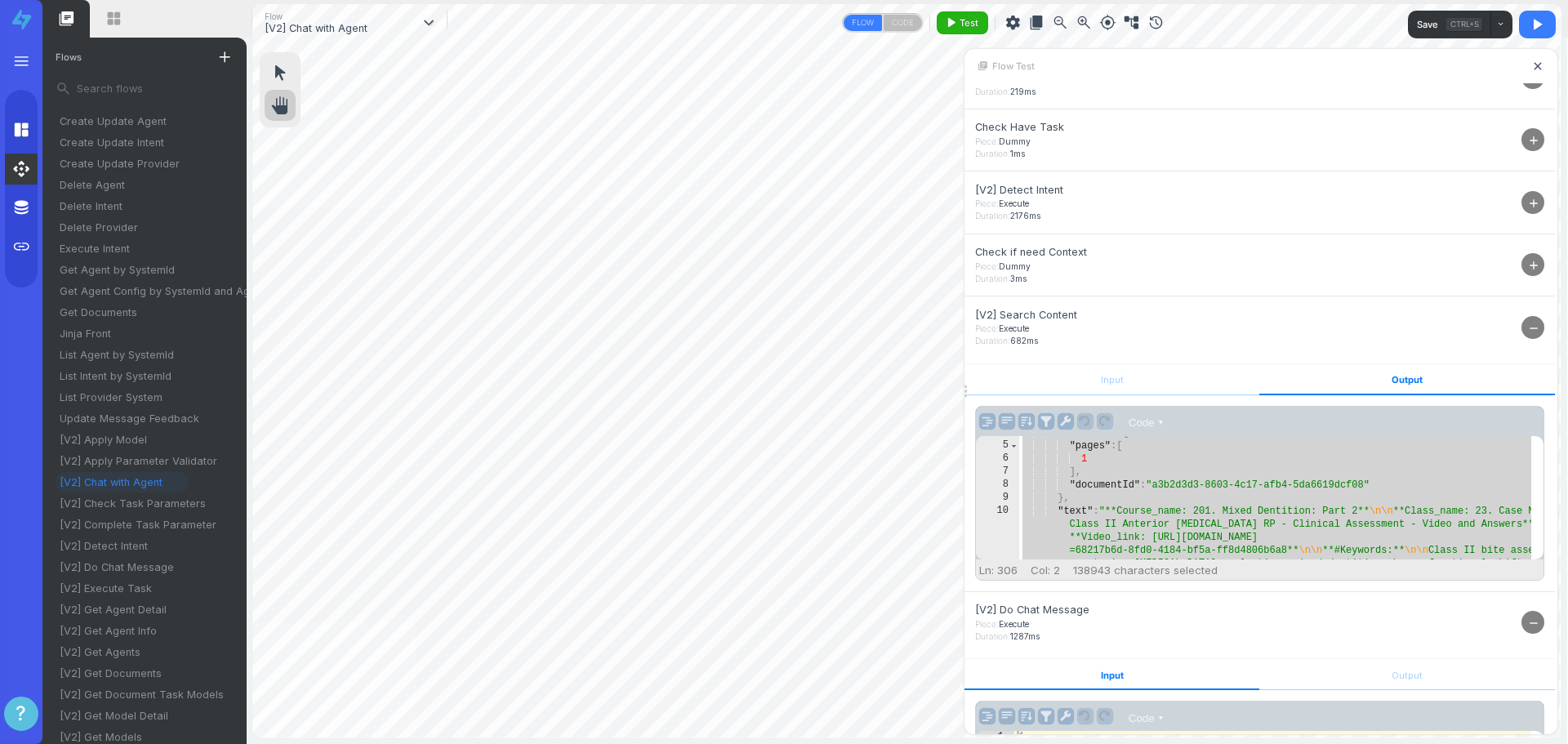 click on ""metadata" :  {             "pages" :  [                1             ] ,             "documentId" :  "a3b2d3d3-8603-4c17-afb4-5da6619dcf08"          } ,          "text" :  "**Course_name: 201. Mixed Dentition: Part 2** \n\n **Class_name: 23. Case Nine:           Class II Anterior Crossbite RP - Clinical Assessment - Video and Answers** \n\n          **Video_link: https://www.loom.com/share/412311730910419e870cd4fb4a1ed43f?sid          =68217b6d-8fd0-4184-bf5a-ff8d4806b6a8** \n\n **#Keywords:** \n\n Class II bite assessment          , anterior crossbite evaluation, mixed dentition phase, functional shift diagnosis,           edge-to-edge occlusion analysis, negative overjet correction, skeletal pattern           classification, hypo-divergent facial growth, mandibular prognathism assessment, mild           maxillary spacing, mandibular spacing review, canine class III position, early                             ," at bounding box center (1275, 612) 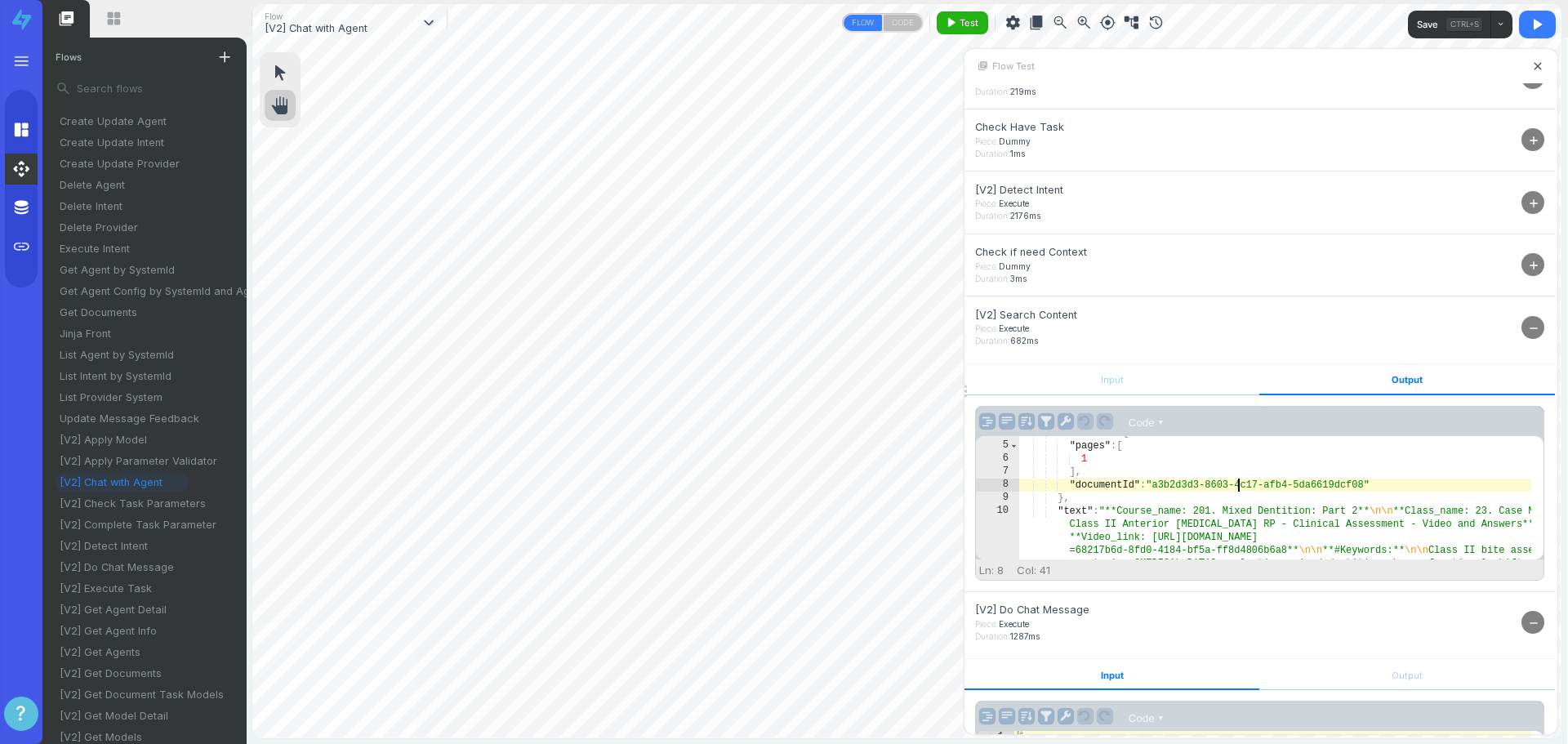 type on ""documentId": "a3b2d3d3-8603-4c17-afb4-5da6619dcf08"" 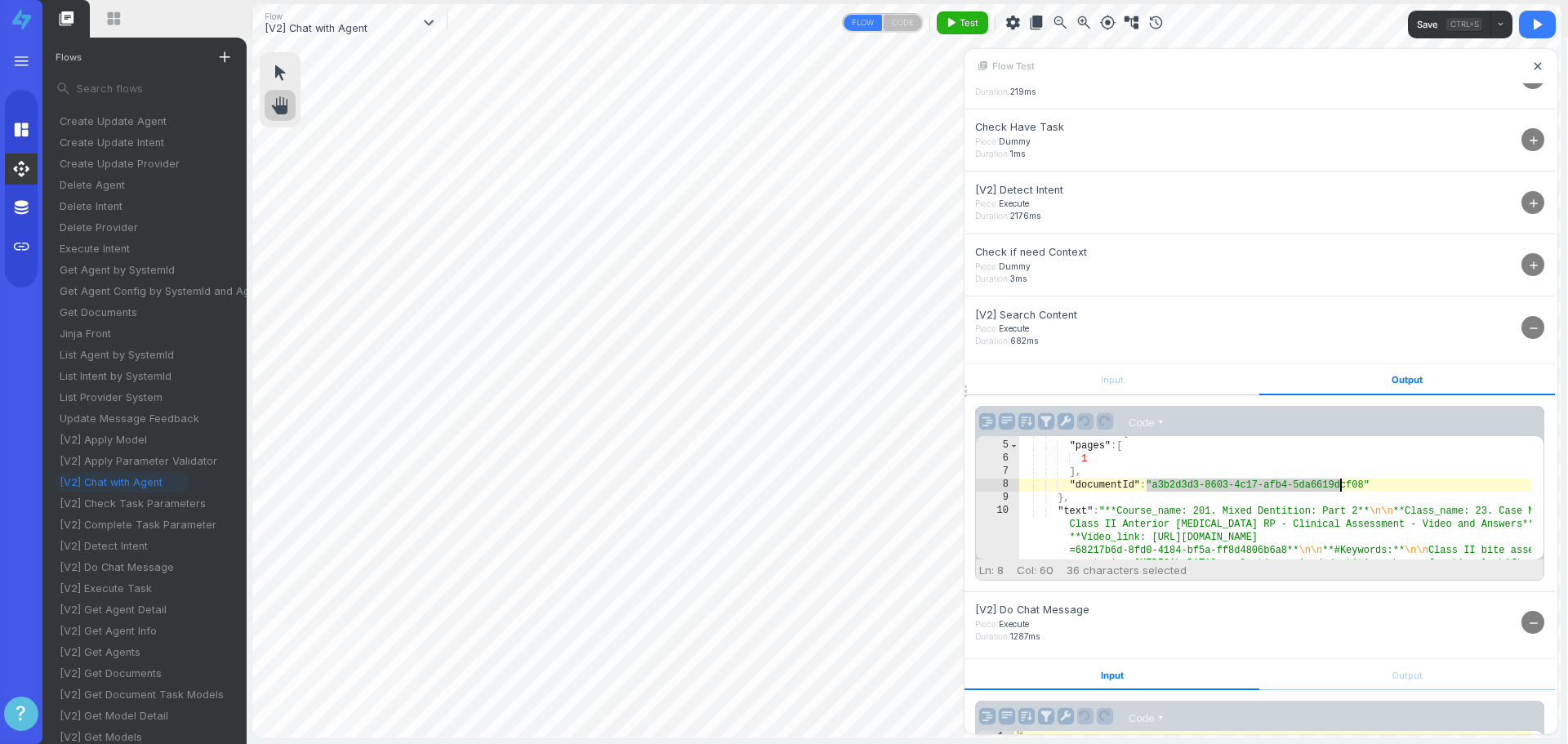 drag, startPoint x: 1147, startPoint y: 484, endPoint x: 1339, endPoint y: 488, distance: 192.04166 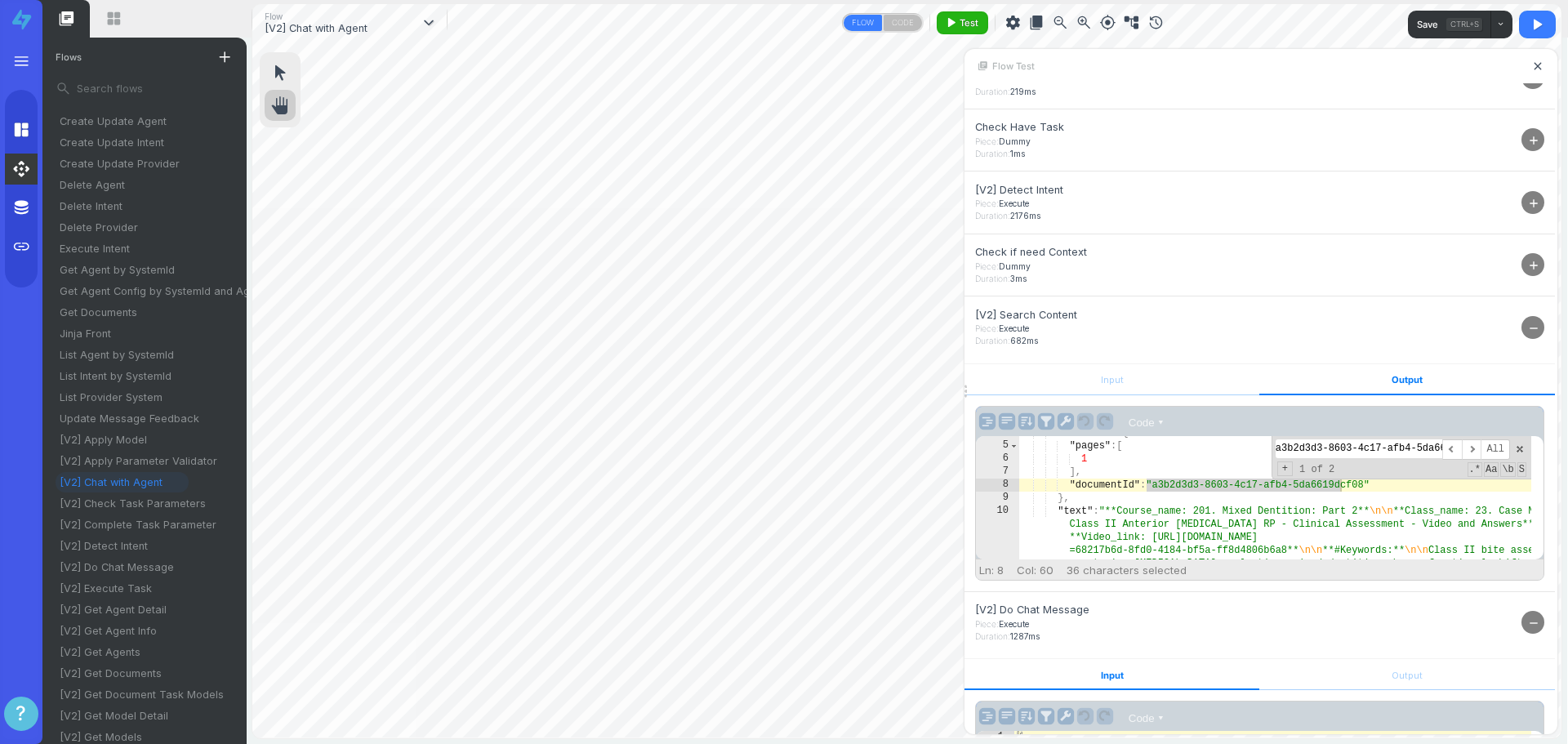 scroll, scrollTop: 0, scrollLeft: 28, axis: horizontal 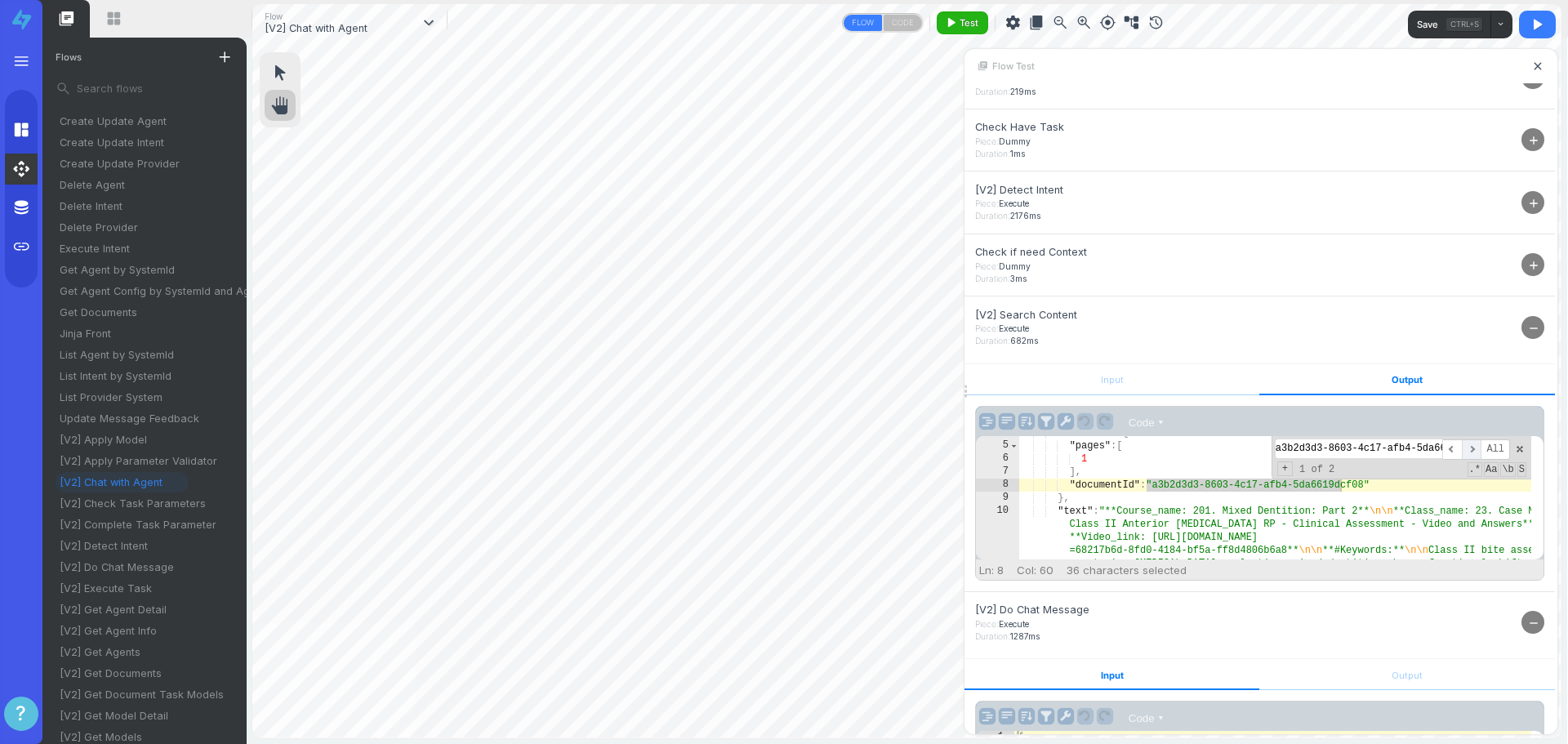 click on "​" at bounding box center (1472, 449) 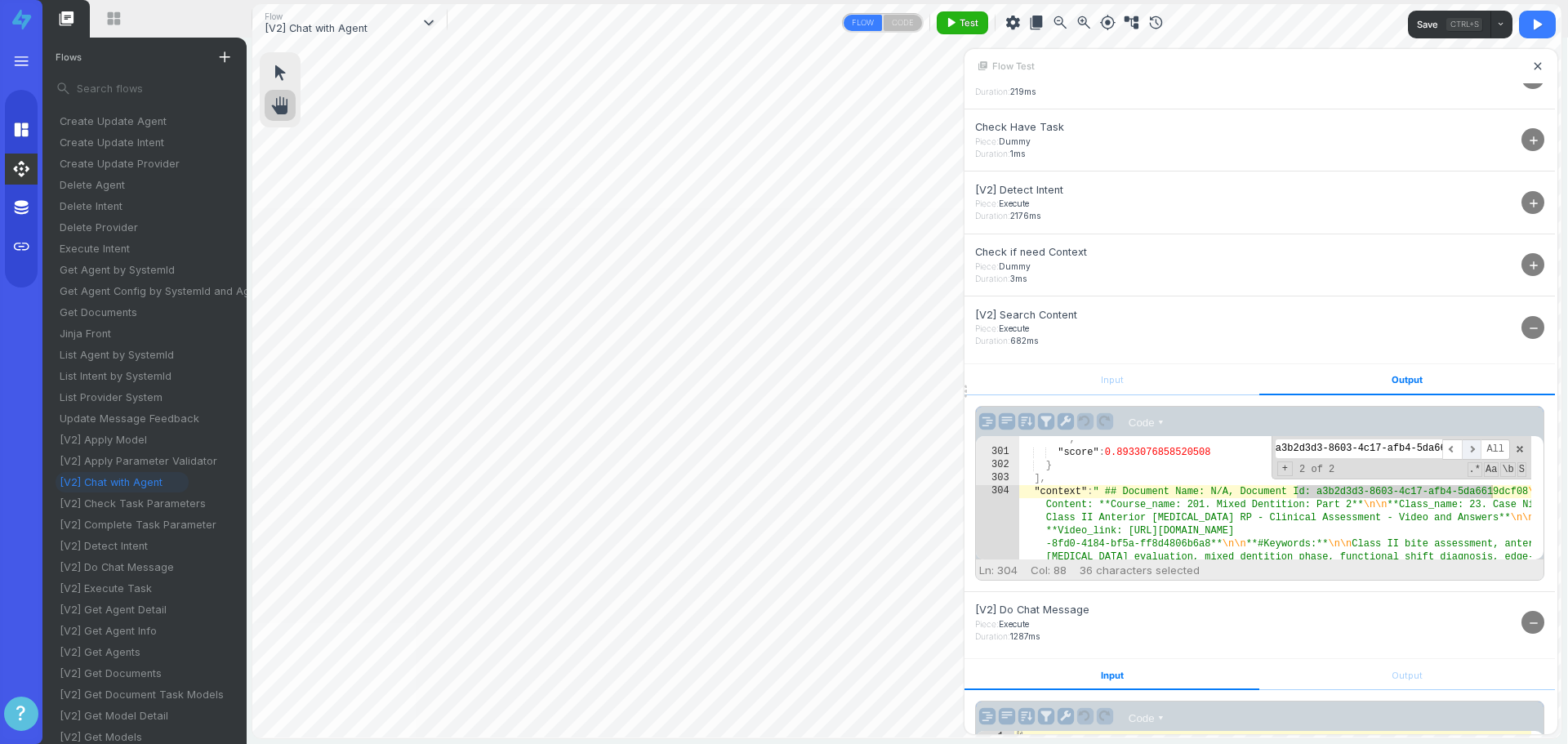 scroll, scrollTop: 13960, scrollLeft: 0, axis: vertical 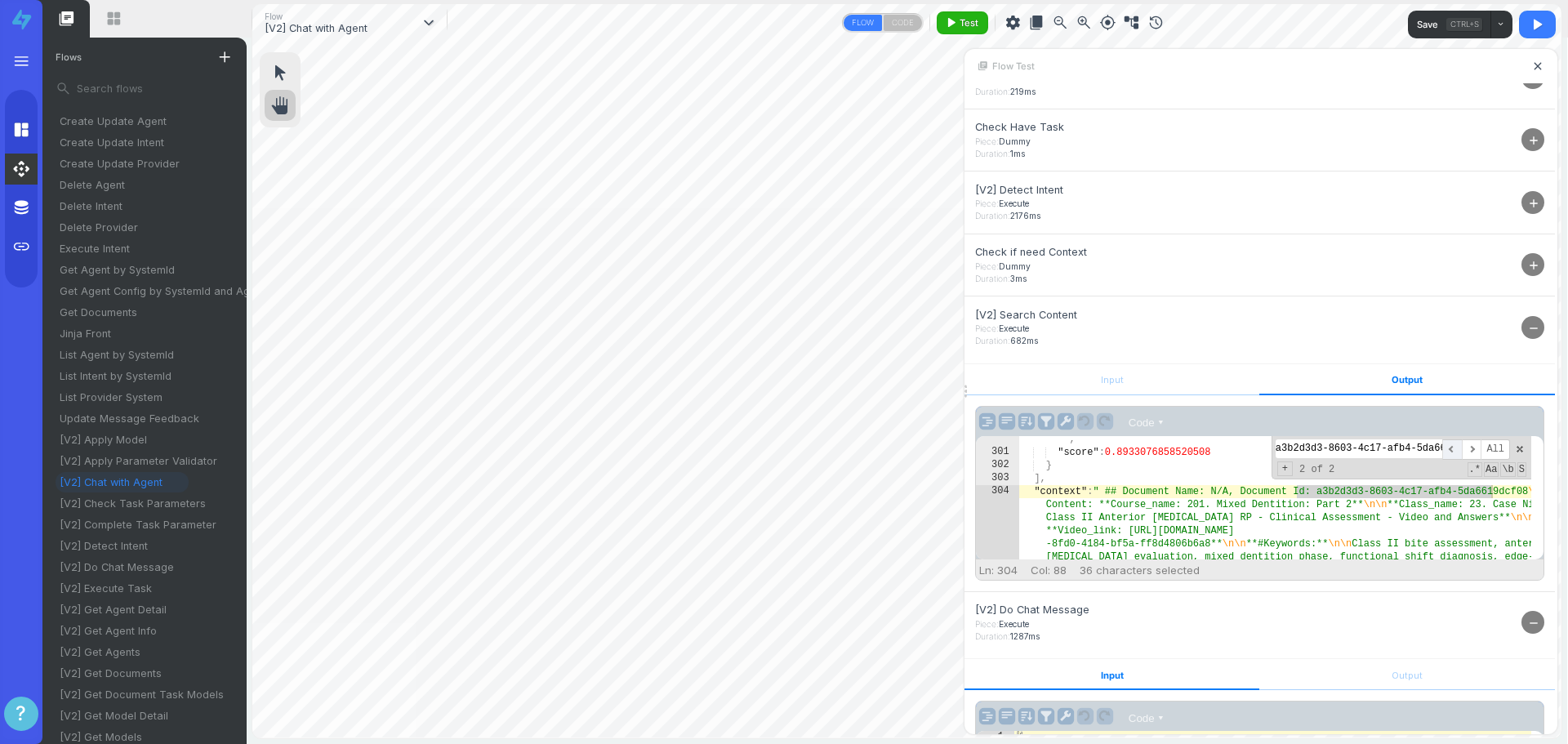 click on "​" at bounding box center [1452, 449] 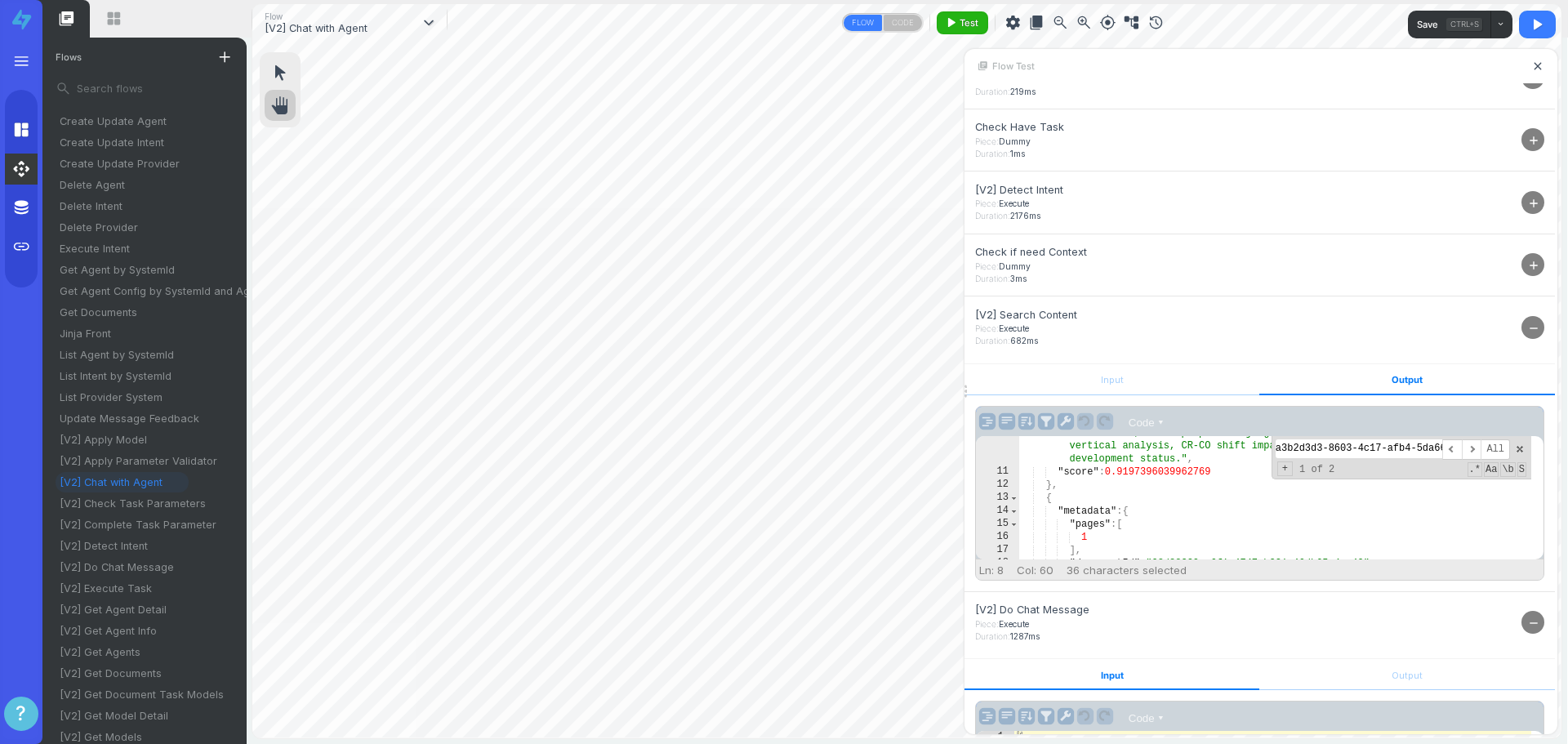 scroll, scrollTop: 373, scrollLeft: 0, axis: vertical 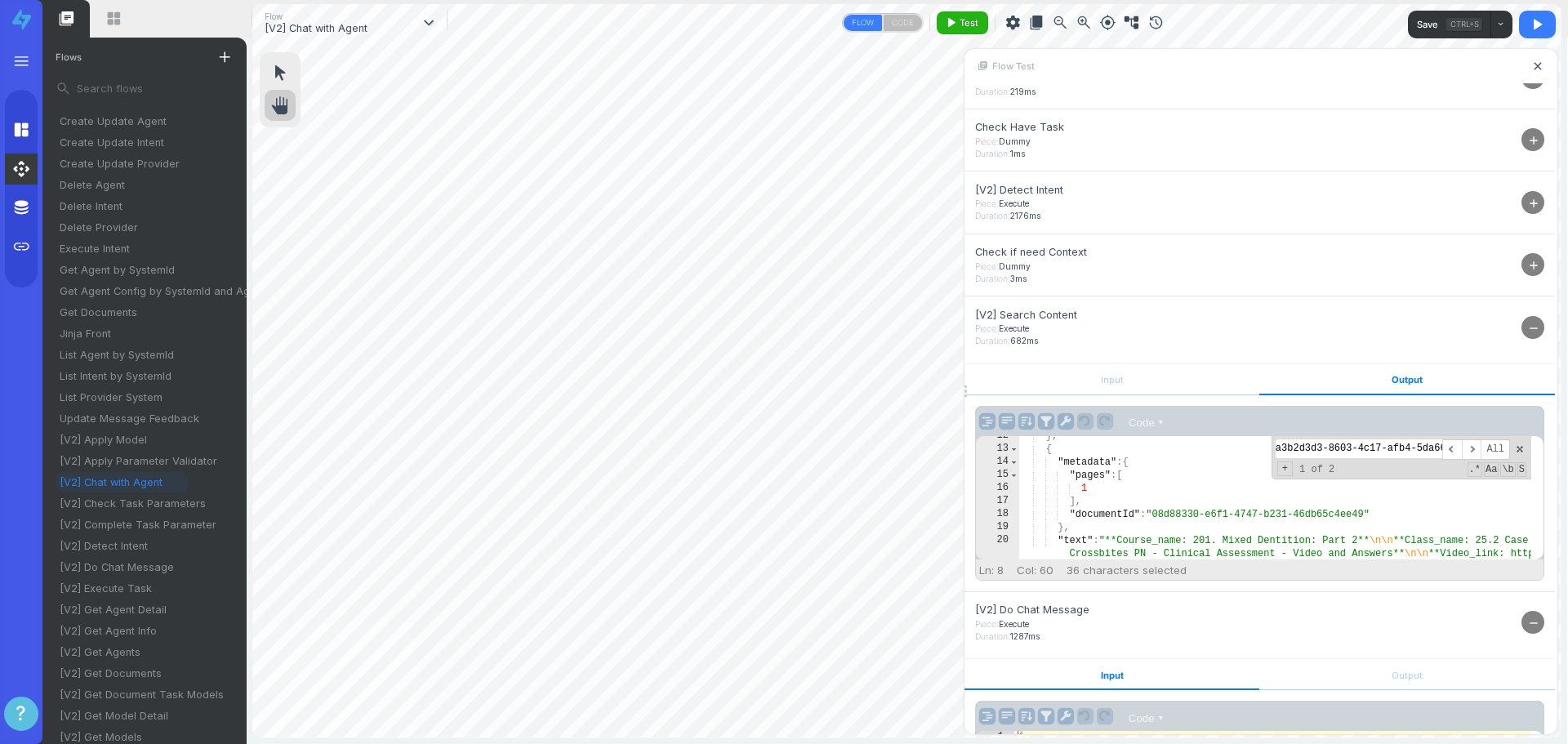 type on ""documentId": "08d88330-e6f1-4747-b231-46db65c4ee49"" 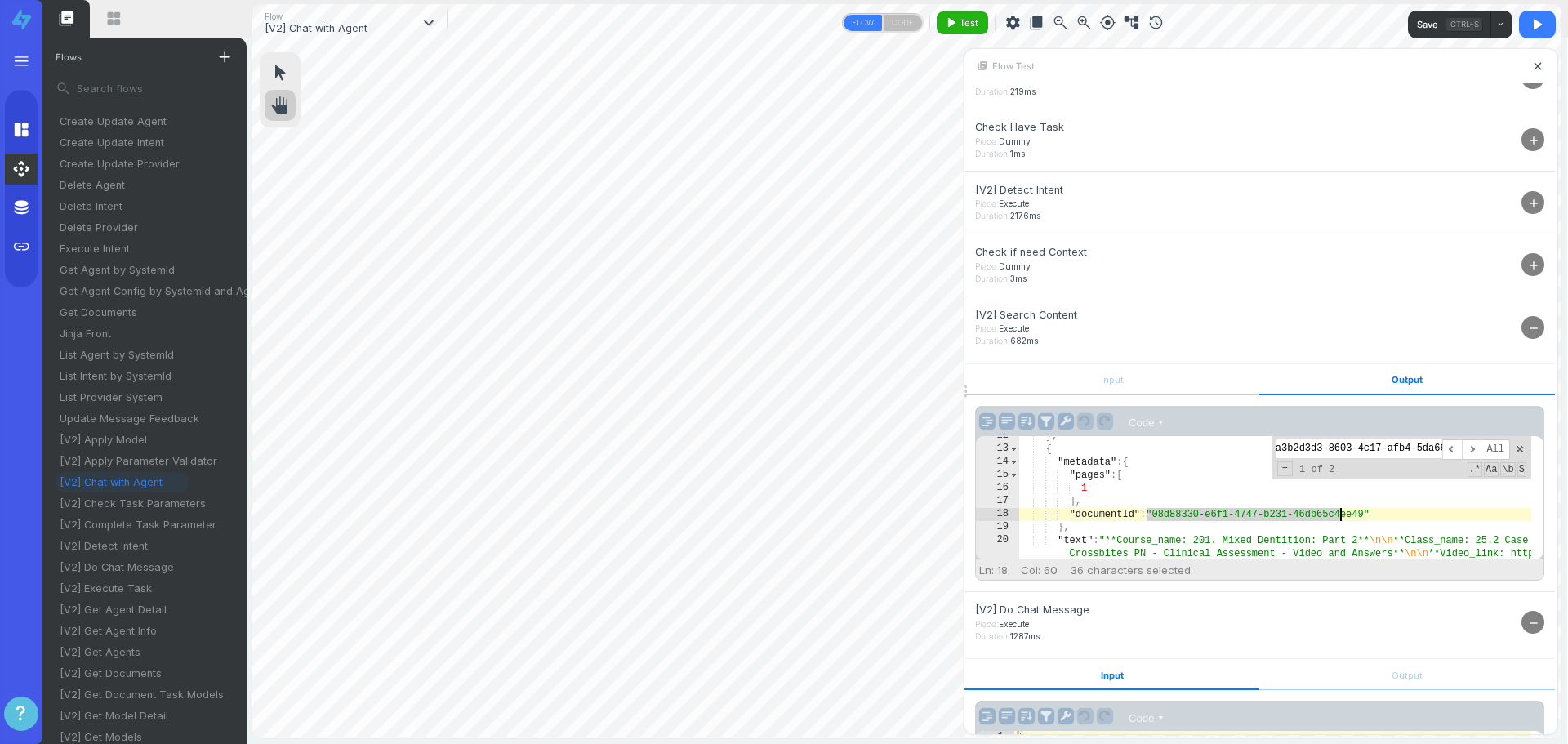 drag, startPoint x: 1144, startPoint y: 508, endPoint x: 1339, endPoint y: 513, distance: 195.06409 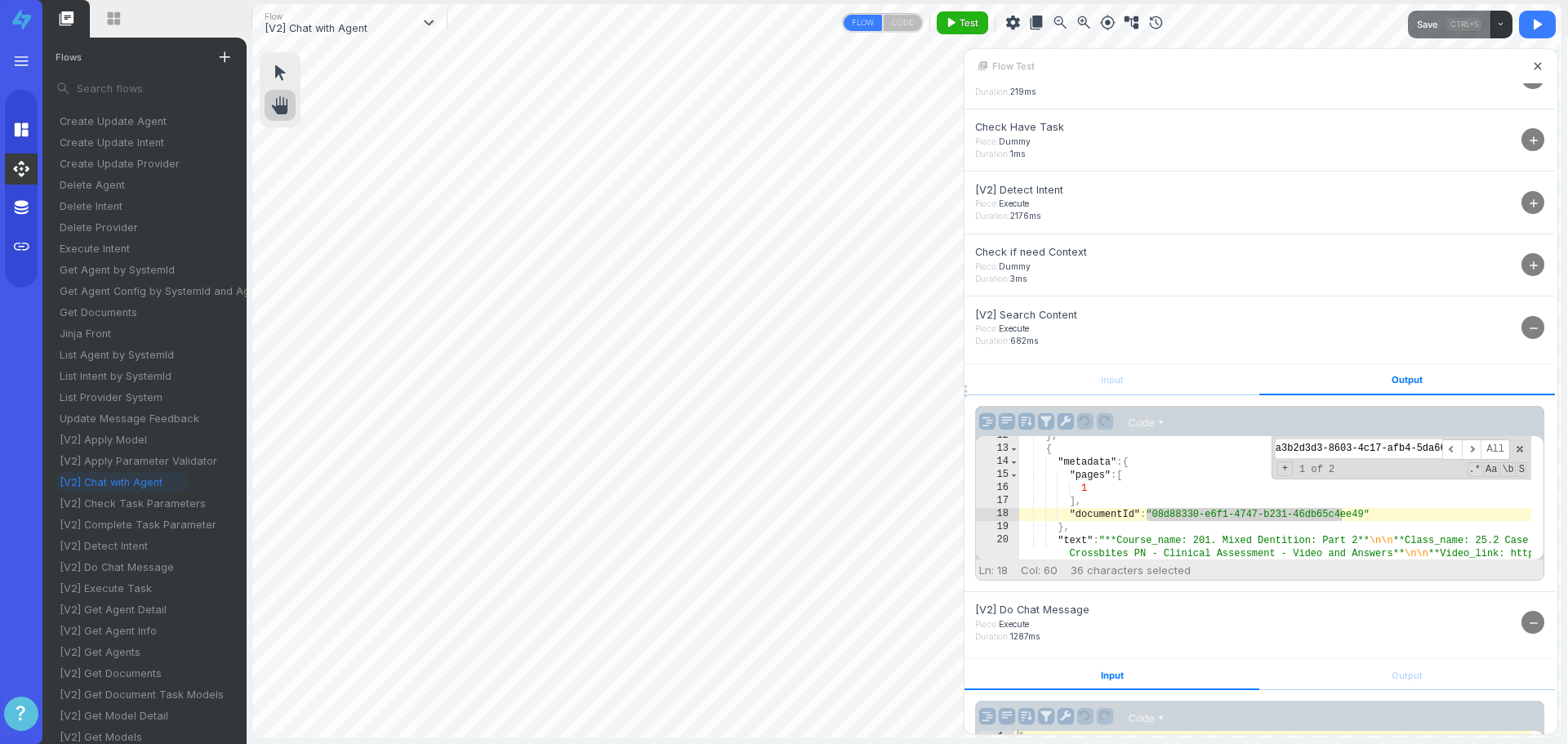paste on "08d88330-e6f1-4747-b231-46db65c4ee49" 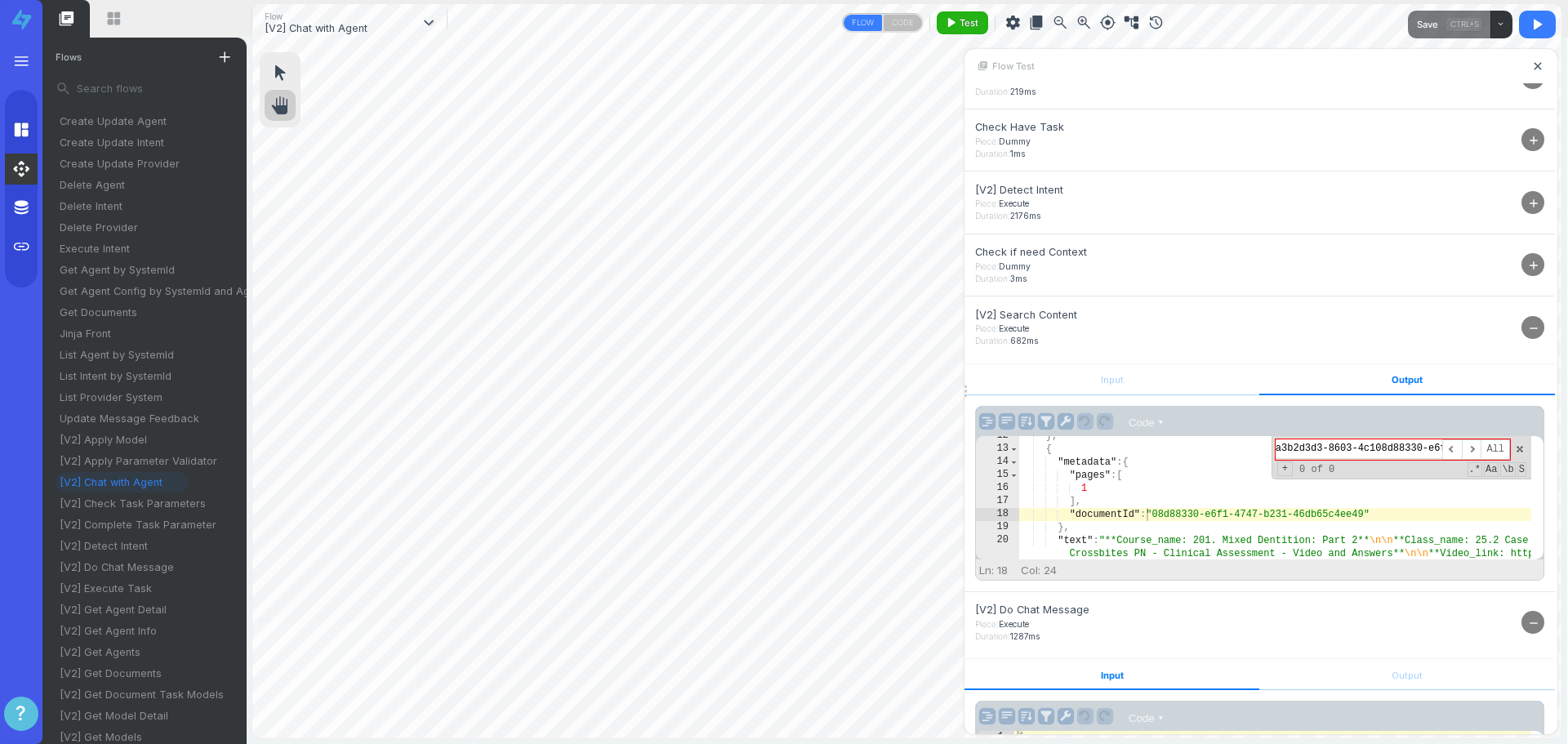 scroll, scrollTop: 0, scrollLeft: 119, axis: horizontal 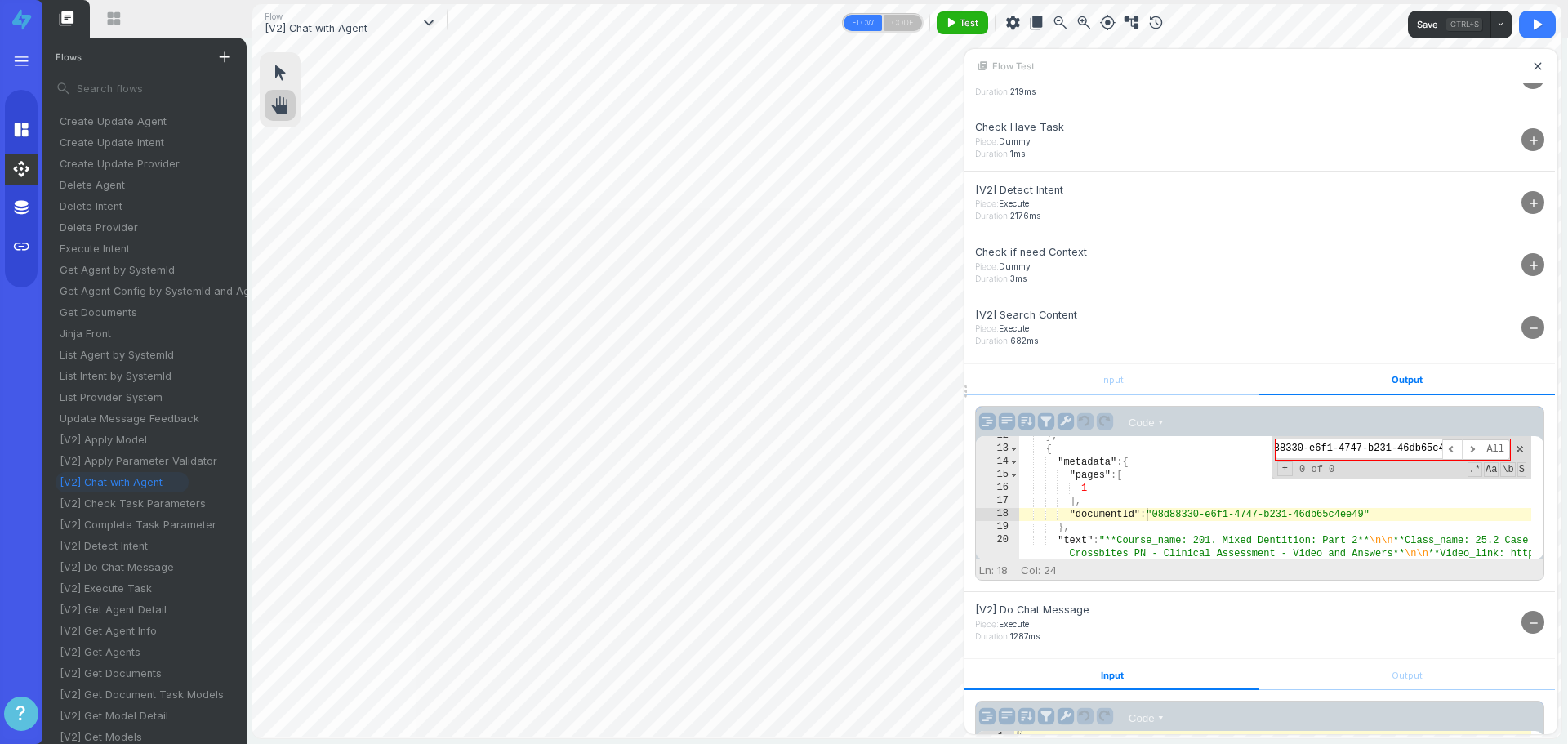 paste on "08d88330-e6f1-4747-b231-46db65c4ee49" 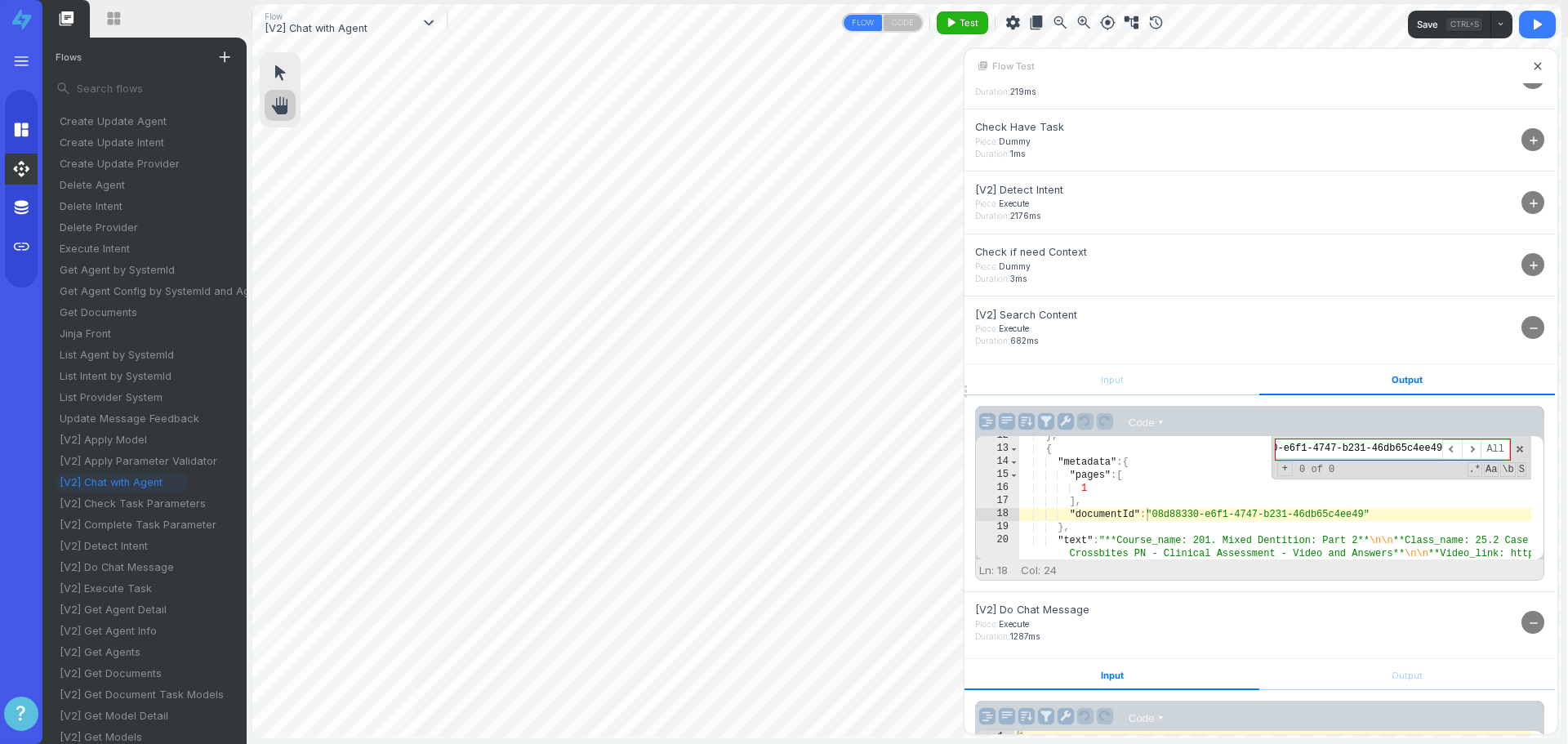 scroll, scrollTop: 0, scrollLeft: 28, axis: horizontal 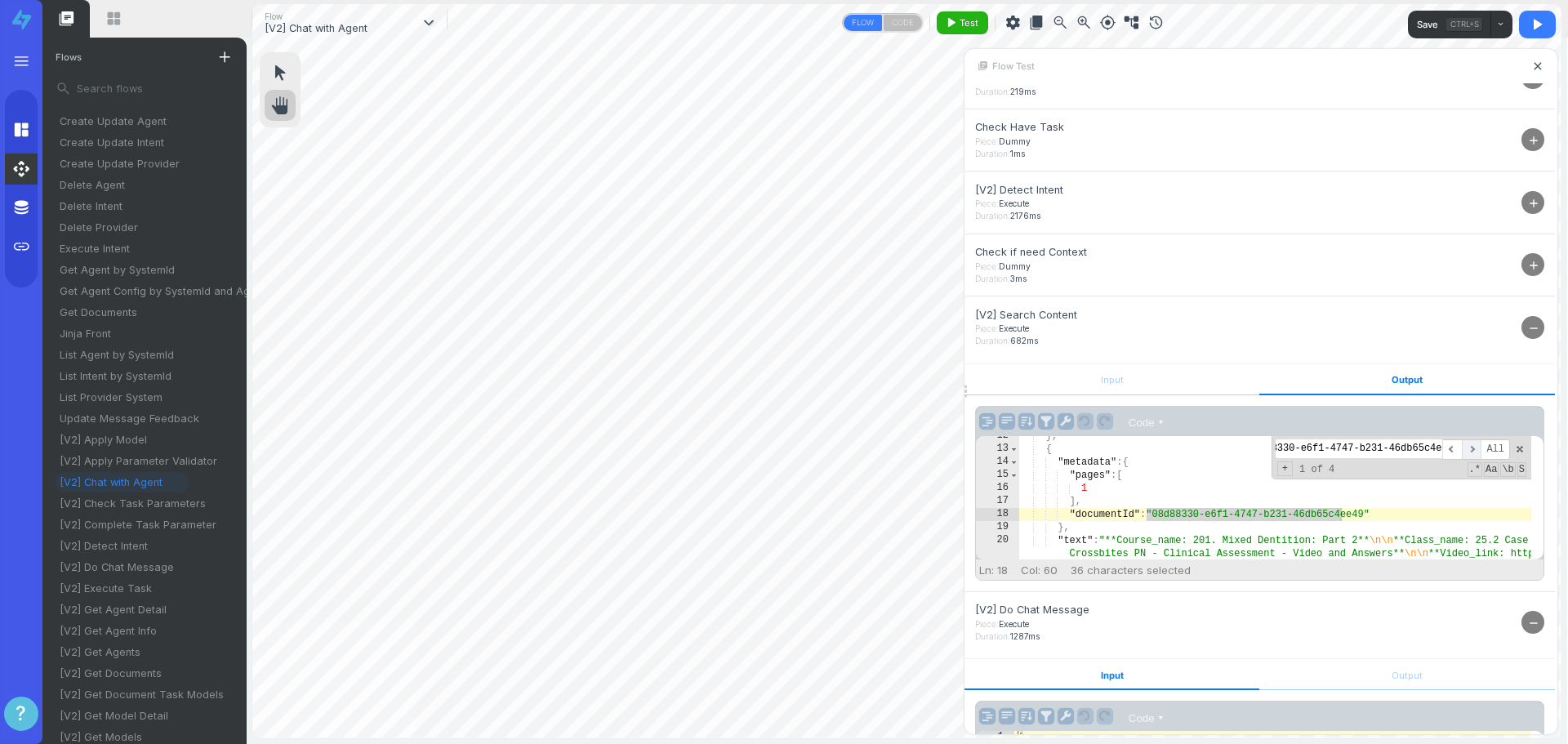 type on "08d88330-e6f1-4747-b231-46db65c4ee49" 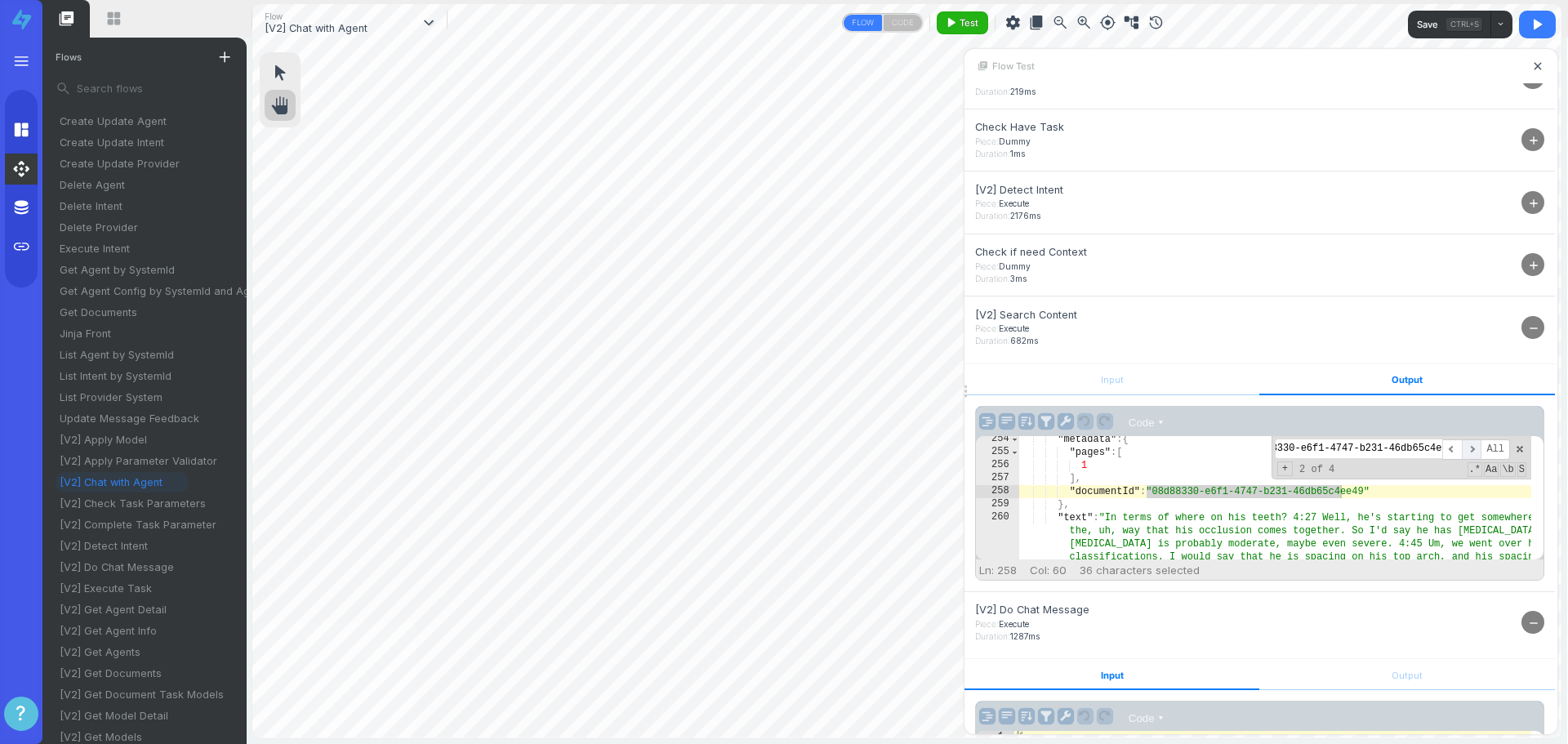 scroll, scrollTop: 0, scrollLeft: 28, axis: horizontal 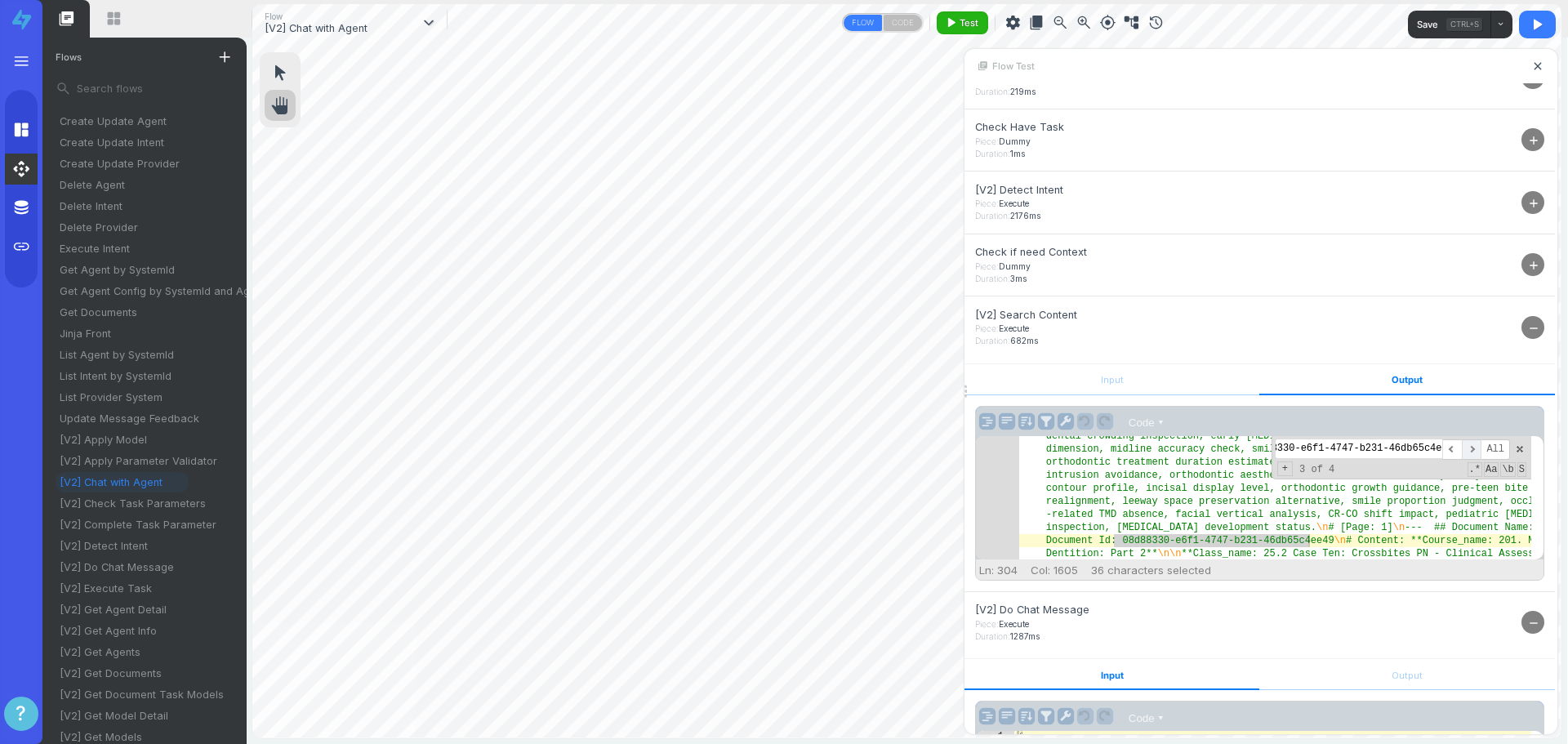click on "​" at bounding box center [1472, 449] 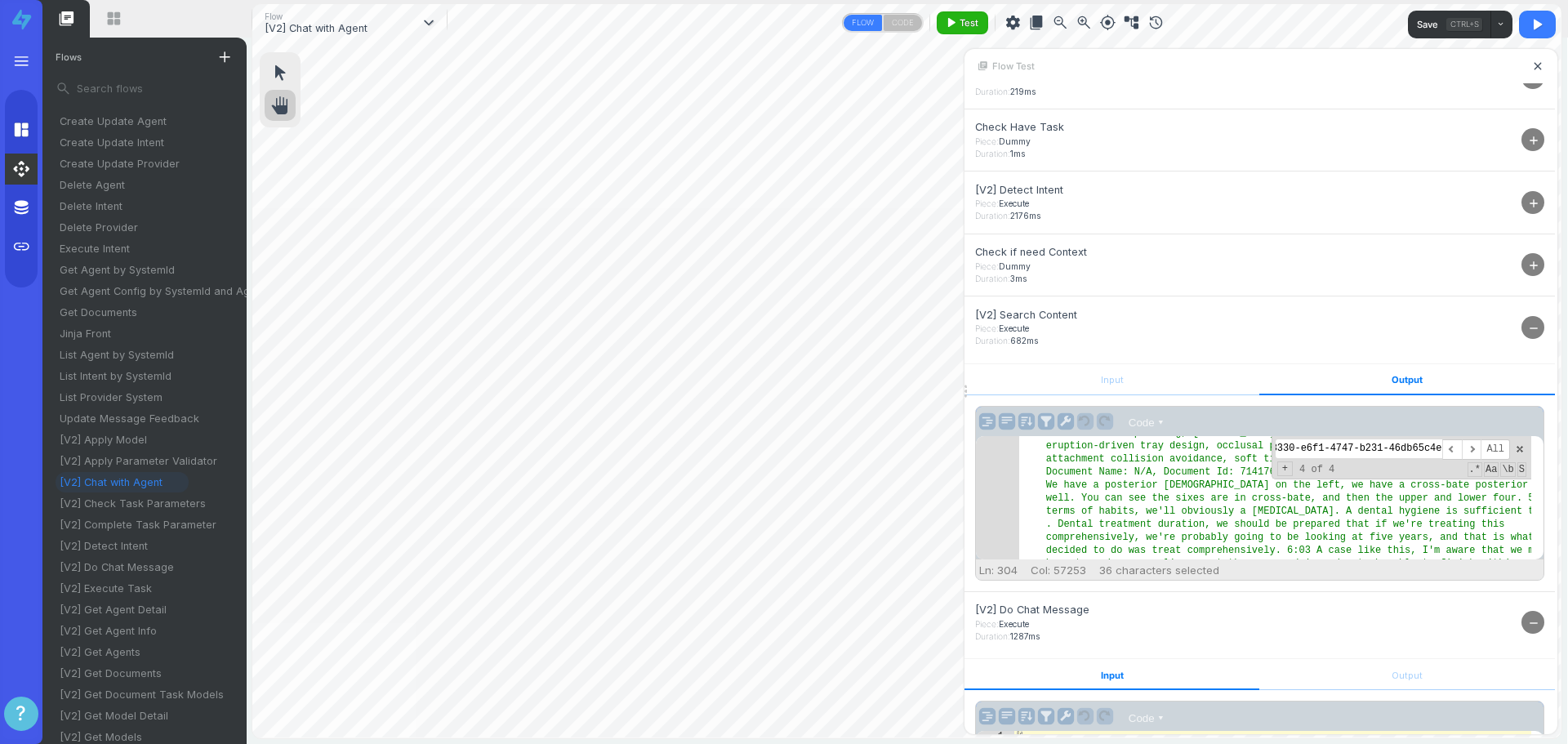 scroll, scrollTop: 22264, scrollLeft: 0, axis: vertical 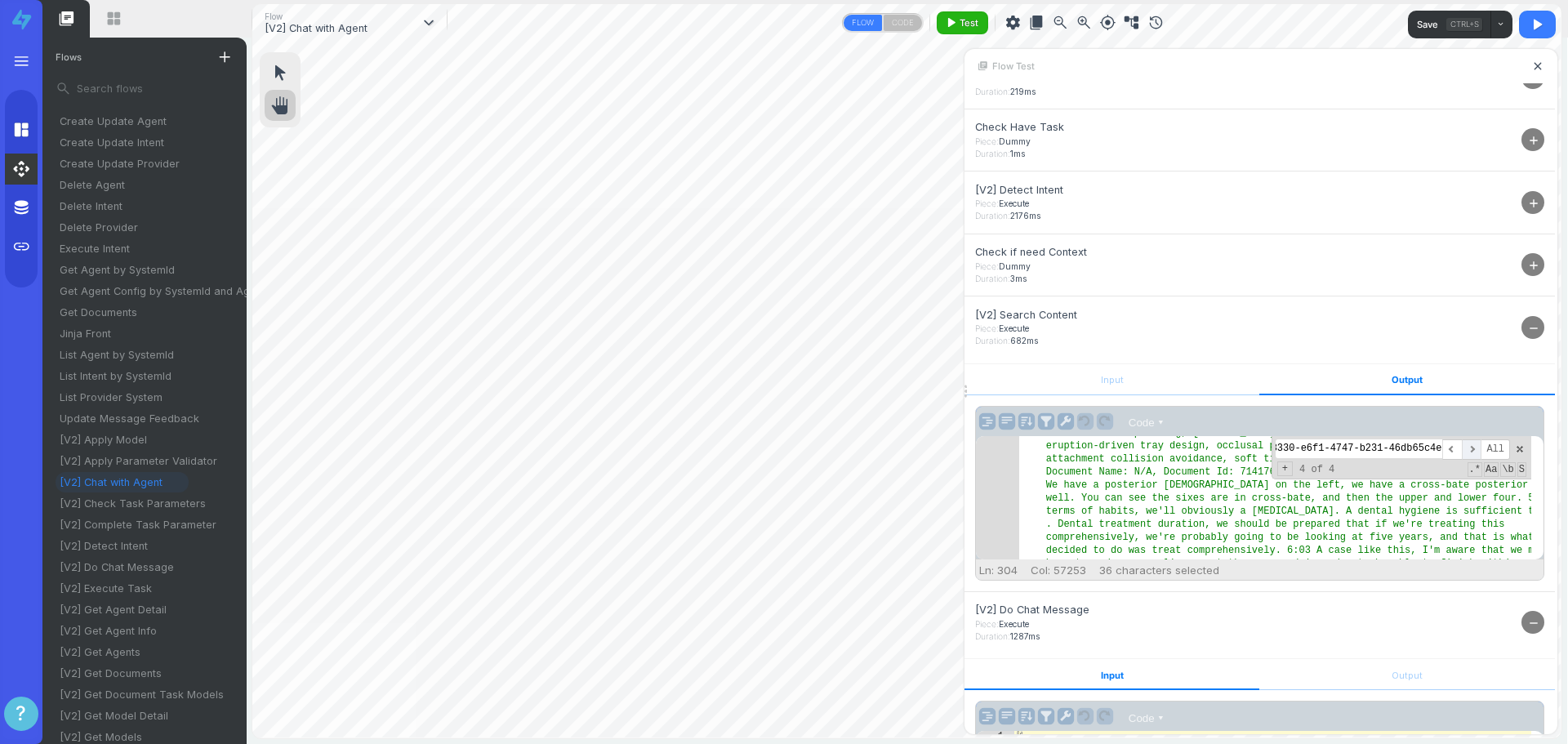 click on "​" at bounding box center [1472, 449] 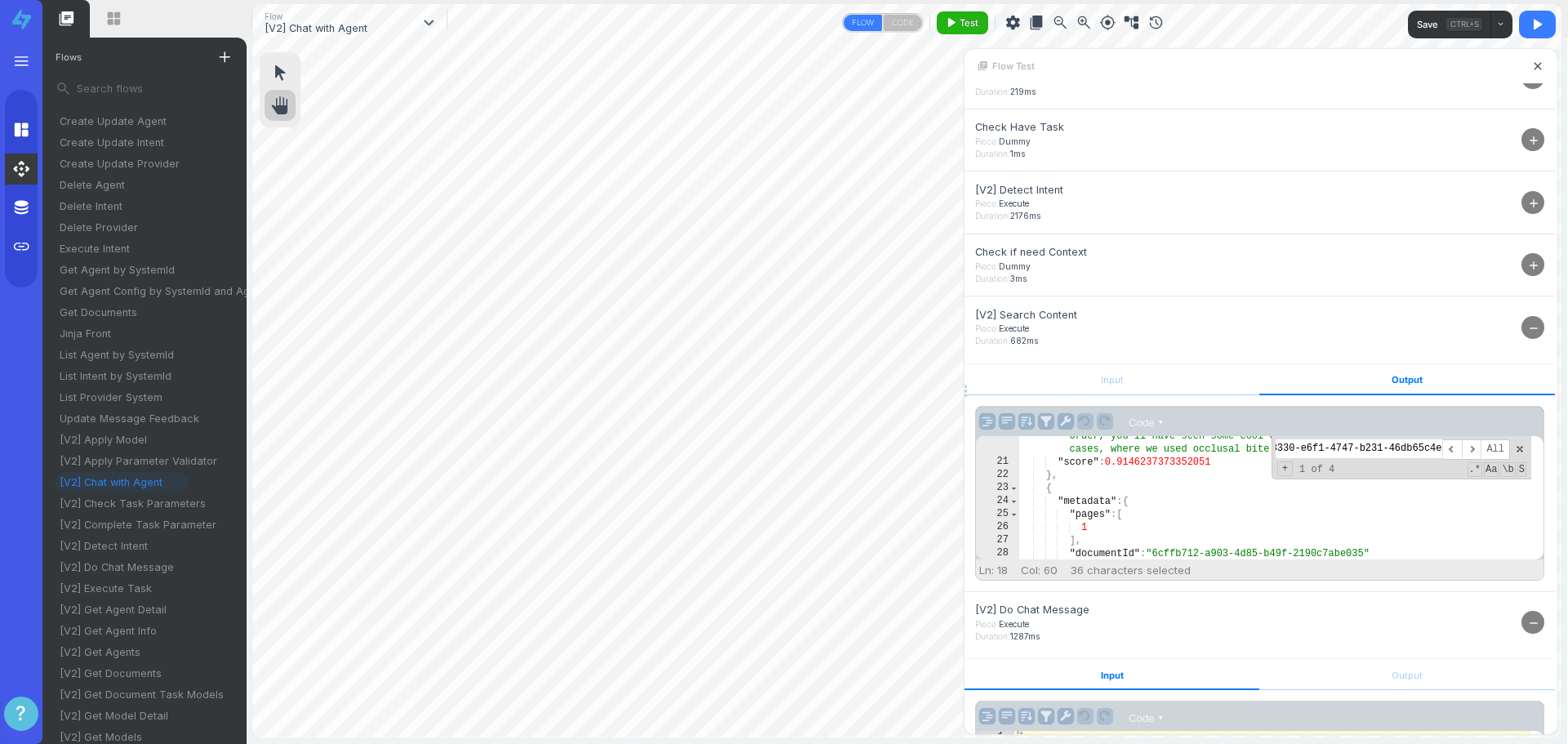scroll, scrollTop: 775, scrollLeft: 0, axis: vertical 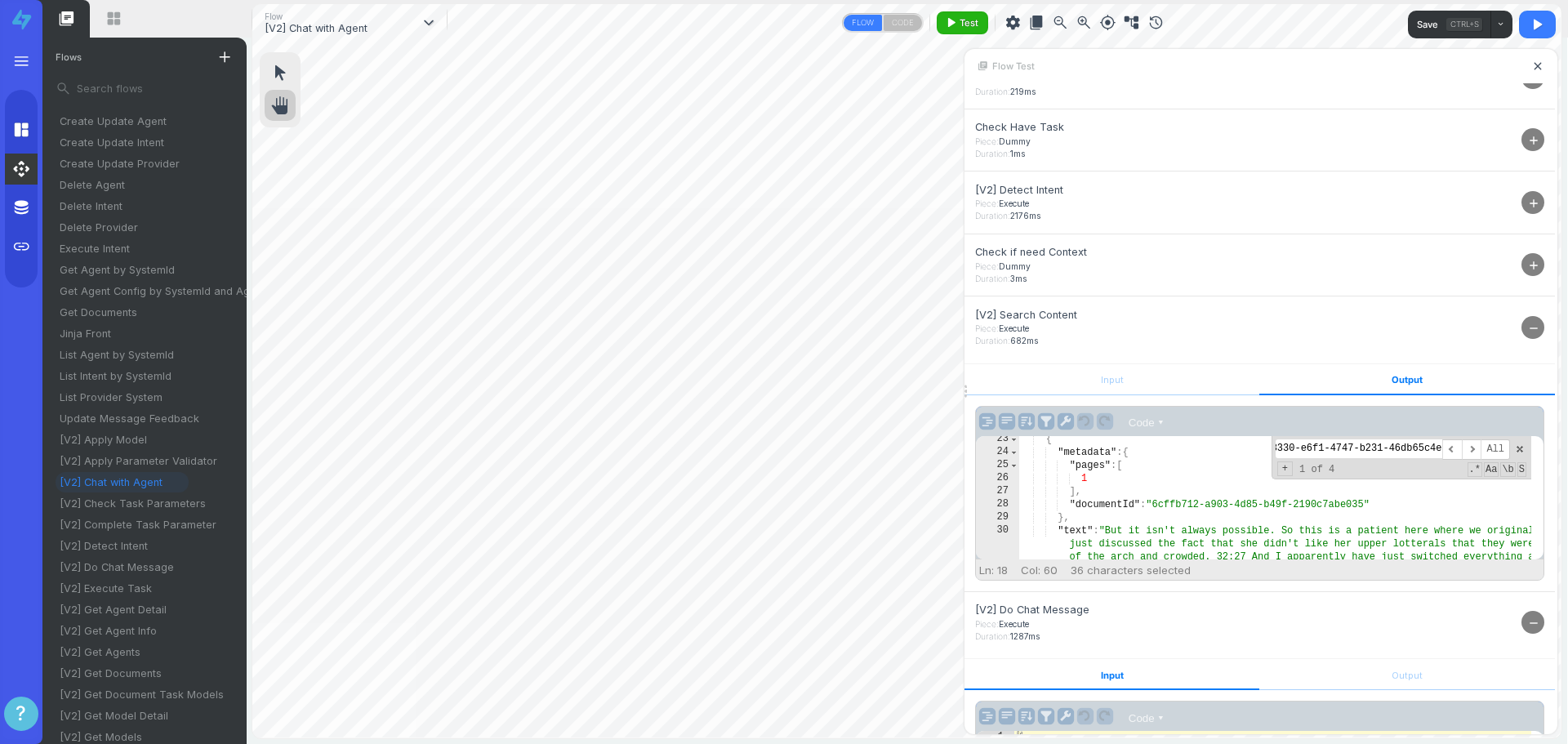 type on ""documentId": "6cffb712-a903-4d85-b49f-2190c7abe035"" 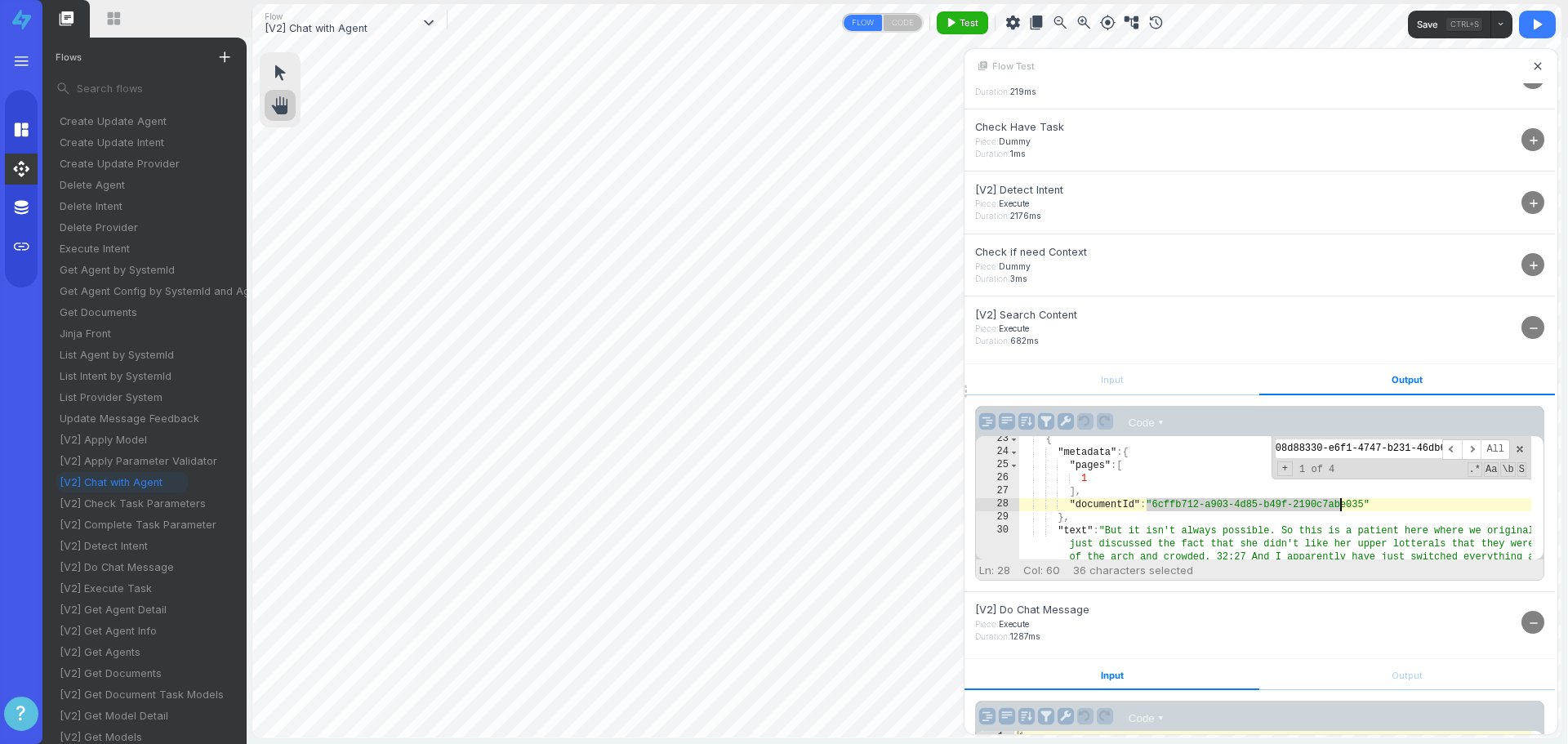 drag, startPoint x: 1144, startPoint y: 504, endPoint x: 1338, endPoint y: 504, distance: 194 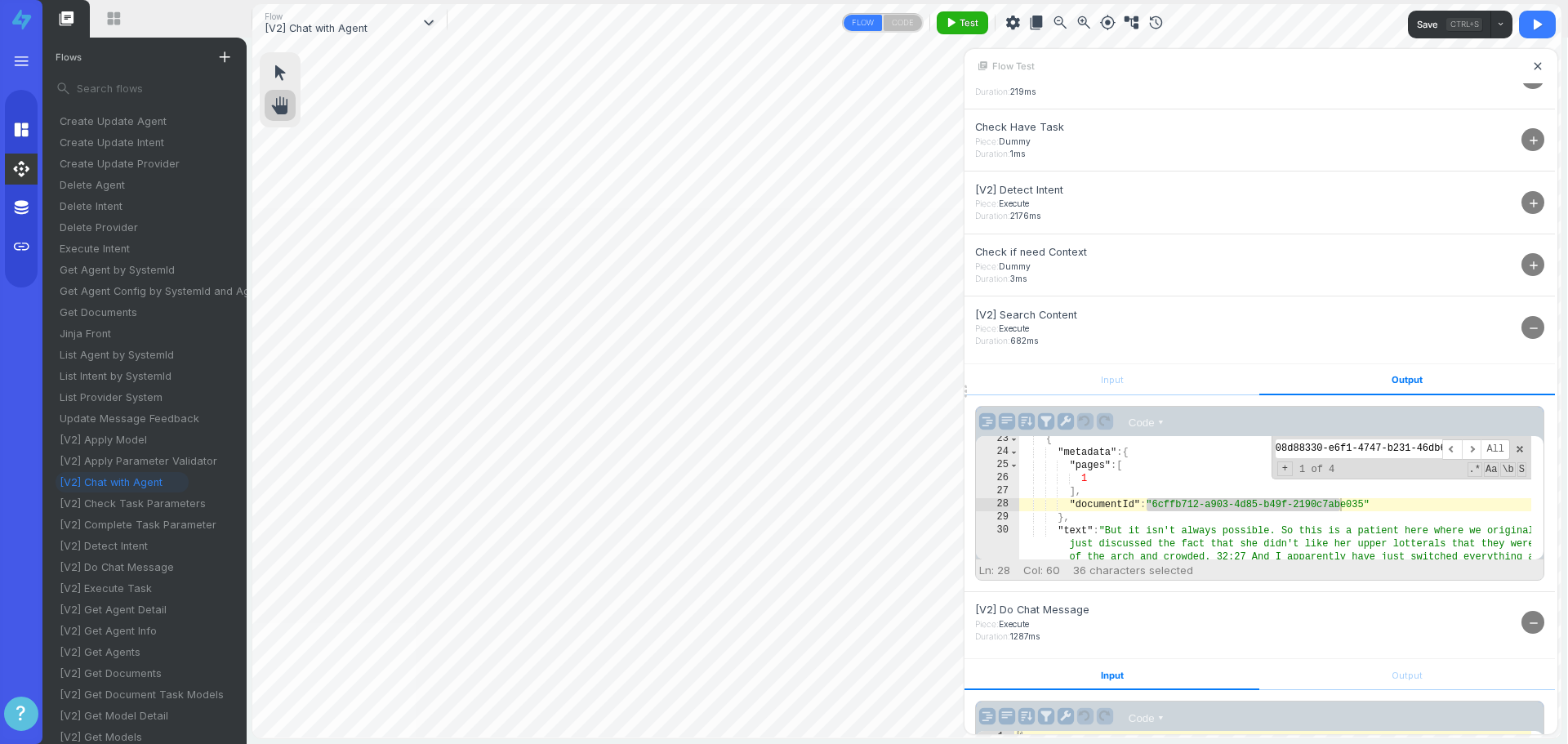 click on "08d88330-e6f1-4747-b231-46db65c4ee49" at bounding box center (1359, 448) 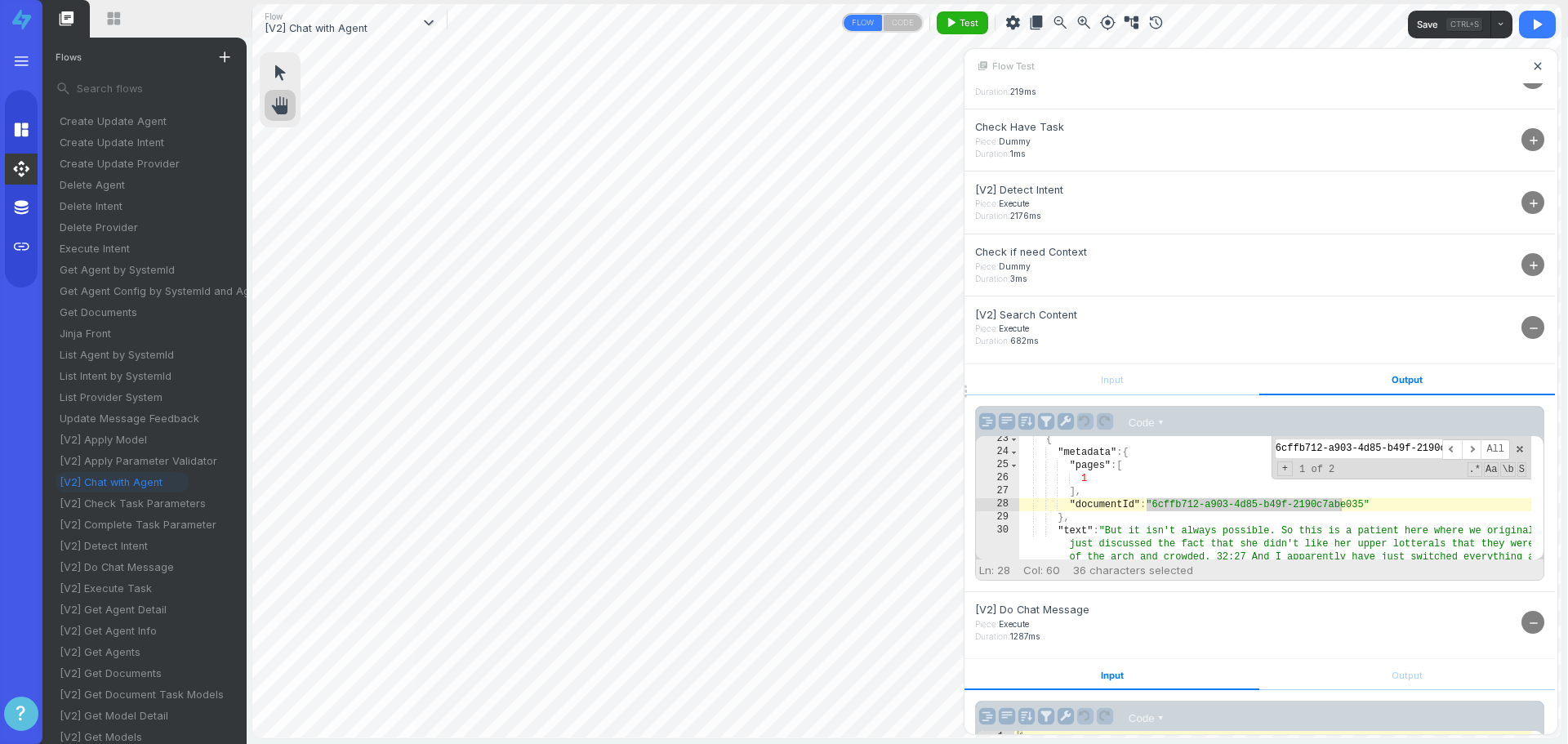 scroll, scrollTop: 0, scrollLeft: 27, axis: horizontal 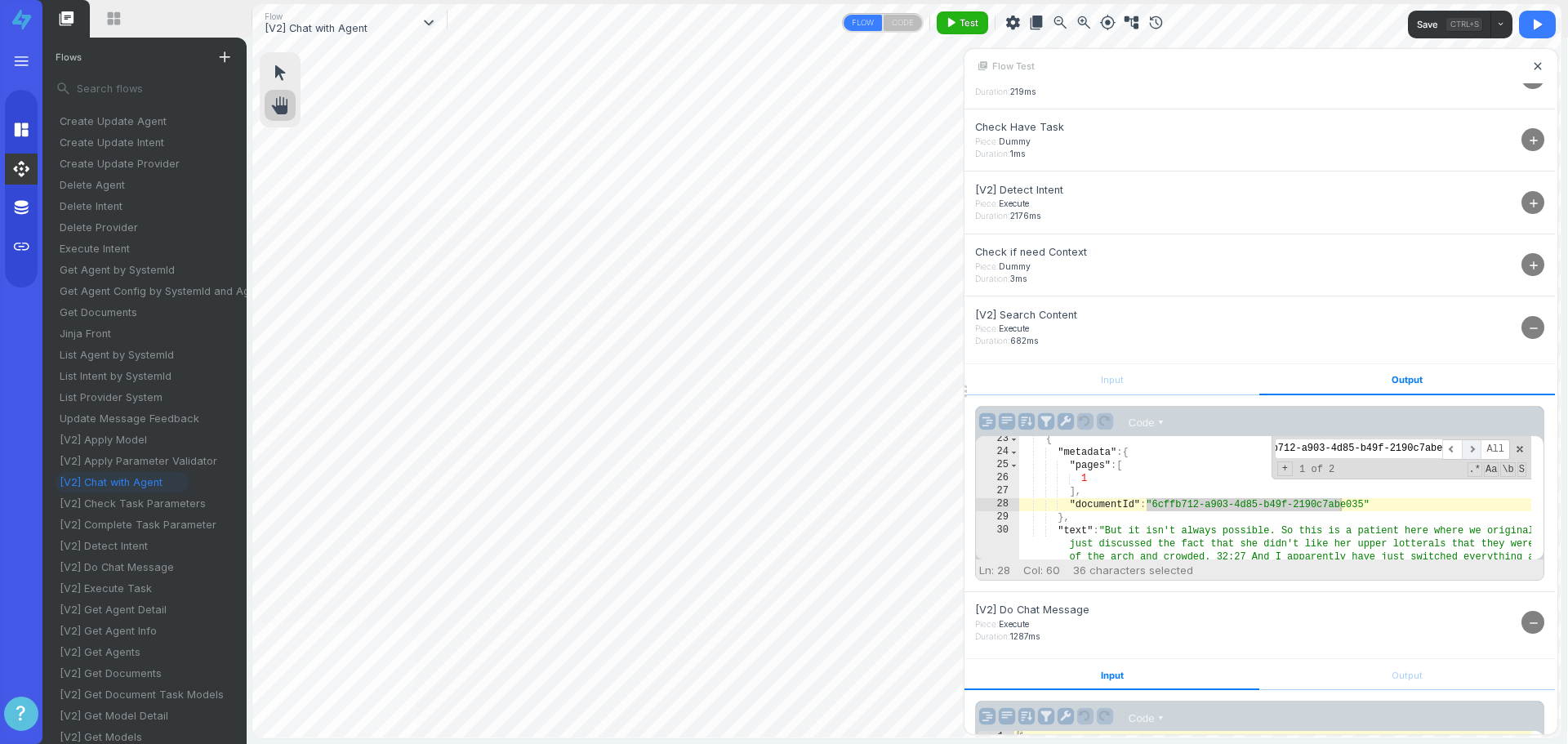 type on "6cffb712-a903-4d85-b49f-2190c7abe035" 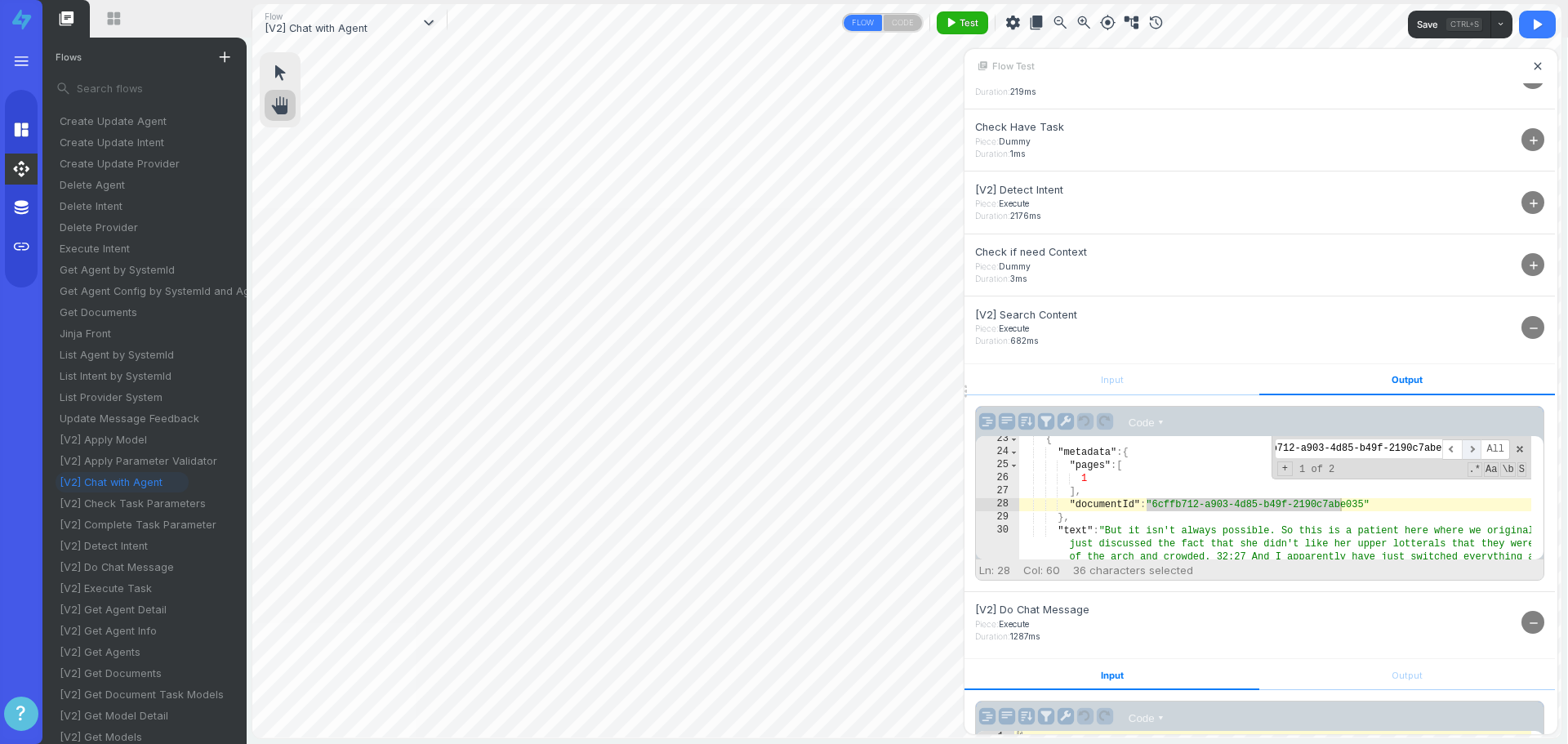 click on "​" at bounding box center [1472, 449] 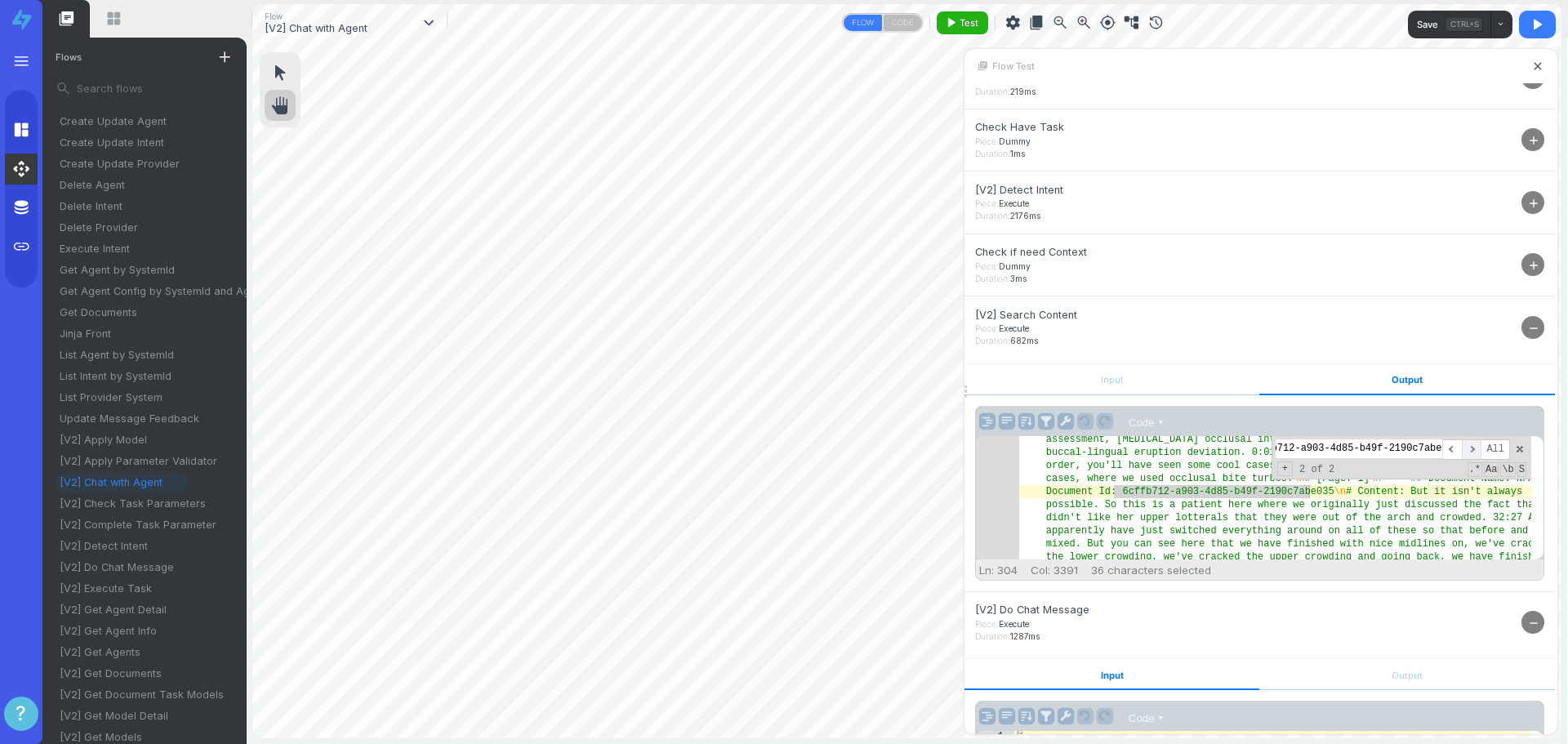 scroll, scrollTop: 0, scrollLeft: 28, axis: horizontal 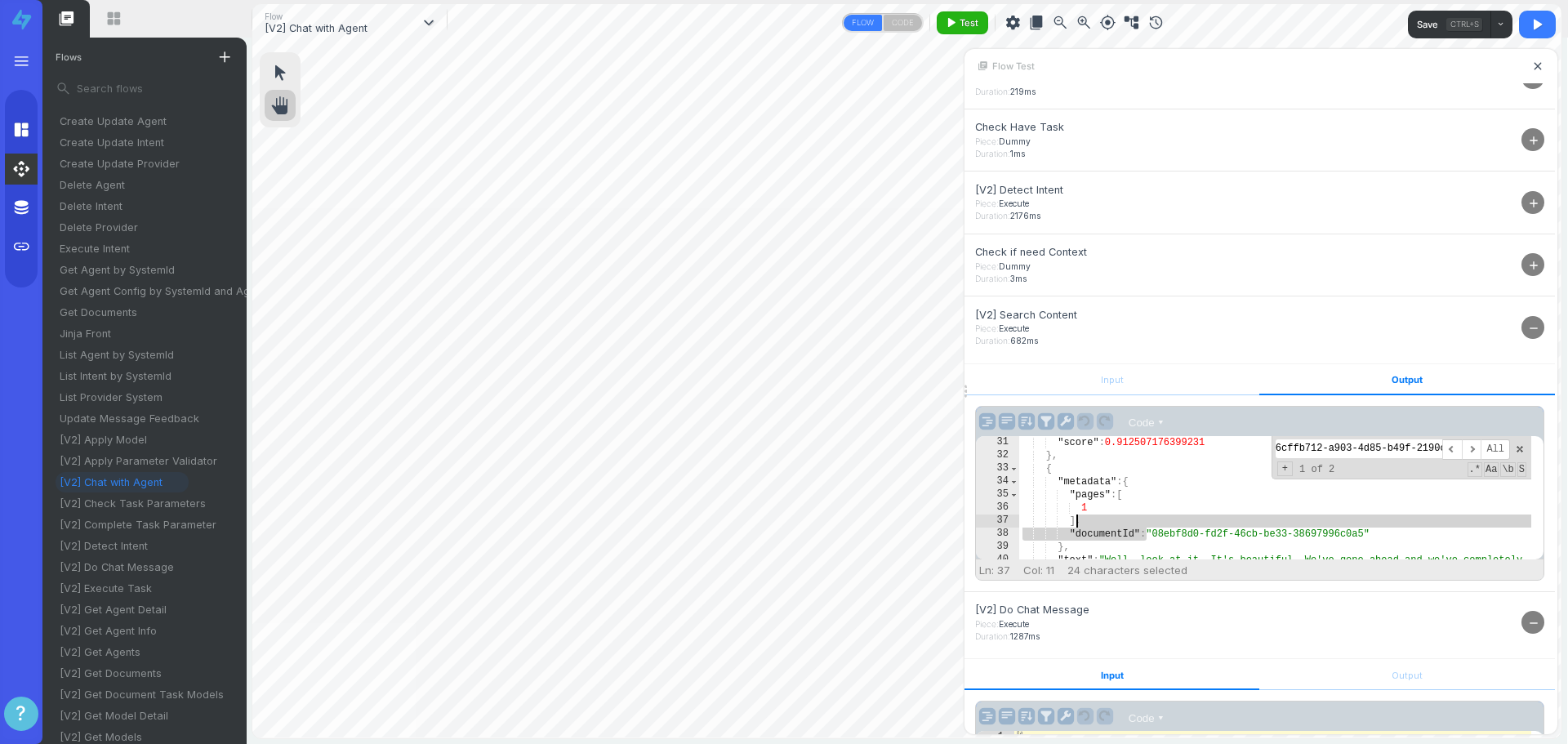 drag, startPoint x: 1147, startPoint y: 533, endPoint x: 1298, endPoint y: 525, distance: 151.21177 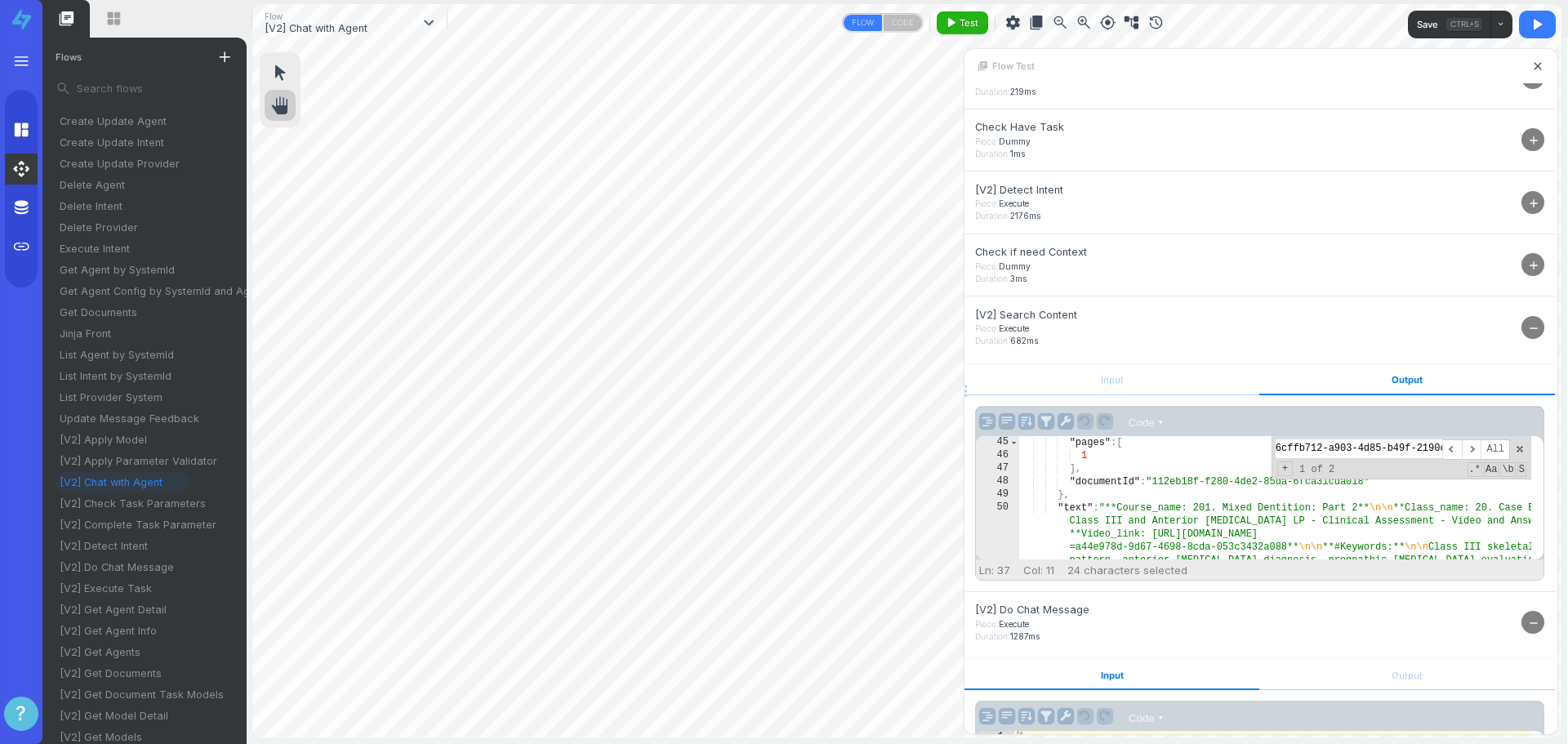 scroll, scrollTop: 1363, scrollLeft: 0, axis: vertical 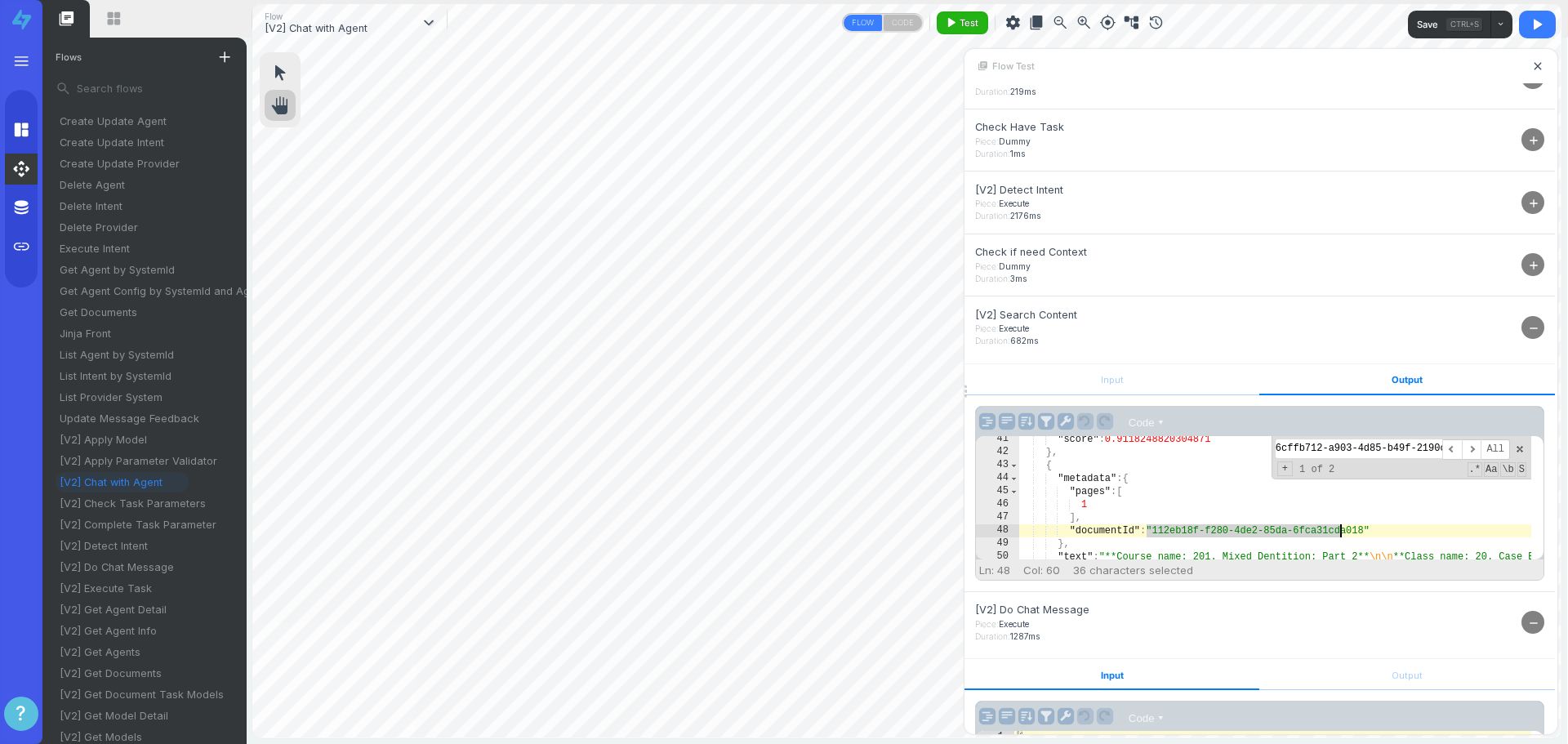 drag, startPoint x: 1145, startPoint y: 528, endPoint x: 1341, endPoint y: 529, distance: 196.00255 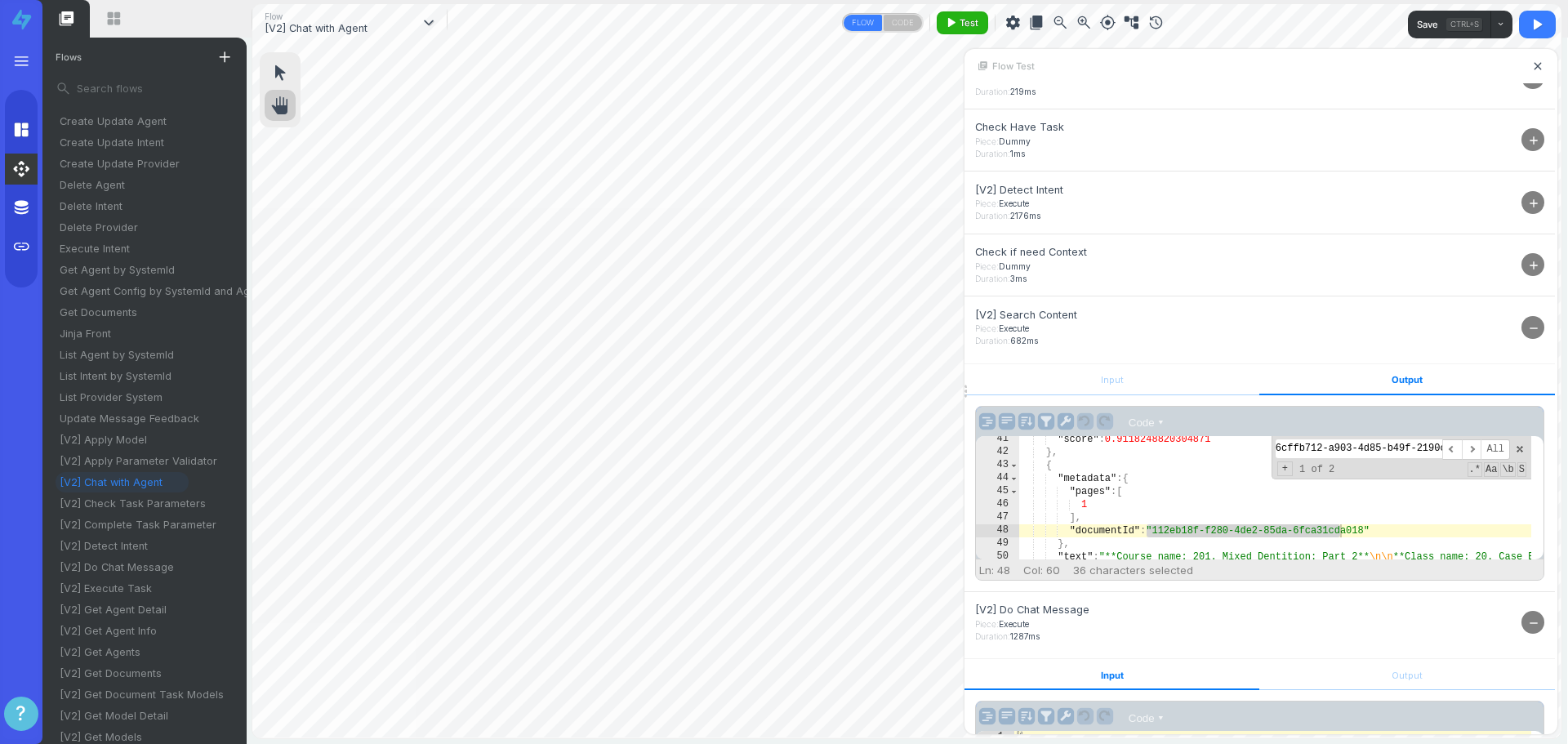paste on "112eb18f-f280-4de2-85da-6fca31cda018" 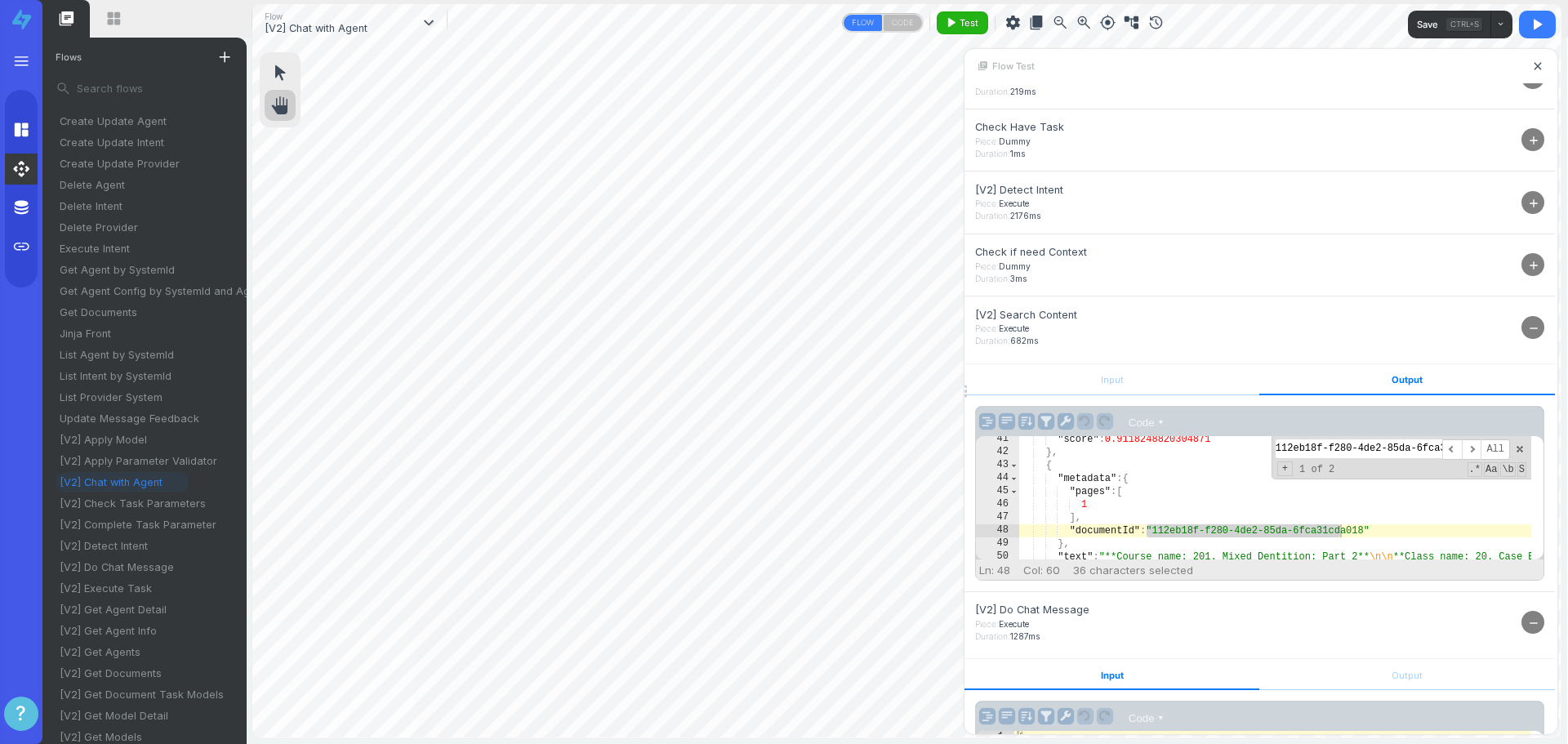 scroll, scrollTop: 0, scrollLeft: 27, axis: horizontal 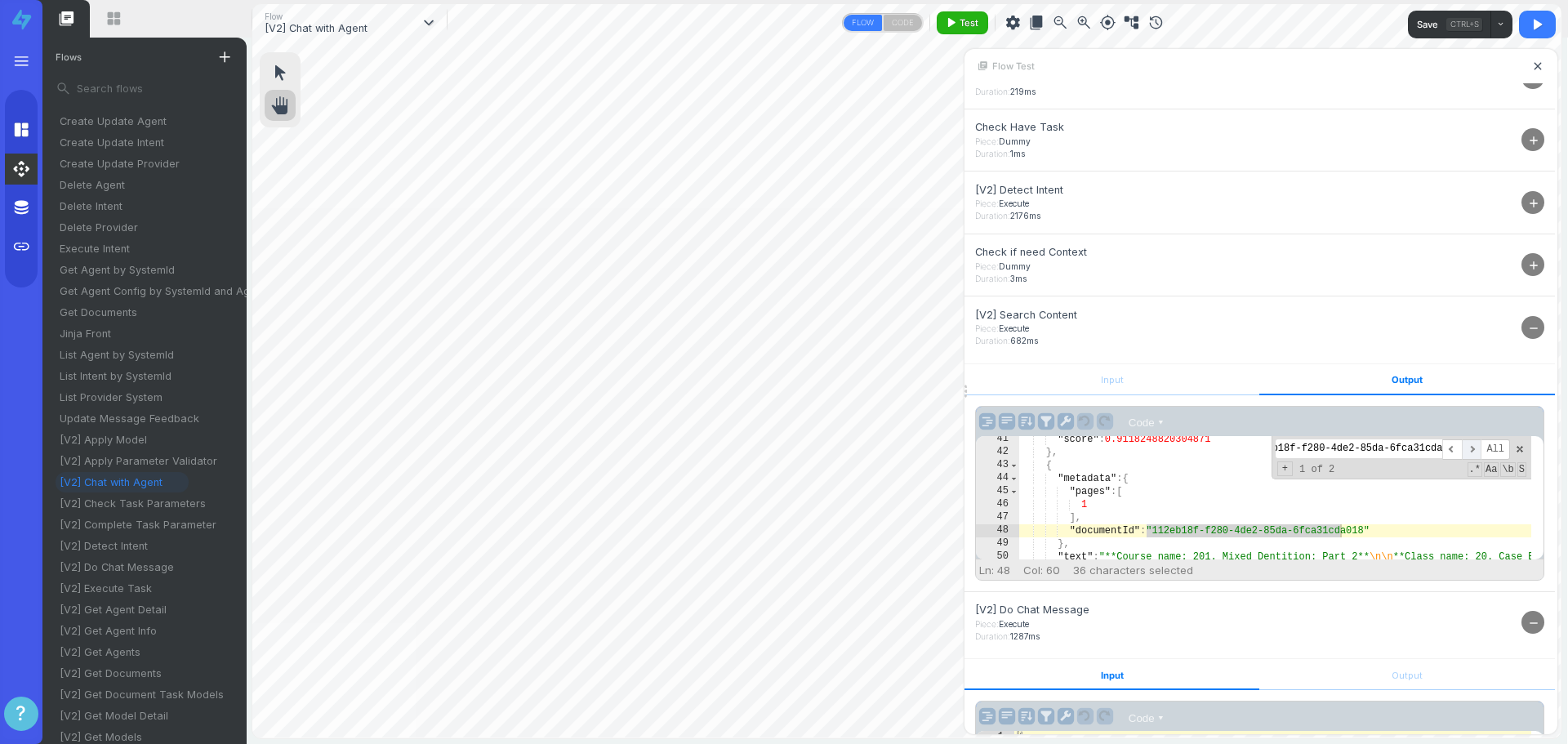 type on "112eb18f-f280-4de2-85da-6fca31cda018" 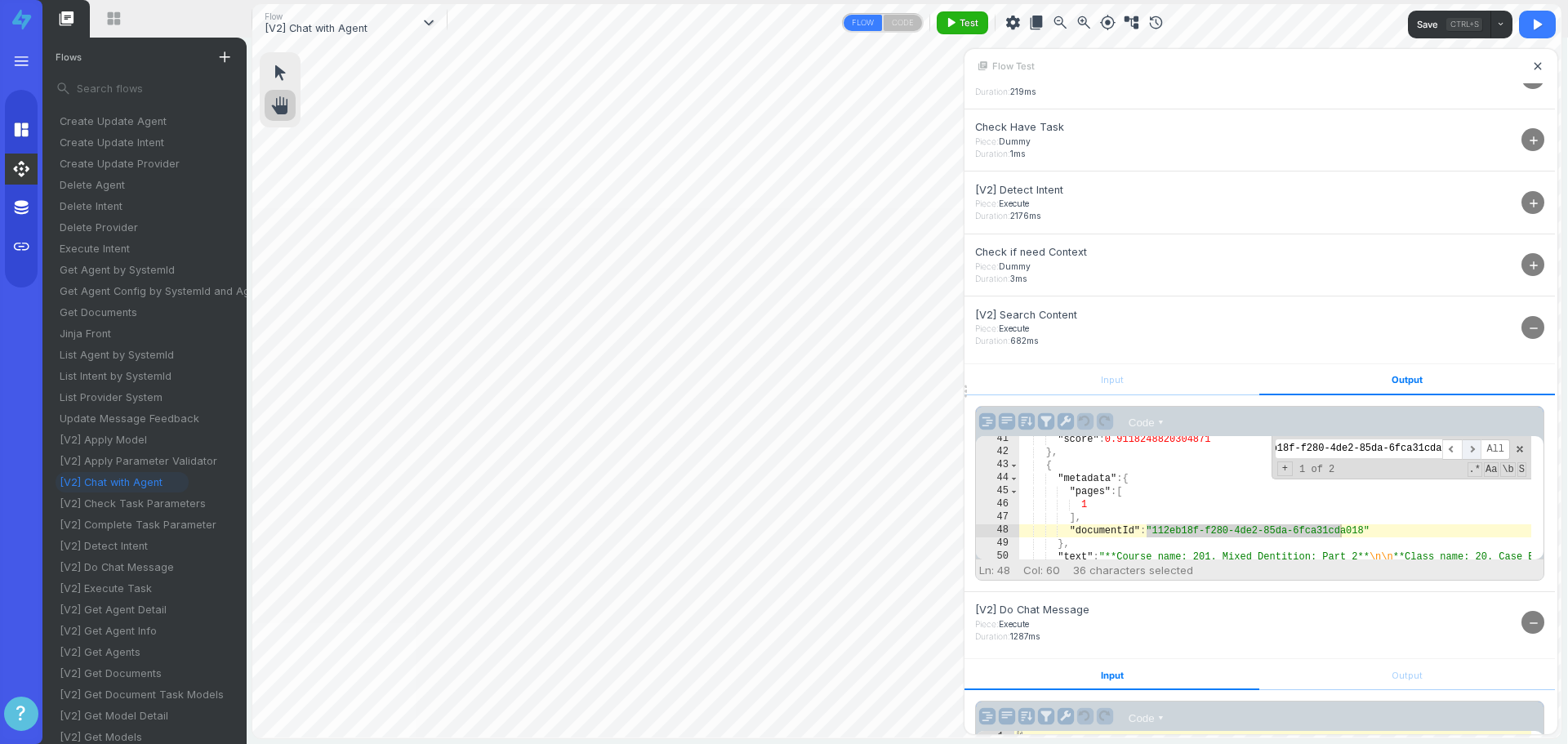 click on "​" at bounding box center (1472, 449) 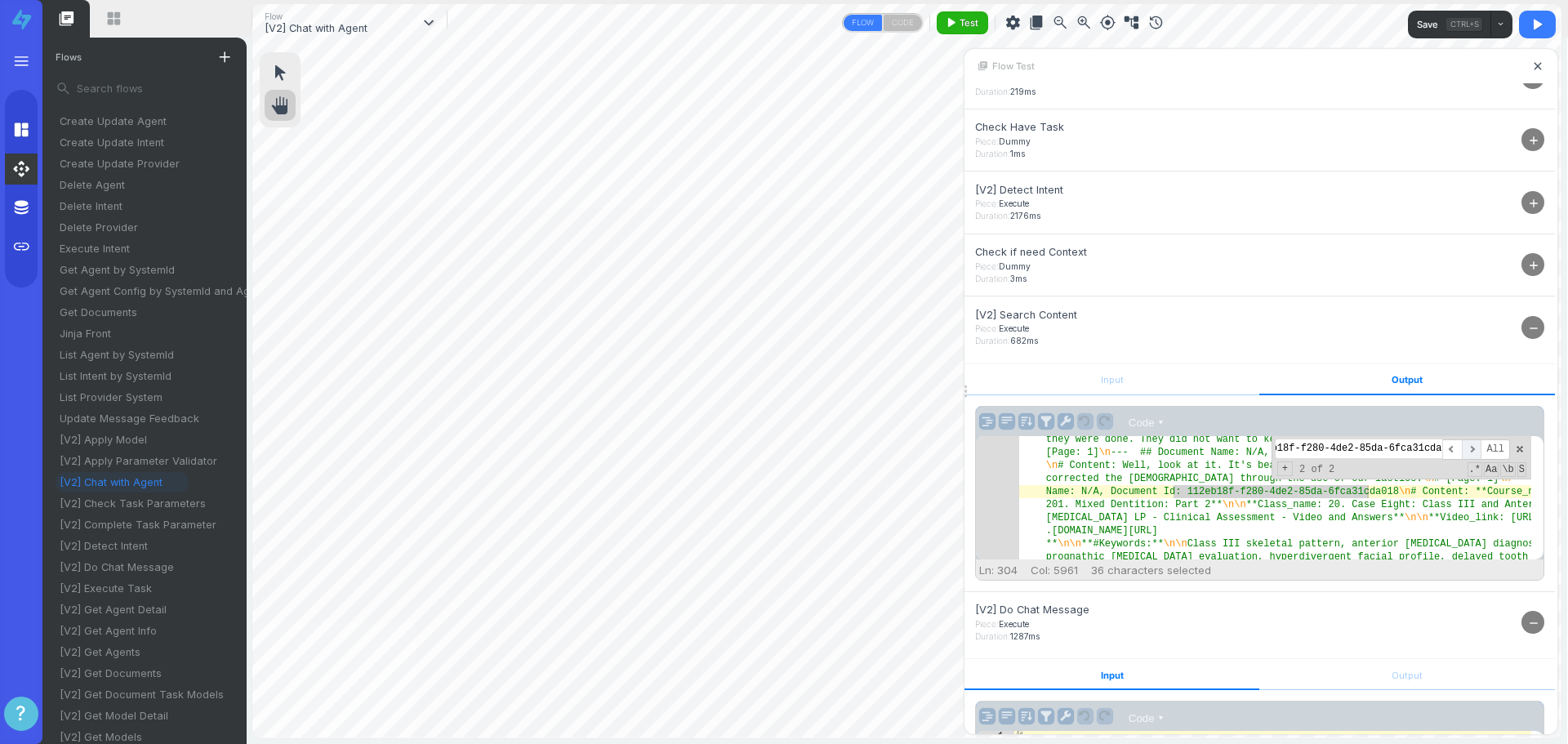 scroll, scrollTop: 14848, scrollLeft: 0, axis: vertical 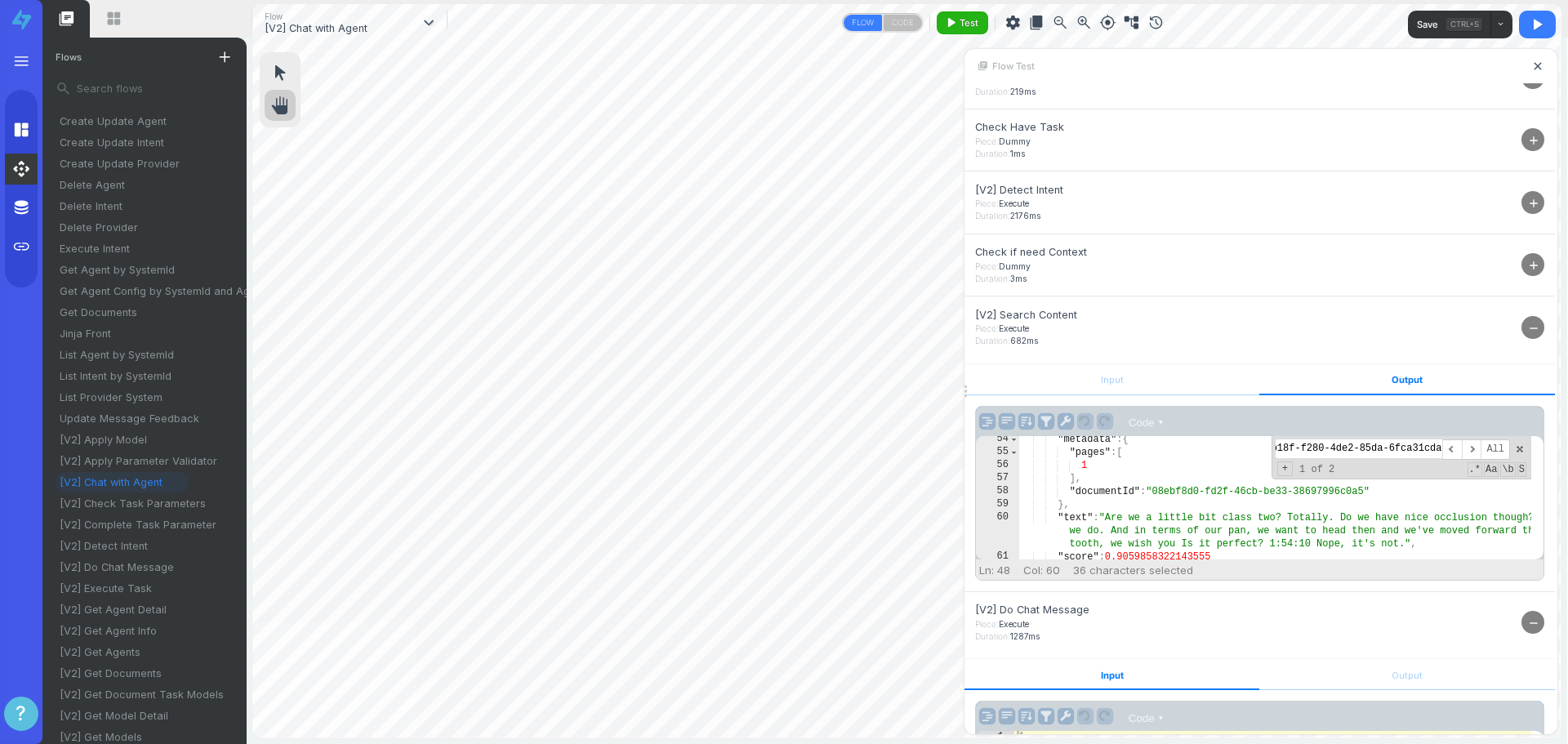 type on ""documentId": "08ebf8d0-fd2f-46cb-be33-38697996c0a5"" 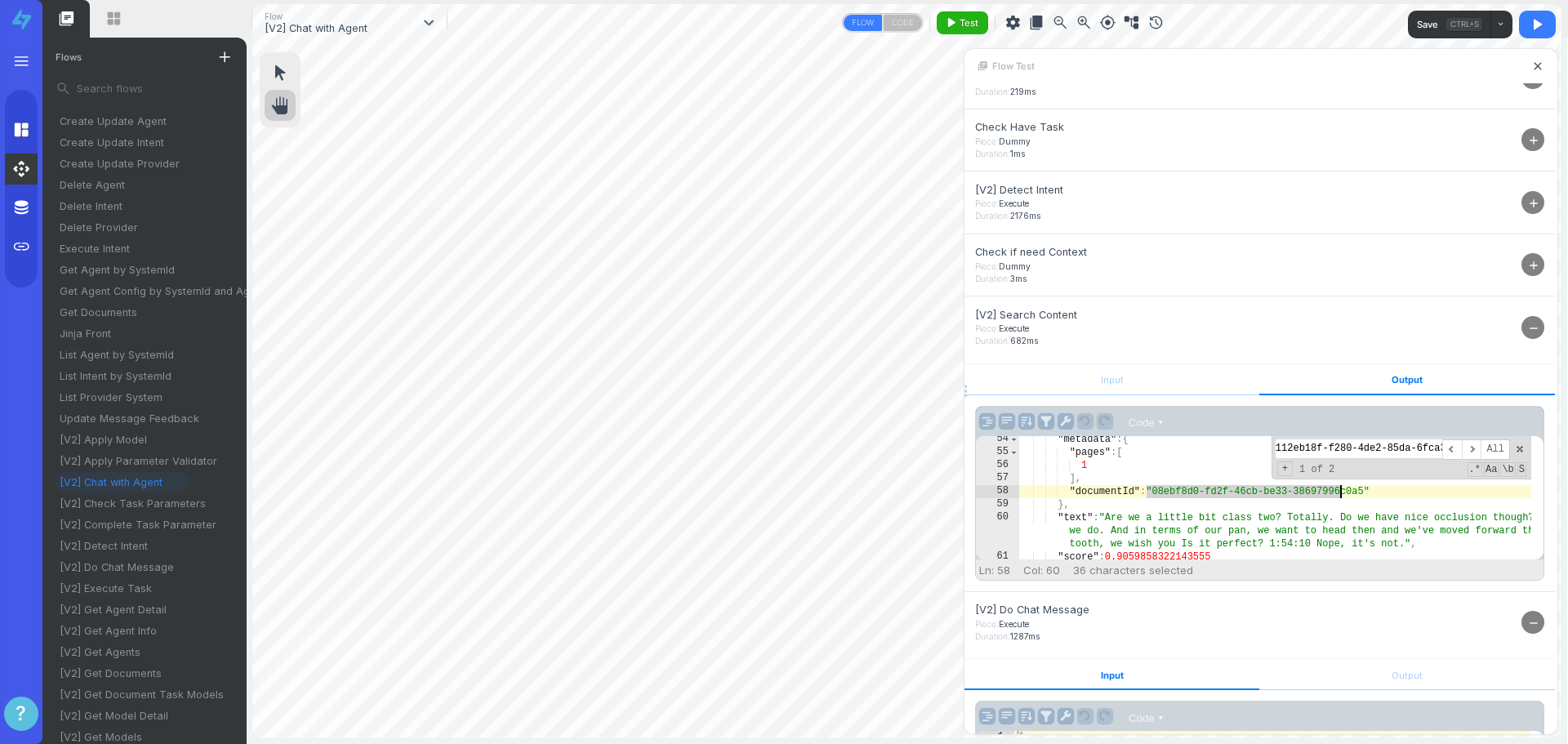 drag, startPoint x: 1147, startPoint y: 492, endPoint x: 1338, endPoint y: 492, distance: 191 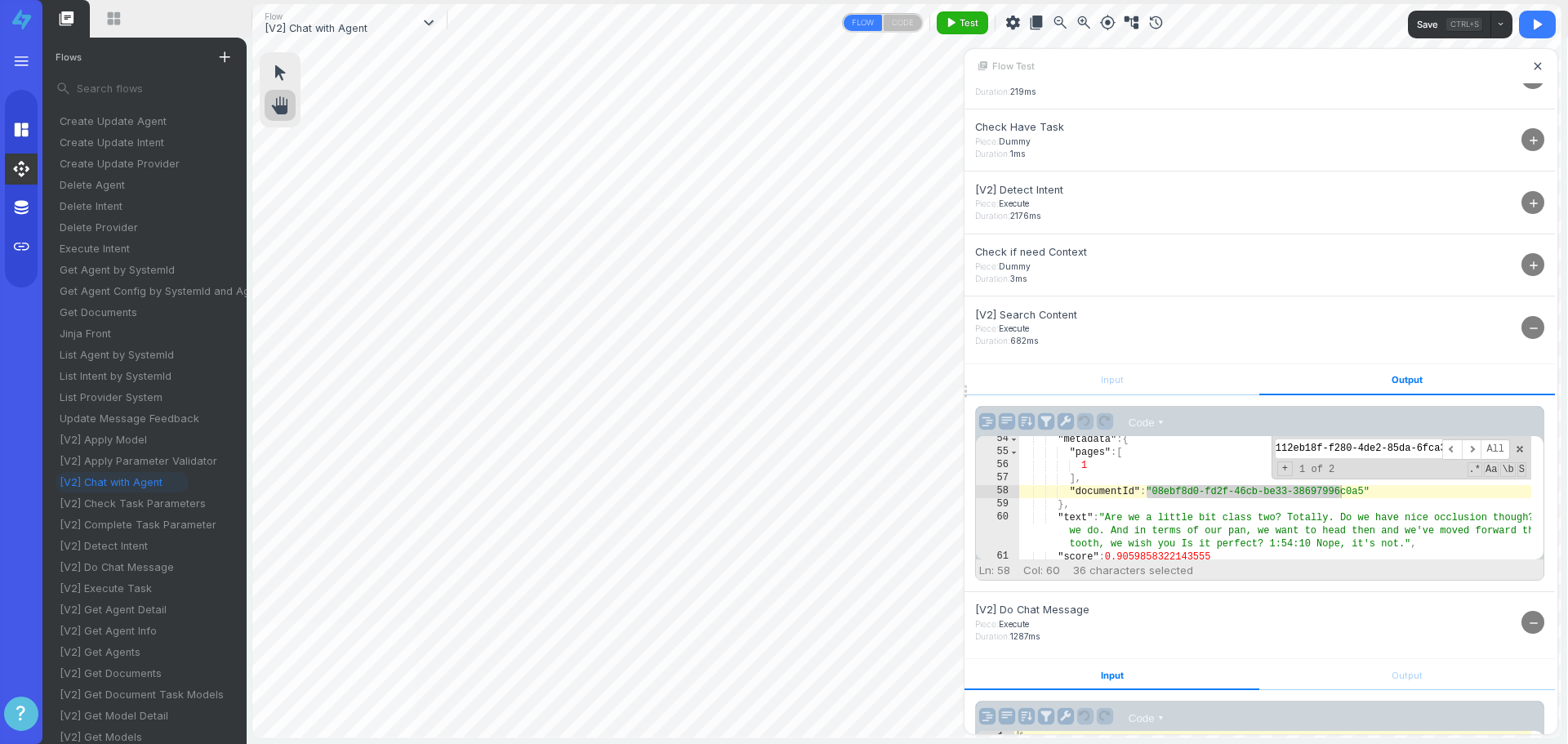 click on "112eb18f-f280-4de2-85da-6fca31cda018" at bounding box center (1359, 448) 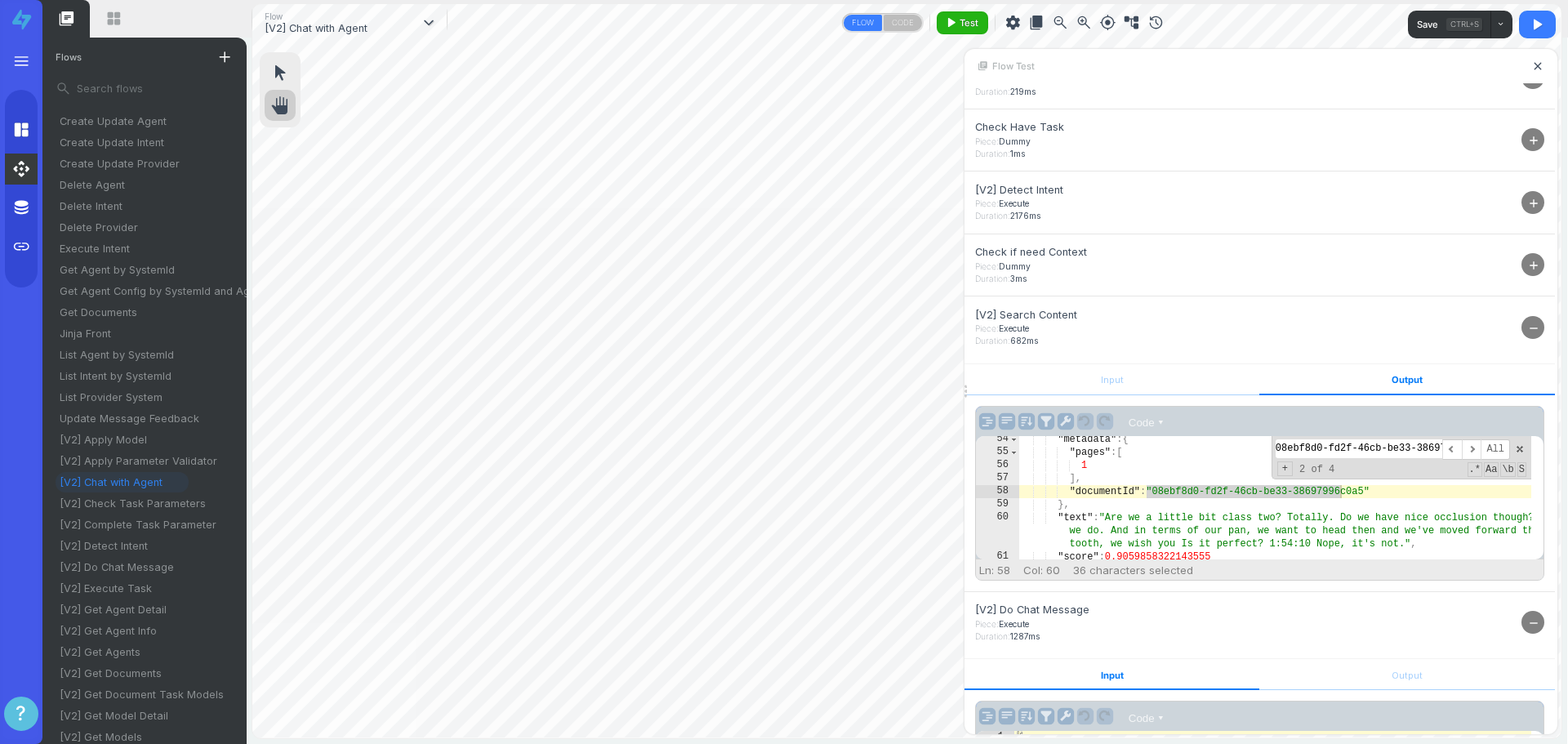 scroll, scrollTop: 0, scrollLeft: 27, axis: horizontal 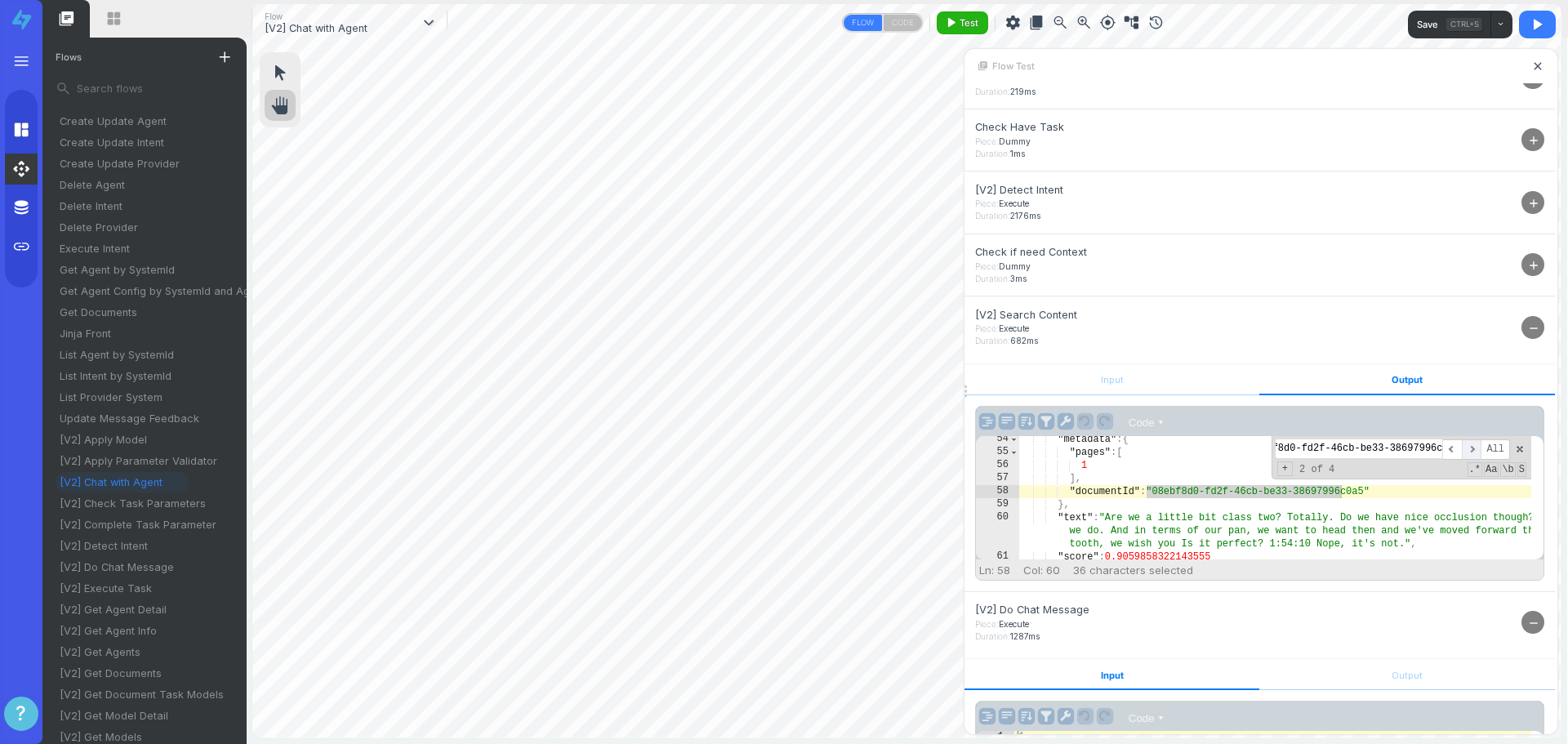 type on "08ebf8d0-fd2f-46cb-be33-38697996c0a5" 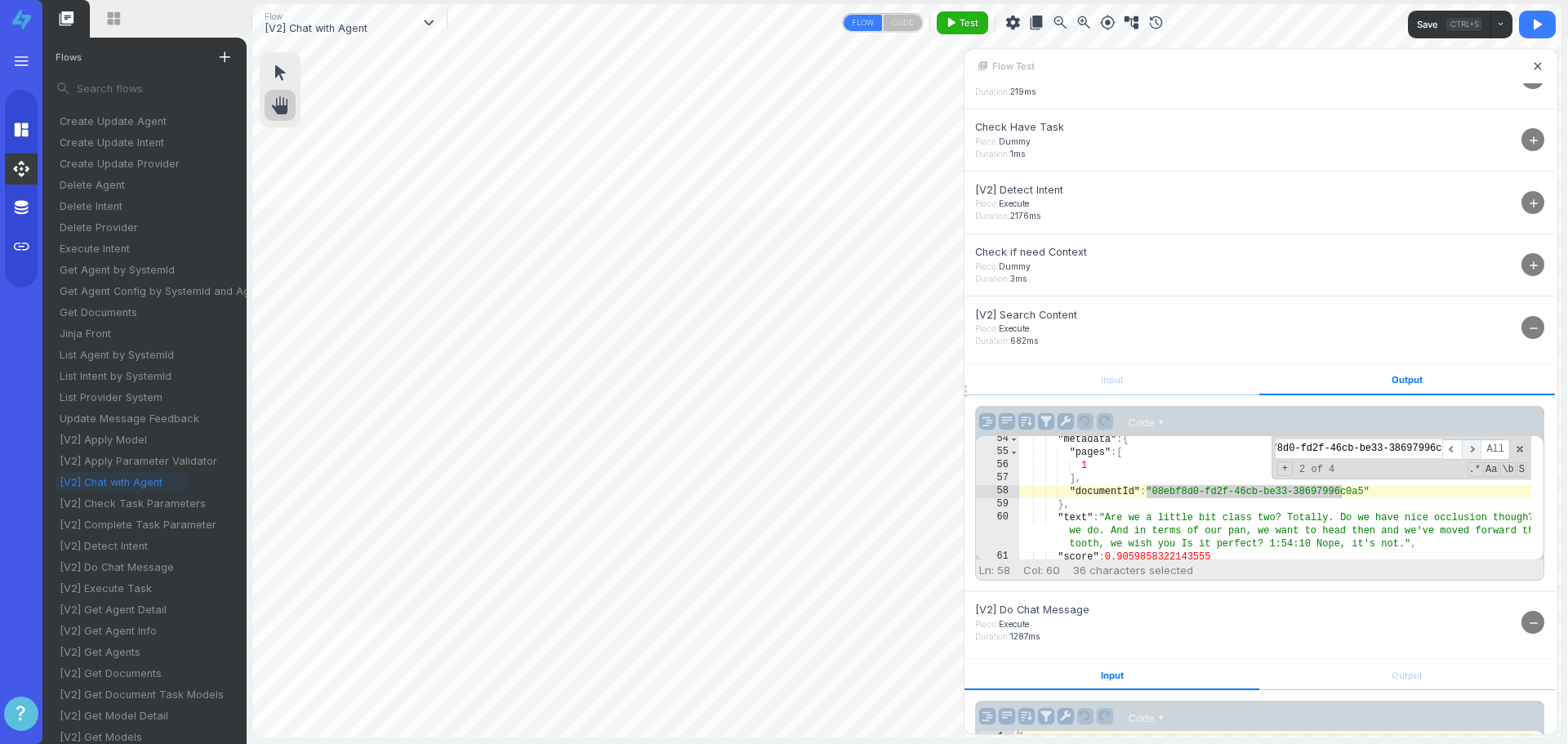 click on "​" at bounding box center (1472, 449) 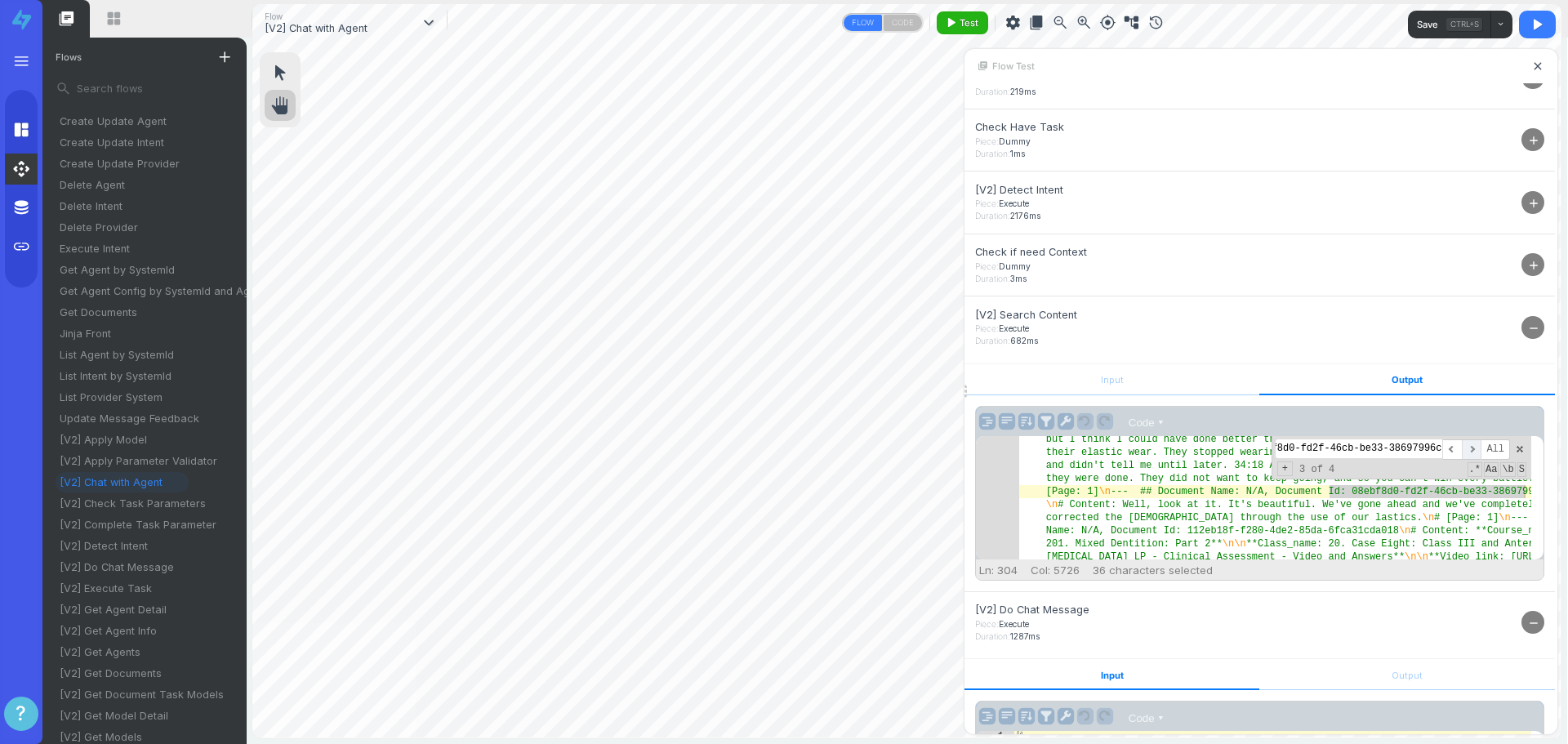 scroll, scrollTop: 14809, scrollLeft: 0, axis: vertical 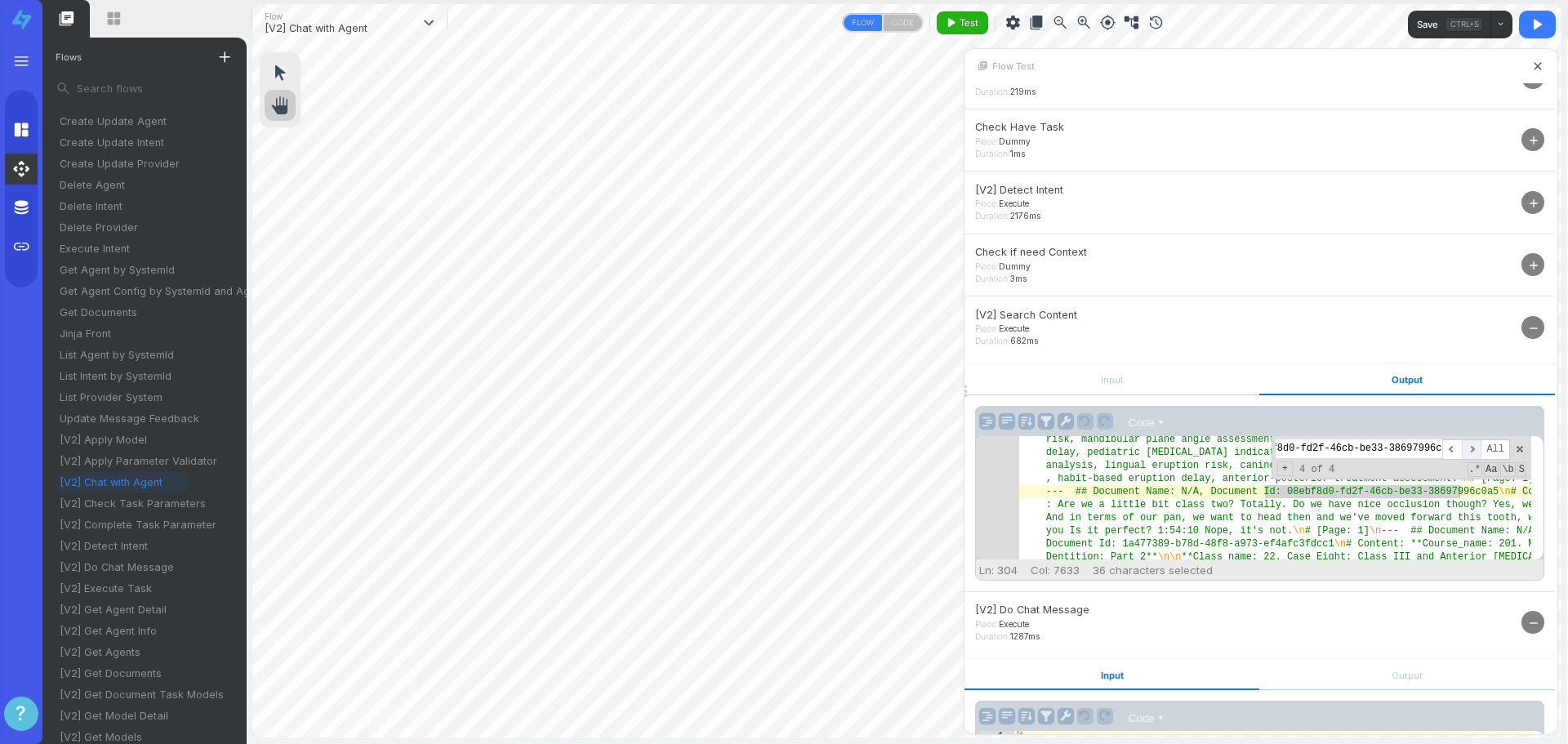 click on "​" at bounding box center (1472, 449) 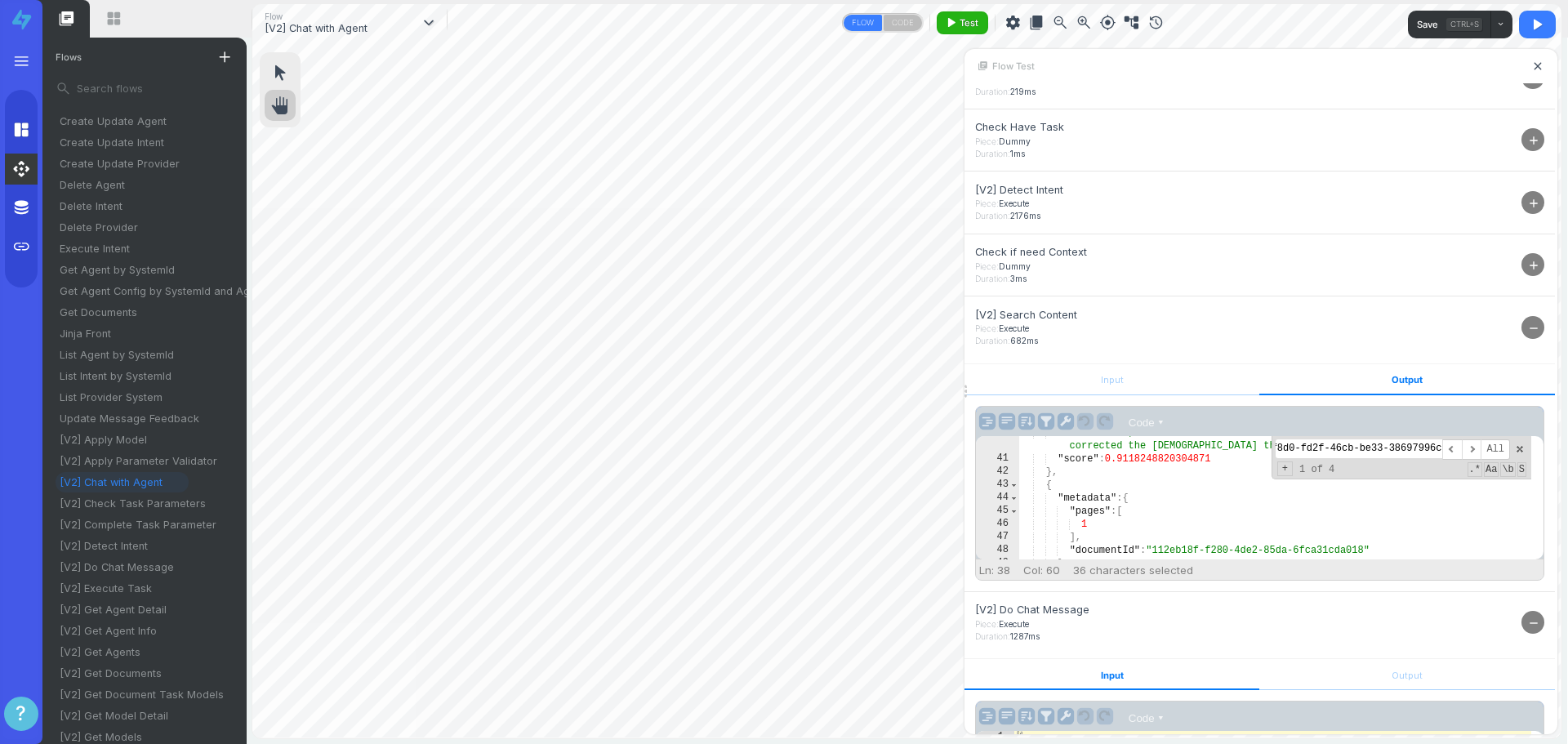 scroll, scrollTop: 1392, scrollLeft: 0, axis: vertical 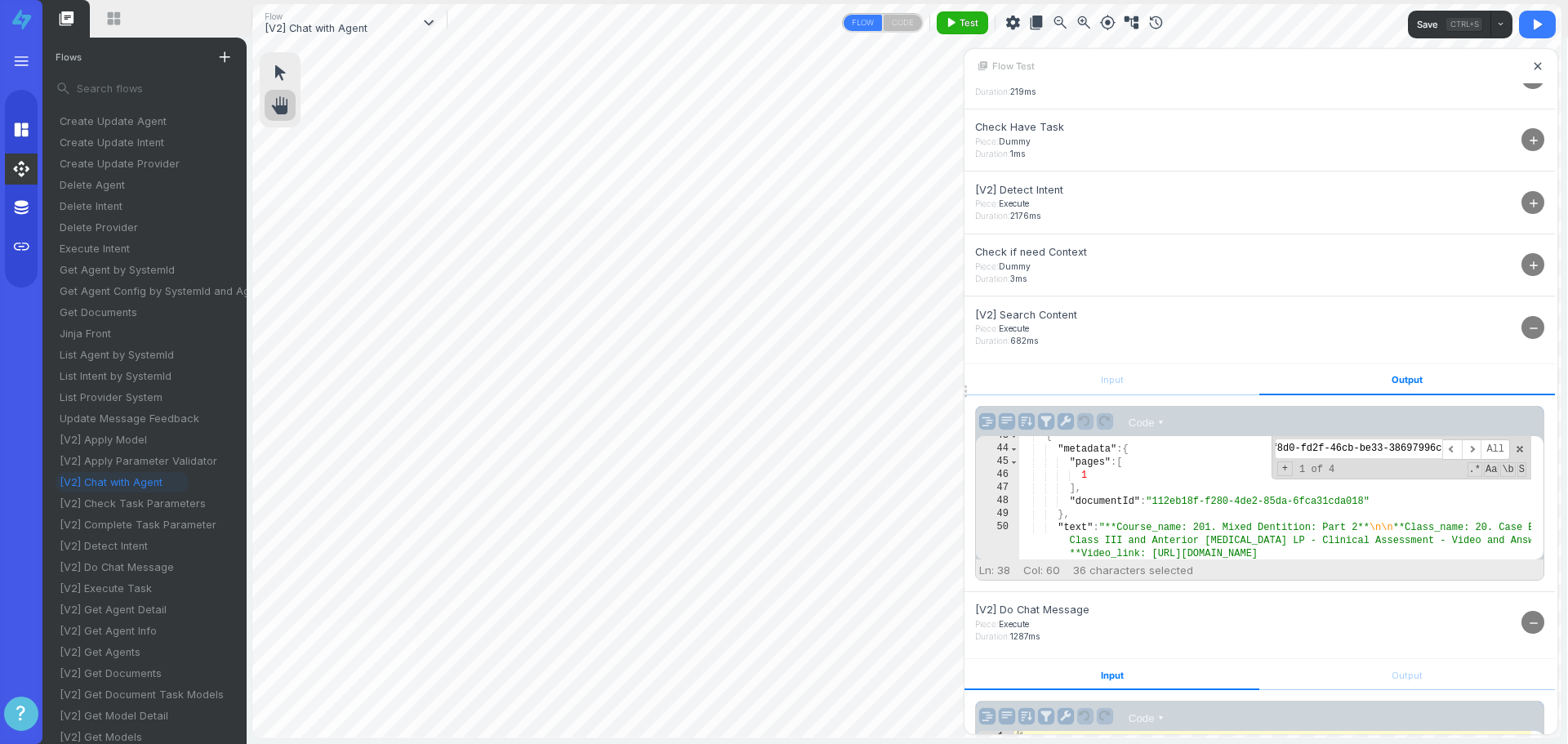 type on ""documentId": "112eb18f-f280-4de2-85da-6fca31cda018"" 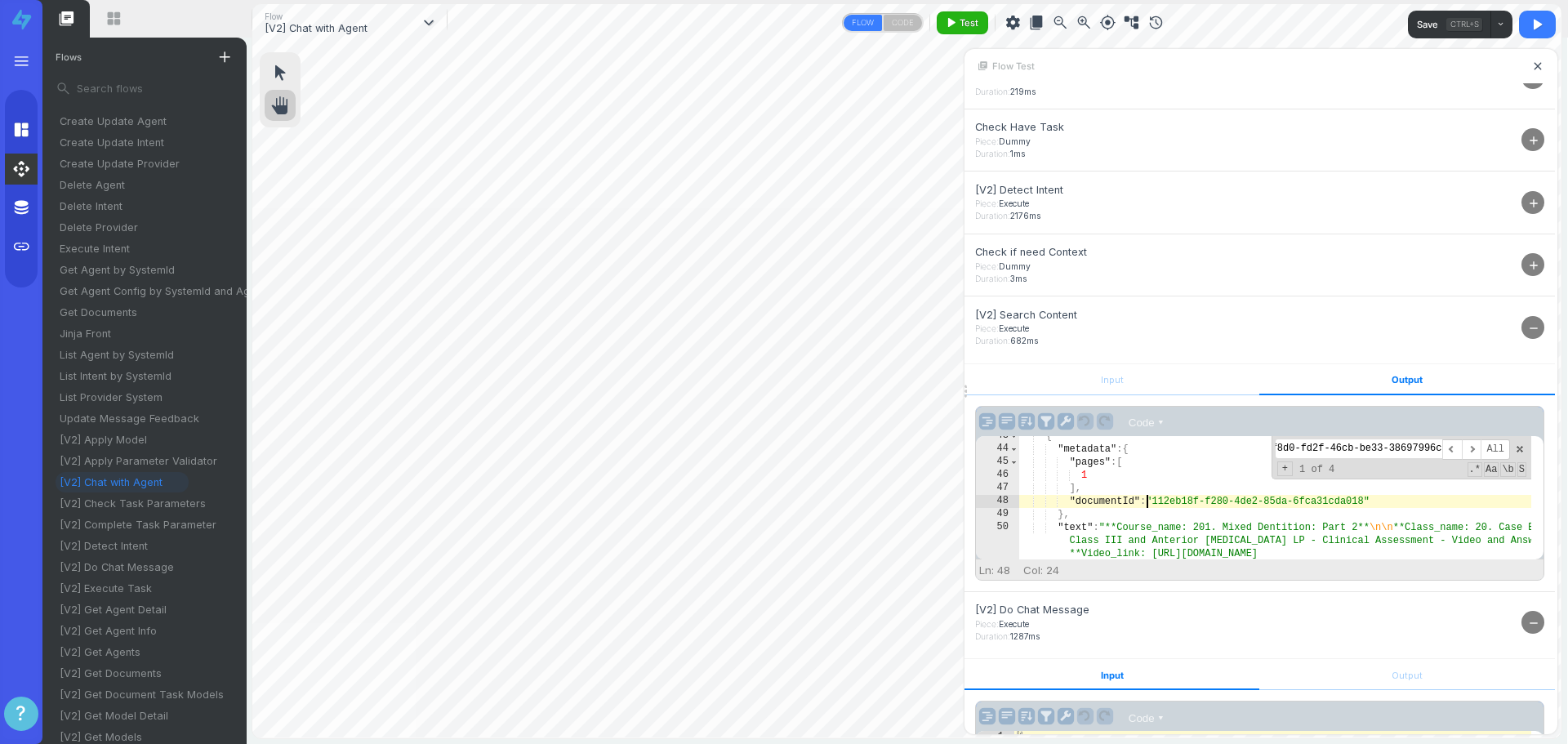 scroll, scrollTop: 0, scrollLeft: 0, axis: both 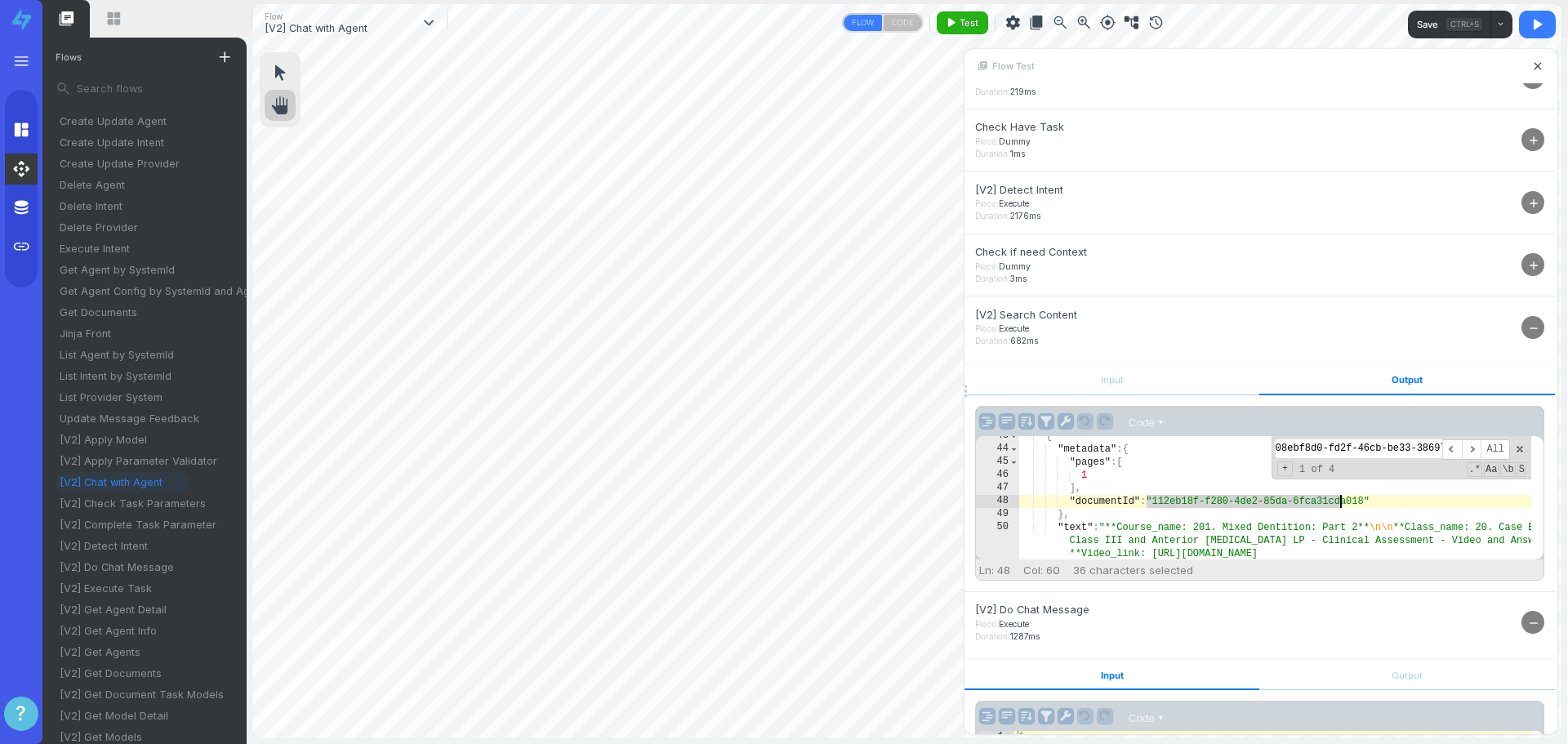 drag, startPoint x: 1146, startPoint y: 498, endPoint x: 1339, endPoint y: 499, distance: 193.0026 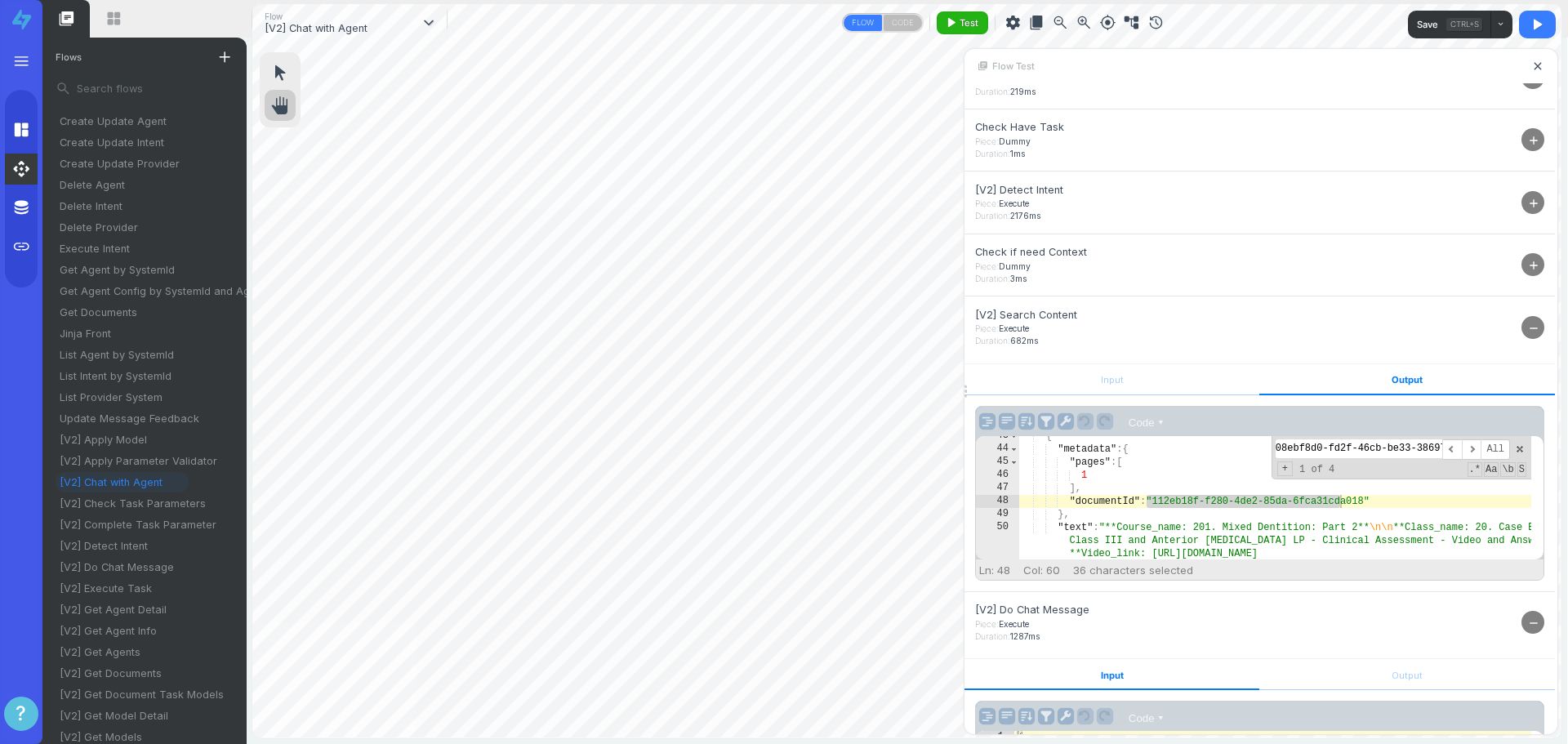 paste on "112eb18f-f280-4de2-85da-6fca31cda018" 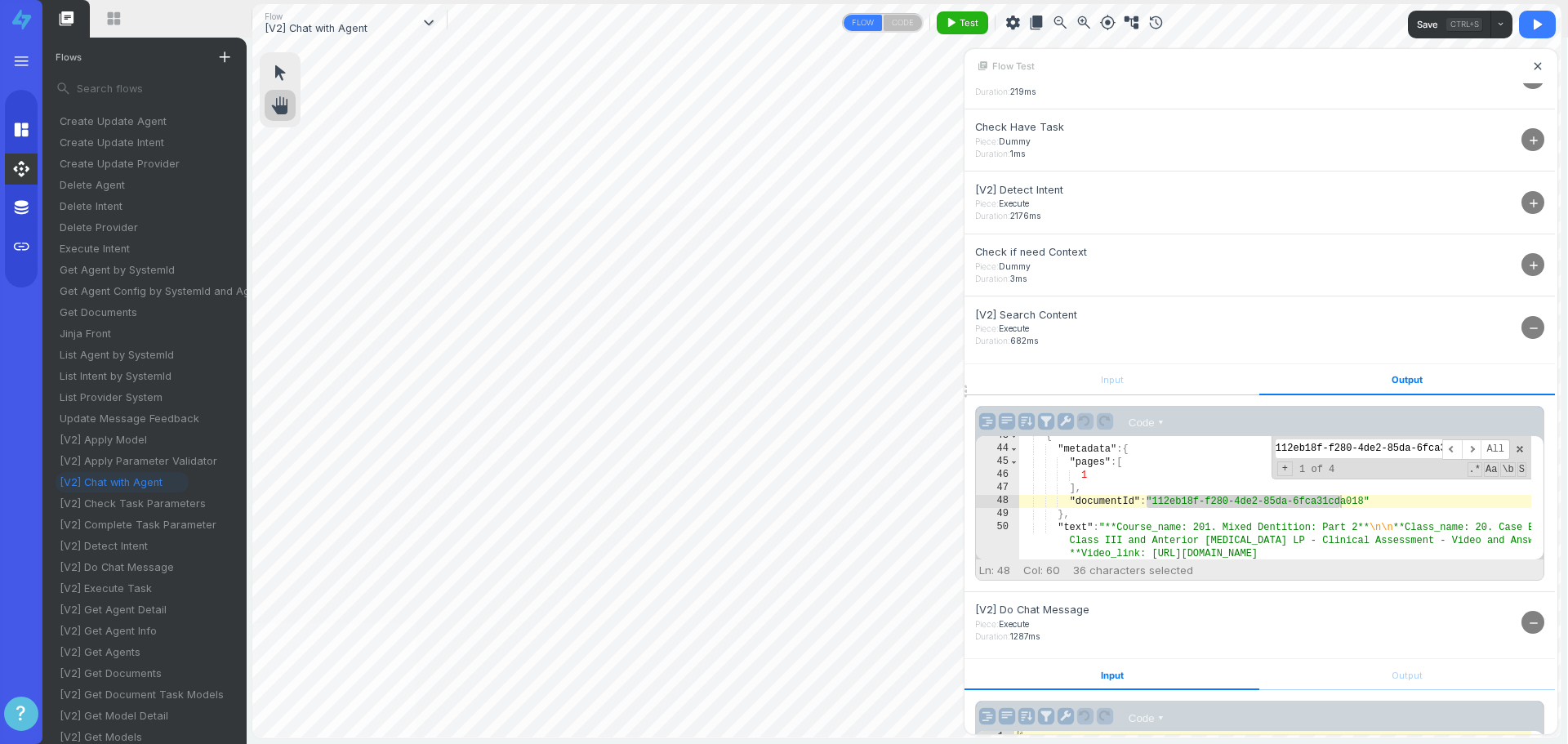 scroll, scrollTop: 0, scrollLeft: 27, axis: horizontal 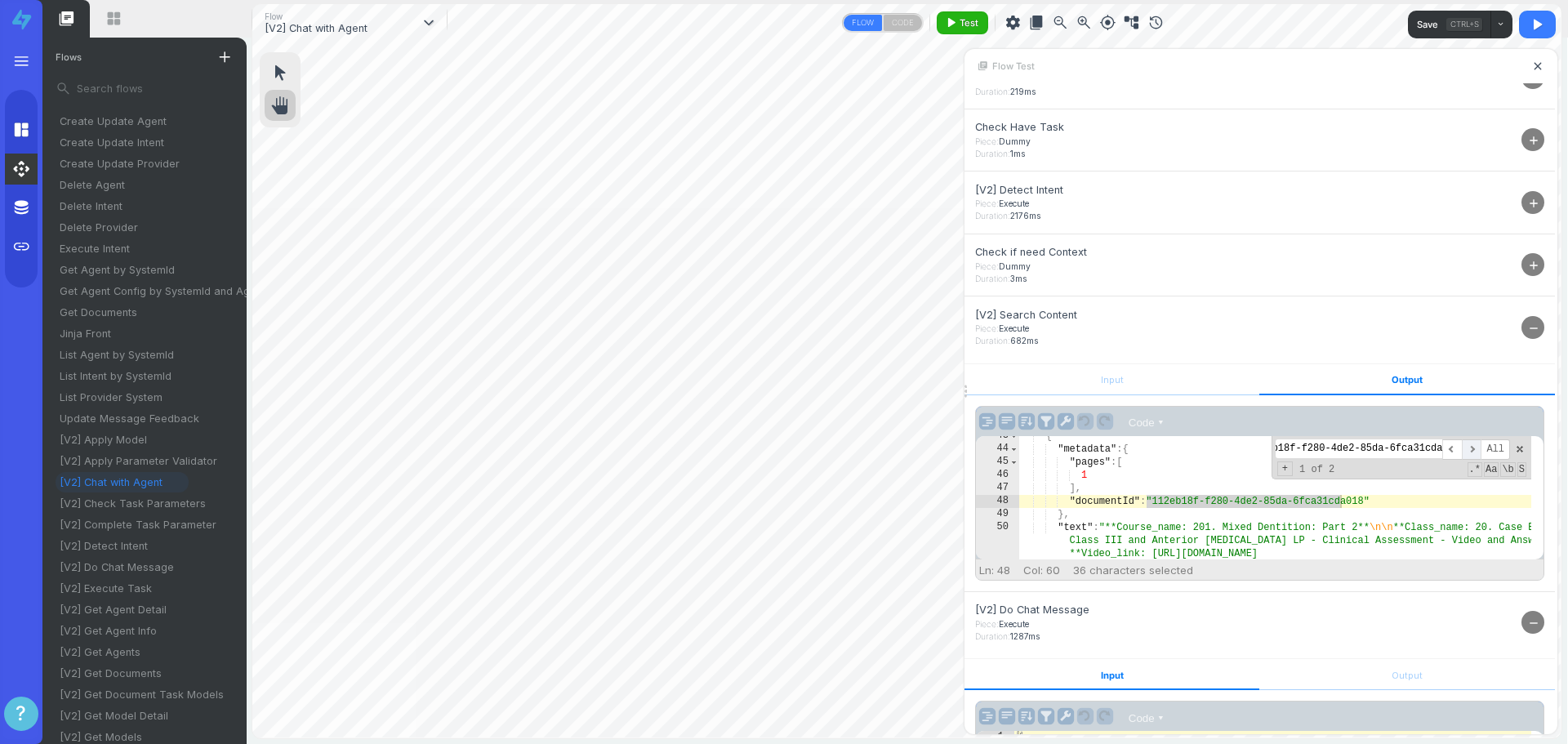 type on "112eb18f-f280-4de2-85da-6fca31cda018" 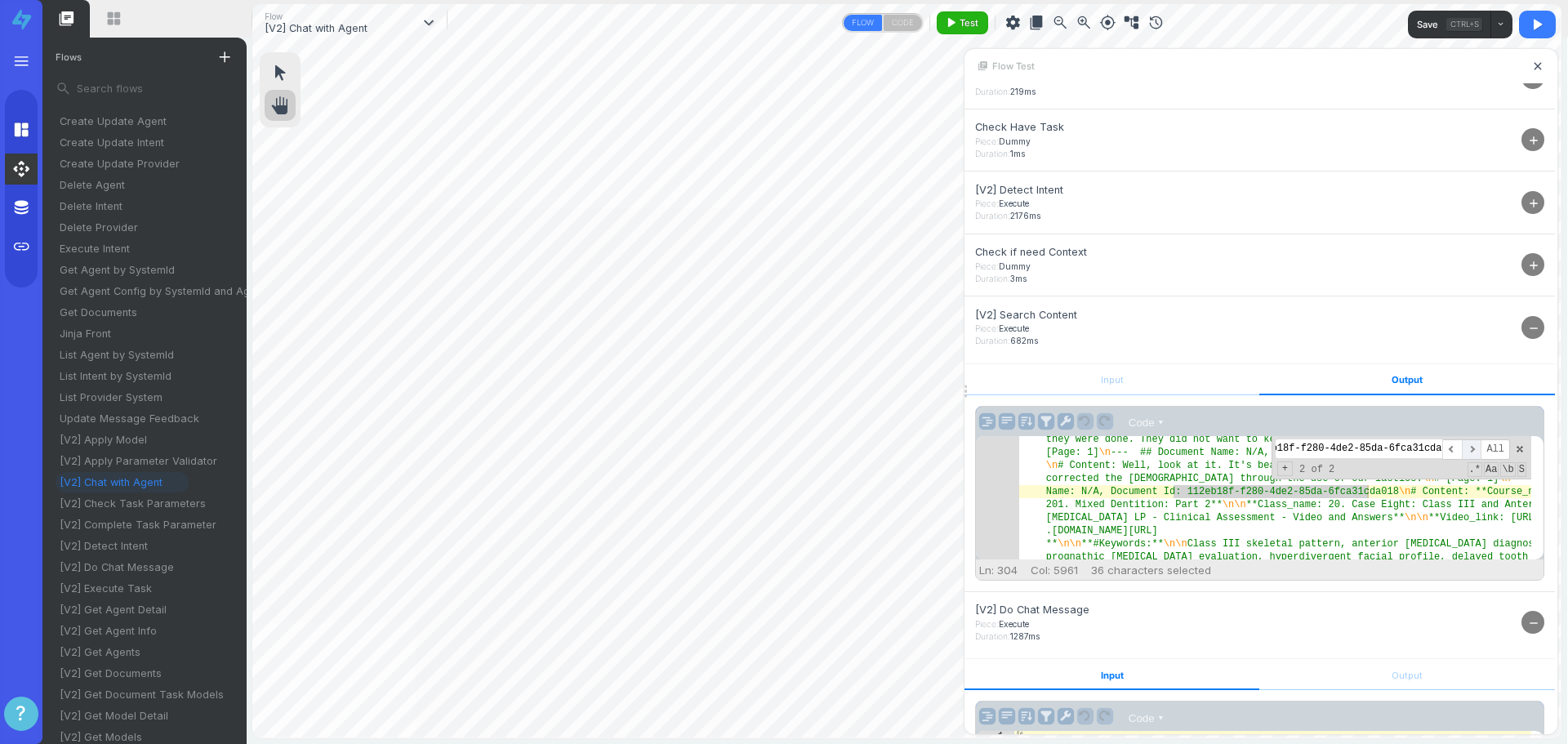 scroll, scrollTop: 14848, scrollLeft: 0, axis: vertical 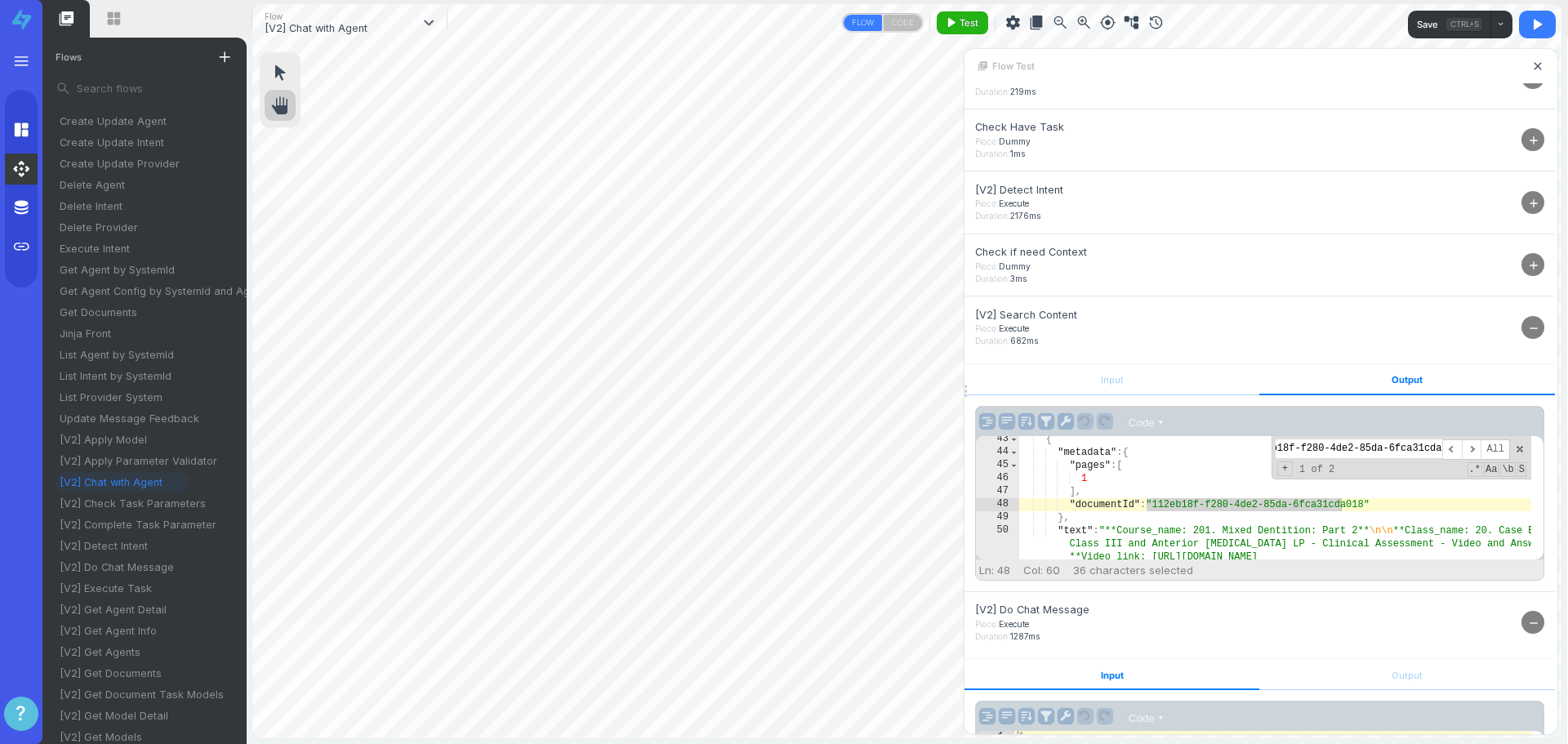 click on "{          "metadata" :  {             "pages" :  [                1             ] ,             "documentId" :  "112eb18f-f280-4de2-85da-6fca31cda018"          } ,          "text" :  "**Course_name: 201. Mixed Dentition: Part 2** \n\n **Class_name: 20. Case Eight:           Class III and Anterior Crossbite LP - Clinical Assessment - Video and Answers** \n\n          **Video_link: https://www.loom.com/share/c5876c3630cb4f0790917ef5b416aaf2?sid          =a44e978d-9d67-4698-8cda-053c3432a088** \n\n **#Keywords:** \n\n Class III skeletal           pattern, anterior crossbite diagnosis, prognathic mandible evaluation, hyperdivergent           facial profile, delayed tooth eruption, lower incisor proclination, canine class III           relationship, mandibular forward growth, facial vertical imbalance, early           interceptive orthodontics, tongue thrust identification, myofunctional therapy                             ," at bounding box center (1275, 631) 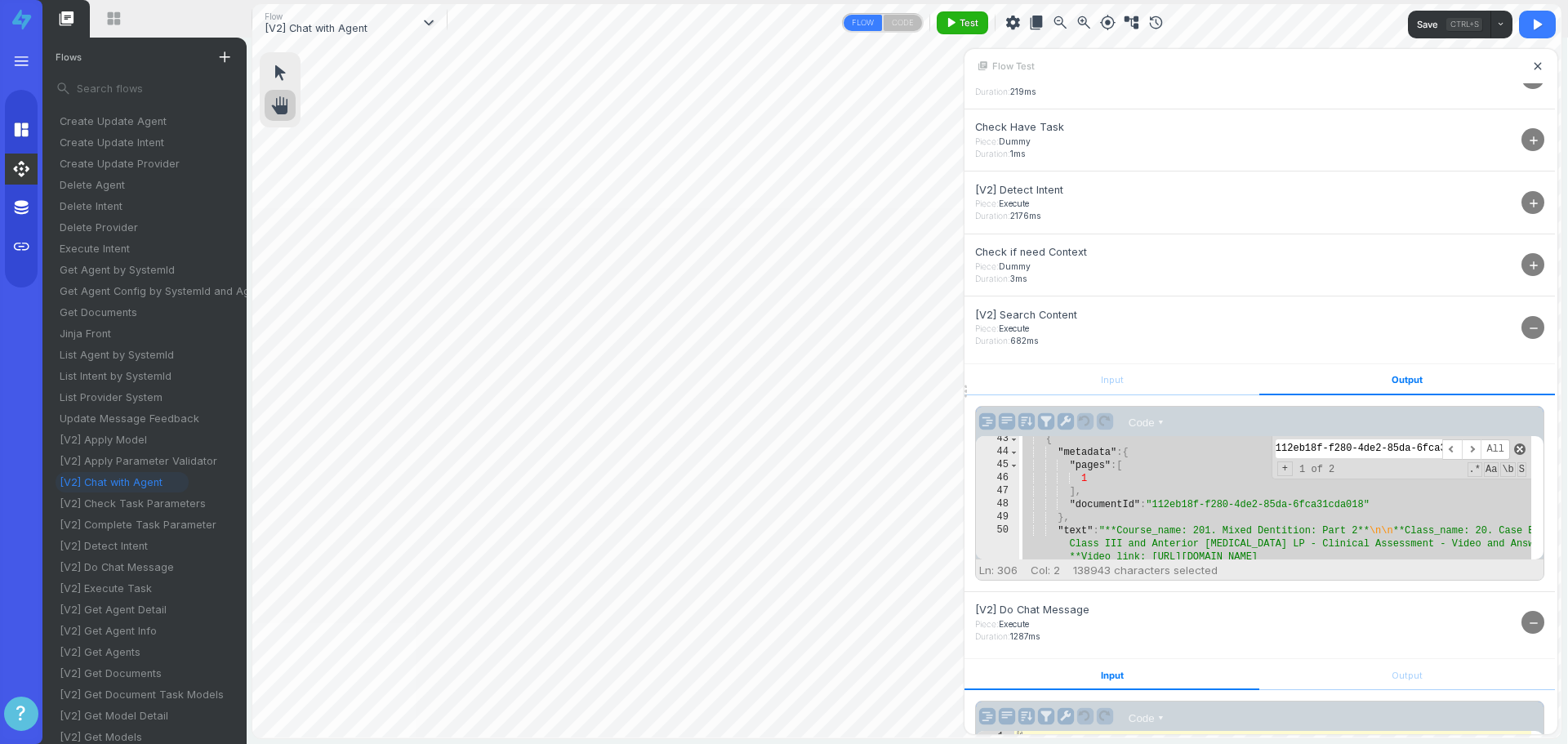 click on "112eb18f-f280-4de2-85da-6fca31cda018 ​ ​ All Replace All + 1 of 2 .* Aa \b S" at bounding box center (1401, 457) 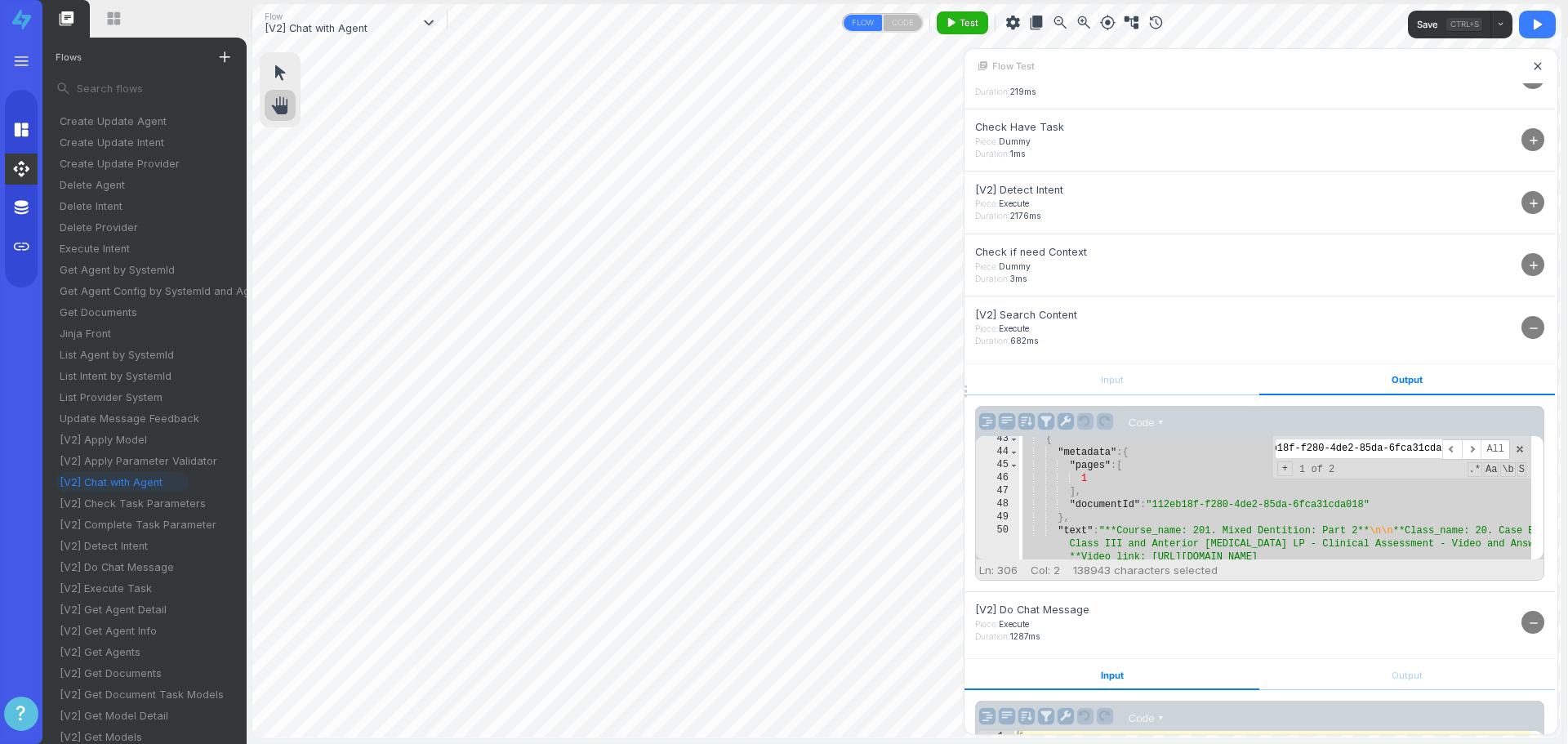 click at bounding box center [1520, 449] 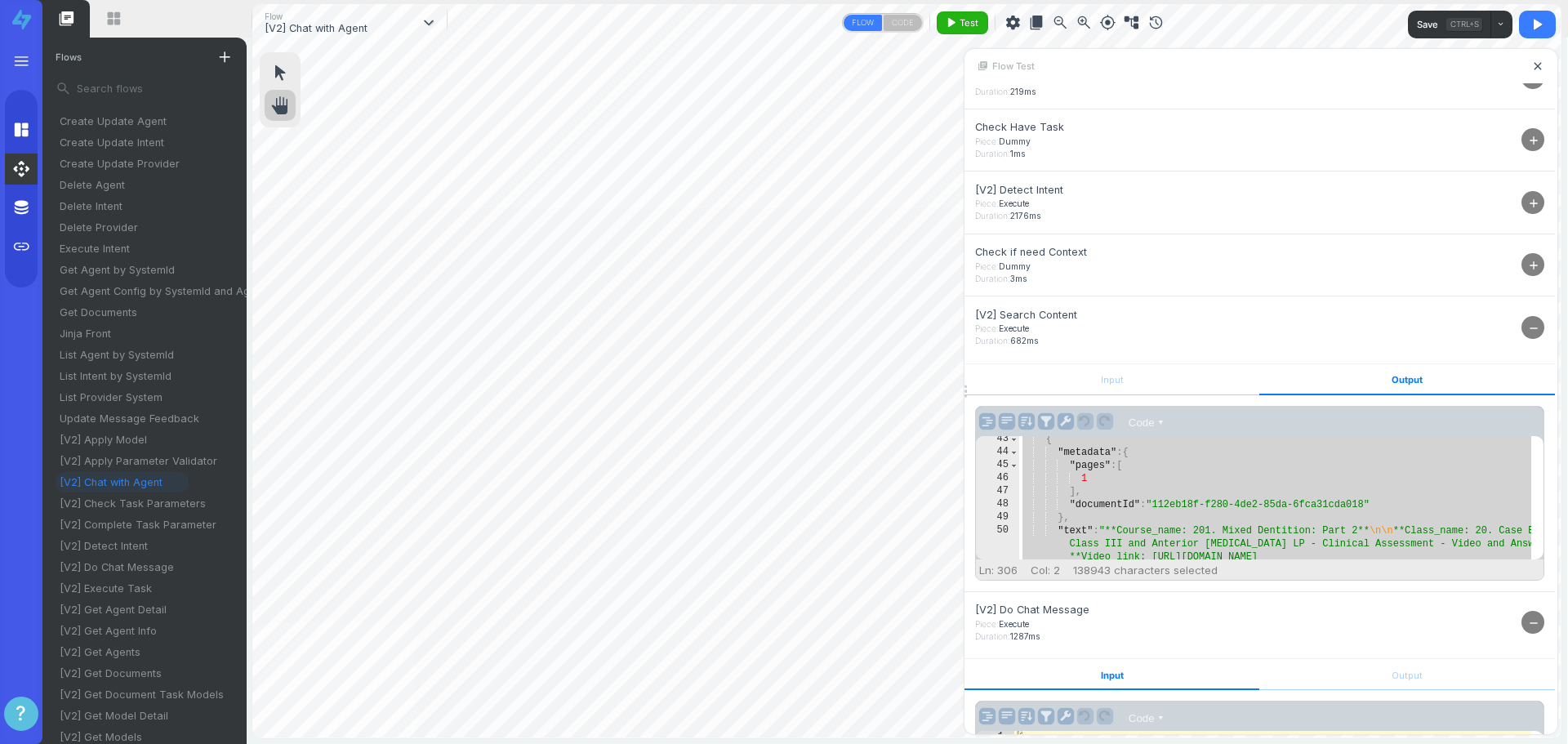 click on "{          "metadata" :  {             "pages" :  [                1             ] ,             "documentId" :  "112eb18f-f280-4de2-85da-6fca31cda018"          } ,          "text" :  "**Course_name: 201. Mixed Dentition: Part 2** \n\n **Class_name: 20. Case Eight:           Class III and Anterior Crossbite LP - Clinical Assessment - Video and Answers** \n\n          **Video_link: https://www.loom.com/share/c5876c3630cb4f0790917ef5b416aaf2?sid          =a44e978d-9d67-4698-8cda-053c3432a088** \n\n **#Keywords:** \n\n Class III skeletal           pattern, anterior crossbite diagnosis, prognathic mandible evaluation, hyperdivergent           facial profile, delayed tooth eruption, lower incisor proclination, canine class III           relationship, mandibular forward growth, facial vertical imbalance, early           interceptive orthodontics, tongue thrust identification, myofunctional therapy                             , ​" at bounding box center (1275, 497) 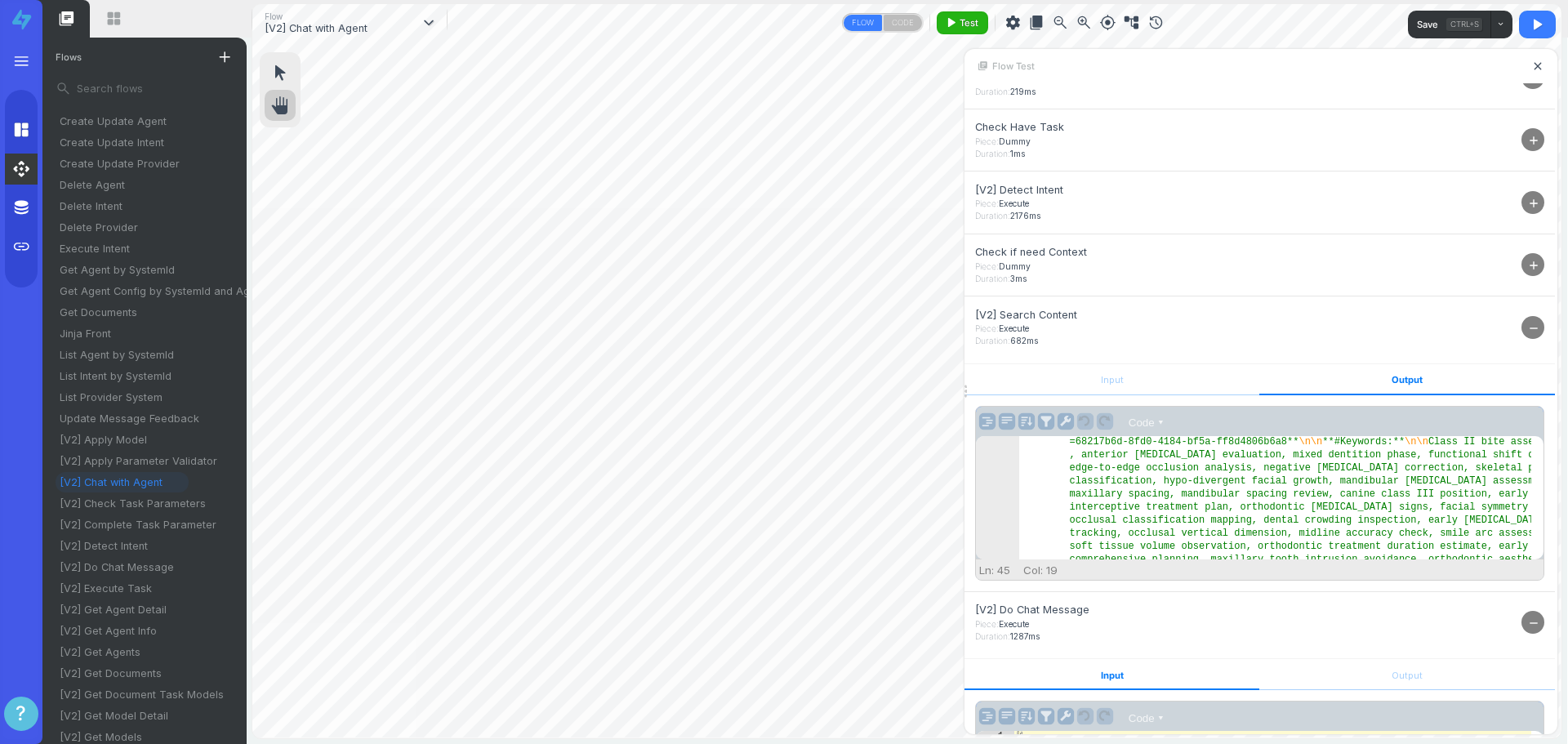 scroll, scrollTop: 0, scrollLeft: 0, axis: both 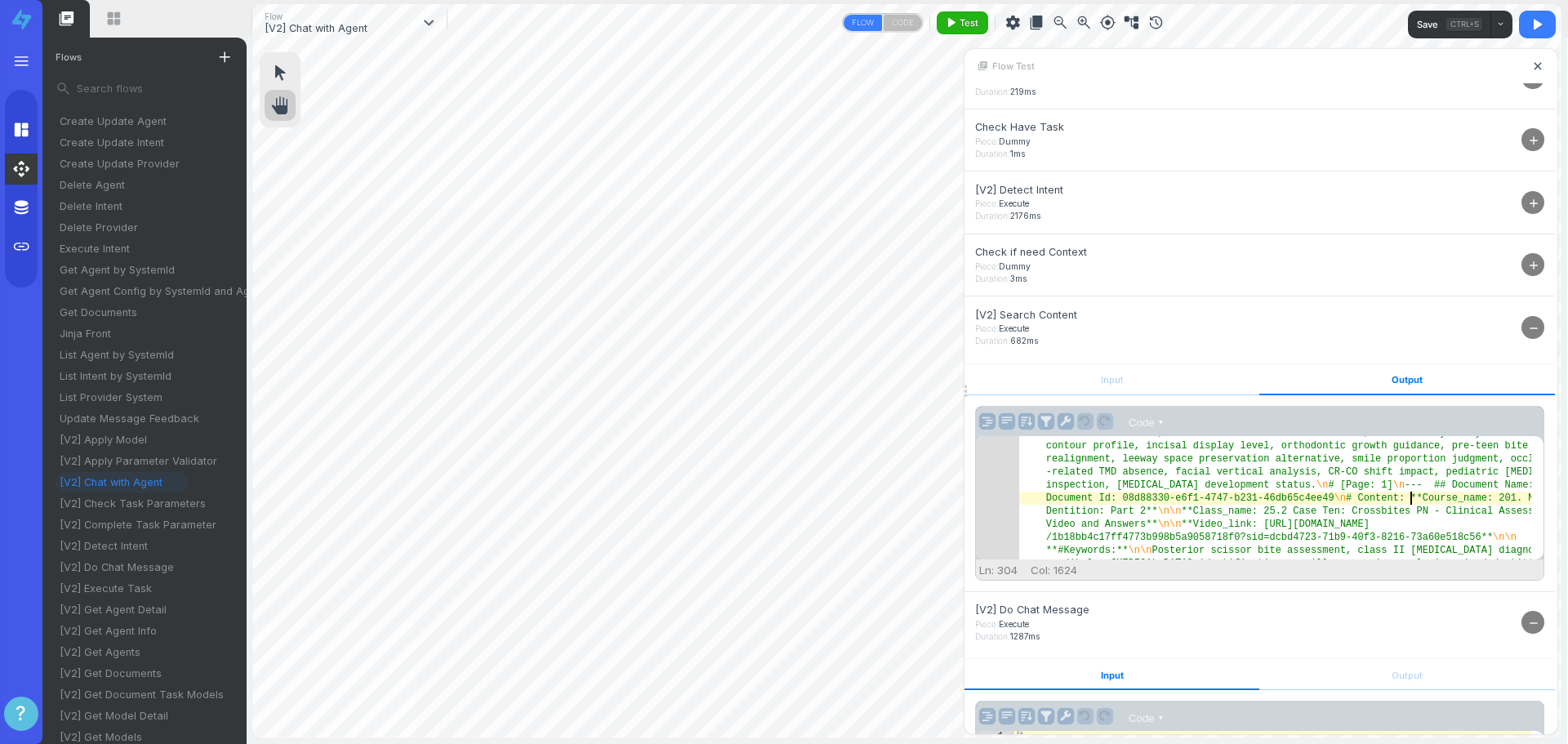 click on ""context" :  " ## Document Name: N/A, Document Id: a3b2d3d3-8603-4c17-afb4-5da6619dcf08  \n #       Content: **Course_name: 201. Mixed Dentition: Part 2** \n\n **Class_name: 23. Case Nine:       Class II Anterior Crossbite RP - Clinical Assessment - Video and Answers** \n\n      **Video_link: https://www.loom.com/share/412311730910419e870cd4fb4a1ed43f?sid=68217b6d      -8fd0-4184-bf5a-ff8d4806b6a8** \n\n **#Keywords:** \n\n Class II bite assessment, anterior       crossbite evaluation, mixed dentition phase, functional shift diagnosis, edge-to-edge       occlusion analysis, negative overjet correction, skeletal pattern classification, hypo      -divergent facial growth, mandibular prognathism assessment, mild maxillary spacing,       mandibular spacing review, canine class III position, early interceptive treatment plan,       orthodontic bruxism signs, facial symmetry analysis, occlusal classification mapping,                                \n \n" at bounding box center (1275, 10549) 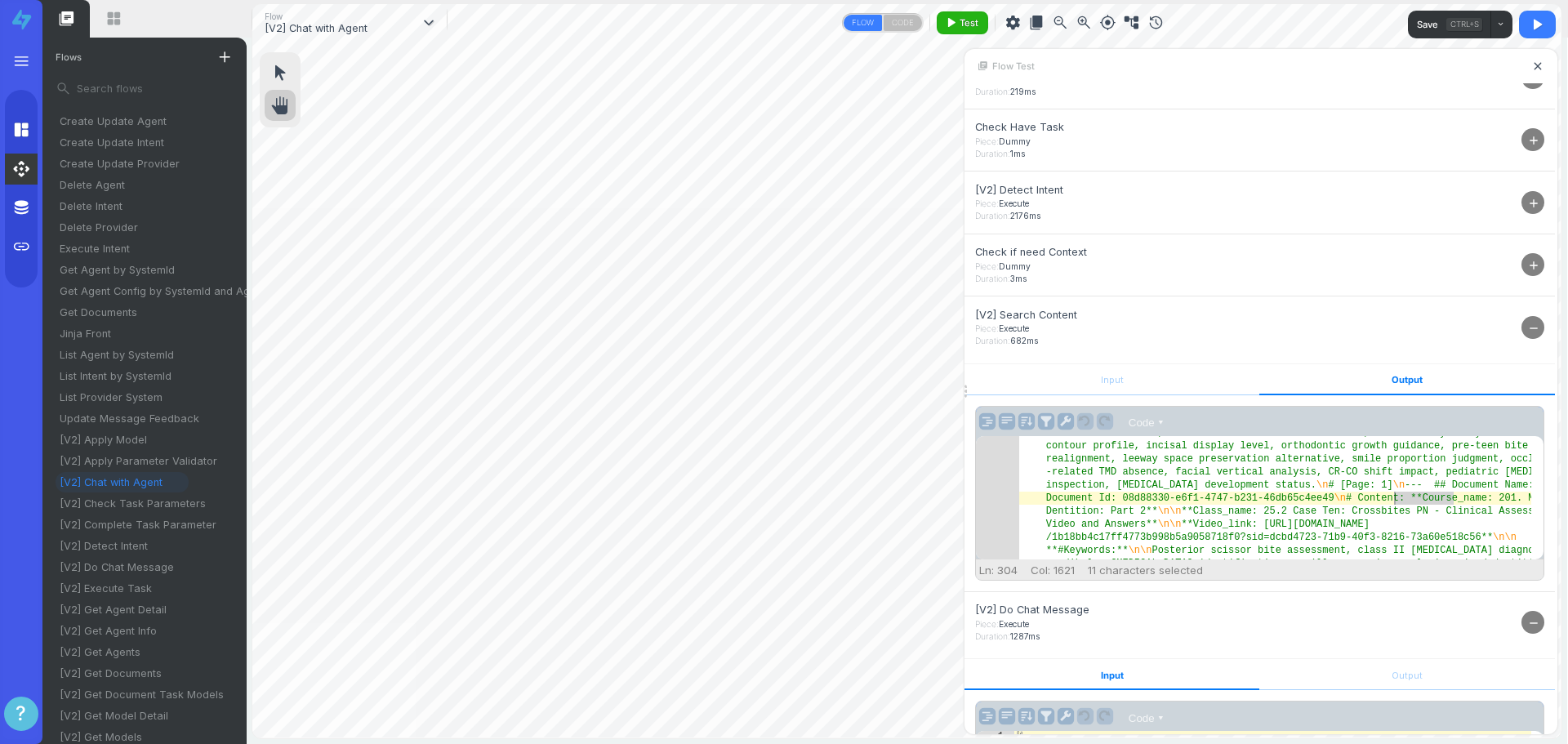 click on ""context" :  " ## Document Name: N/A, Document Id: a3b2d3d3-8603-4c17-afb4-5da6619dcf08  \n #       Content: **Course_name: 201. Mixed Dentition: Part 2** \n\n **Class_name: 23. Case Nine:       Class II Anterior Crossbite RP - Clinical Assessment - Video and Answers** \n\n      **Video_link: https://www.loom.com/share/412311730910419e870cd4fb4a1ed43f?sid=68217b6d      -8fd0-4184-bf5a-ff8d4806b6a8** \n\n **#Keywords:** \n\n Class II bite assessment, anterior       crossbite evaluation, mixed dentition phase, functional shift diagnosis, edge-to-edge       occlusion analysis, negative overjet correction, skeletal pattern classification, hypo      -divergent facial growth, mandibular prognathism assessment, mild maxillary spacing,       mandibular spacing review, canine class III position, early interceptive treatment plan,       orthodontic bruxism signs, facial symmetry analysis, occlusal classification mapping,                                \n \n" at bounding box center [1275, 10549] 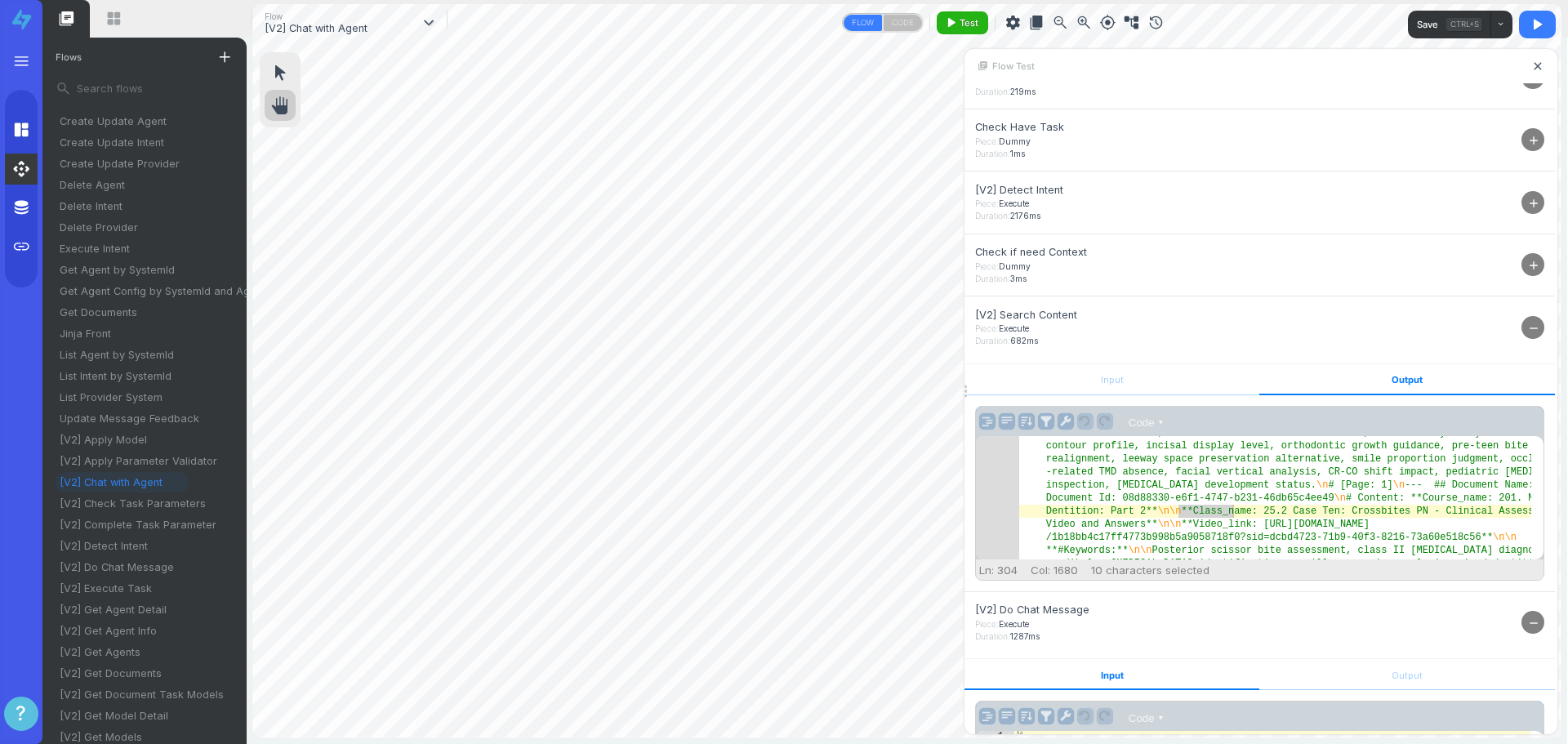 click on ""context" :  " ## Document Name: N/A, Document Id: a3b2d3d3-8603-4c17-afb4-5da6619dcf08  \n #       Content: **Course_name: 201. Mixed Dentition: Part 2** \n\n **Class_name: 23. Case Nine:       Class II Anterior Crossbite RP - Clinical Assessment - Video and Answers** \n\n      **Video_link: https://www.loom.com/share/412311730910419e870cd4fb4a1ed43f?sid=68217b6d      -8fd0-4184-bf5a-ff8d4806b6a8** \n\n **#Keywords:** \n\n Class II bite assessment, anterior       crossbite evaluation, mixed dentition phase, functional shift diagnosis, edge-to-edge       occlusion analysis, negative overjet correction, skeletal pattern classification, hypo      -divergent facial growth, mandibular prognathism assessment, mild maxillary spacing,       mandibular spacing review, canine class III position, early interceptive treatment plan,       orthodontic bruxism signs, facial symmetry analysis, occlusal classification mapping,                                \n \n" at bounding box center [1275, 10549] 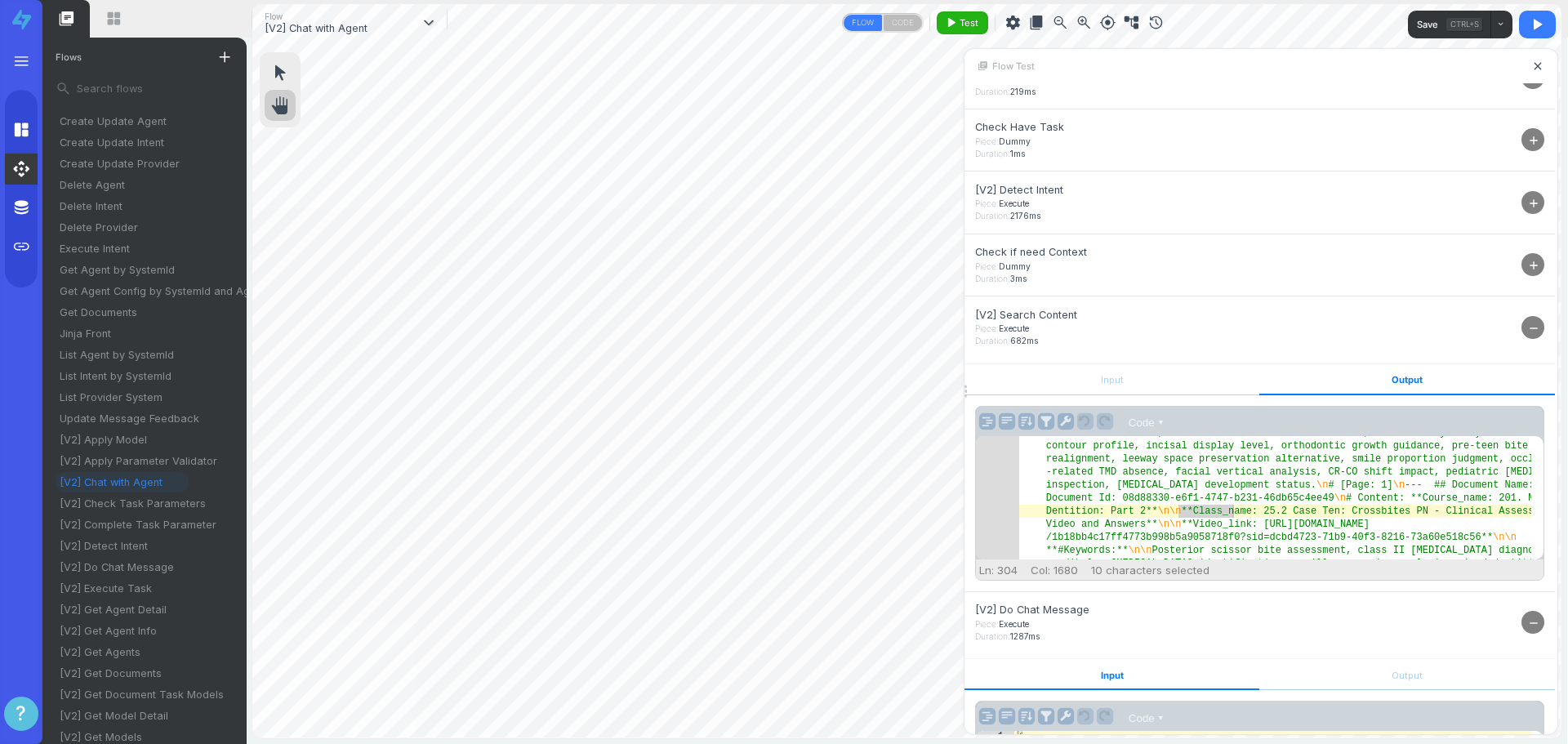 click on ""context" :  " ## Document Name: N/A, Document Id: a3b2d3d3-8603-4c17-afb4-5da6619dcf08  \n #       Content: **Course_name: 201. Mixed Dentition: Part 2** \n\n **Class_name: 23. Case Nine:       Class II Anterior Crossbite RP - Clinical Assessment - Video and Answers** \n\n      **Video_link: https://www.loom.com/share/412311730910419e870cd4fb4a1ed43f?sid=68217b6d      -8fd0-4184-bf5a-ff8d4806b6a8** \n\n **#Keywords:** \n\n Class II bite assessment, anterior       crossbite evaluation, mixed dentition phase, functional shift diagnosis, edge-to-edge       occlusion analysis, negative overjet correction, skeletal pattern classification, hypo      -divergent facial growth, mandibular prognathism assessment, mild maxillary spacing,       mandibular spacing review, canine class III position, early interceptive treatment plan,       orthodontic bruxism signs, facial symmetry analysis, occlusal classification mapping,                                \n \n" at bounding box center [1275, 10549] 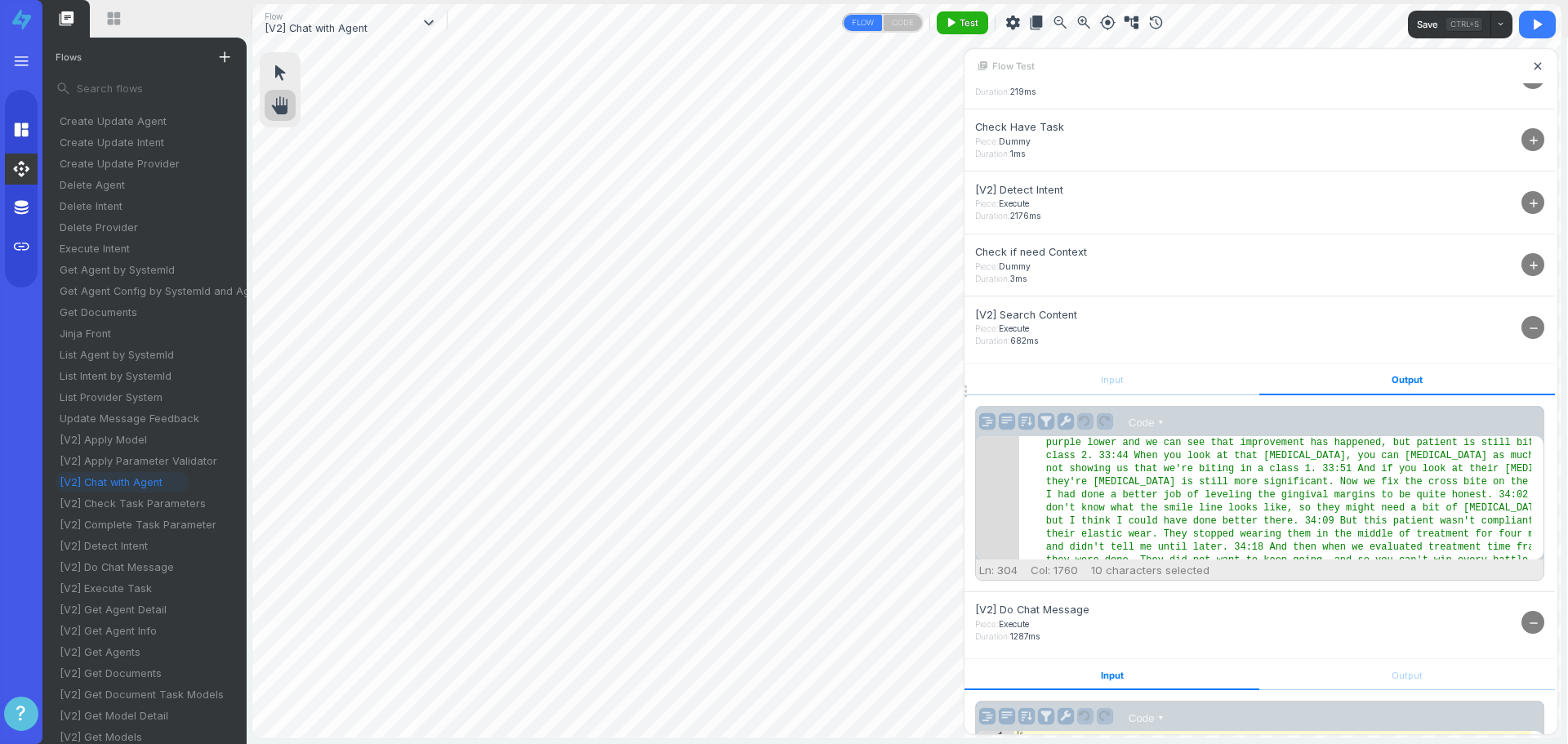 scroll, scrollTop: 14726, scrollLeft: 0, axis: vertical 